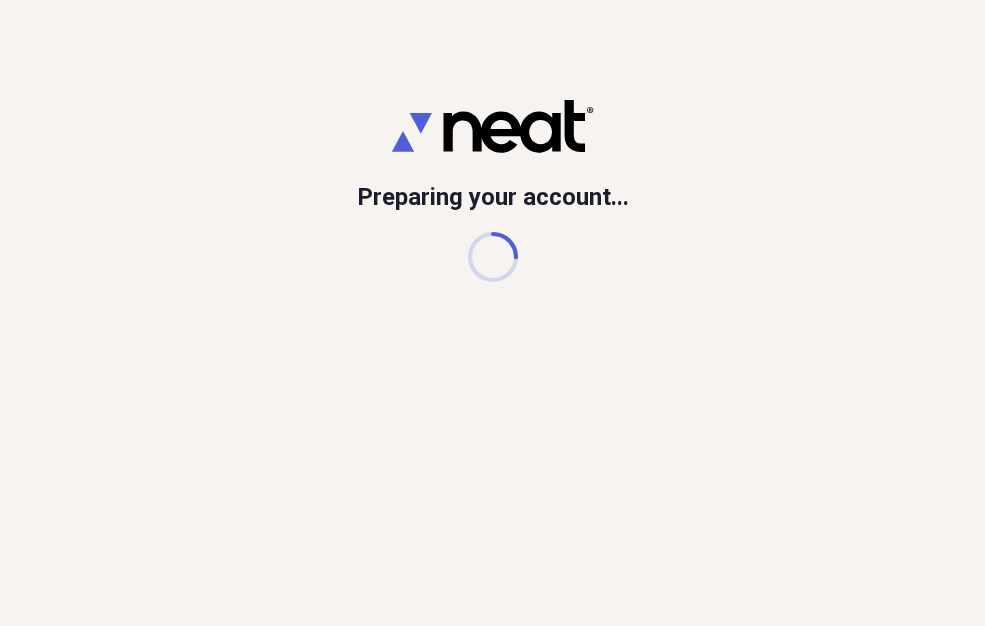 scroll, scrollTop: 0, scrollLeft: 0, axis: both 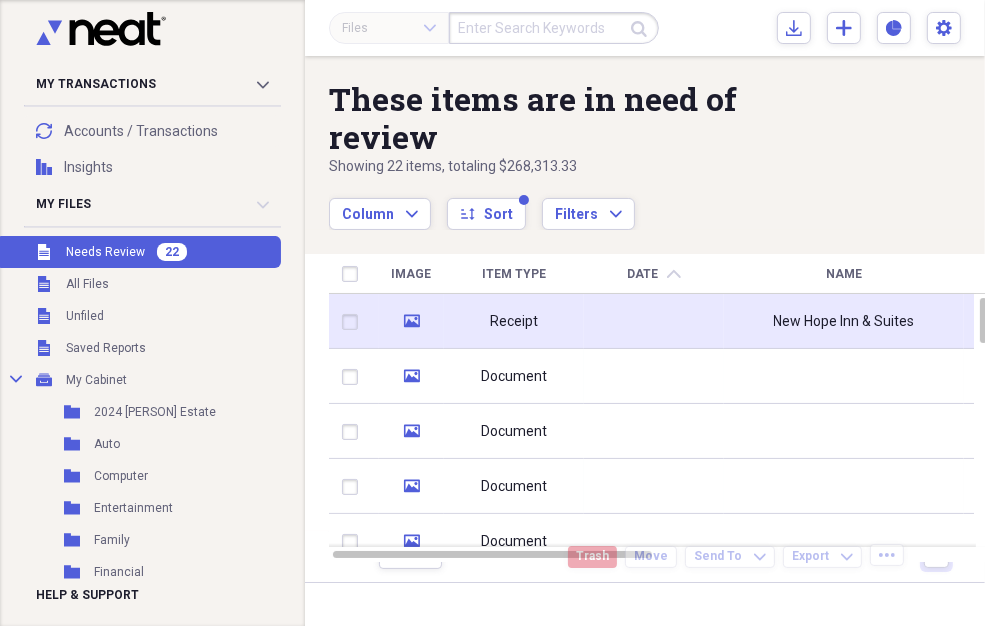 click at bounding box center (654, 321) 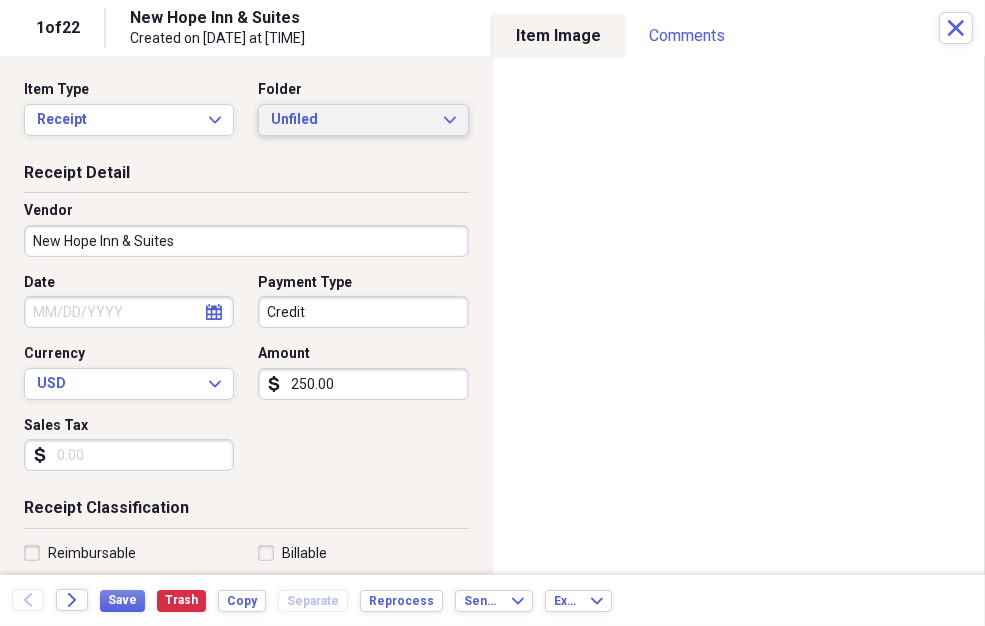 click on "Unfiled" at bounding box center (351, 120) 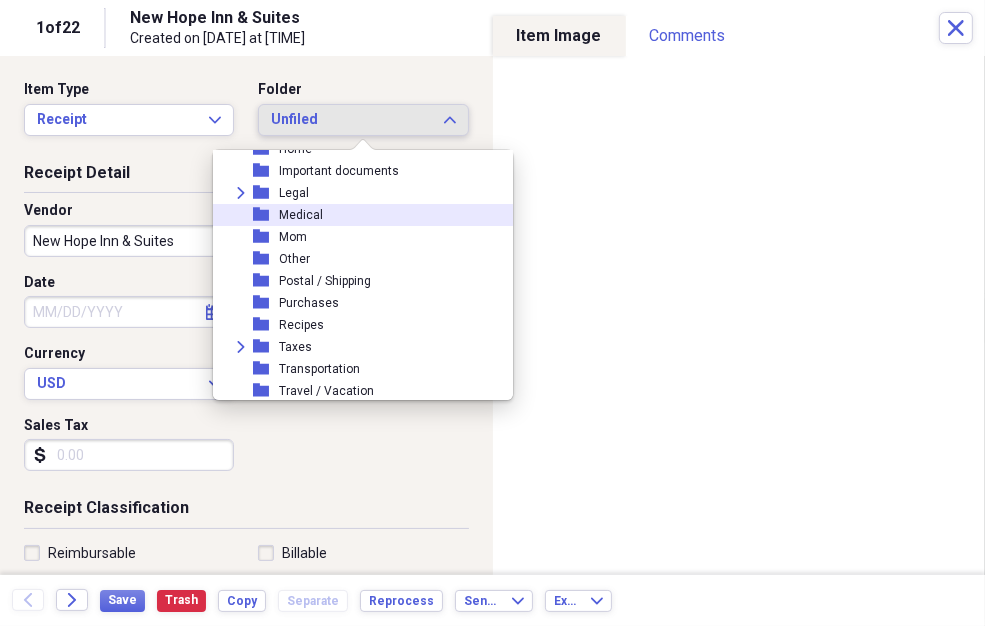 scroll, scrollTop: 249, scrollLeft: 0, axis: vertical 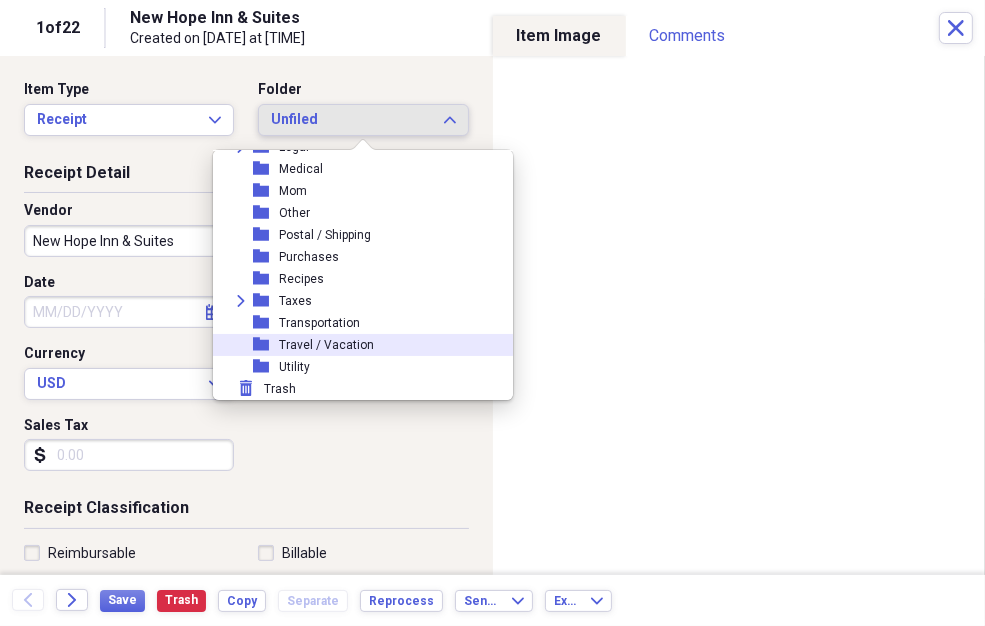 click on "Travel / Vacation" at bounding box center (326, 345) 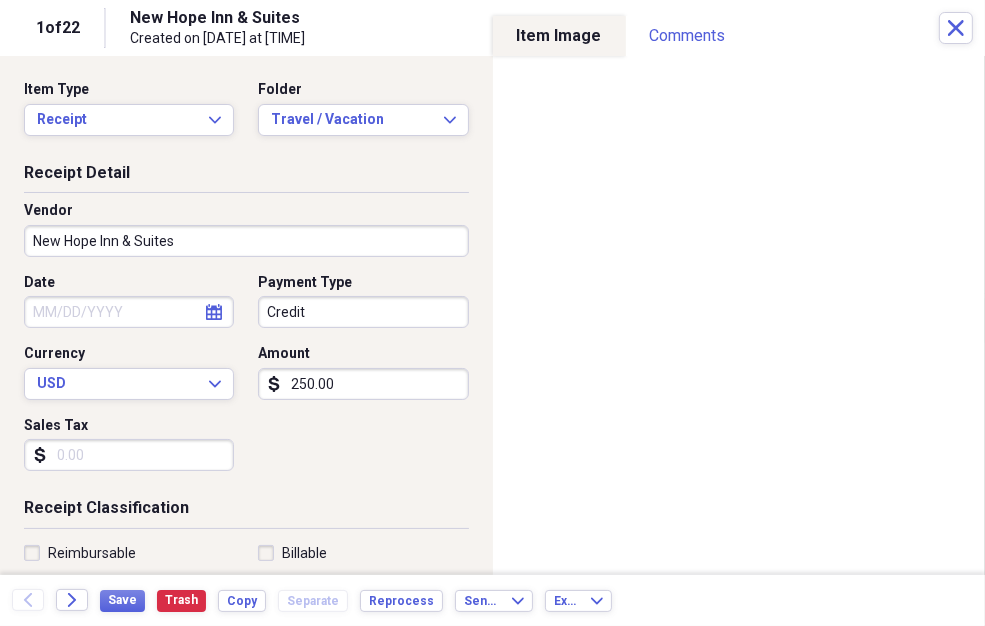 select on "7" 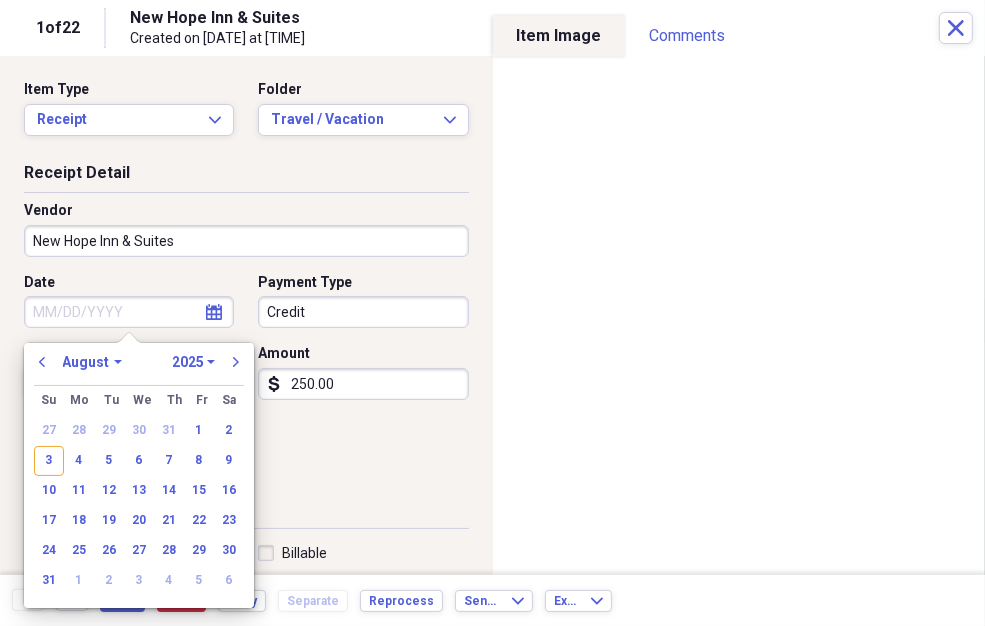 click on "Date" at bounding box center (129, 312) 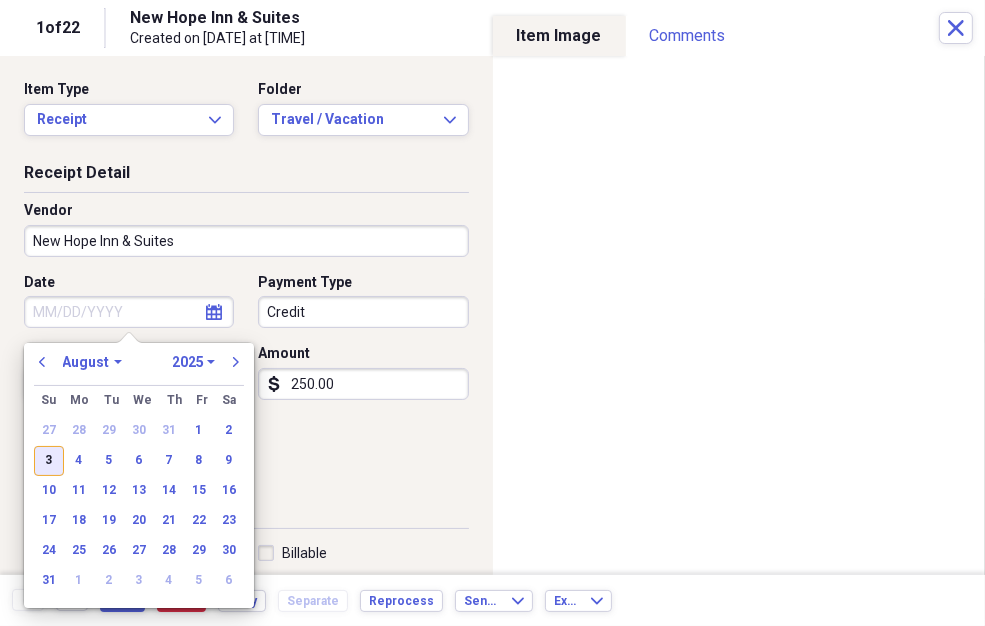 click on "3" at bounding box center [49, 461] 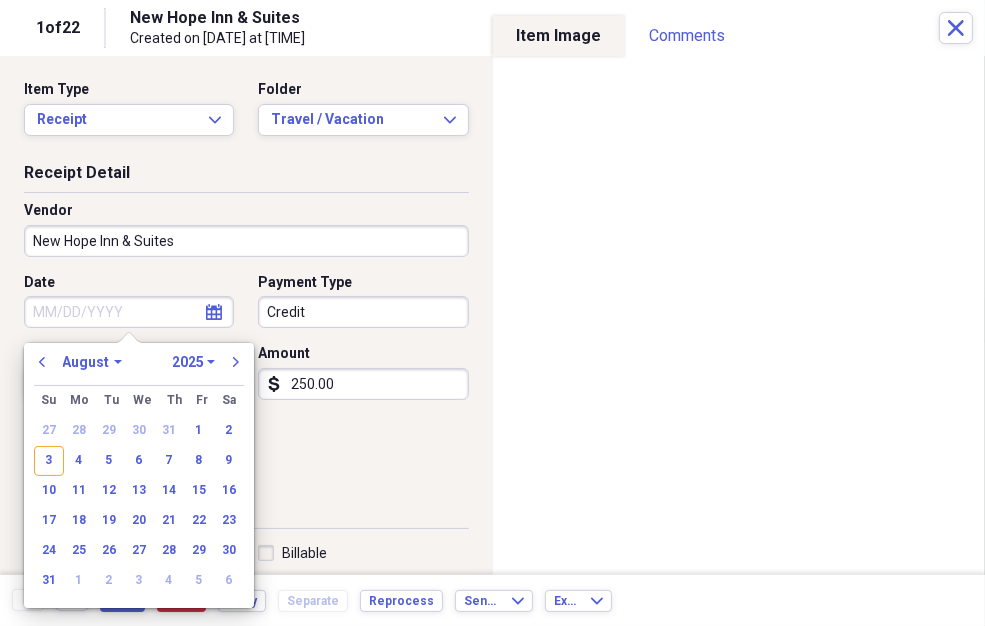type on "08/03/2025" 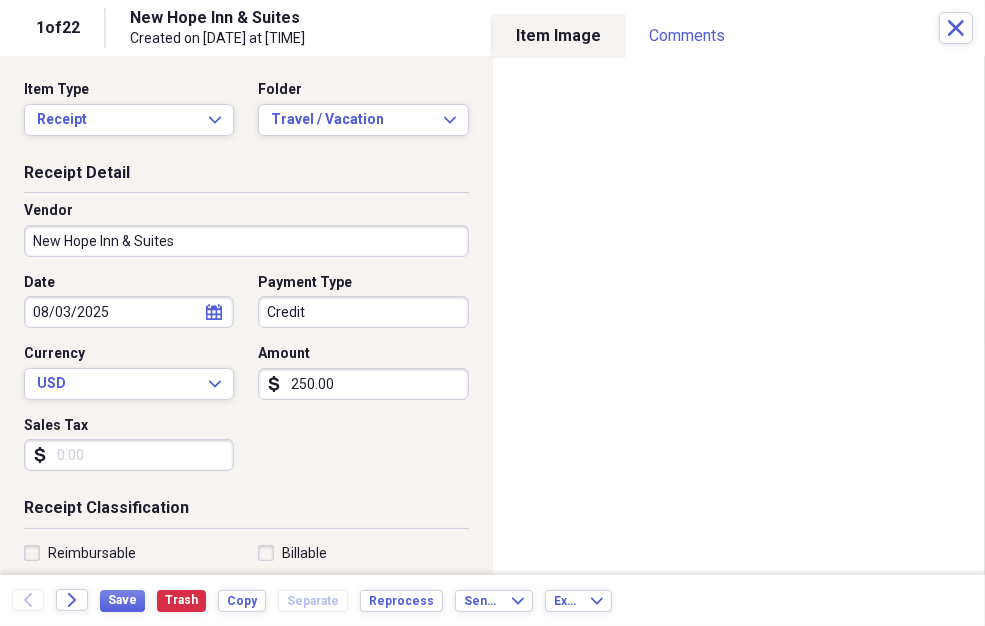 click on "250.00" at bounding box center [363, 384] 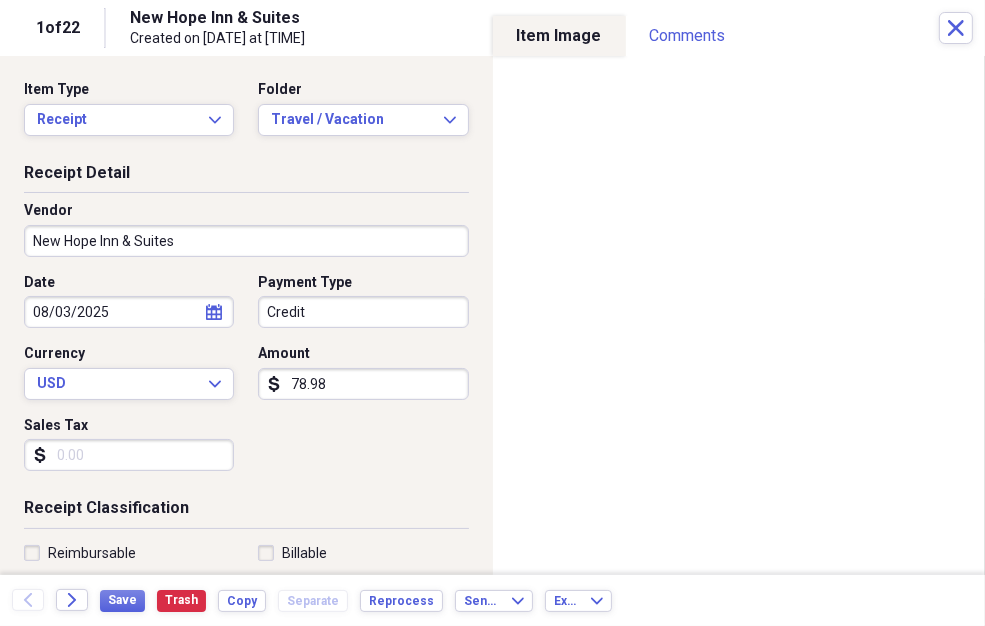 type on "789.87" 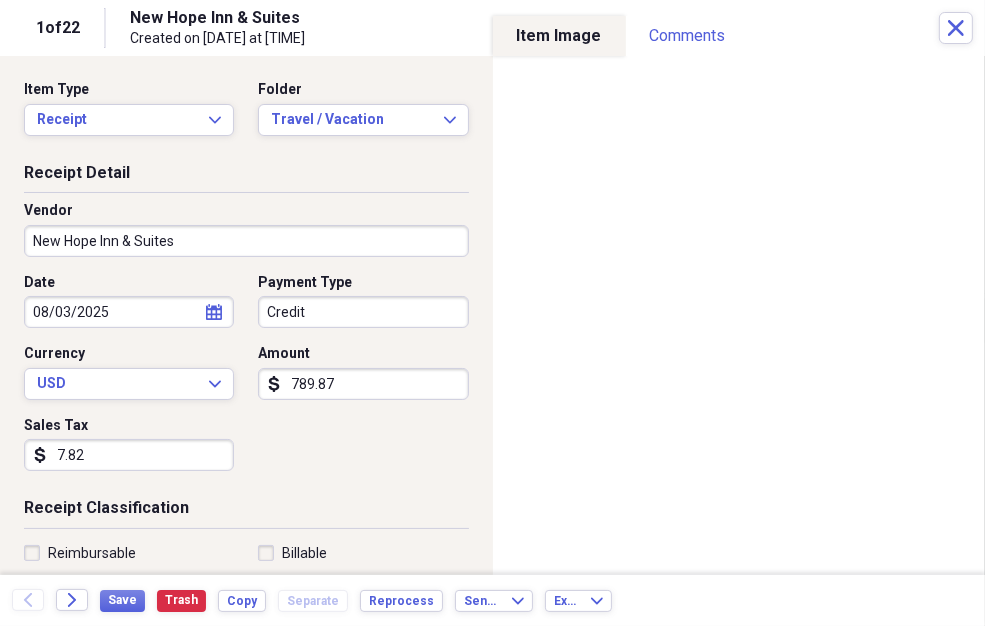 type on "78.28" 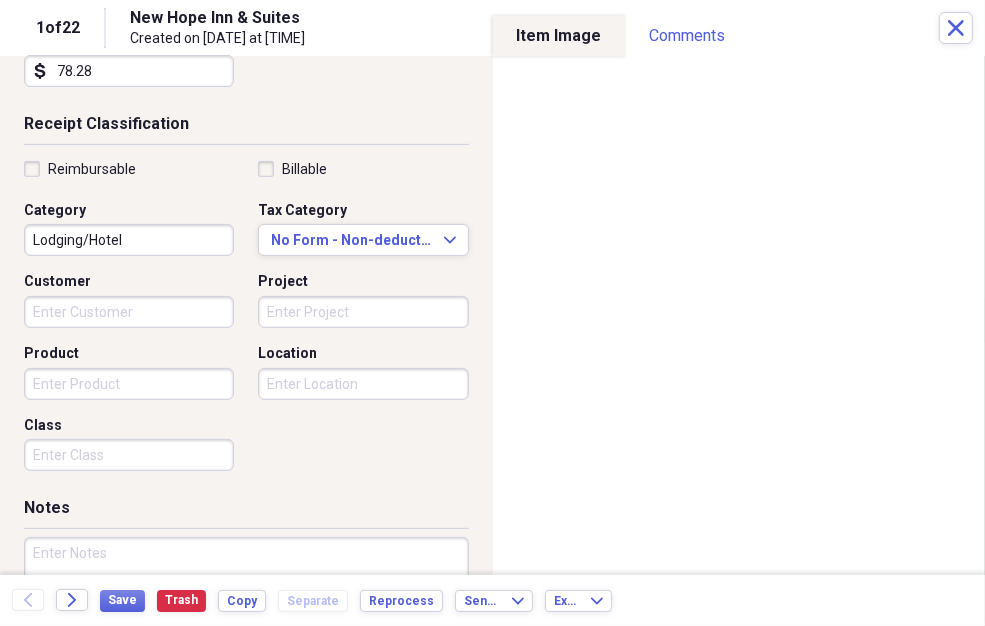 scroll, scrollTop: 460, scrollLeft: 0, axis: vertical 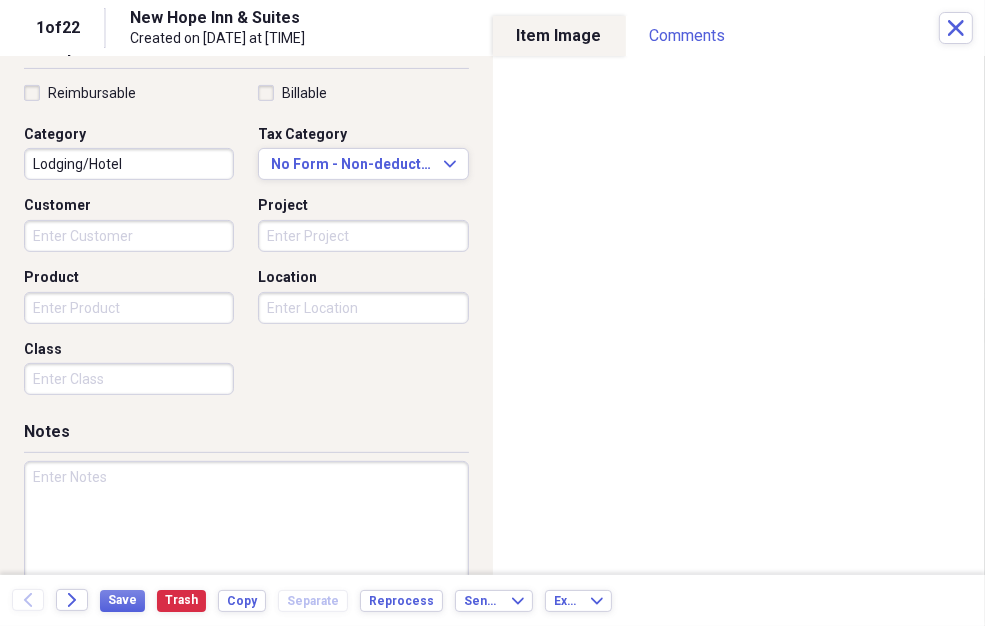 click at bounding box center (246, 526) 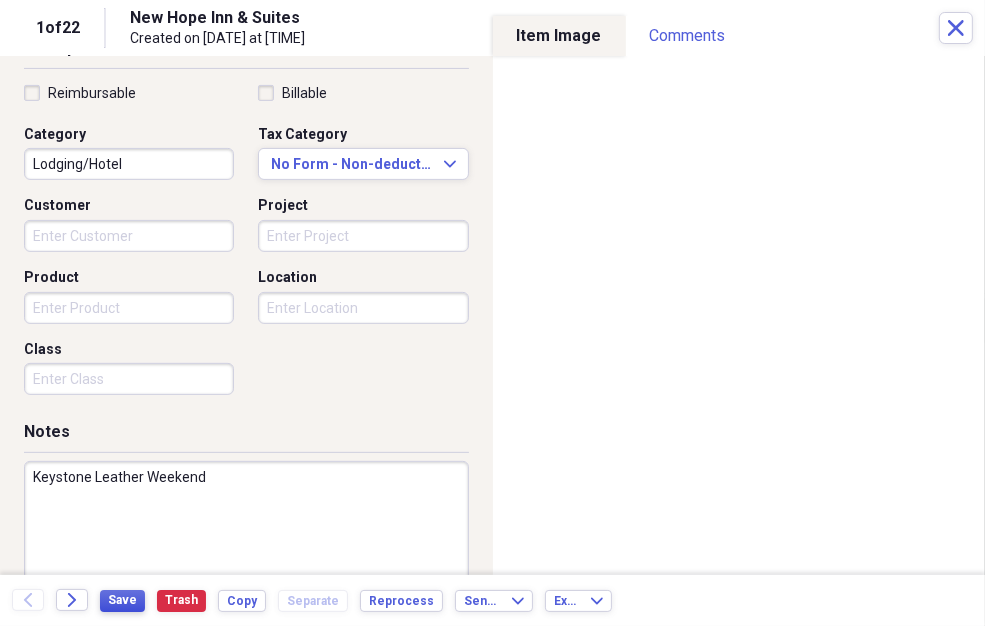 type on "Keystone Leather Weekend" 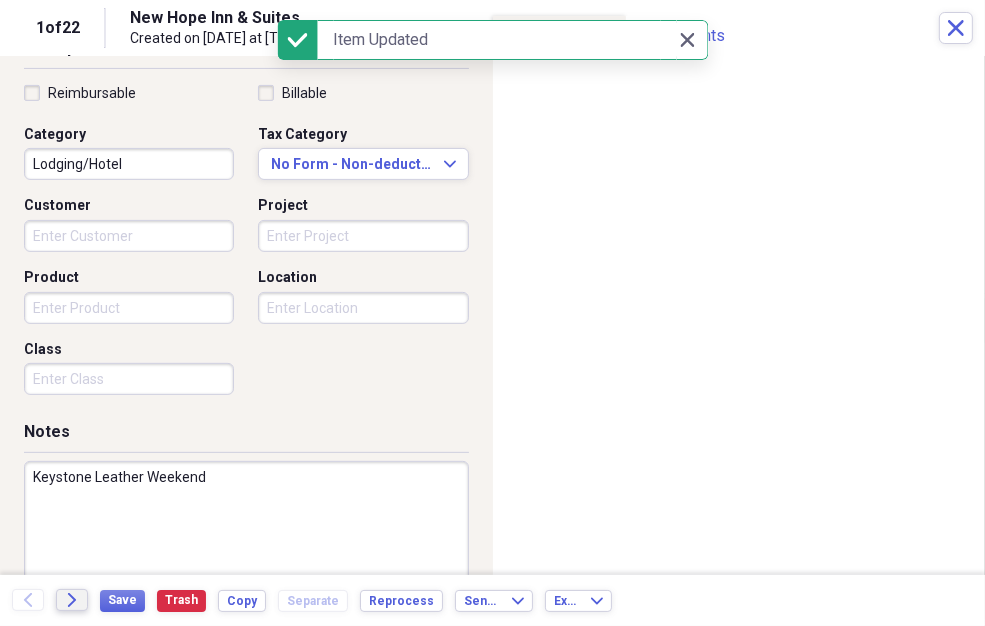 click on "Forward" 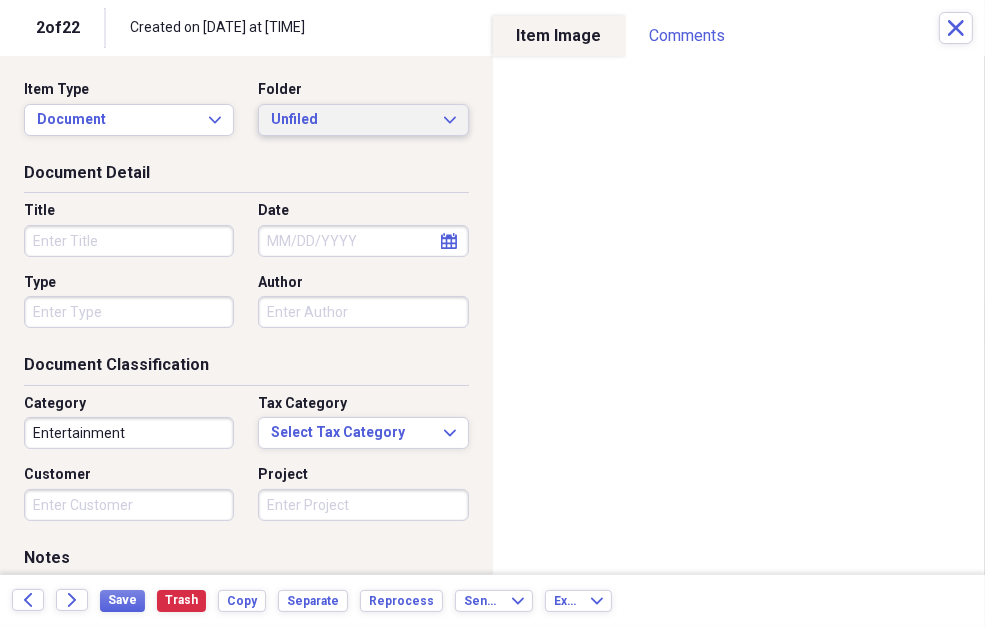 click on "Unfiled" at bounding box center [351, 120] 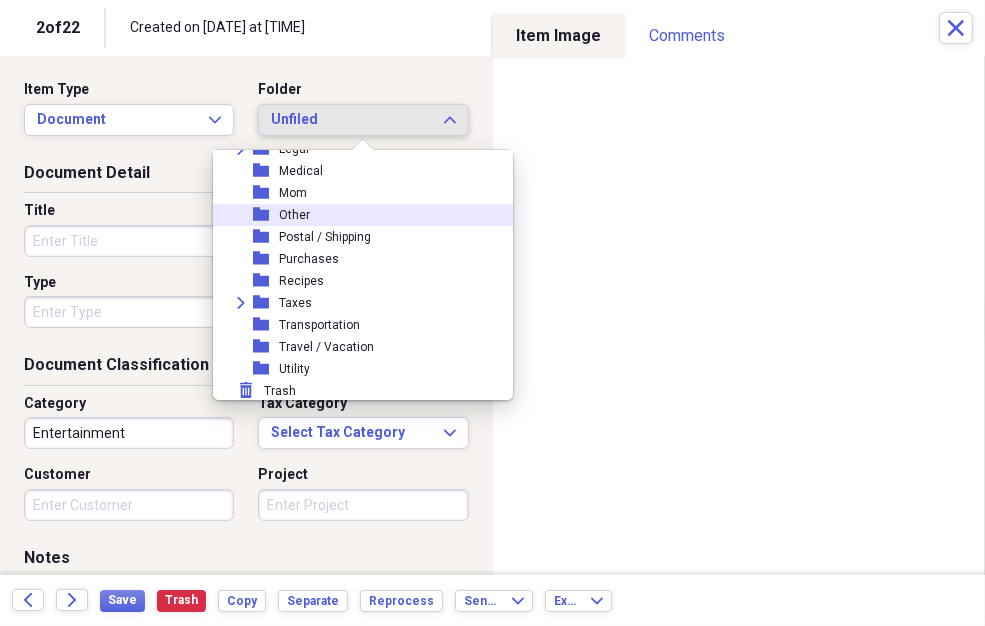 scroll, scrollTop: 249, scrollLeft: 0, axis: vertical 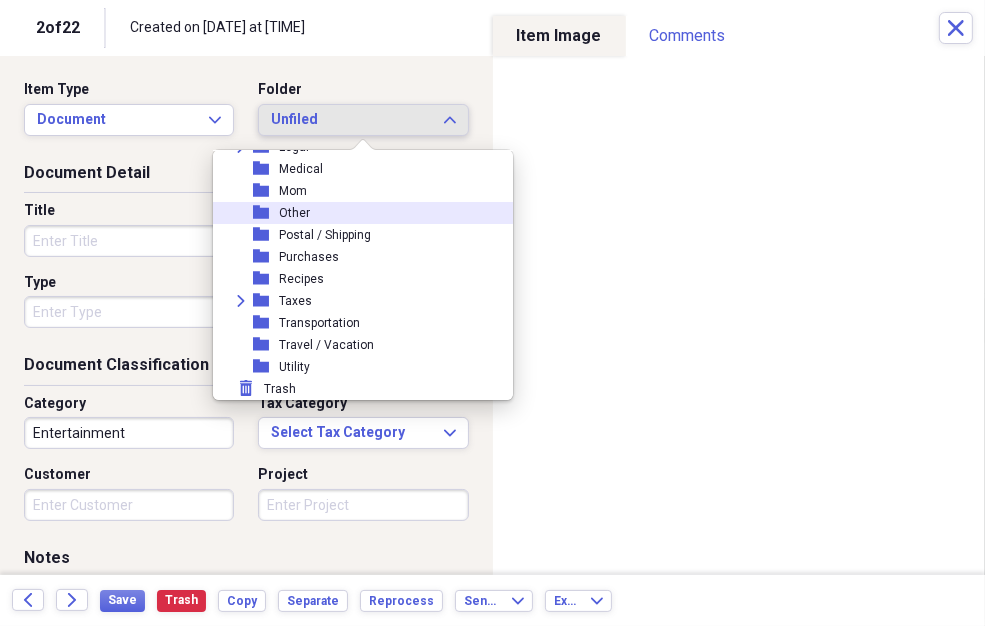 click on "Other" at bounding box center [294, 213] 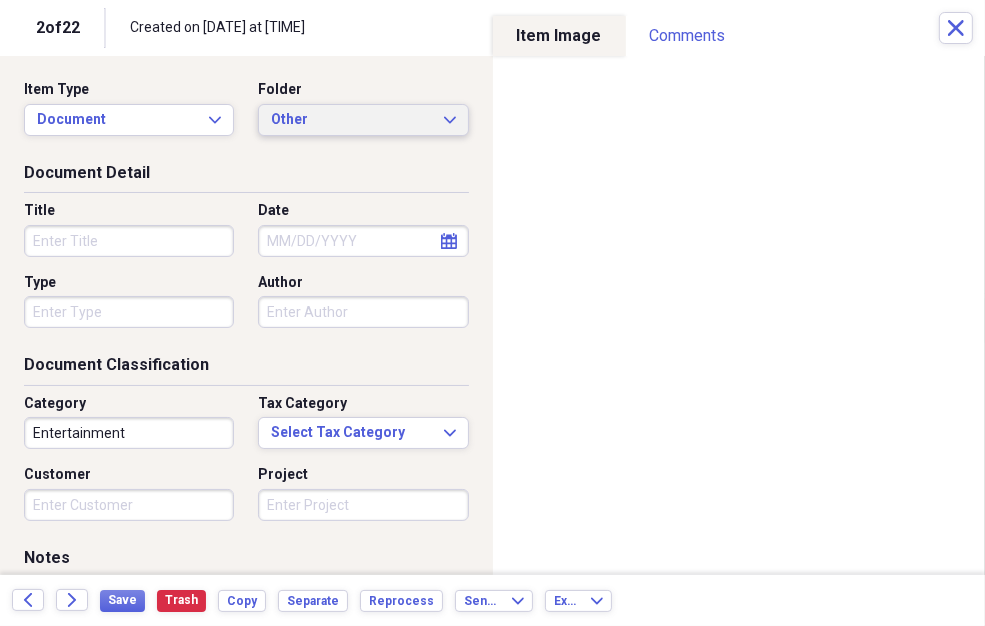 click on "Other Expand" at bounding box center (363, 120) 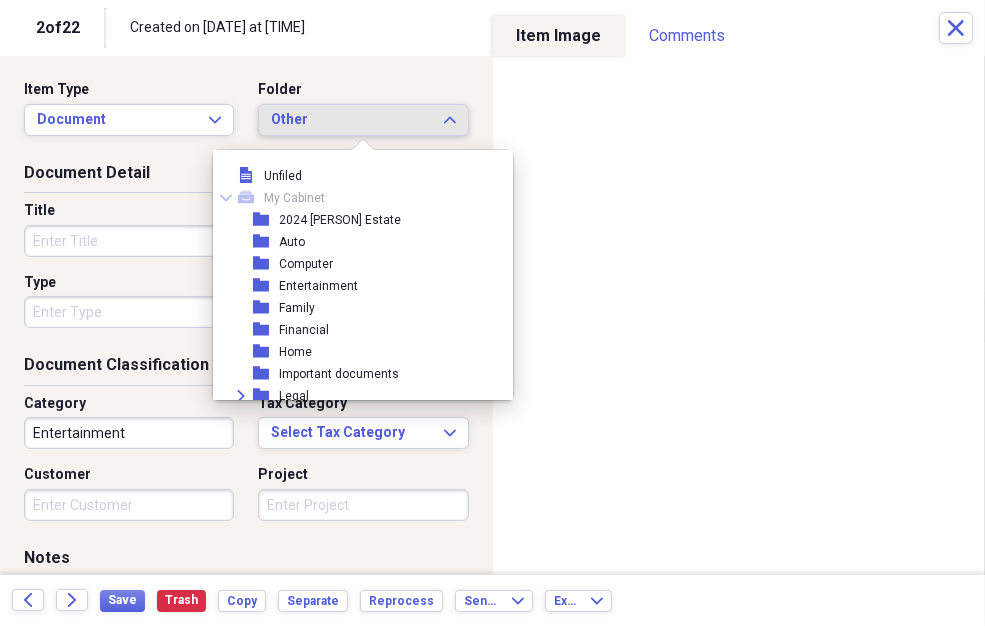 scroll, scrollTop: 187, scrollLeft: 0, axis: vertical 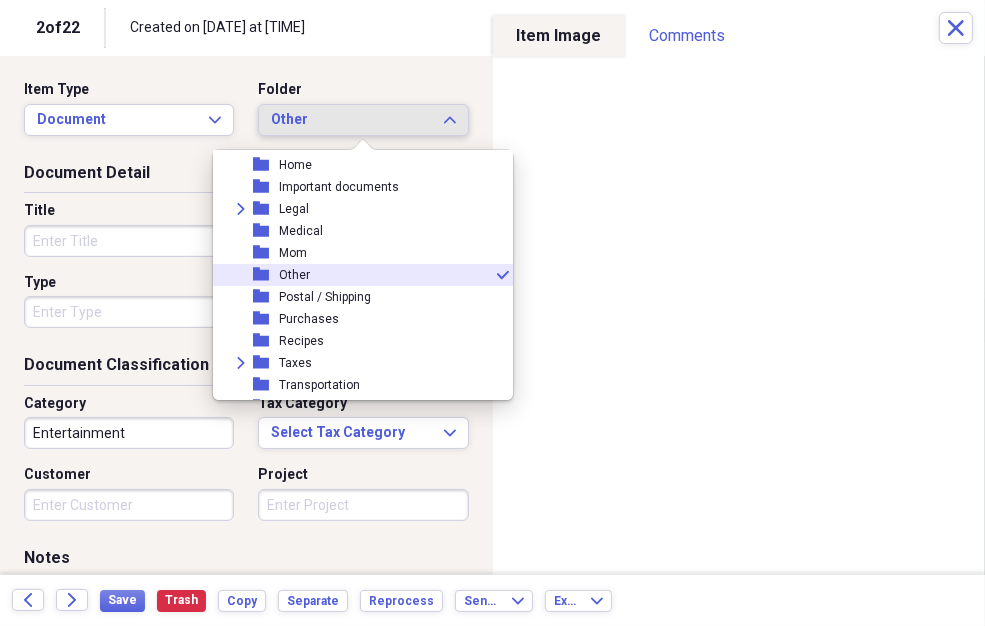 click on "folder Other   check" at bounding box center [355, 275] 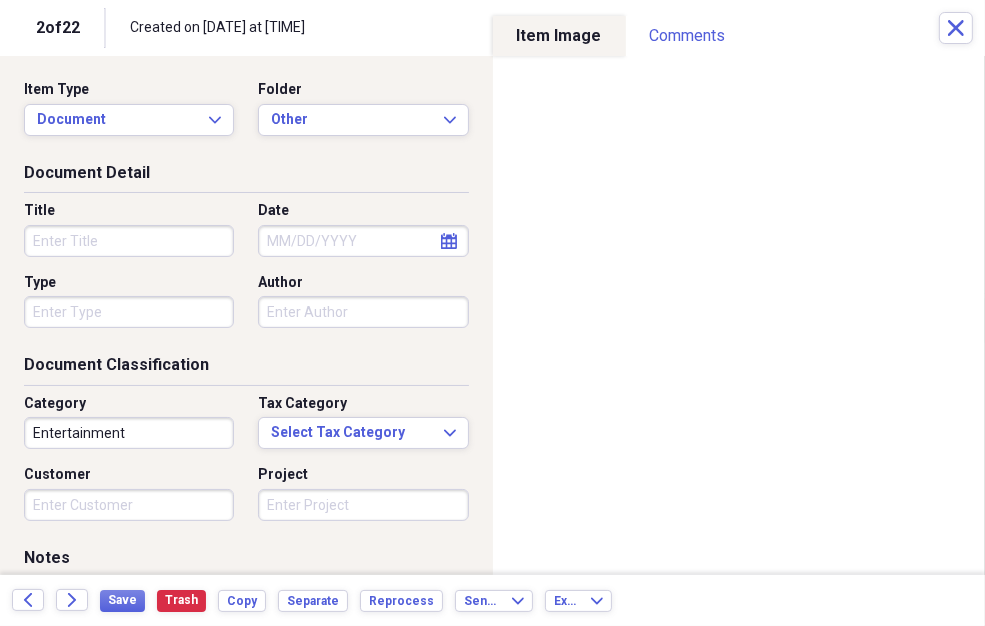 click on "Entertainment" at bounding box center (129, 433) 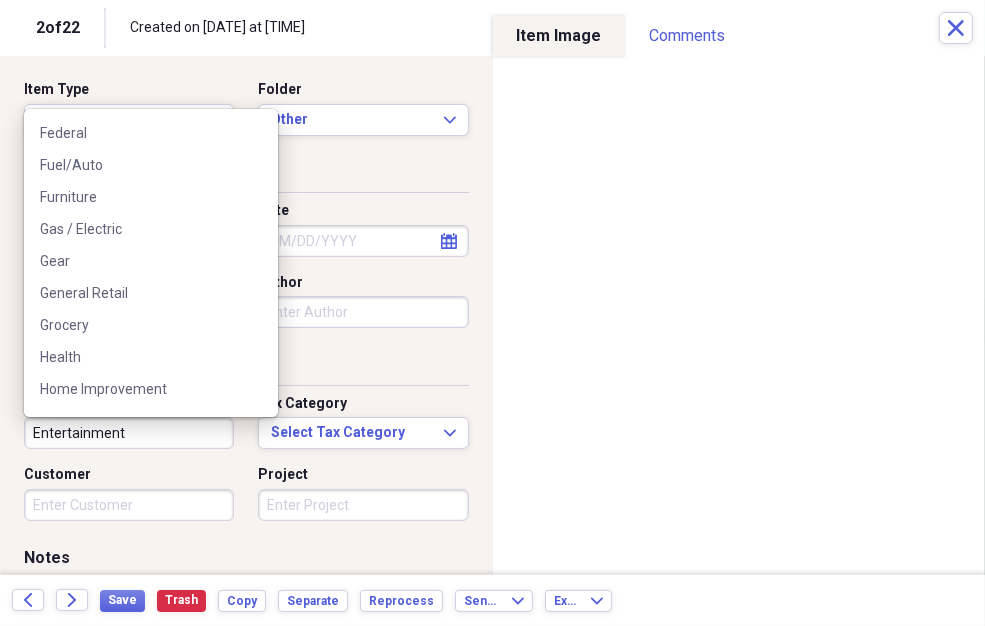 scroll, scrollTop: 460, scrollLeft: 0, axis: vertical 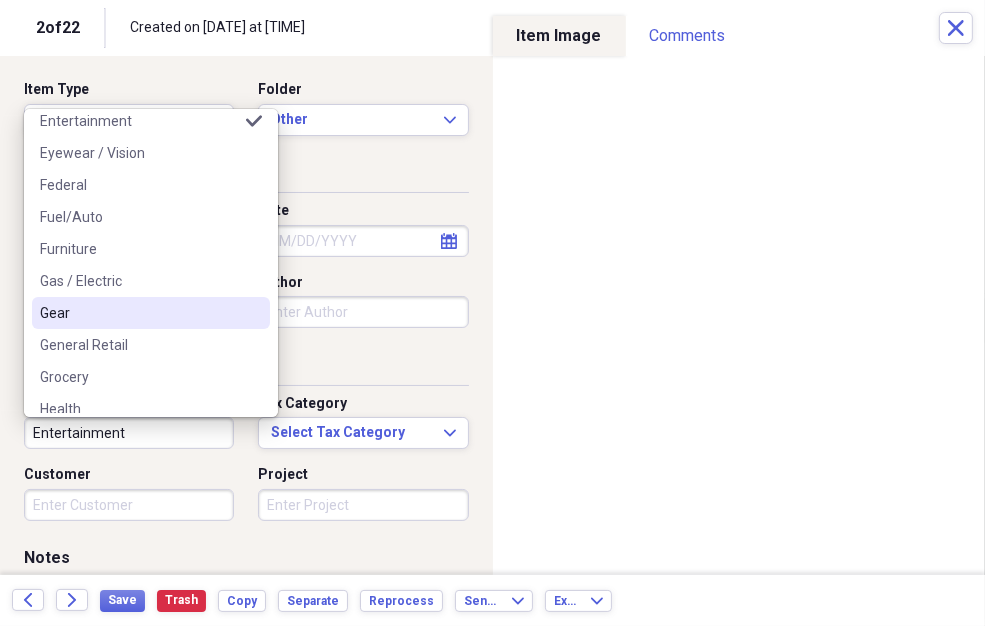 click on "Gear" at bounding box center [139, 313] 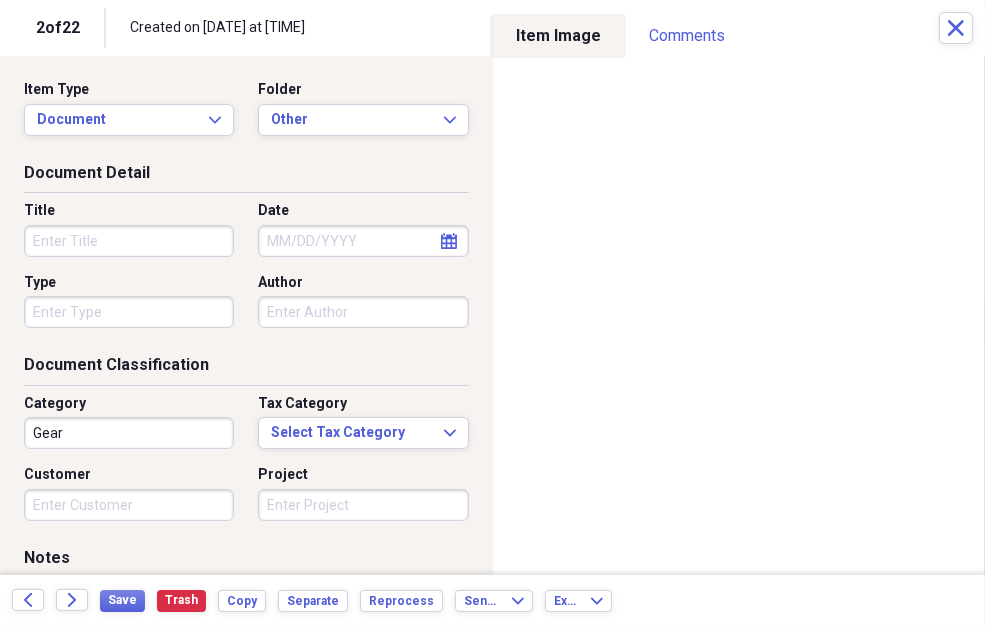 click on "Title" at bounding box center [129, 241] 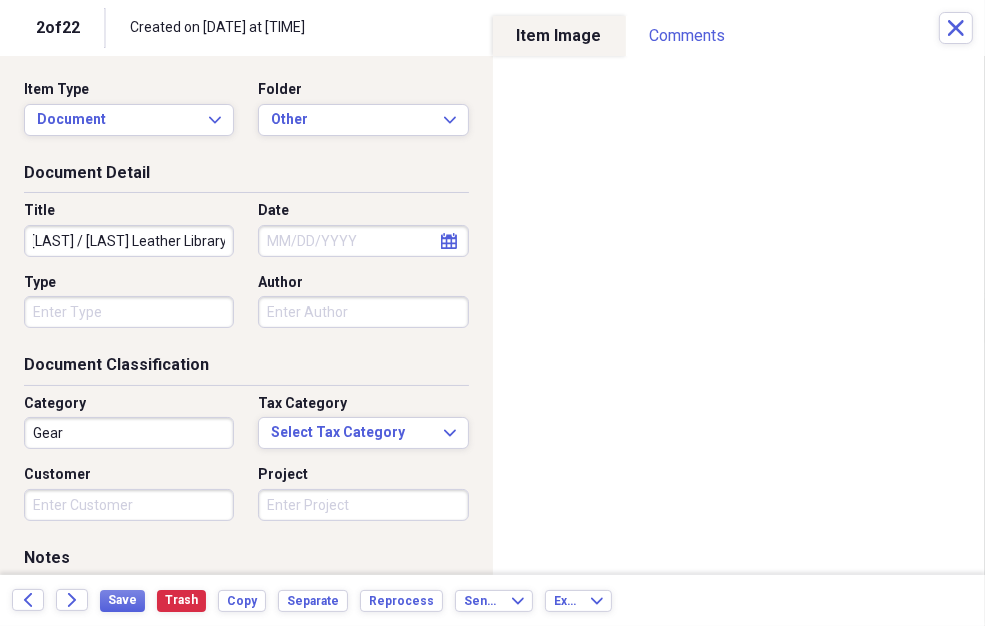 scroll, scrollTop: 0, scrollLeft: 8, axis: horizontal 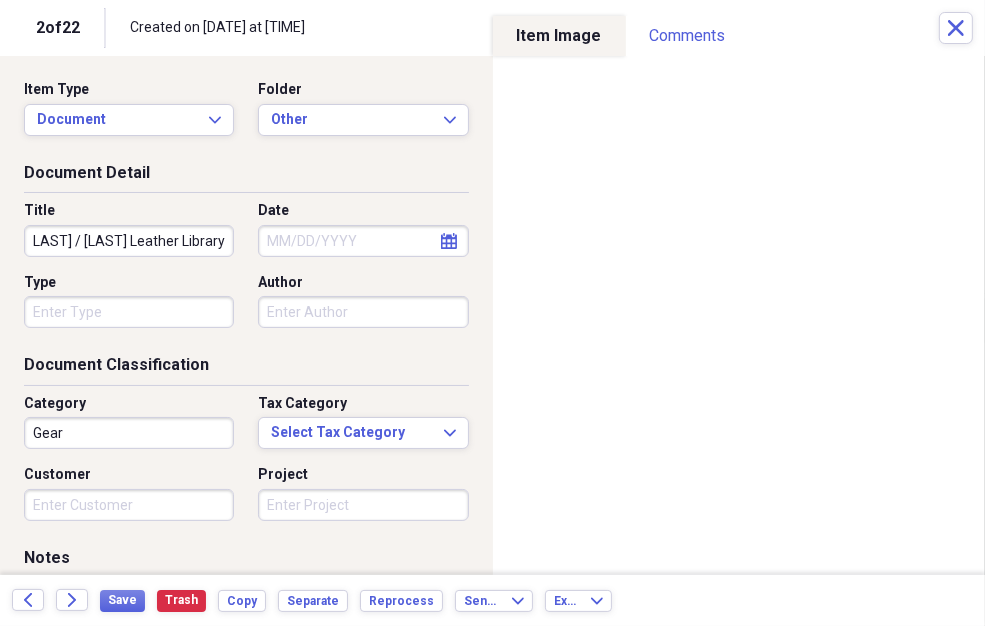 type on "[LAST] / [LAST] Leather Library" 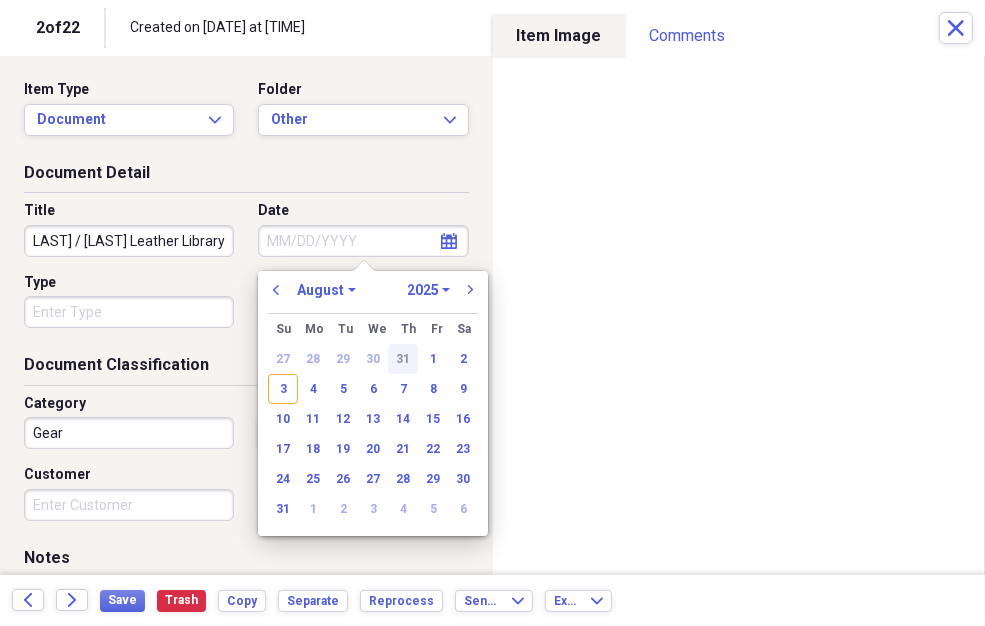 click on "31" at bounding box center (403, 359) 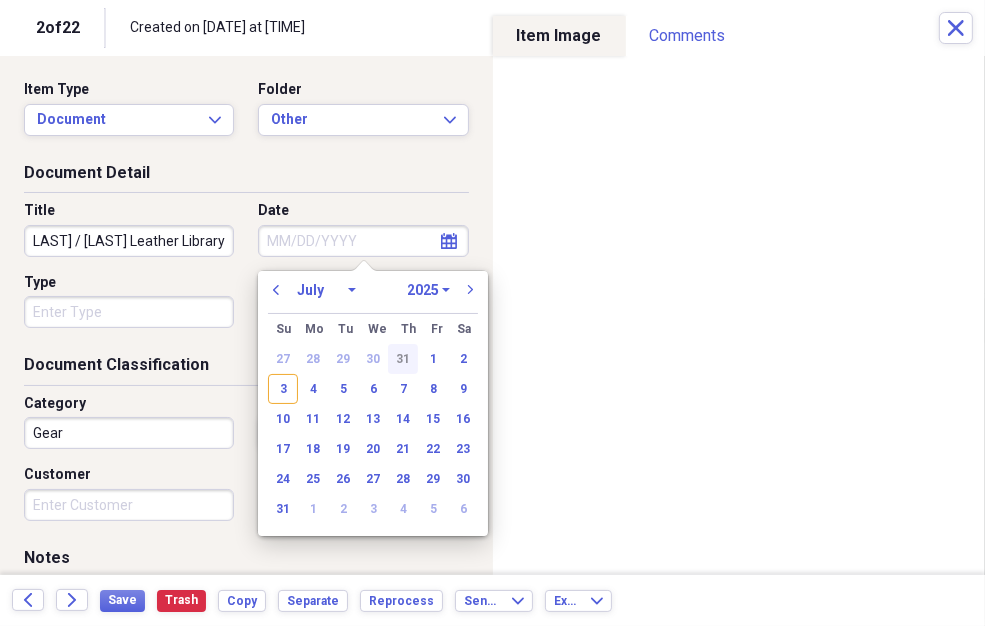 type on "07/31/2025" 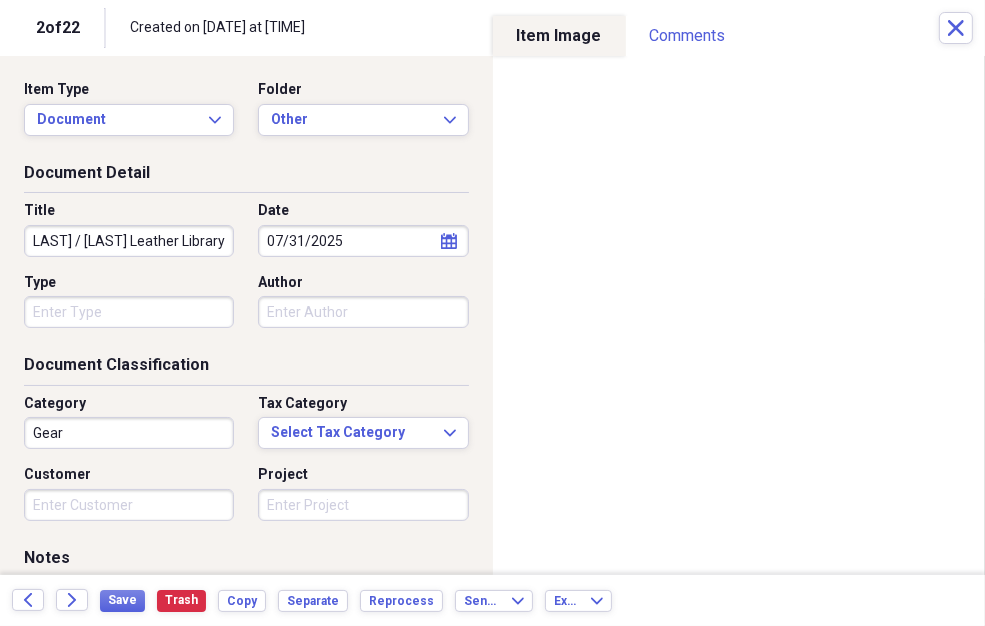 click on "Type" at bounding box center (129, 312) 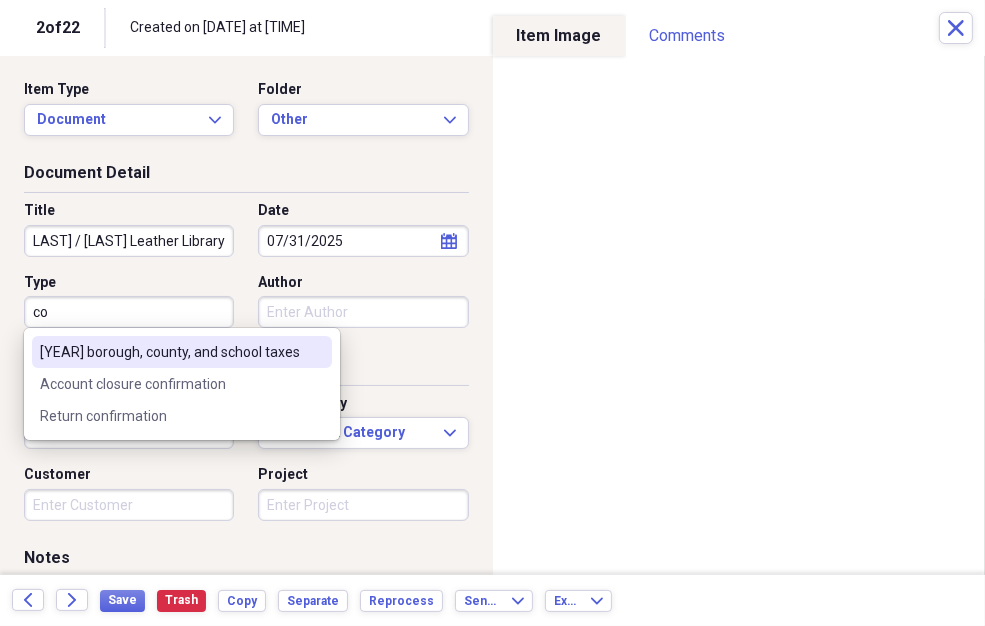 type on "c" 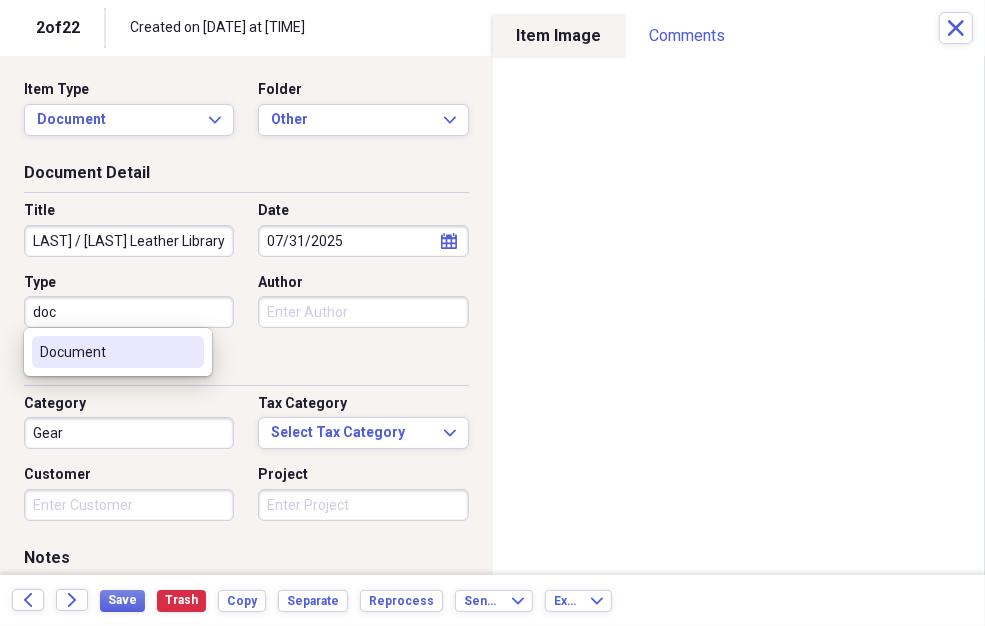 click on "Document" at bounding box center (106, 352) 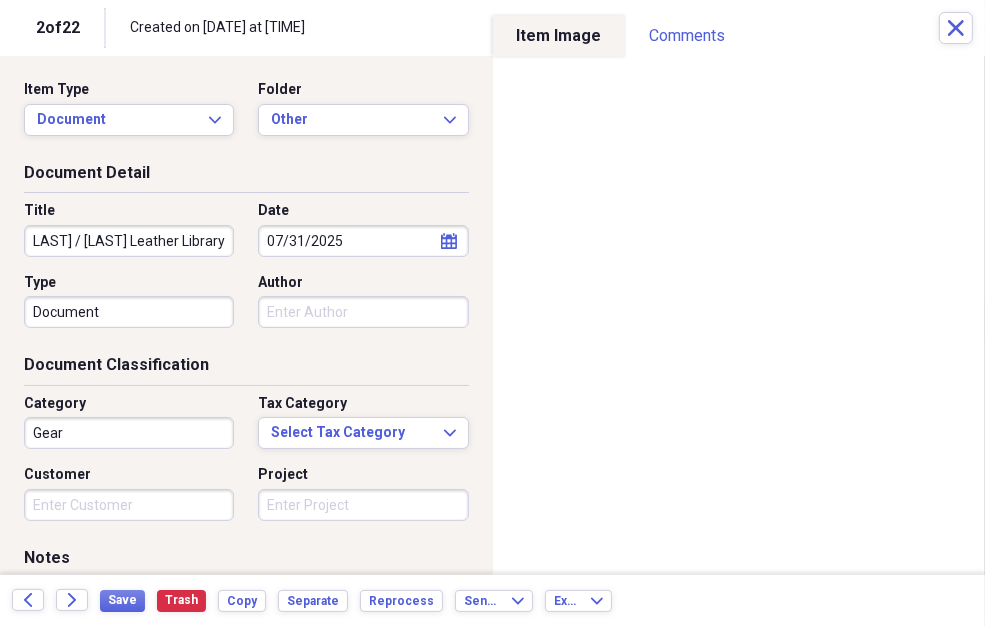 click on "Author" at bounding box center [363, 312] 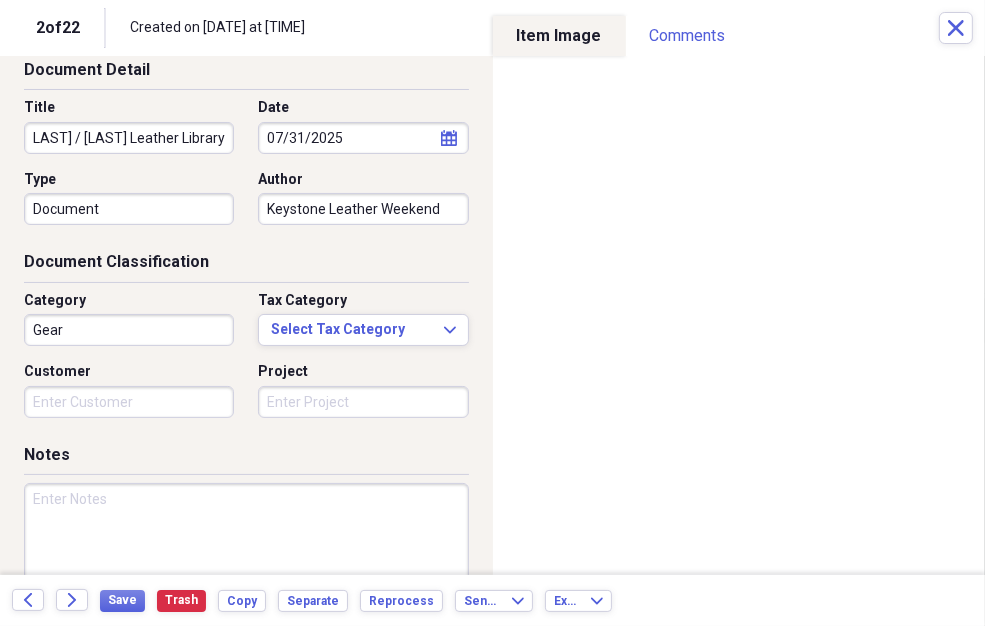 scroll, scrollTop: 153, scrollLeft: 0, axis: vertical 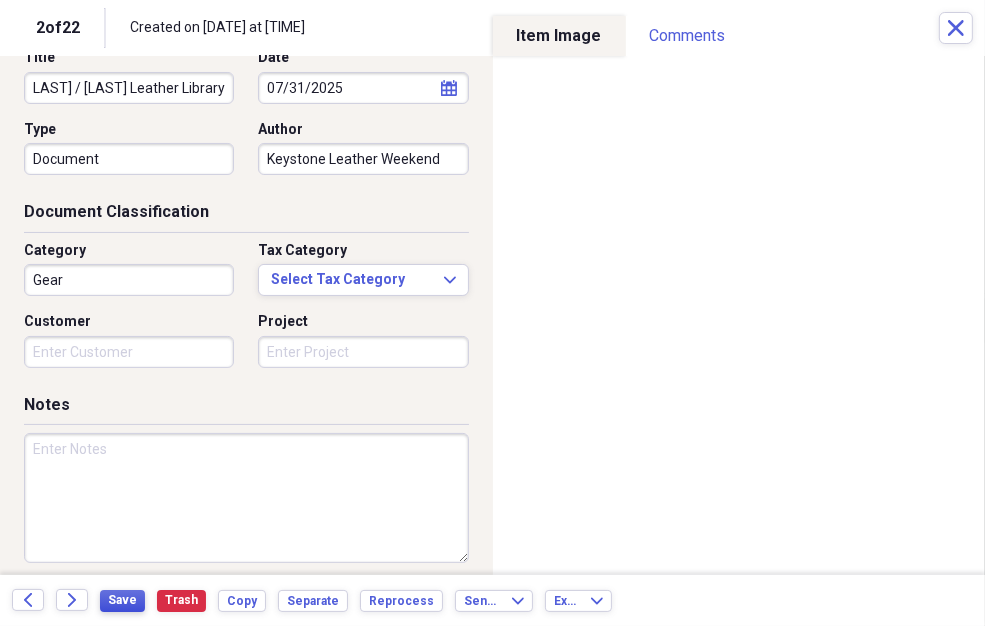 type on "Keystone Leather Weekend" 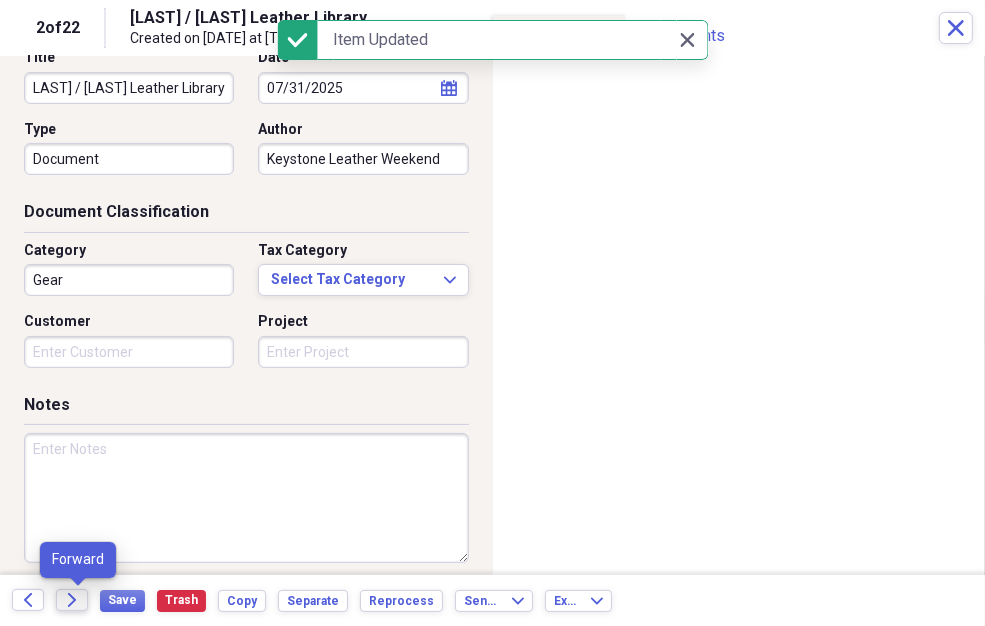 click 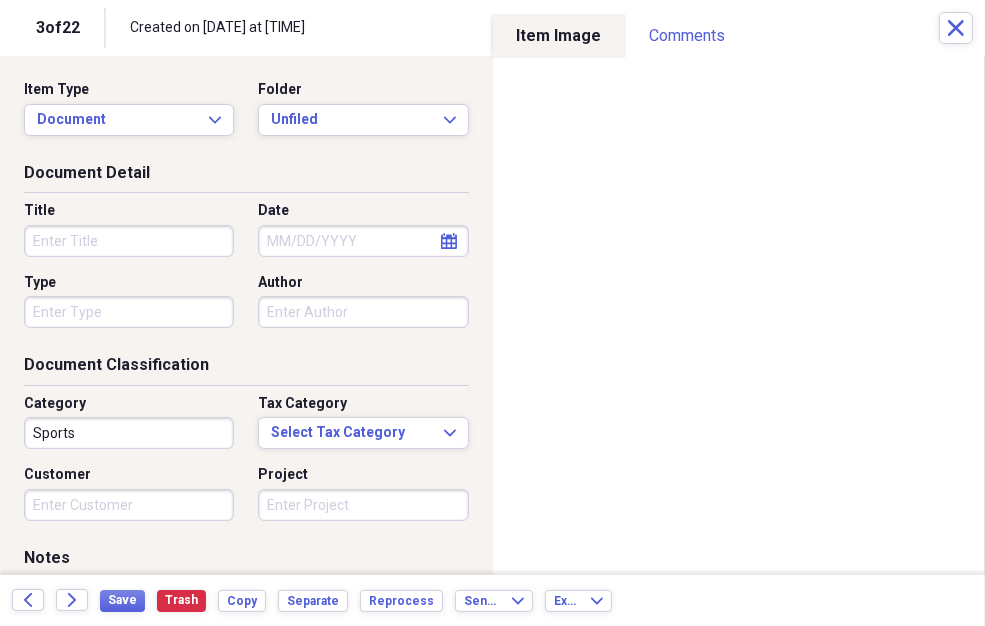 click on "Title" at bounding box center [129, 241] 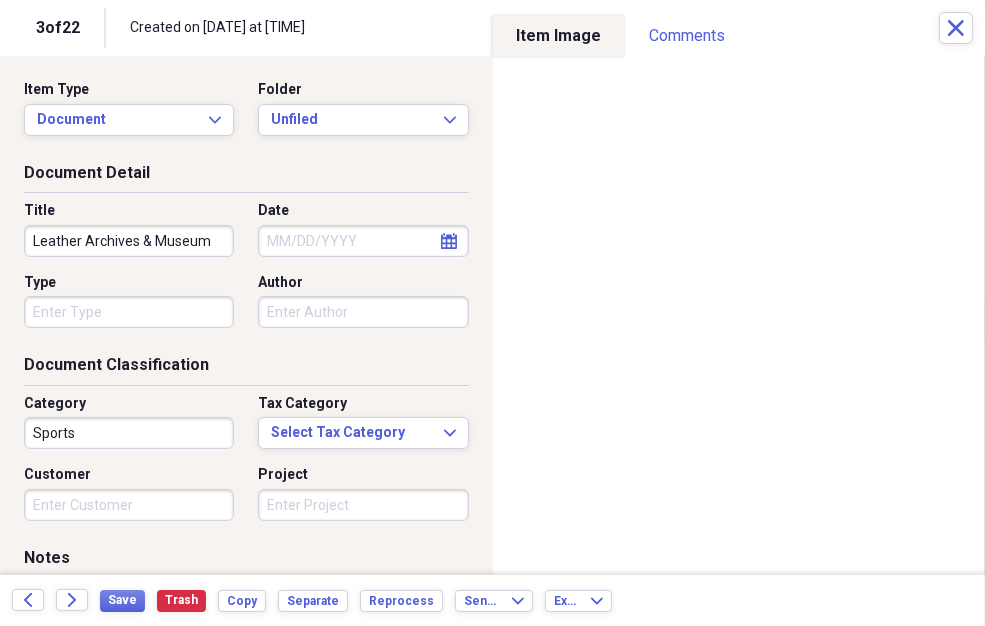 type on "Leather Archives & Museum" 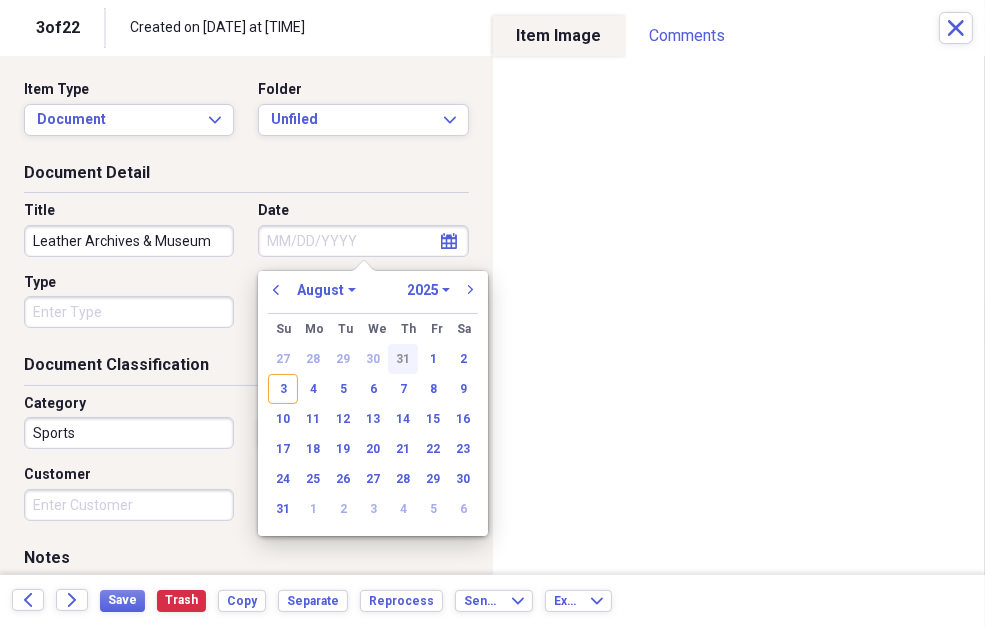 click on "31" at bounding box center (403, 359) 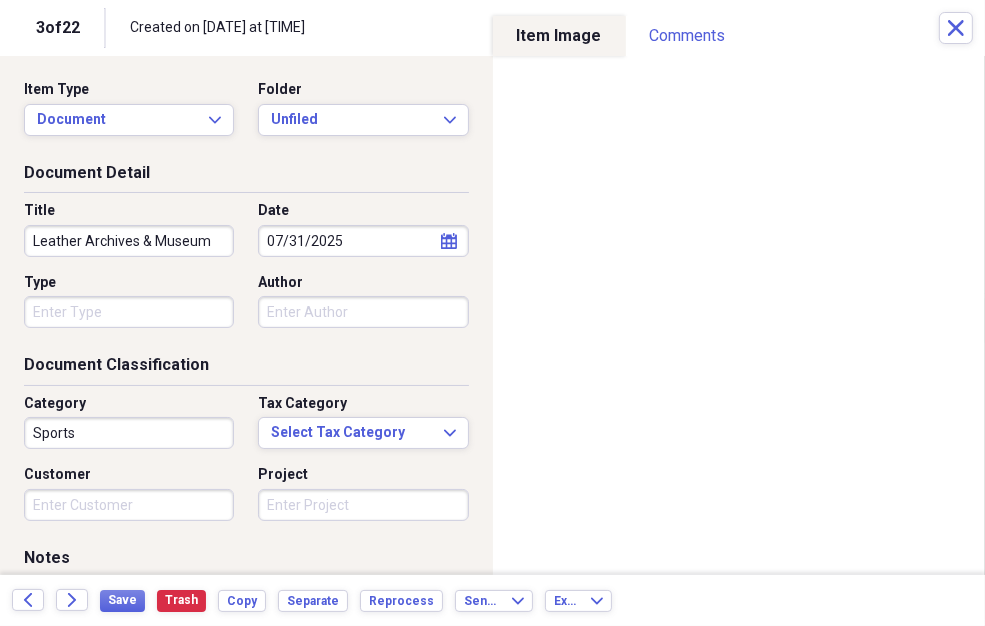 type on "07/31/2025" 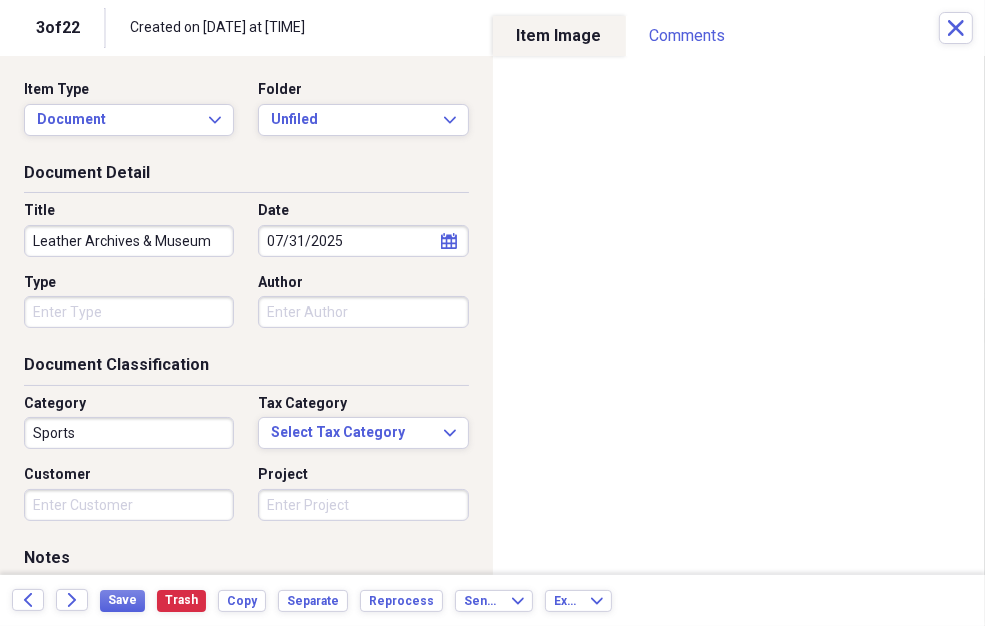 click on "Type" at bounding box center [129, 312] 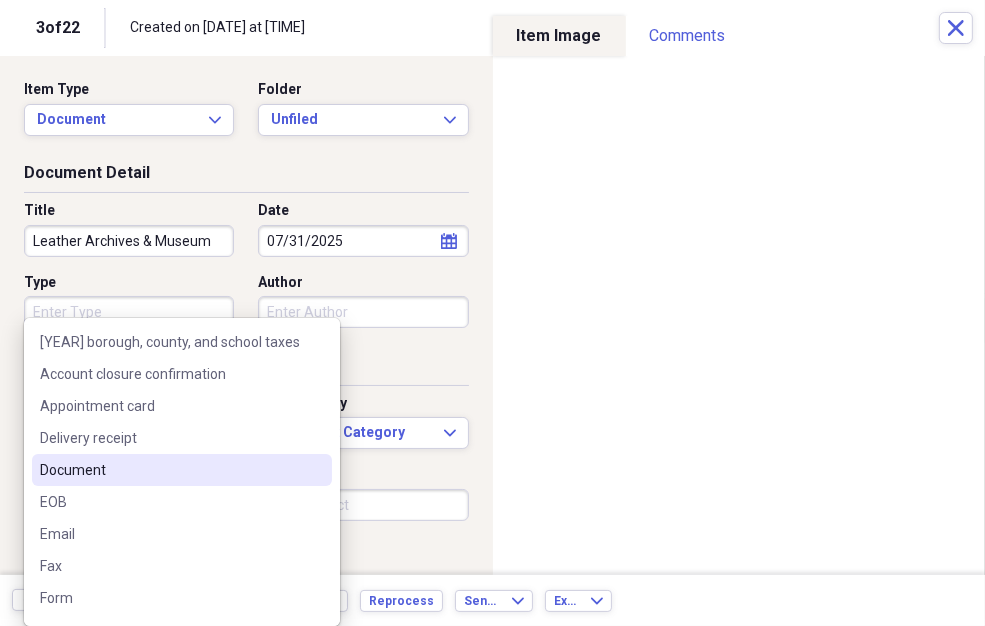 click on "Document" at bounding box center [182, 470] 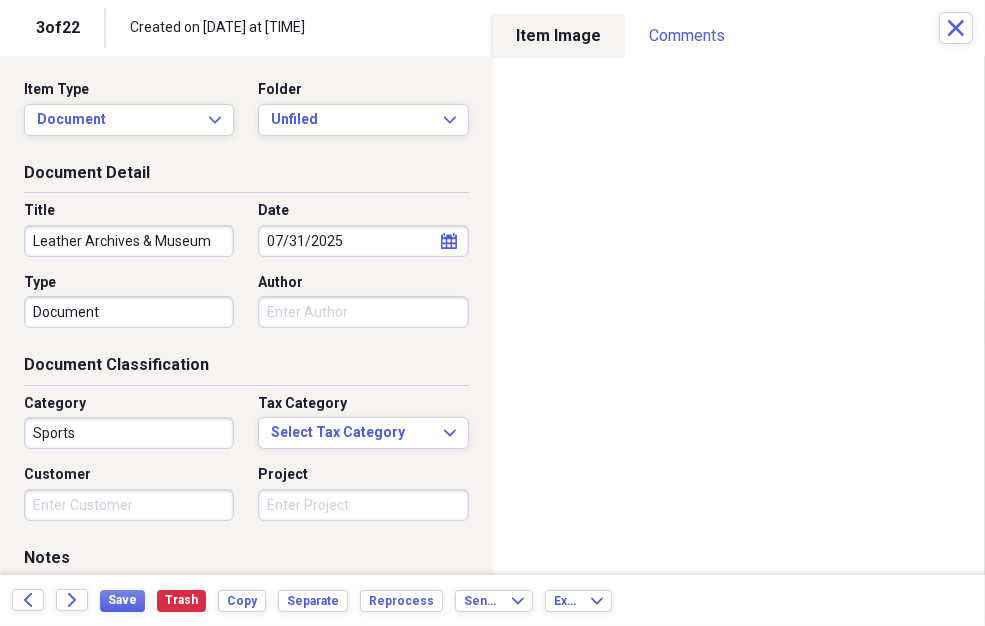 click on "Author" at bounding box center (363, 312) 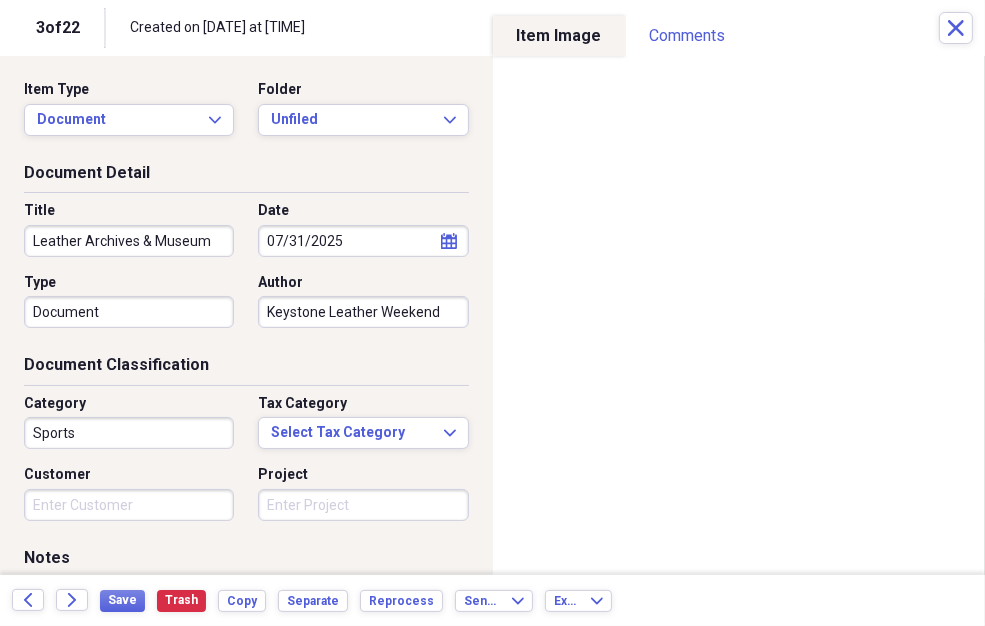 type on "Keystone Leather Weekend" 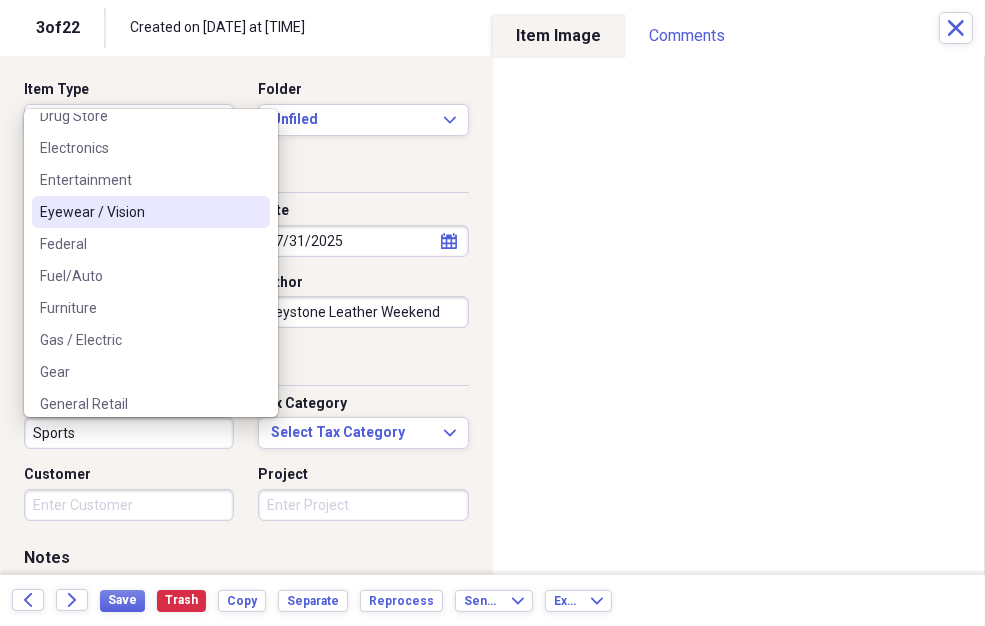 scroll, scrollTop: 460, scrollLeft: 0, axis: vertical 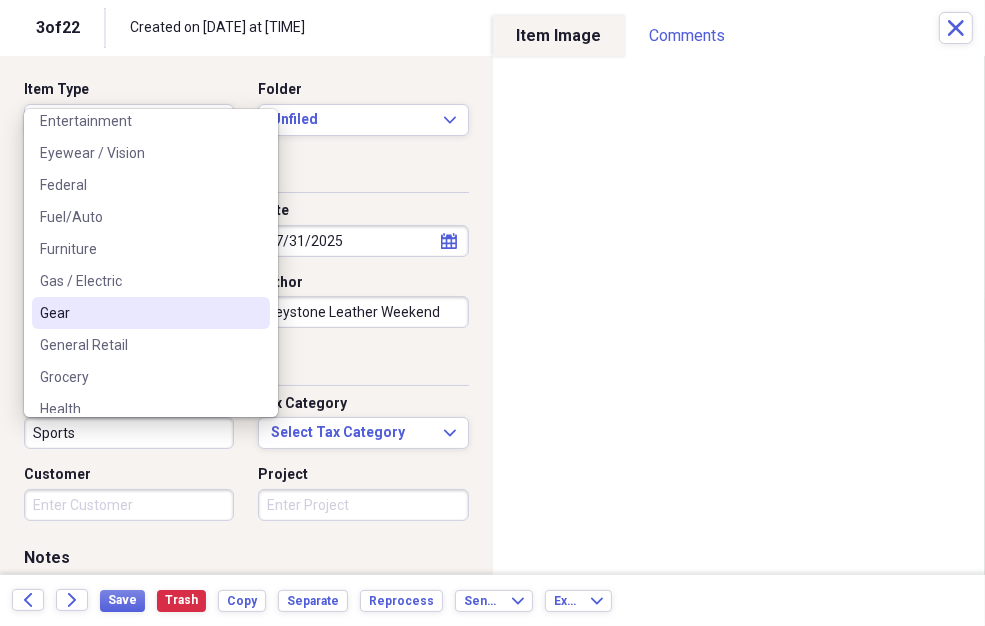 click on "Gear" at bounding box center [139, 313] 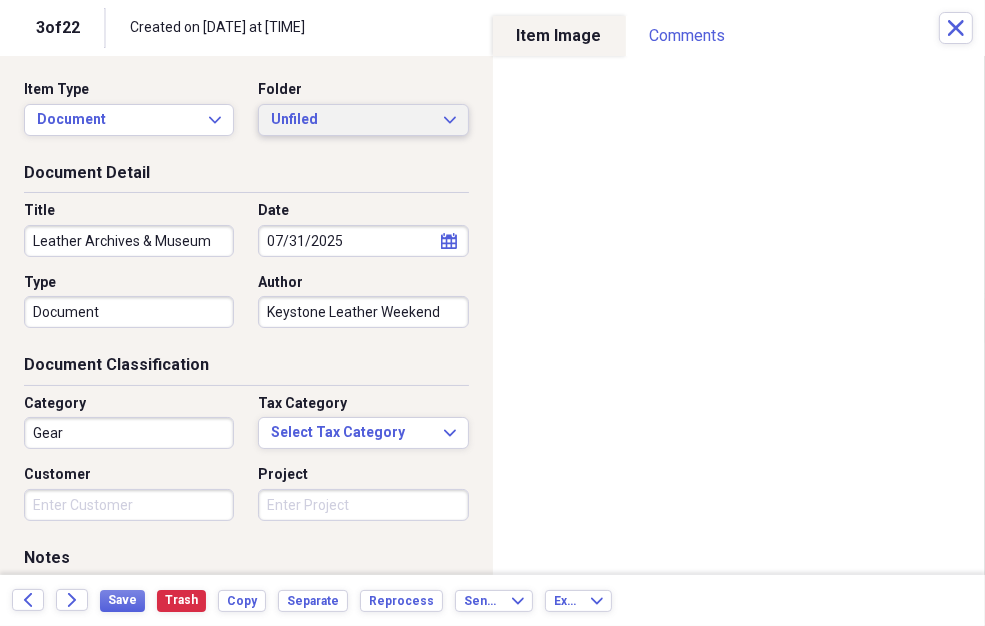click on "Unfiled" at bounding box center (351, 120) 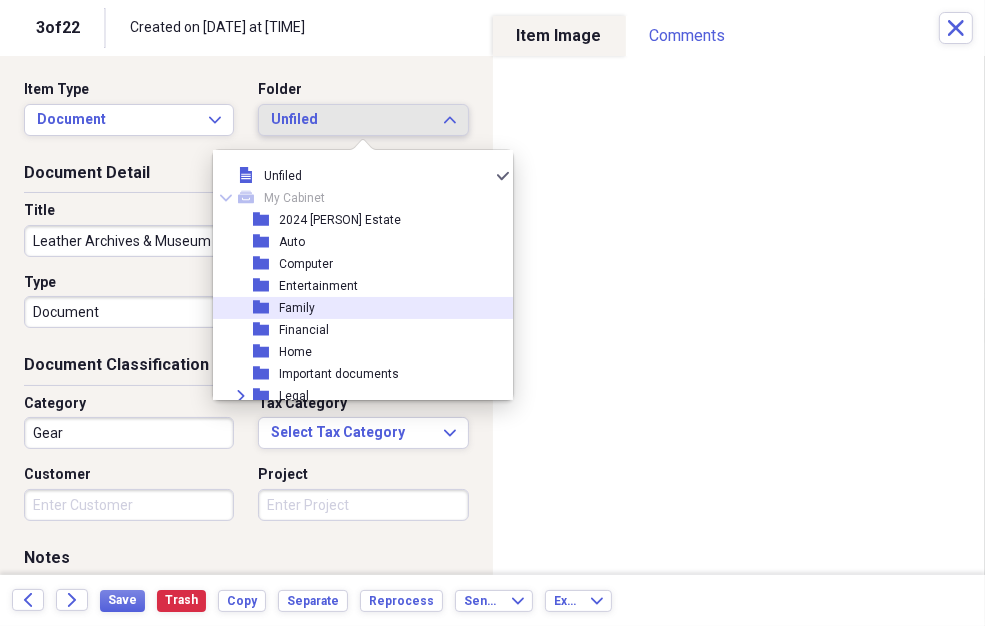 scroll, scrollTop: 153, scrollLeft: 0, axis: vertical 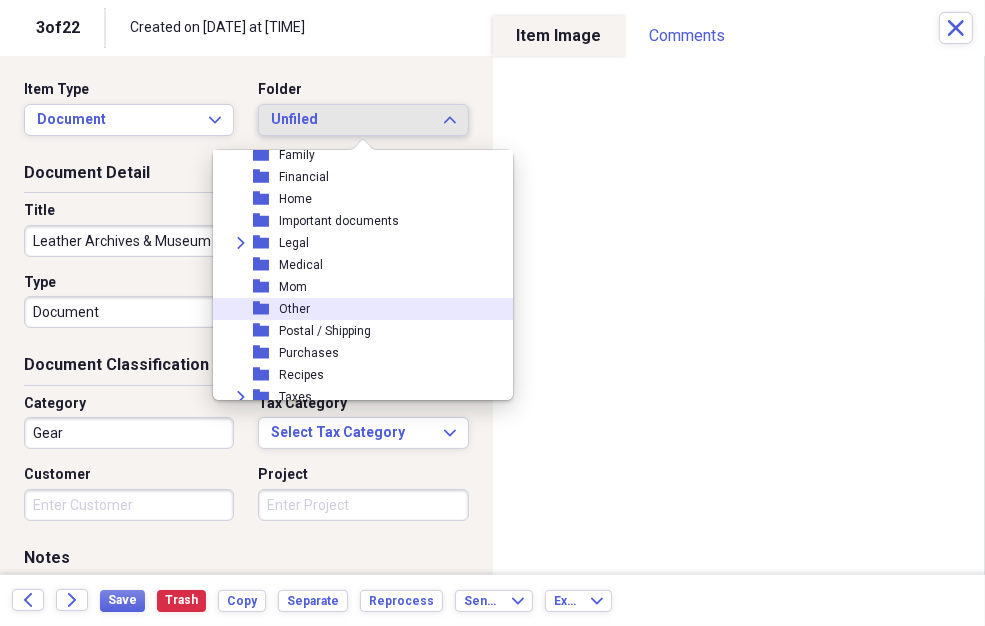 click on "Other" at bounding box center [294, 309] 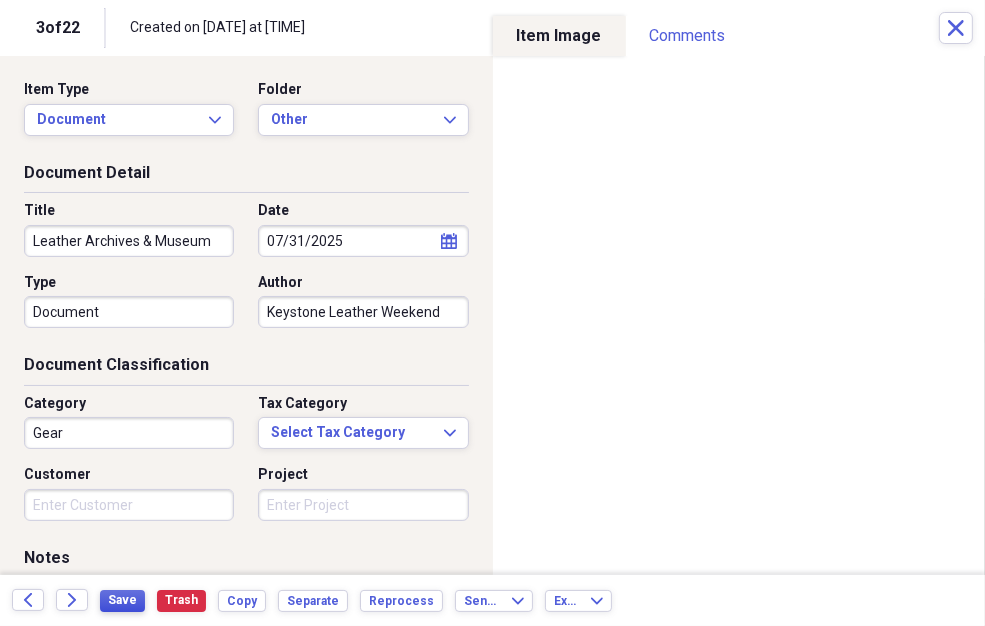 click on "Save" at bounding box center [122, 600] 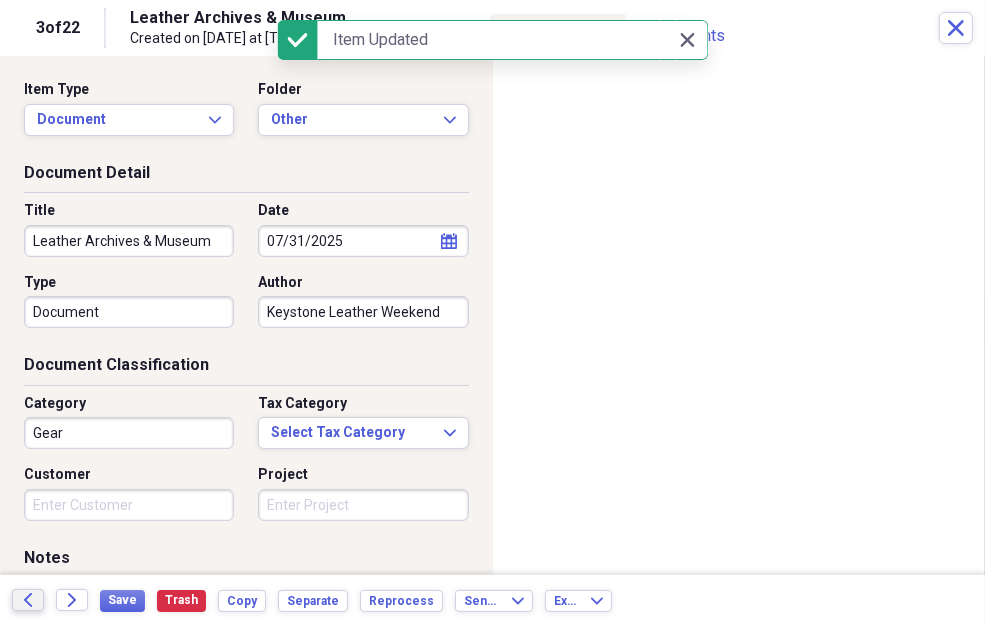 click on "Back" 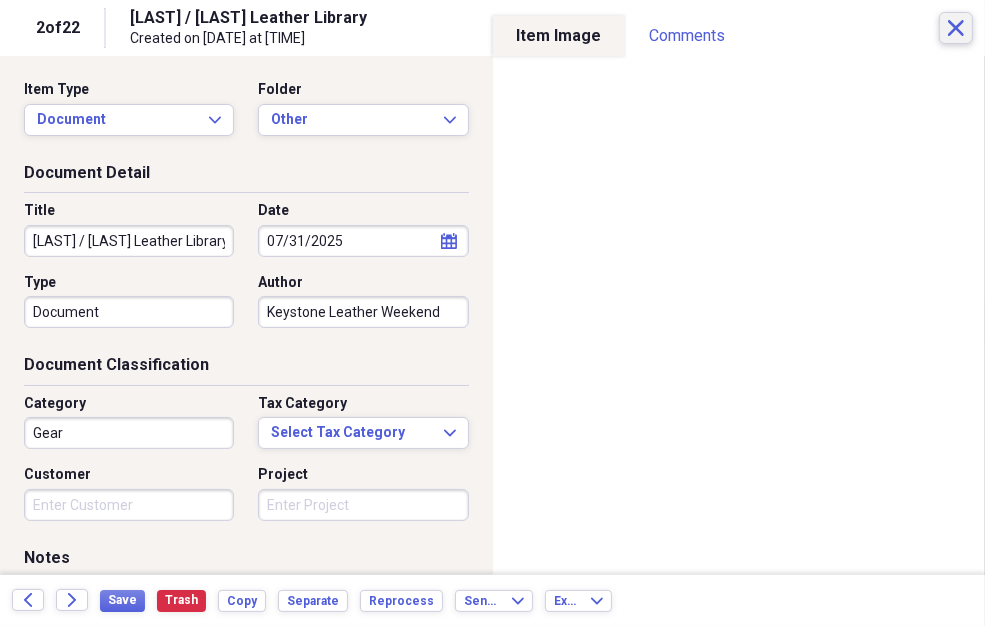 click on "Close" at bounding box center (956, 28) 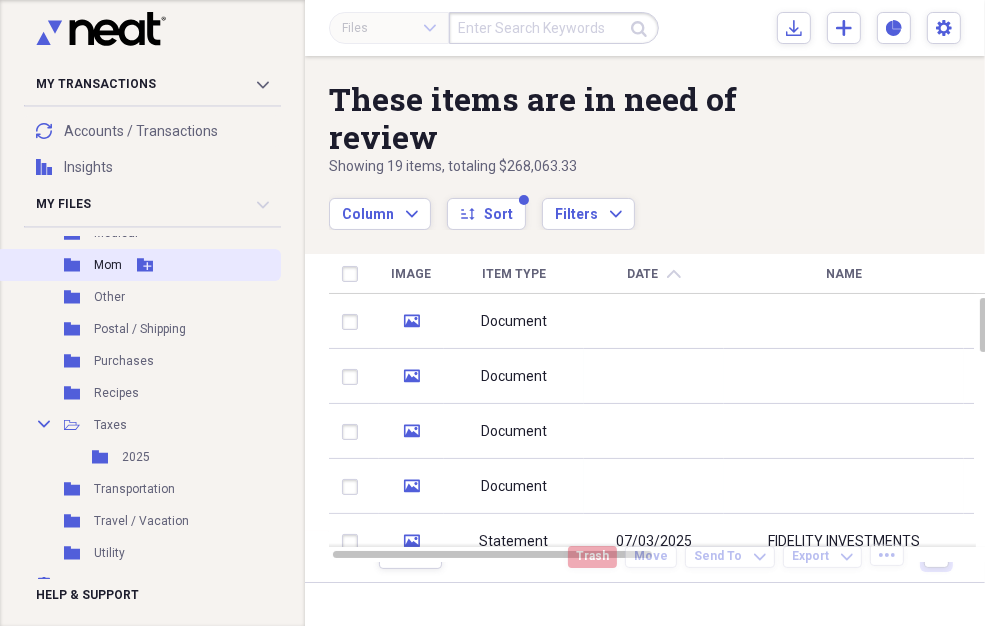 scroll, scrollTop: 486, scrollLeft: 0, axis: vertical 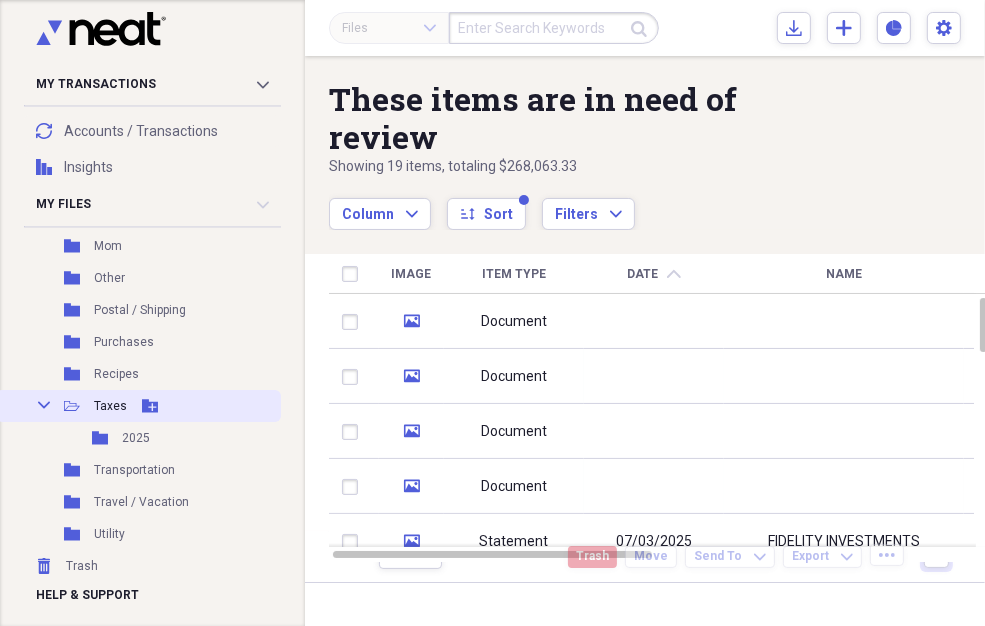 click 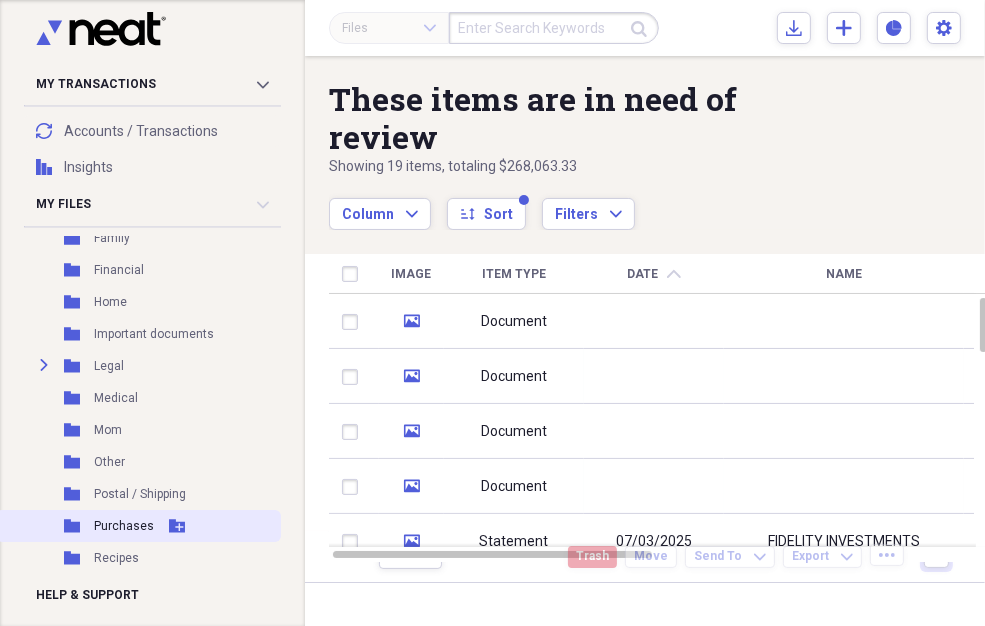 scroll, scrollTop: 337, scrollLeft: 0, axis: vertical 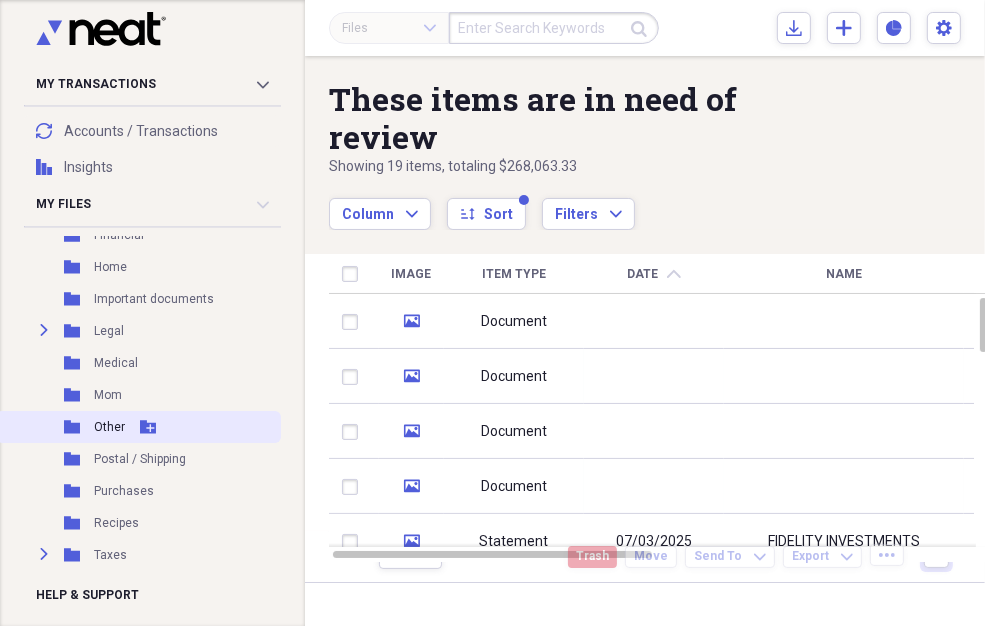 click 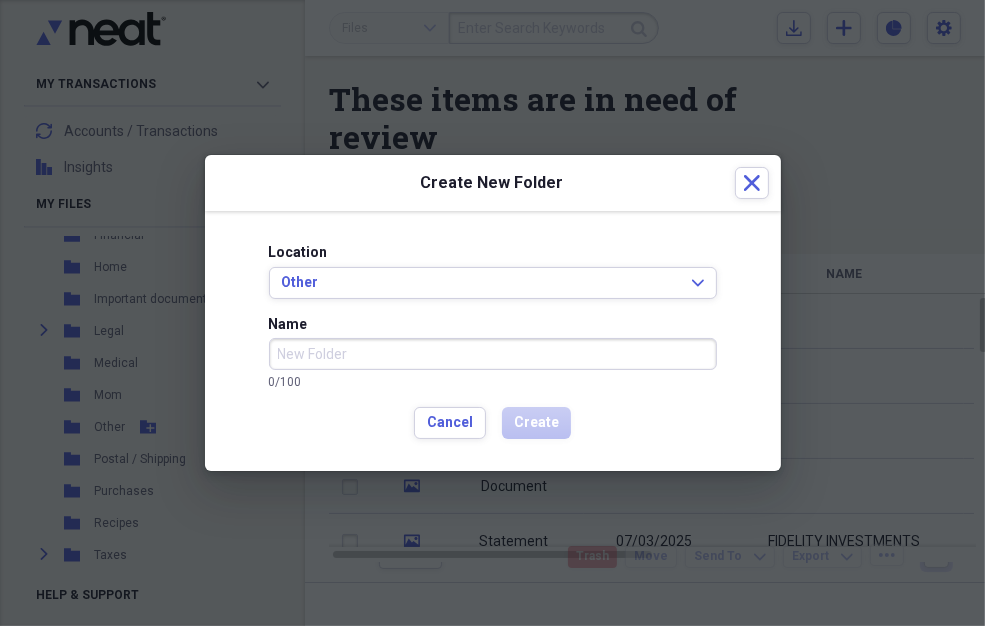 click on "Name" at bounding box center [493, 354] 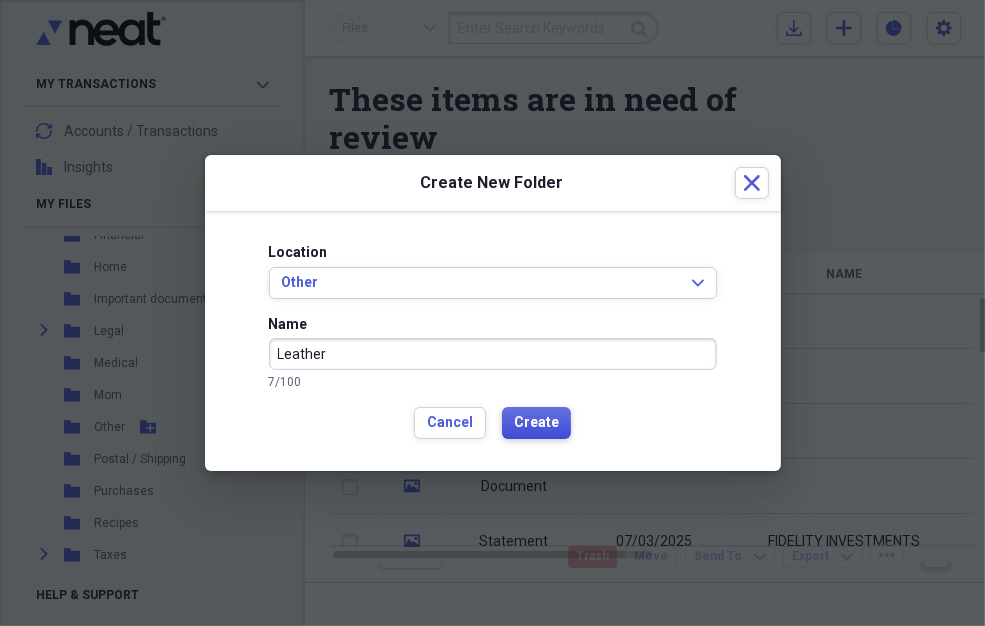 type on "Leather" 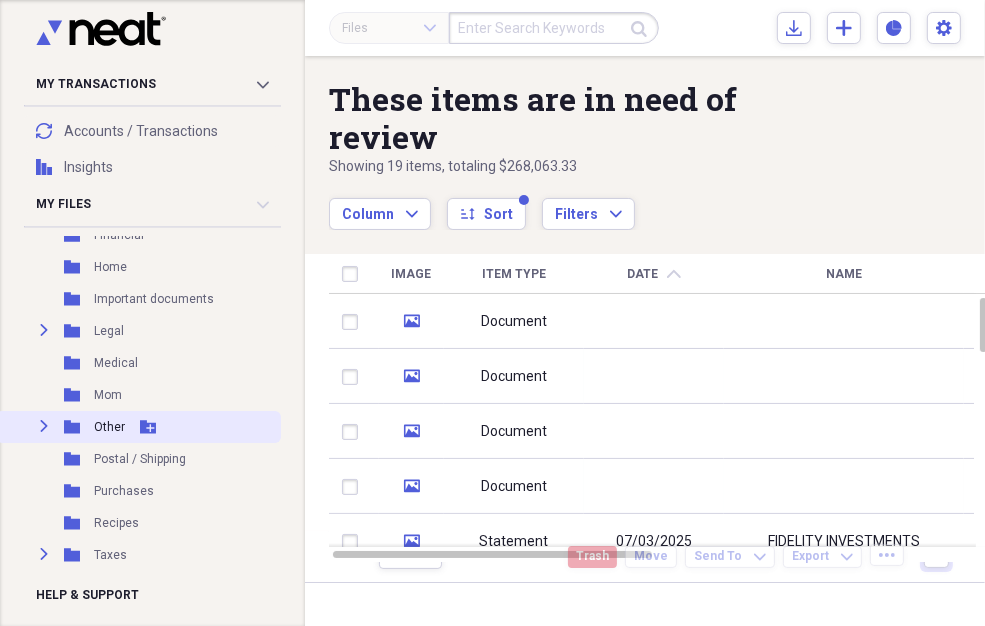 click on "Expand" 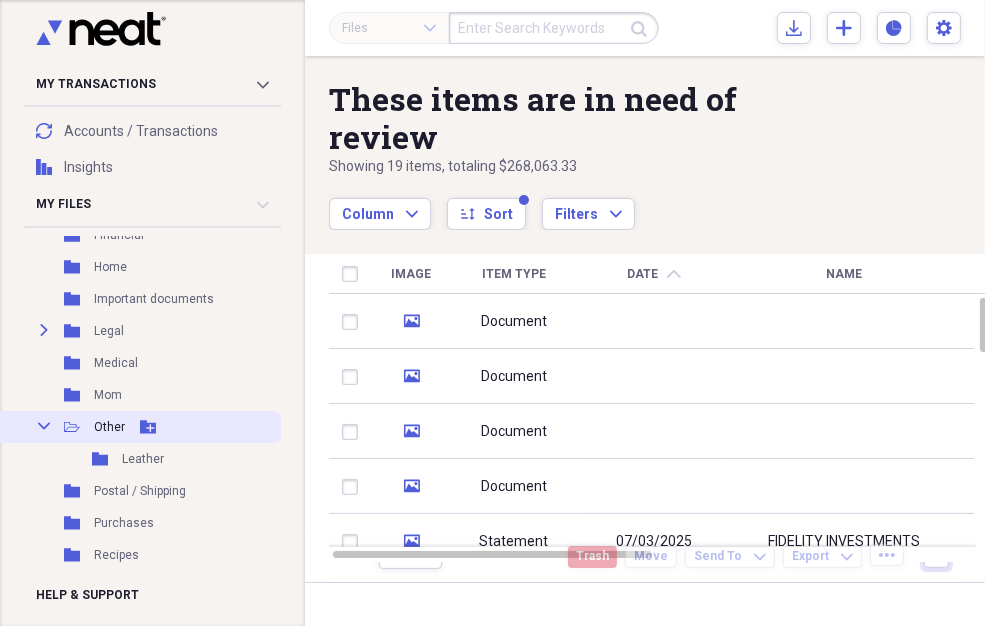 click on "Other" at bounding box center (109, 427) 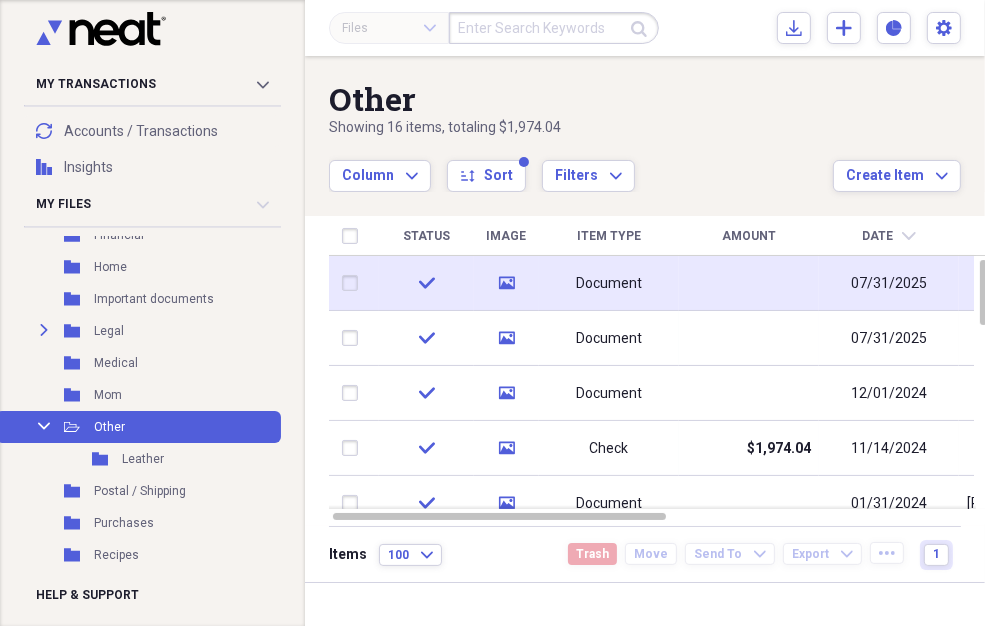 click at bounding box center (354, 283) 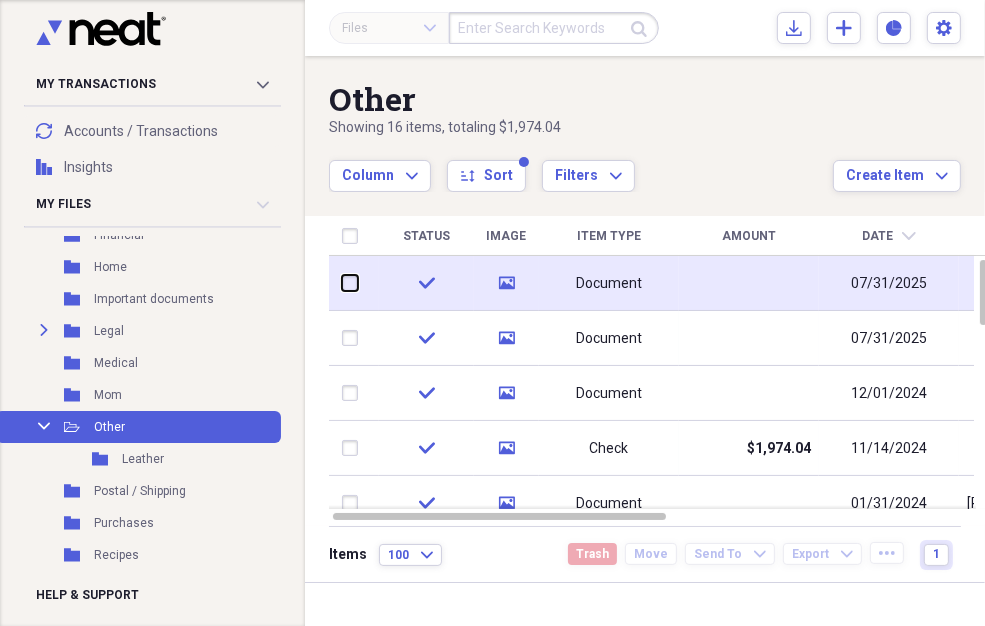 click at bounding box center (342, 283) 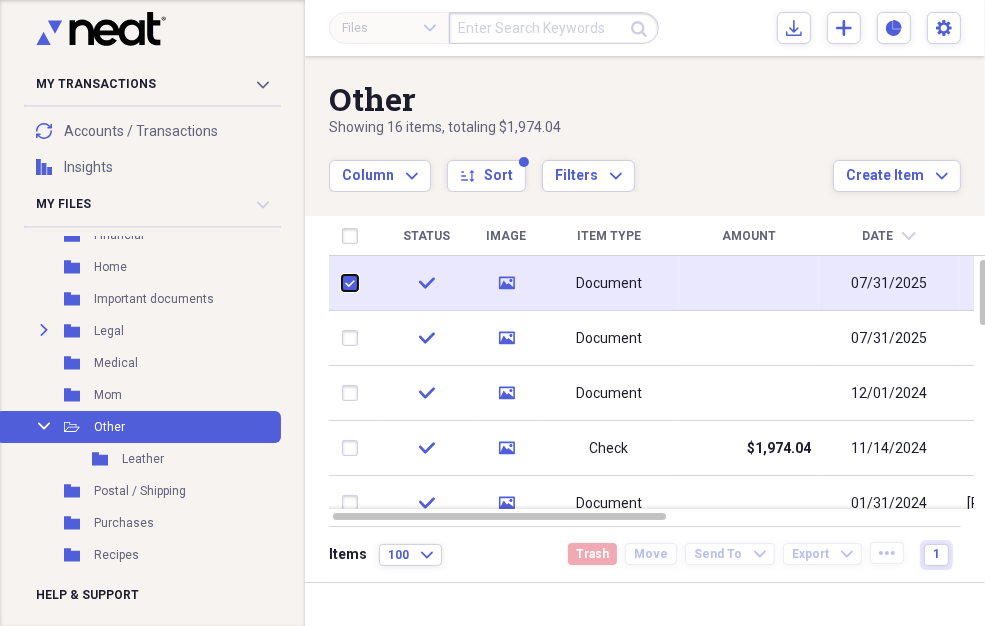 checkbox on "true" 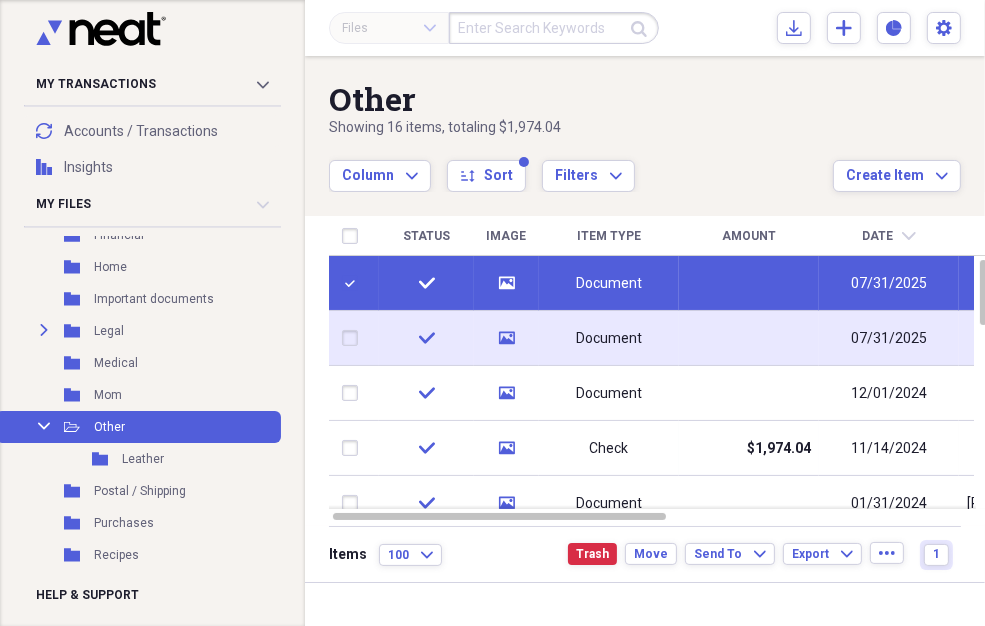 click at bounding box center (354, 338) 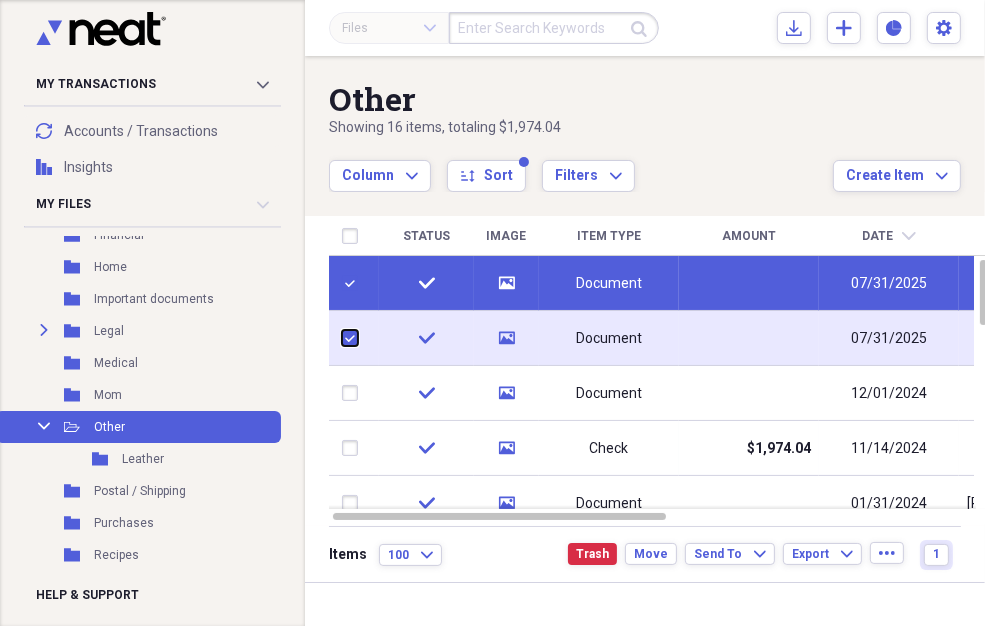 checkbox on "true" 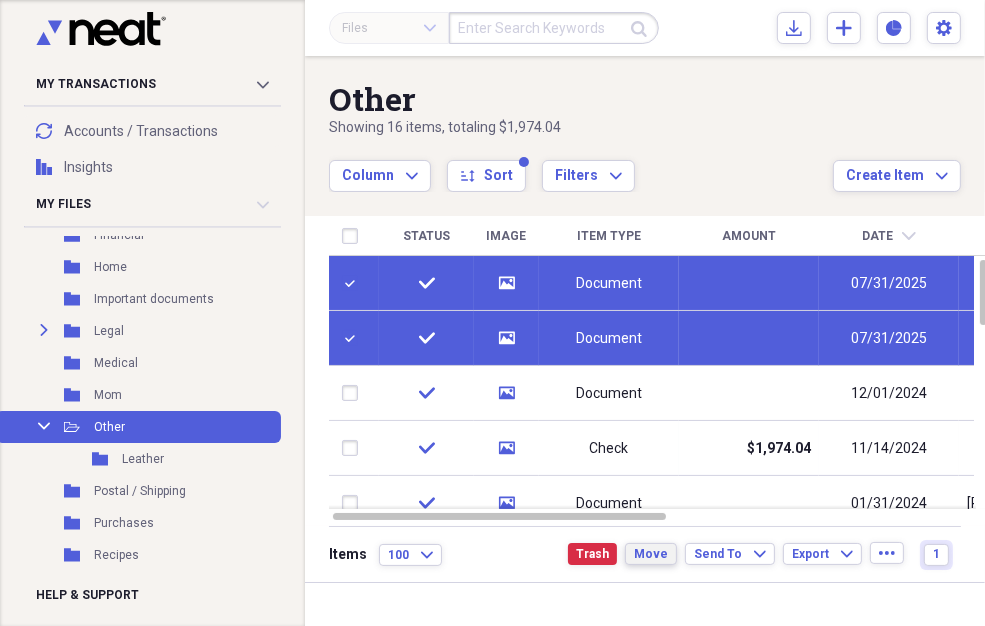 click on "Move" at bounding box center [651, 554] 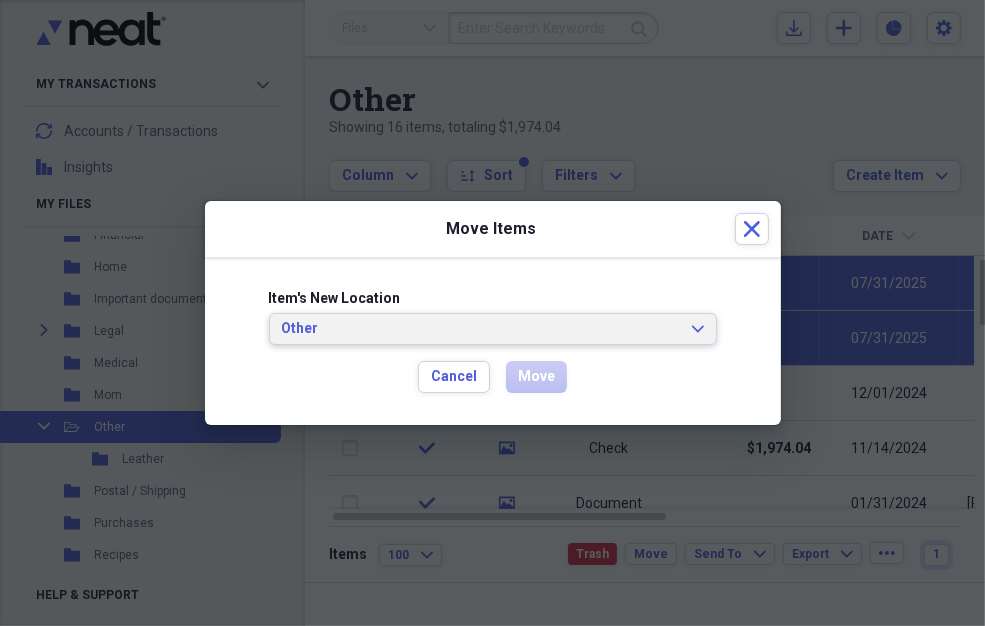 click on "Other Expand" at bounding box center (493, 329) 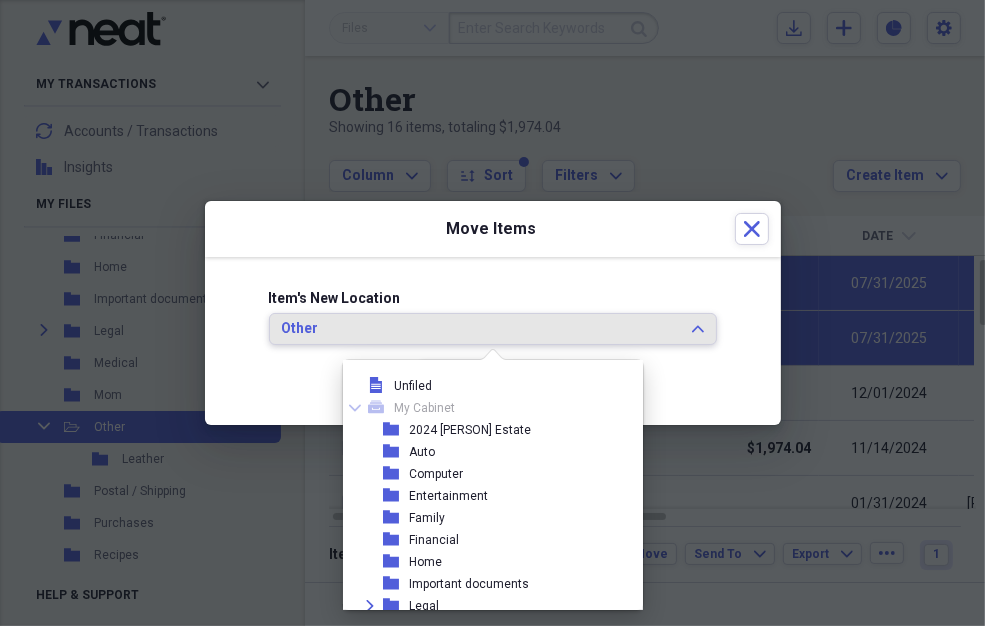 scroll, scrollTop: 187, scrollLeft: 0, axis: vertical 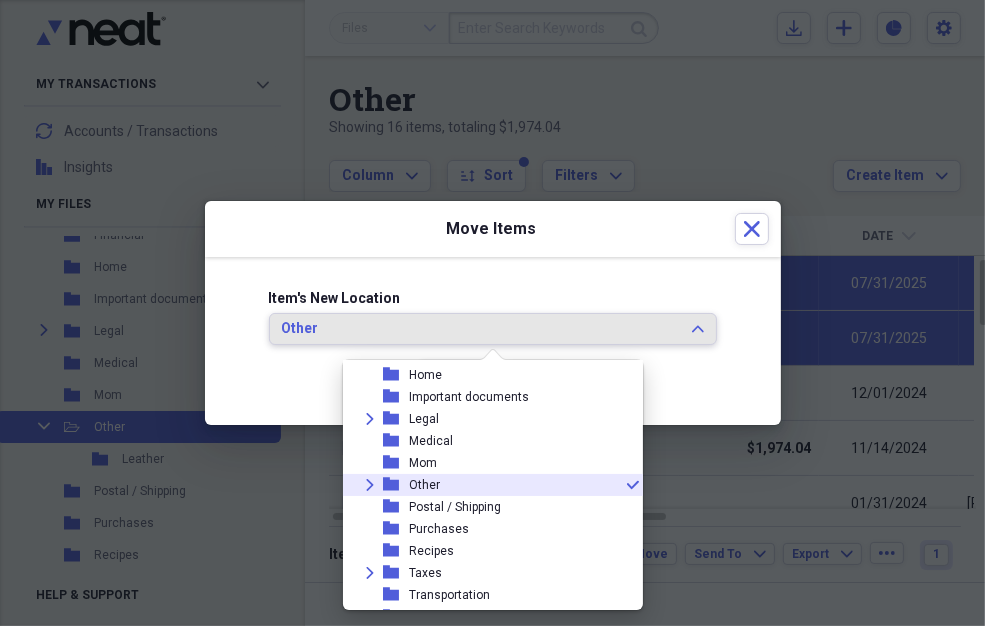 click 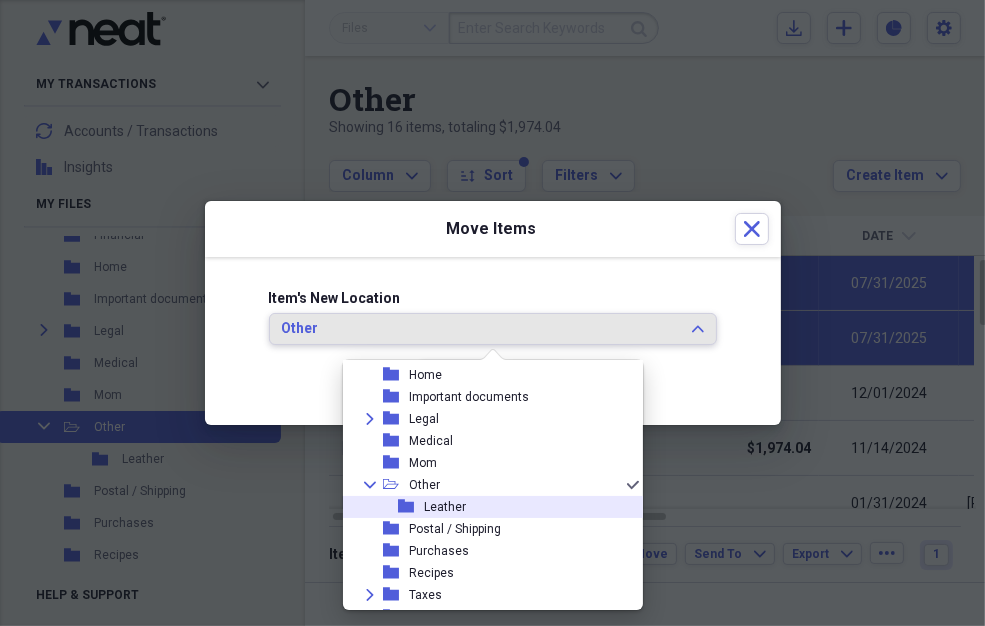 click on "Leather" at bounding box center (445, 507) 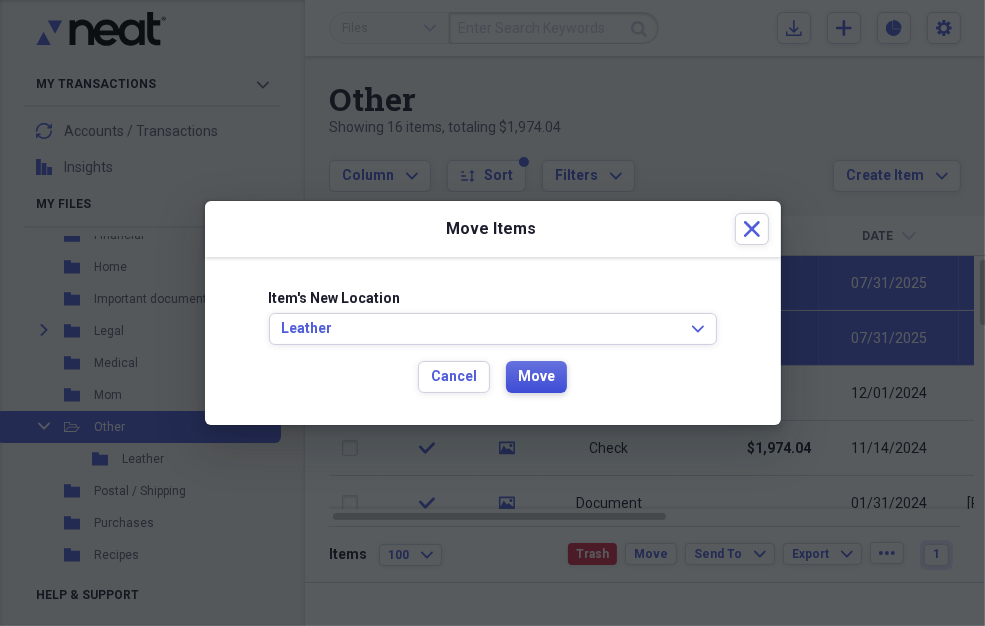 click on "Move" at bounding box center [536, 377] 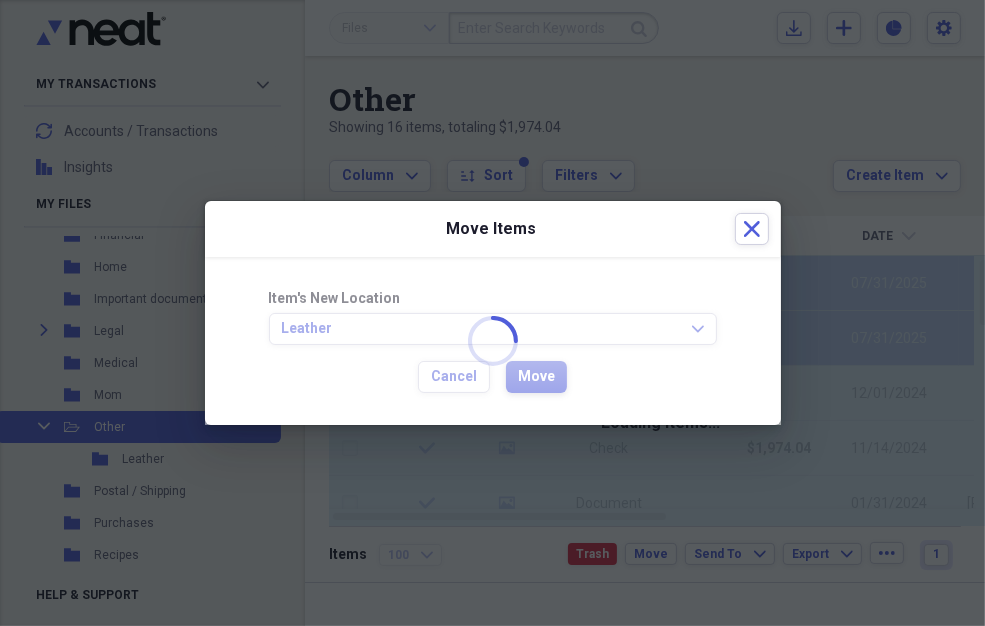 checkbox on "false" 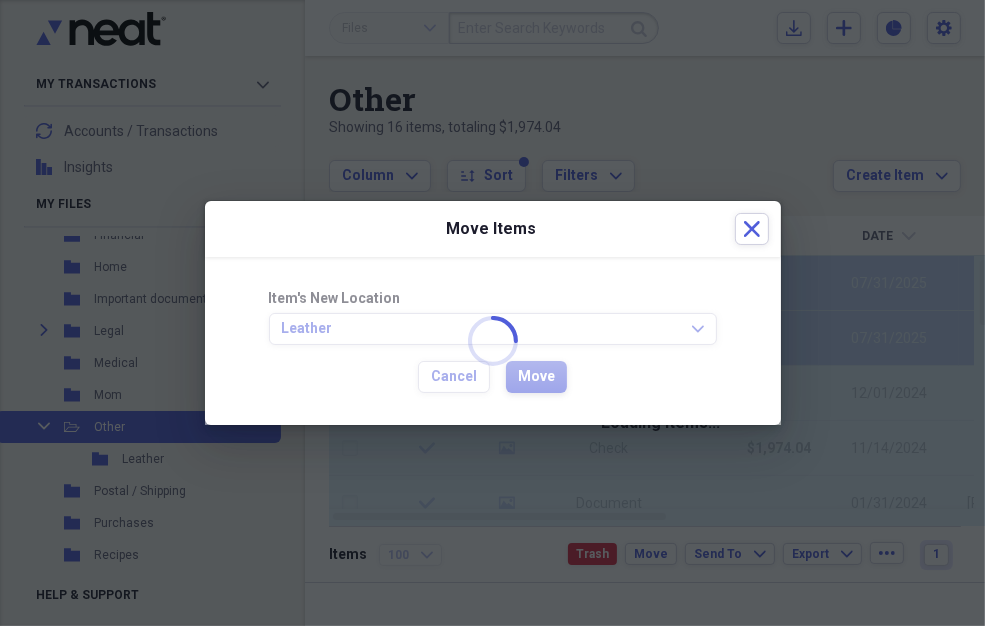 checkbox on "false" 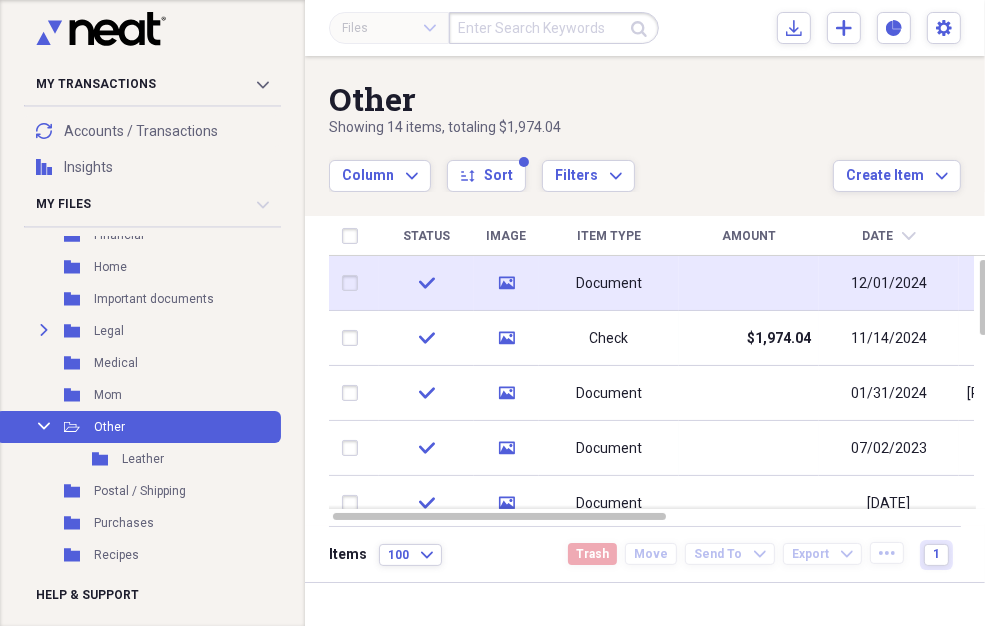 click on "check" at bounding box center (426, 283) 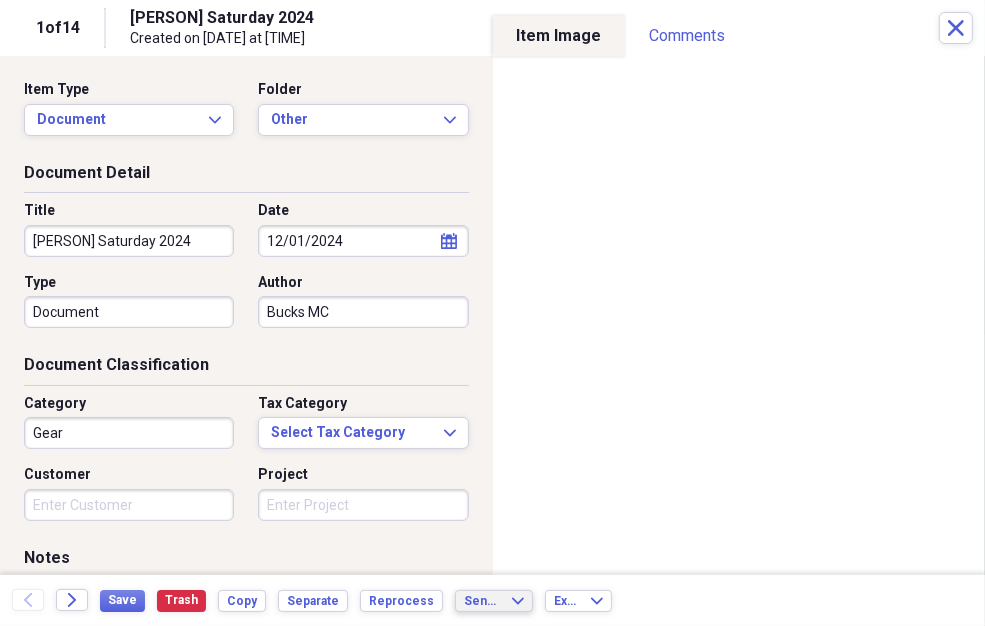 click on "Send To Expand" at bounding box center [494, 601] 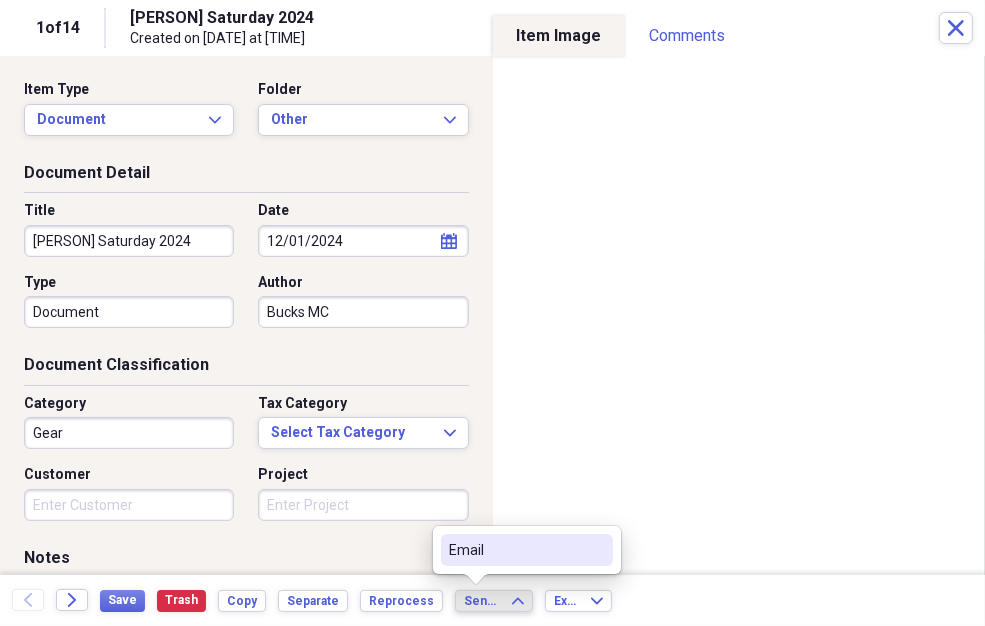 click on "Send To Expand" at bounding box center [494, 601] 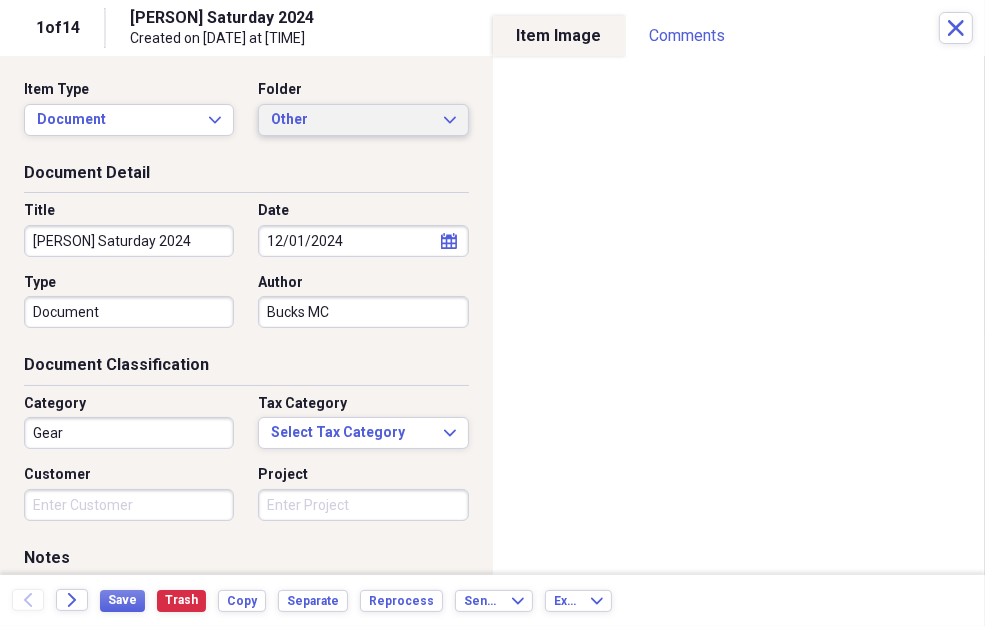 click on "Other Expand" at bounding box center [363, 120] 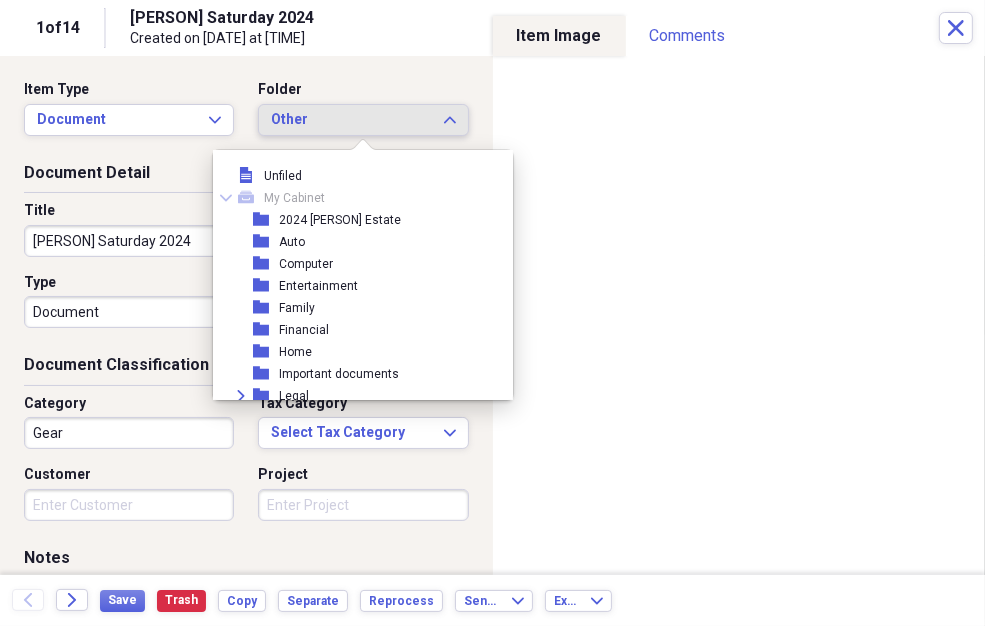 scroll, scrollTop: 187, scrollLeft: 0, axis: vertical 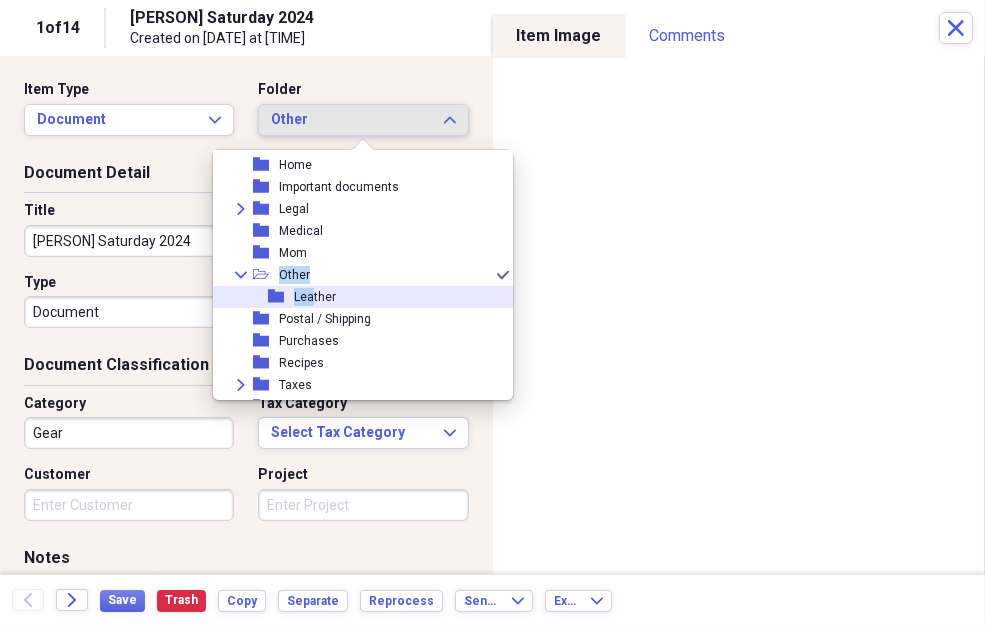 click on "Leather" at bounding box center (315, 297) 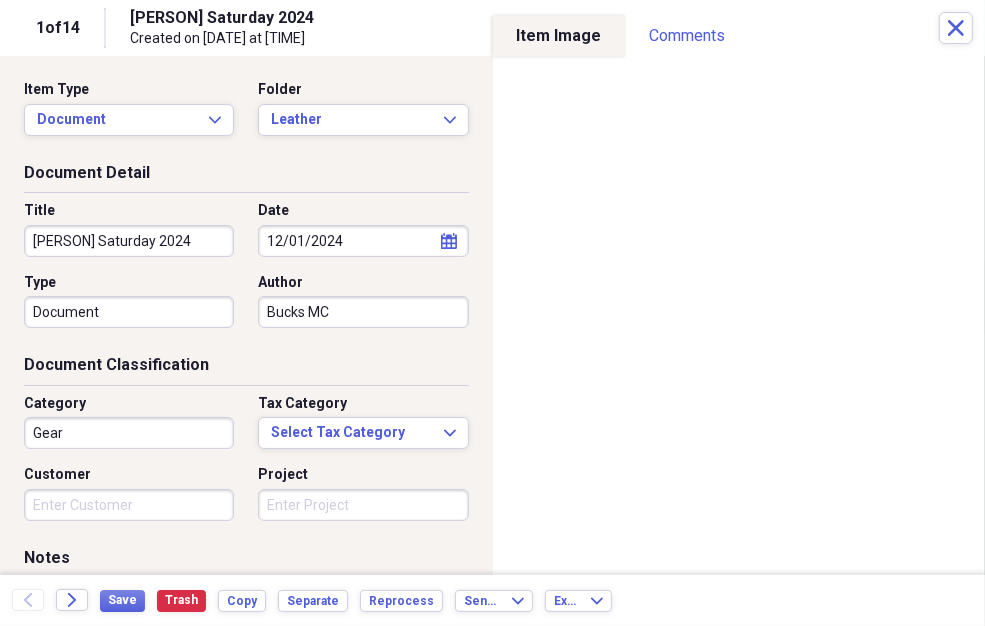 click on "Document Detail" at bounding box center [246, 177] 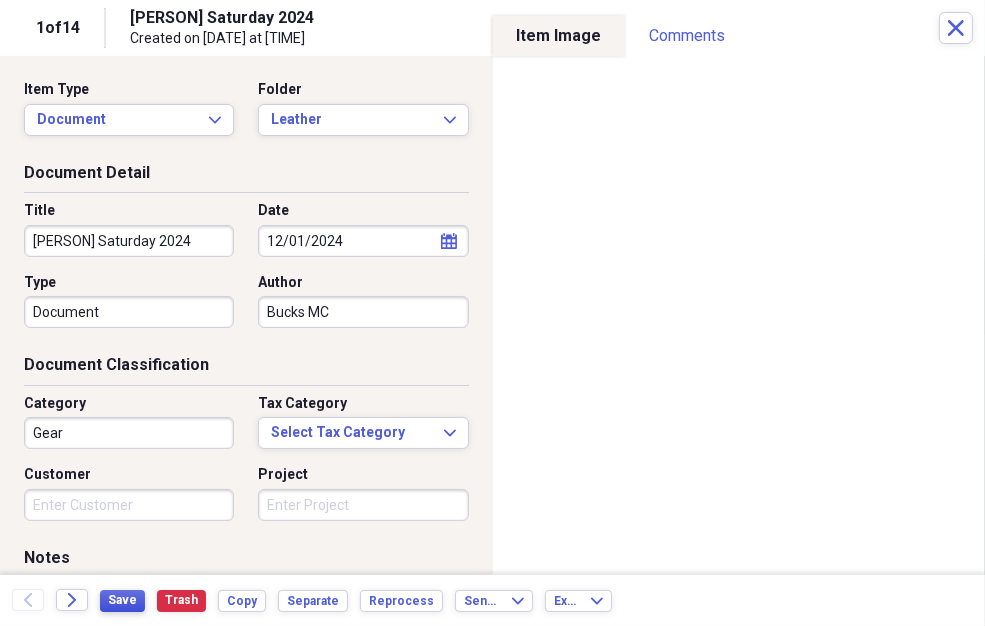 click on "Save" at bounding box center [122, 600] 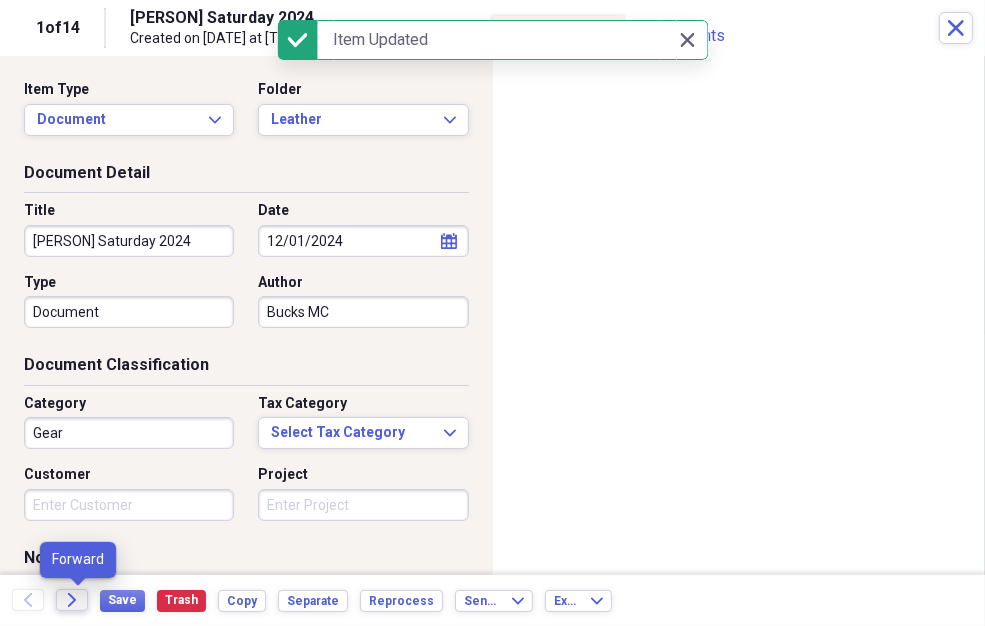 click on "Forward" 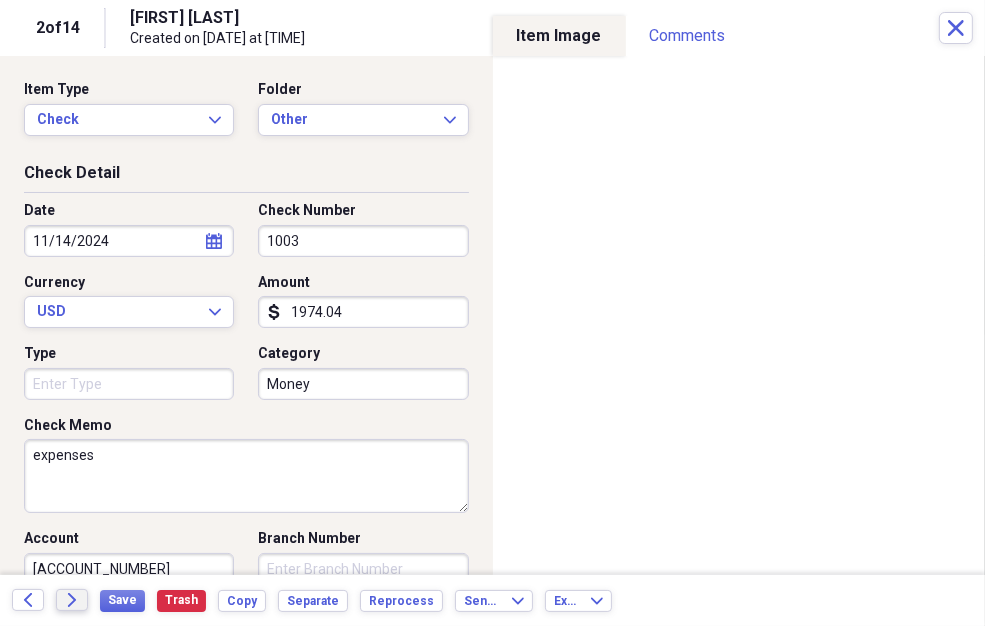 click on "Forward" 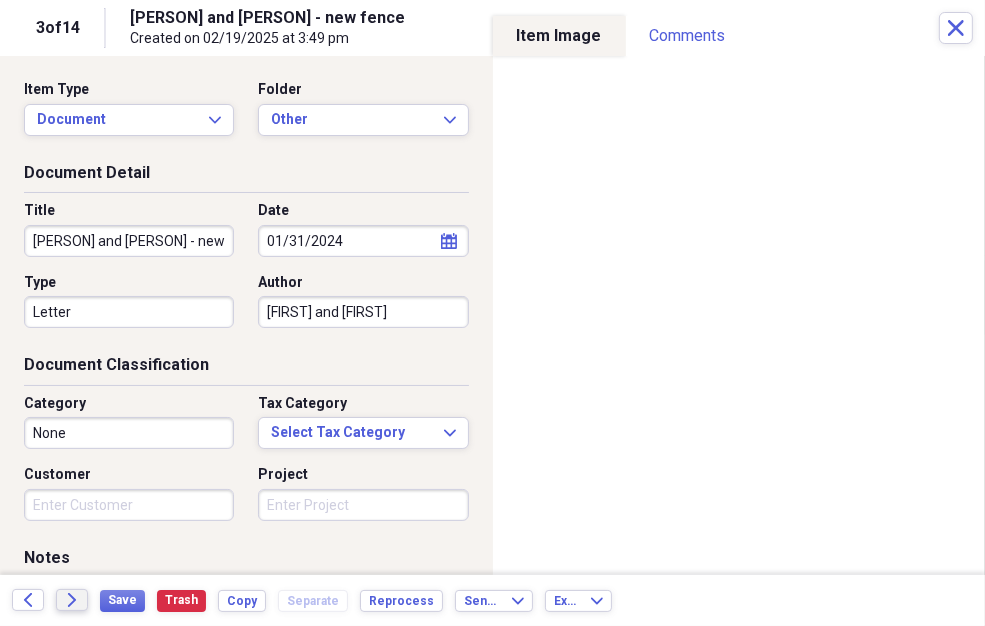click on "Forward" 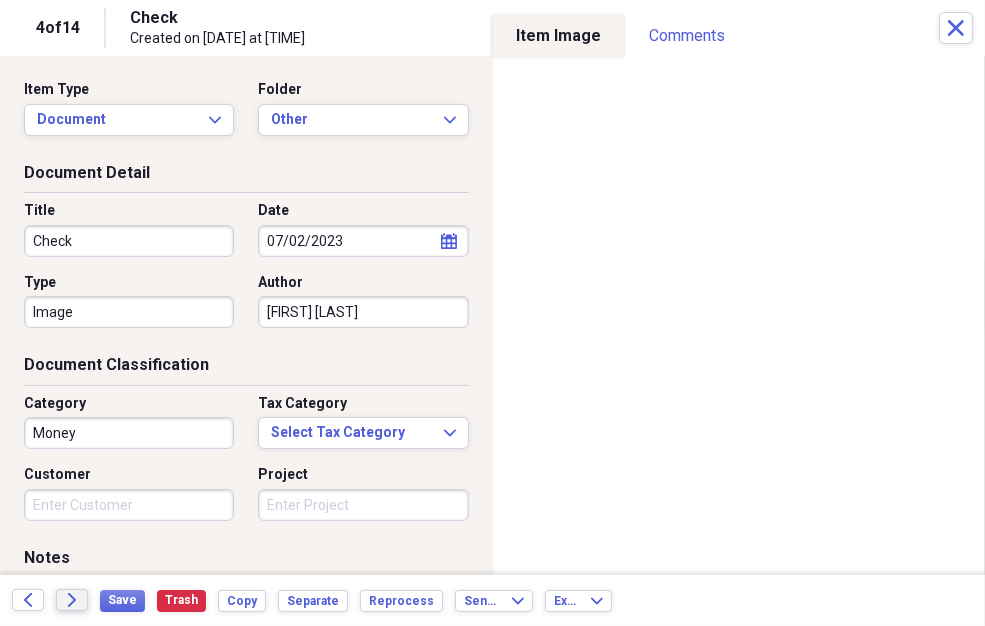 click on "Forward" 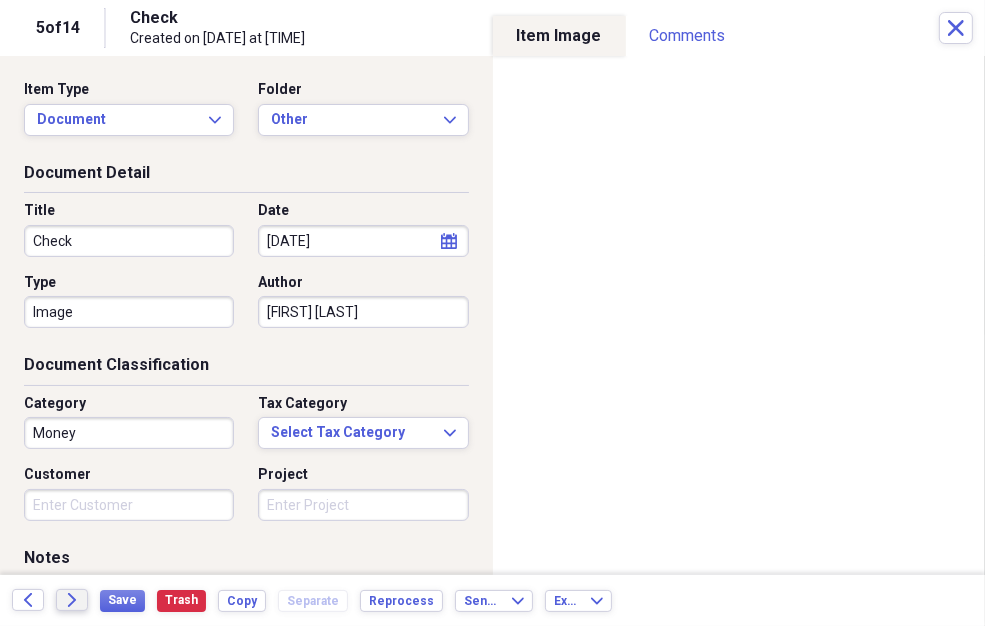 click on "Forward" 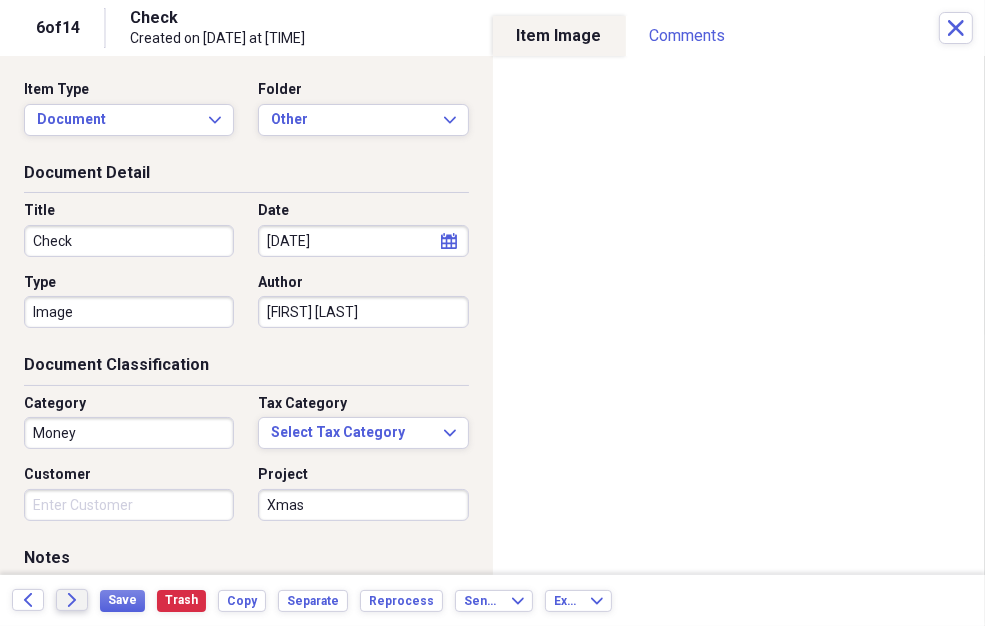 click on "Forward" 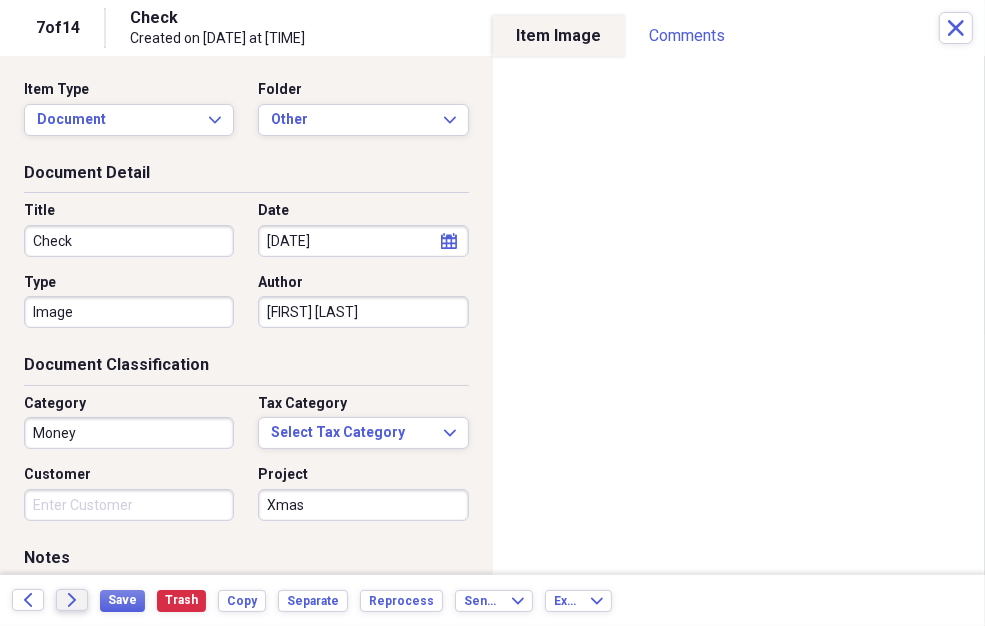 click on "Forward" 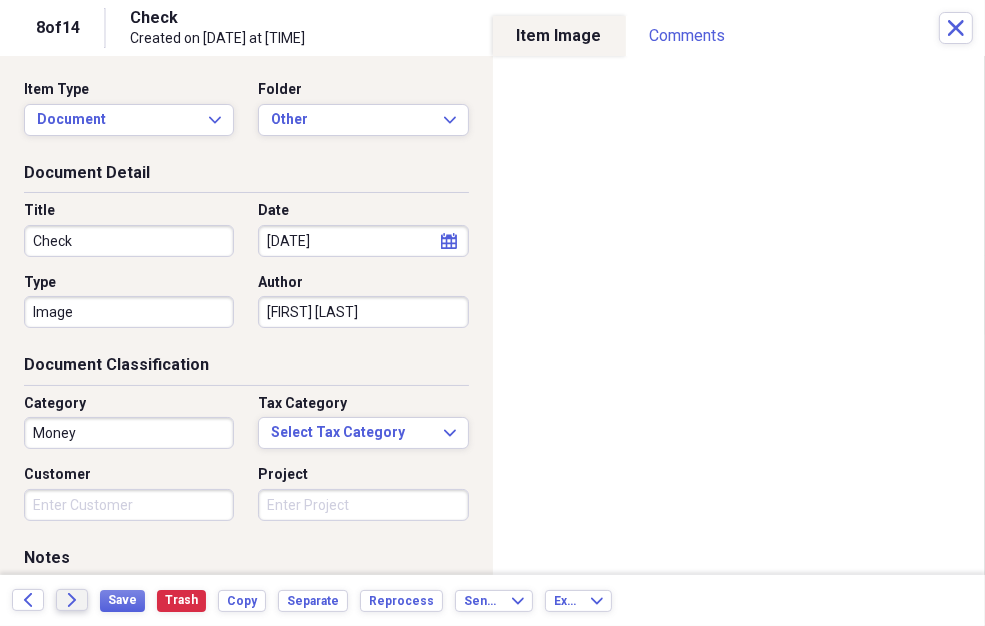 click on "Forward" 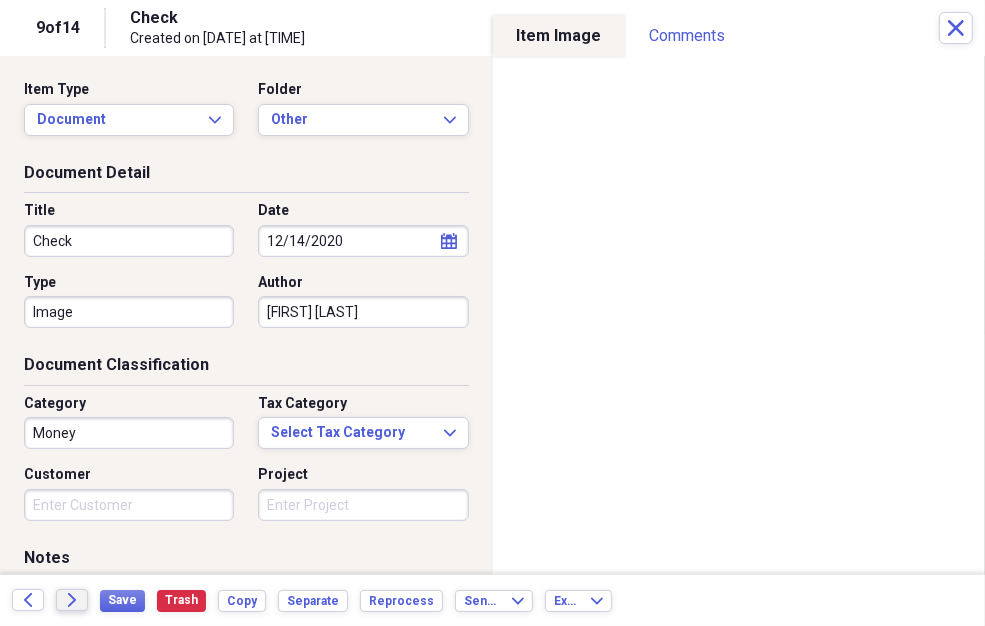 click on "Forward" 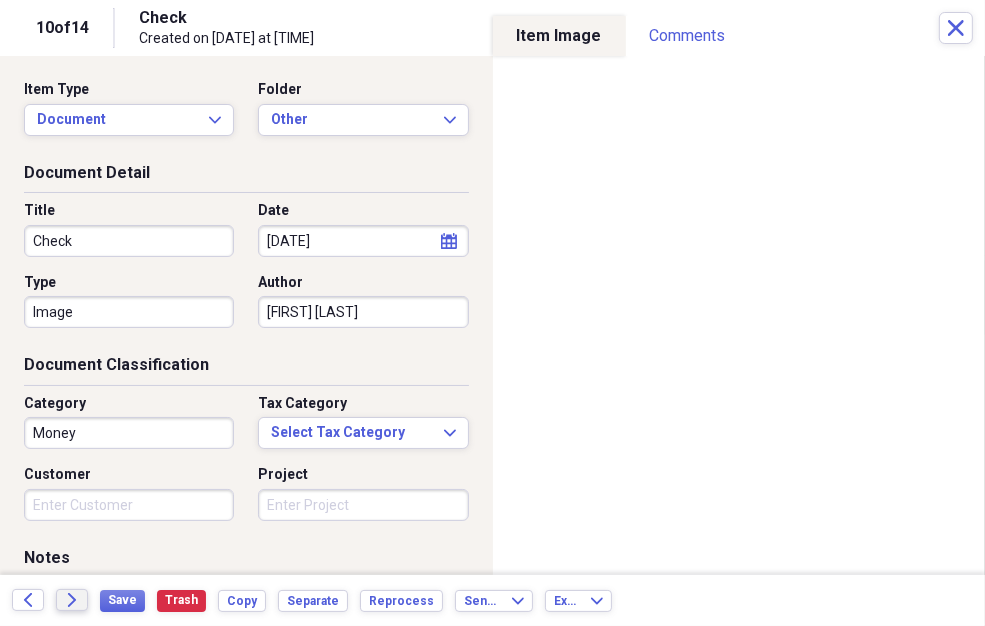 click on "Forward" 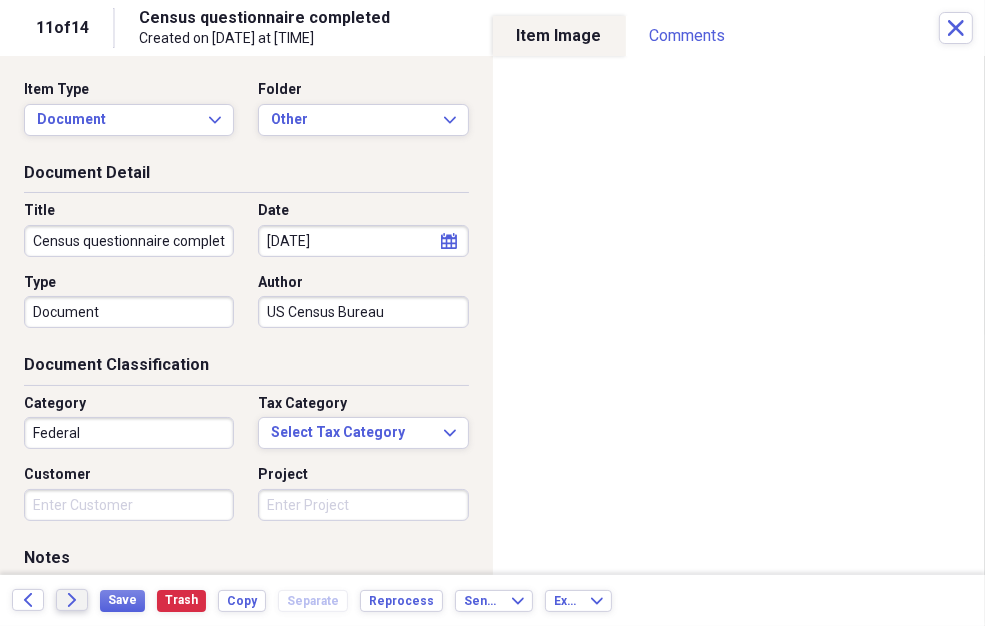 click on "Forward" 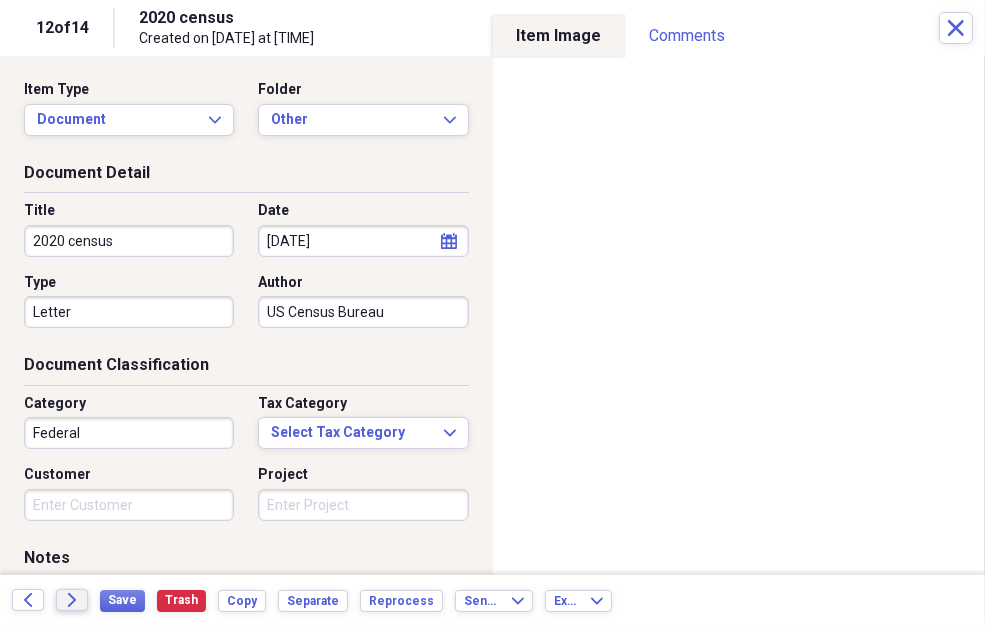 click on "Forward" 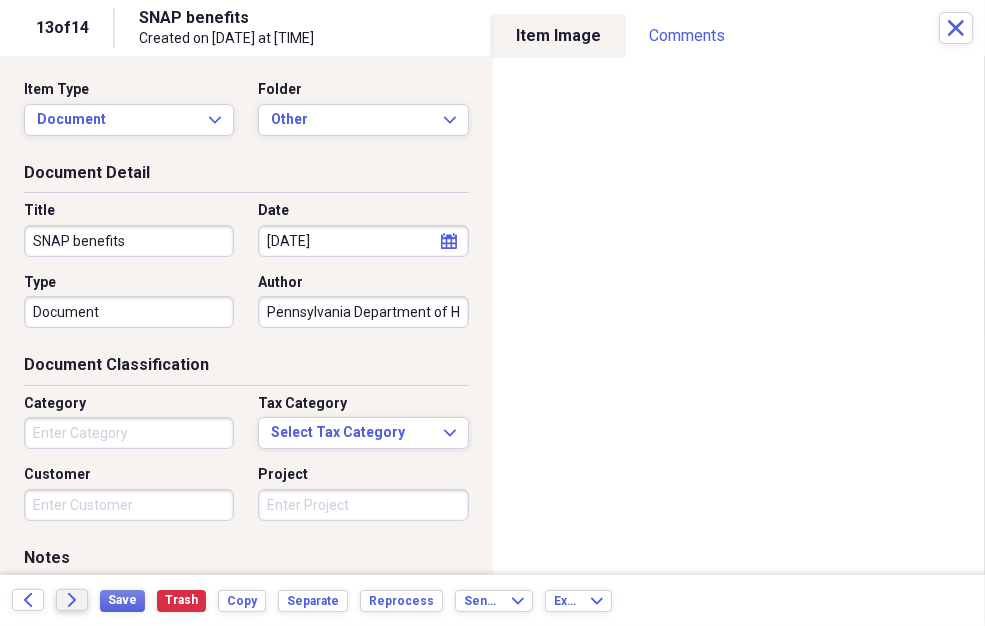 click on "Forward" 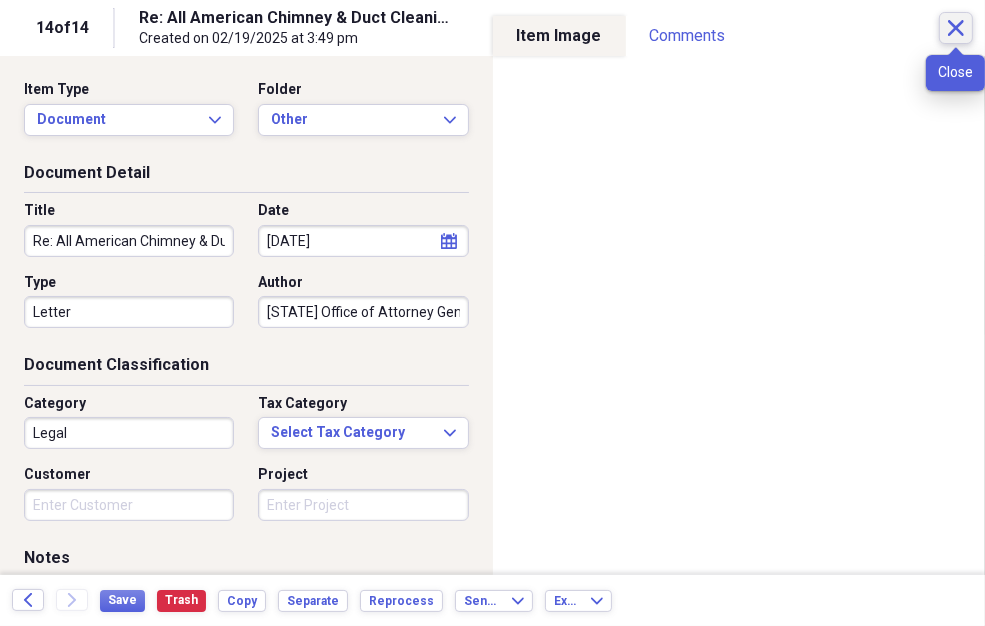click on "Close" at bounding box center (956, 28) 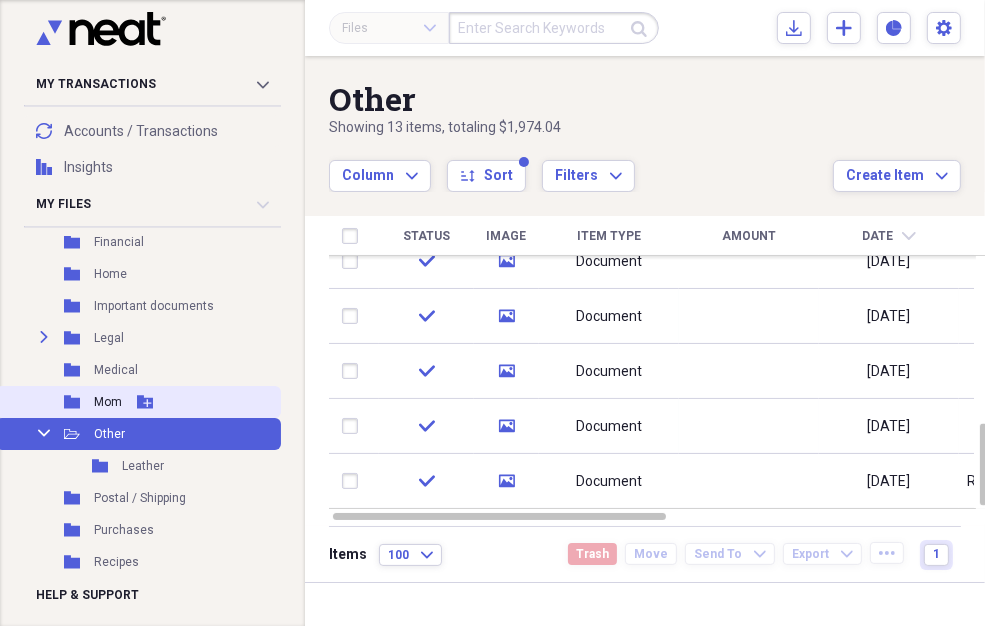 scroll, scrollTop: 369, scrollLeft: 0, axis: vertical 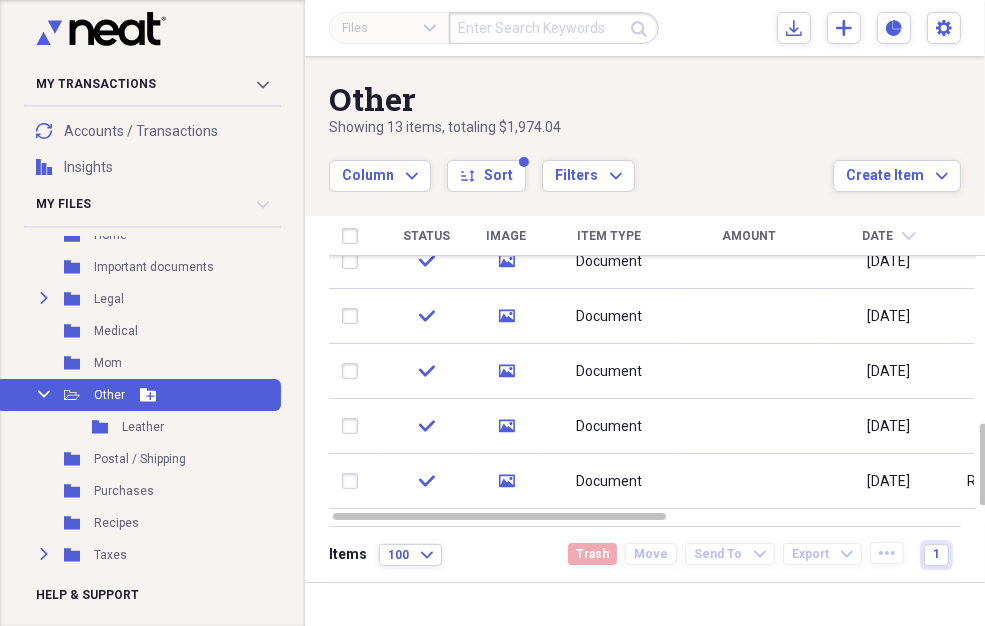 click on "Collapse" 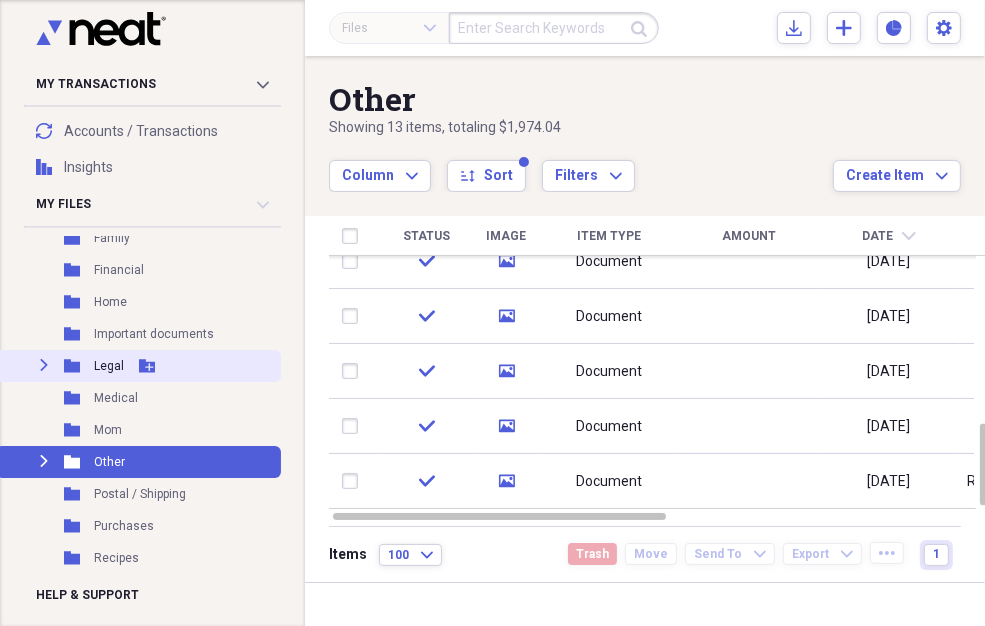 scroll, scrollTop: 0, scrollLeft: 0, axis: both 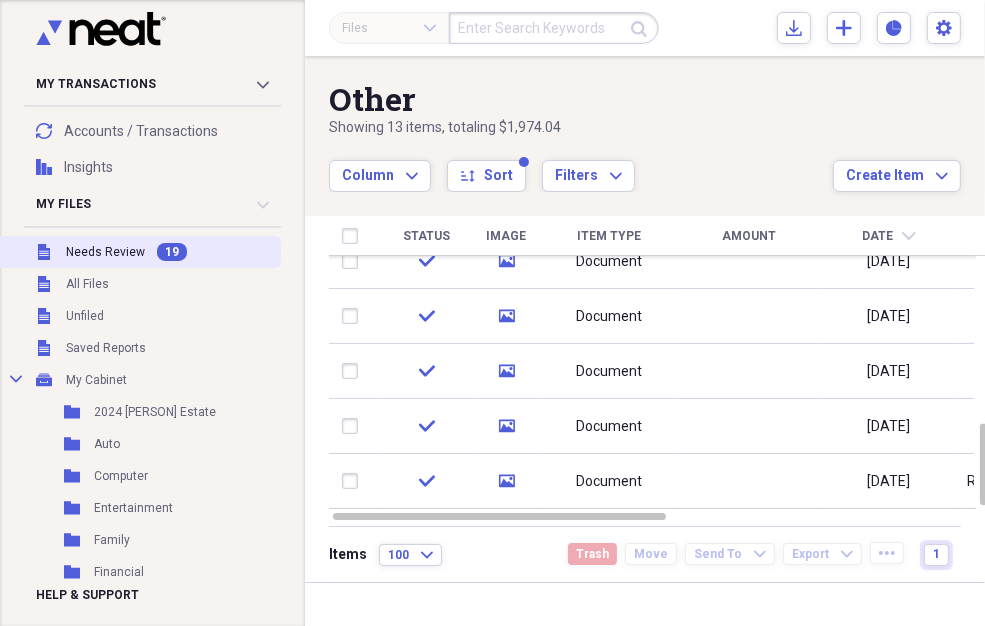 click on "Needs Review" at bounding box center (105, 252) 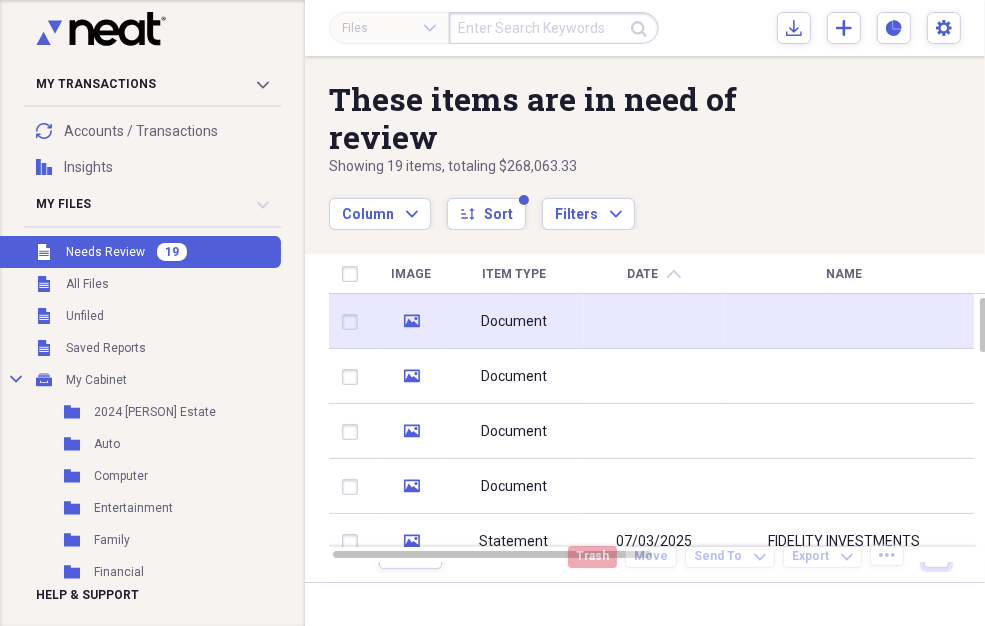 click on "Document" at bounding box center (514, 321) 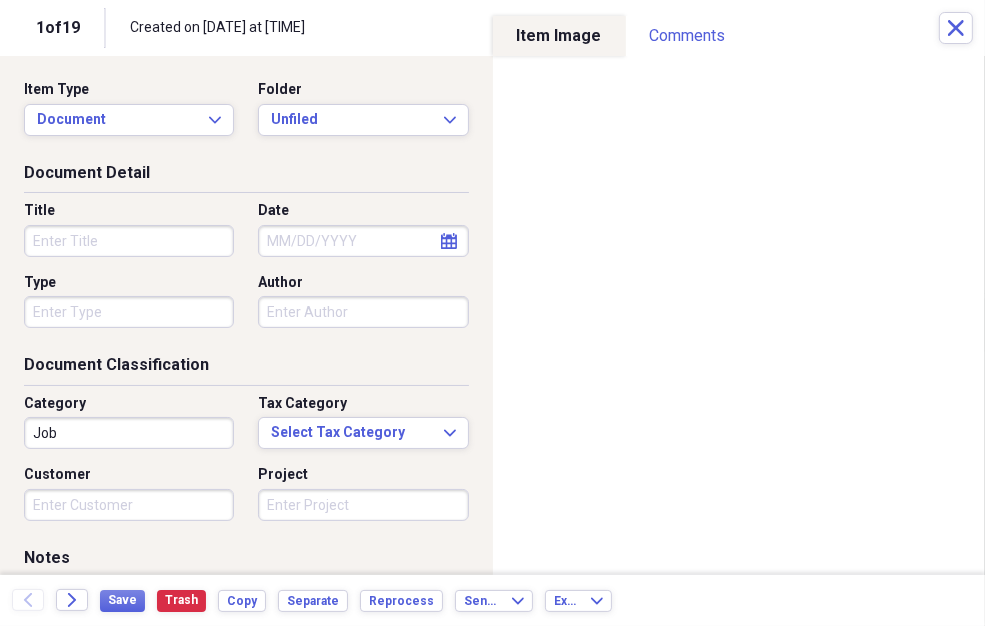 click on "Title" at bounding box center (129, 241) 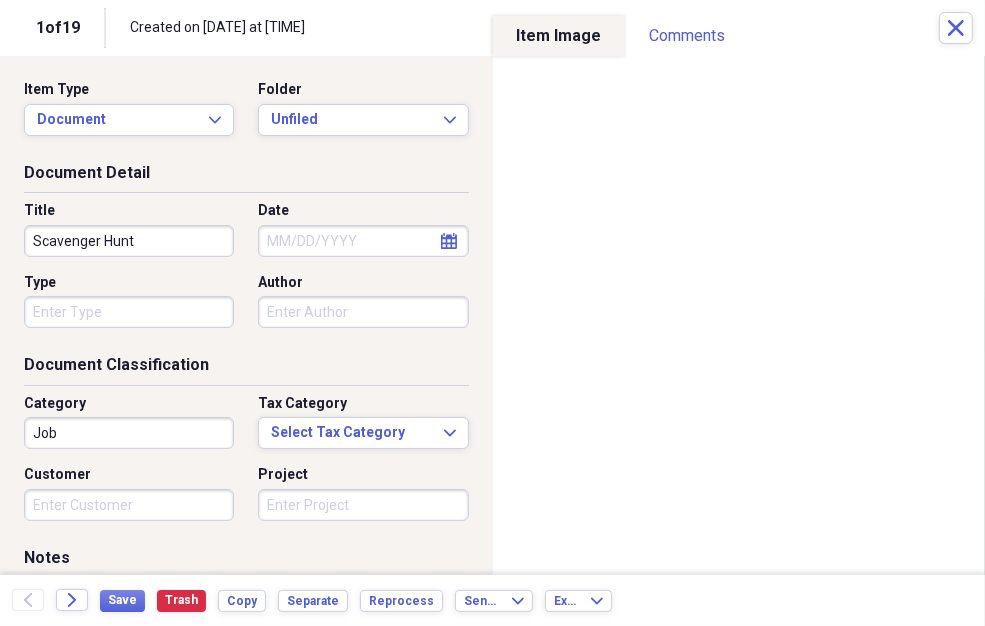 type on "Scavenger Hunt" 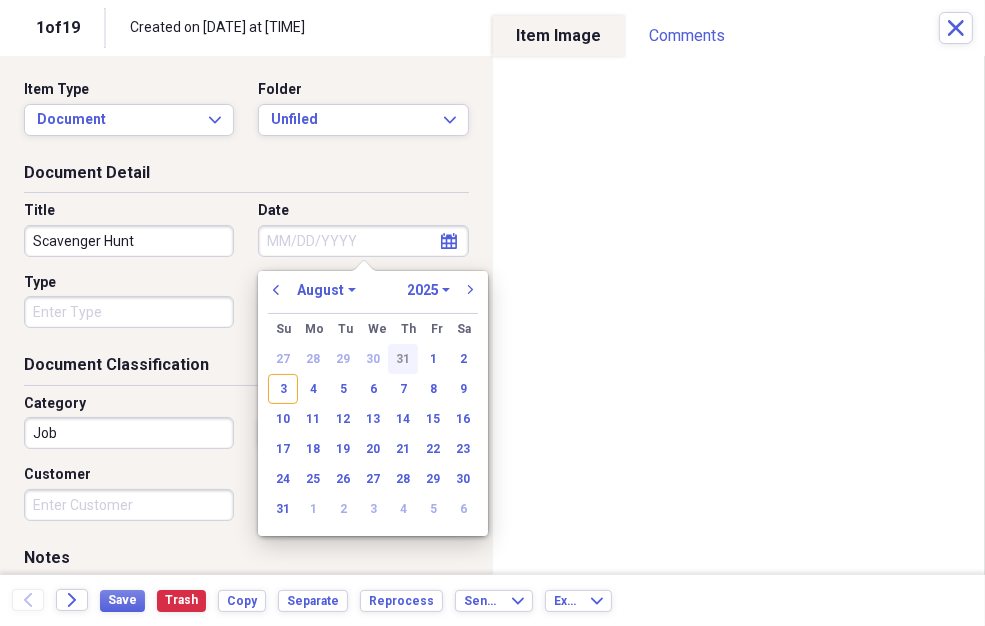 click on "31" at bounding box center [403, 359] 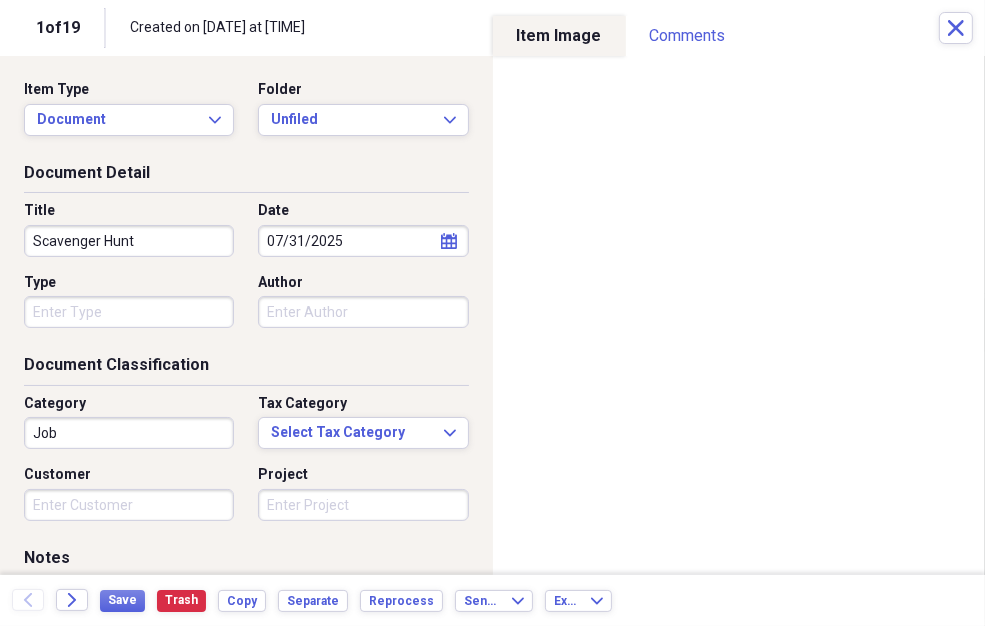 type on "07/31/2025" 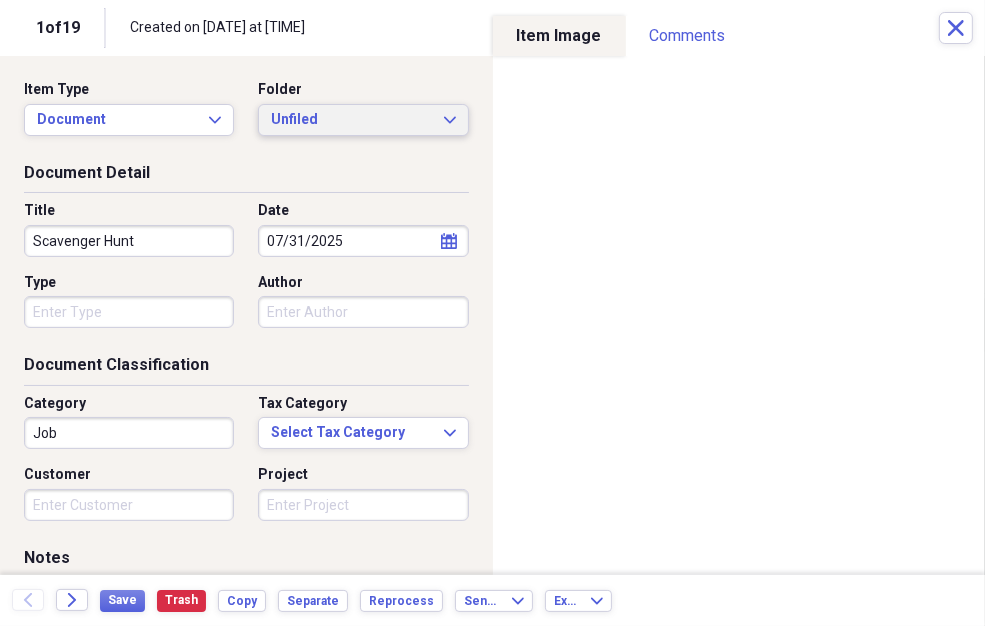 click on "Unfiled" at bounding box center (351, 120) 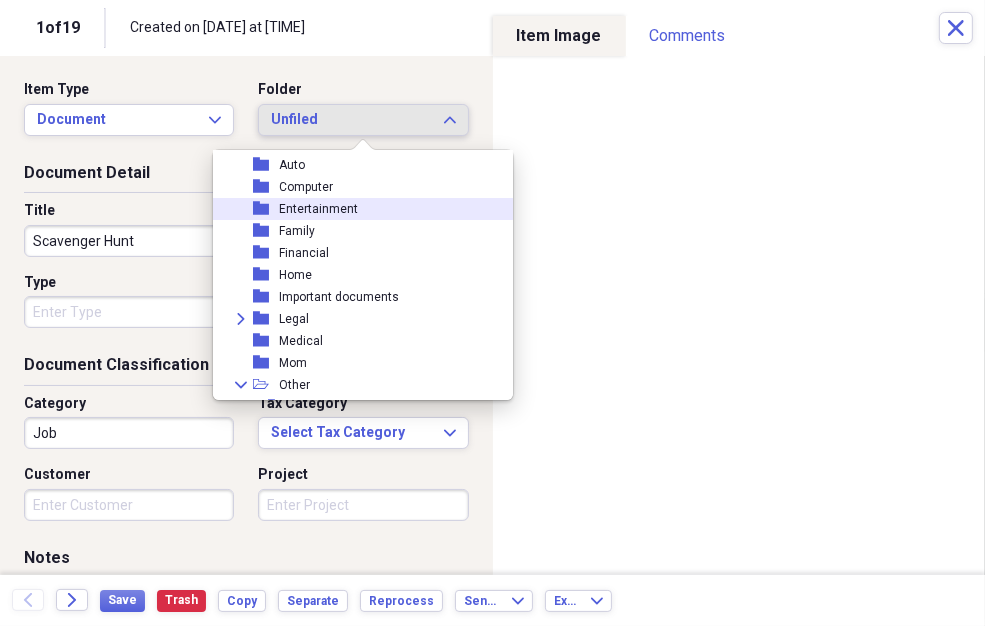 scroll, scrollTop: 153, scrollLeft: 0, axis: vertical 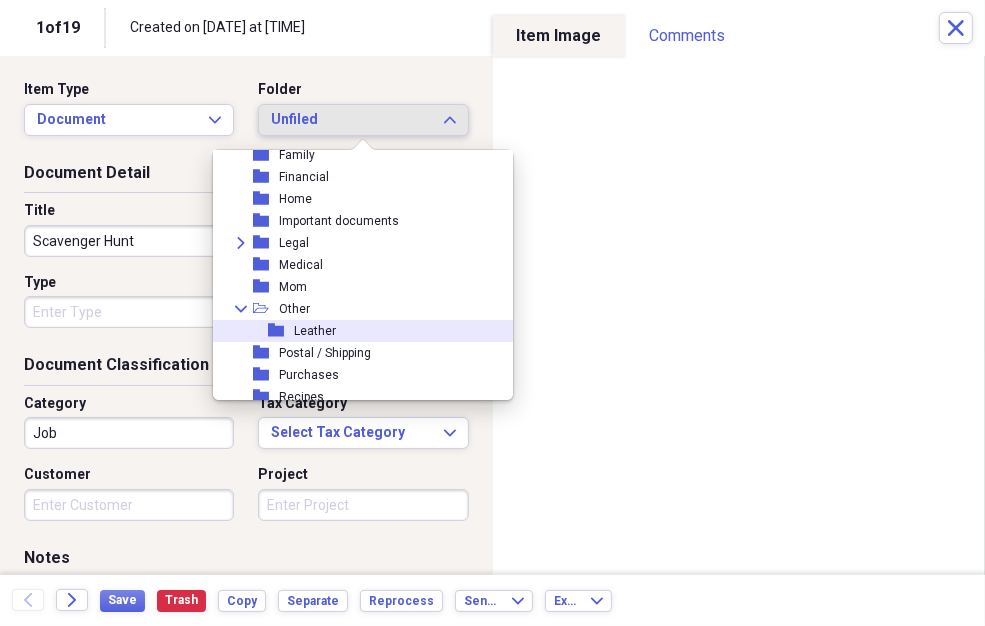 click on "Leather" at bounding box center (315, 331) 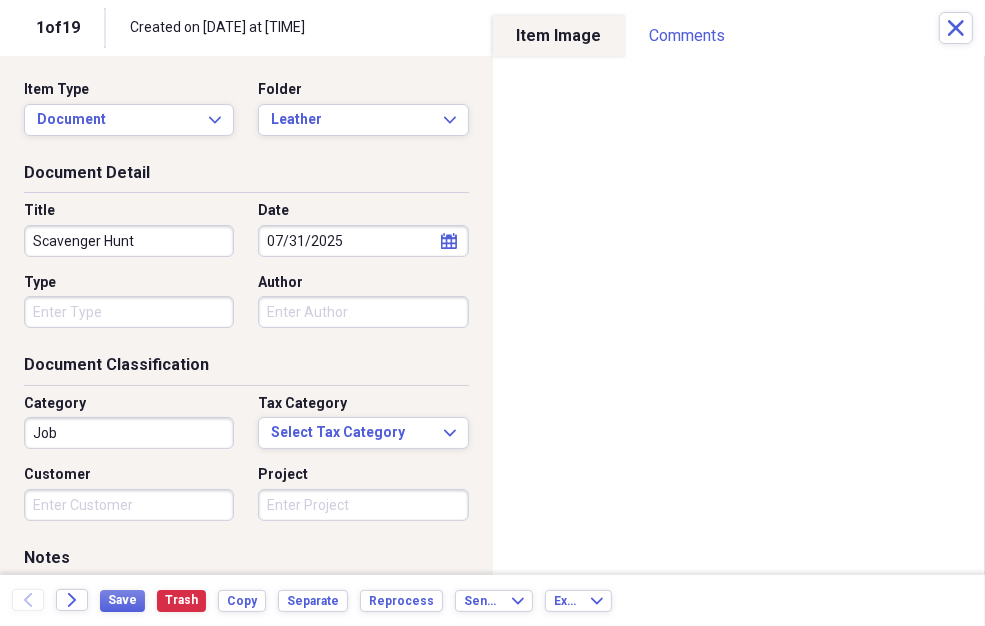 click on "Type" at bounding box center (129, 312) 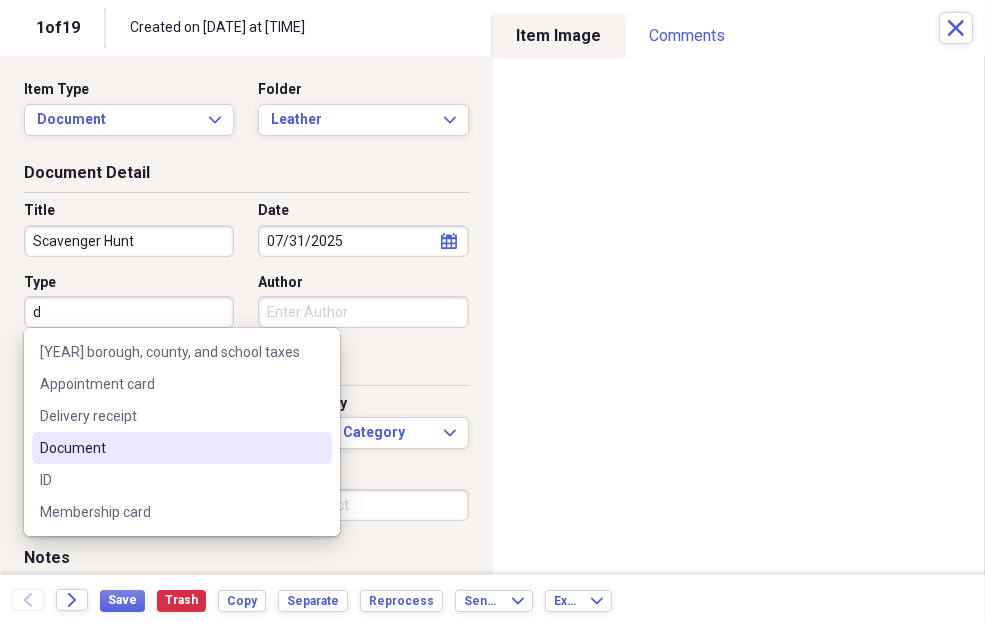 click on "Document" at bounding box center [170, 448] 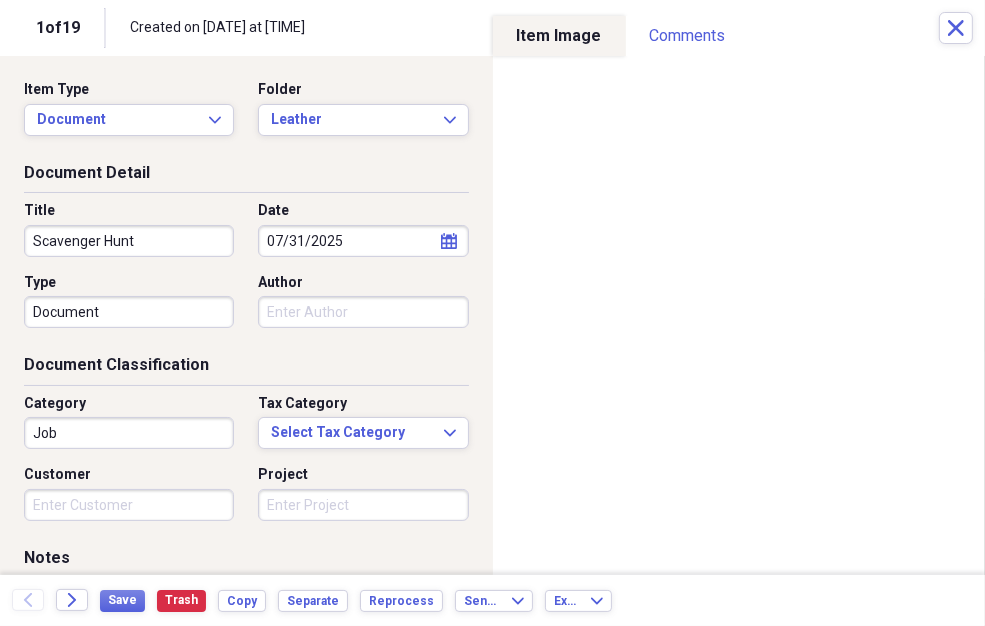 click on "Author" at bounding box center (363, 312) 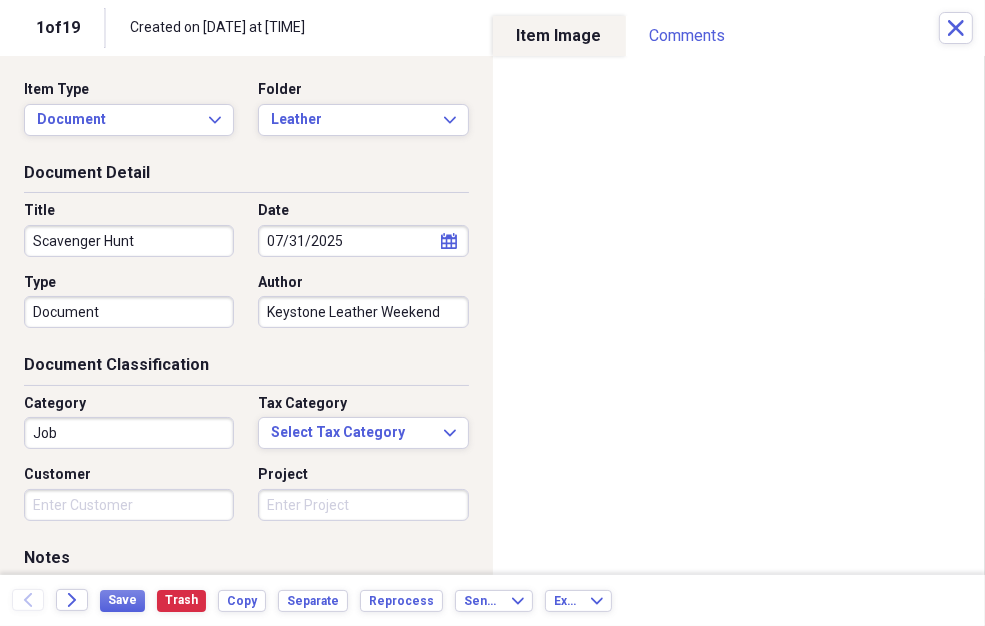 type on "Keystone Leather Weekend" 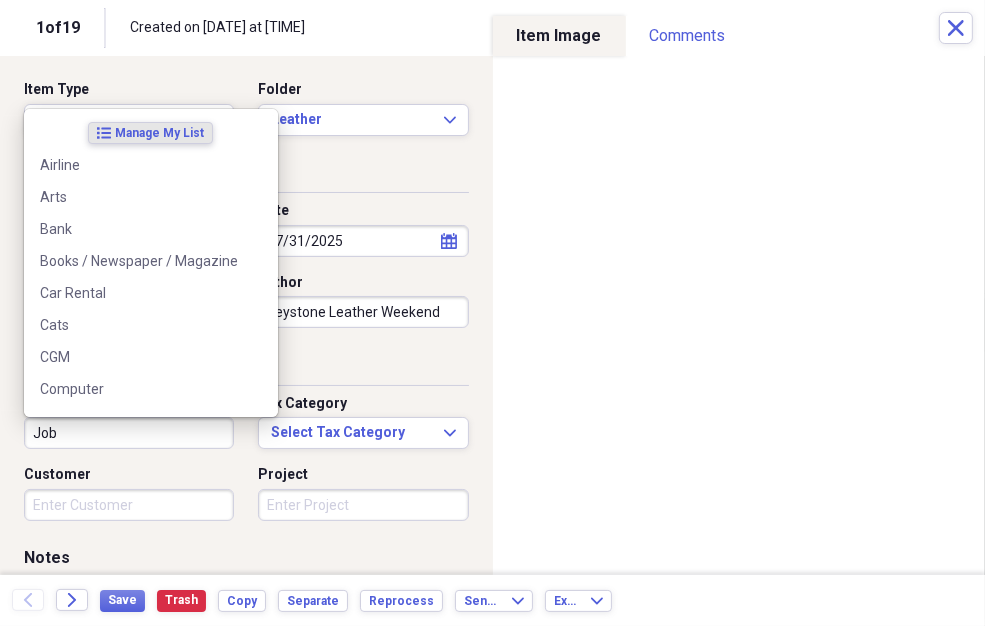 click on "Job" at bounding box center (129, 433) 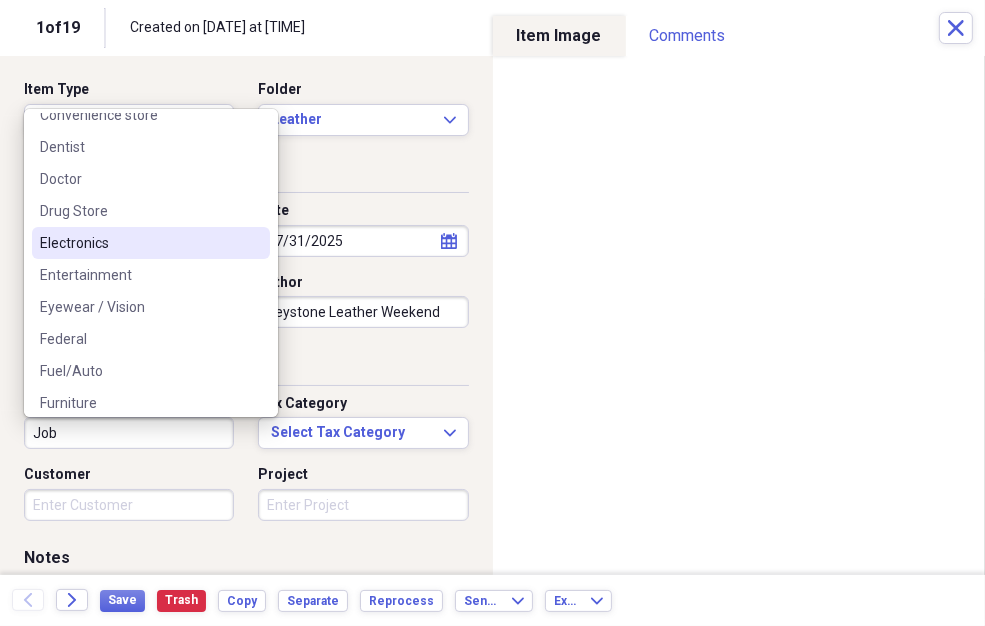scroll, scrollTop: 460, scrollLeft: 0, axis: vertical 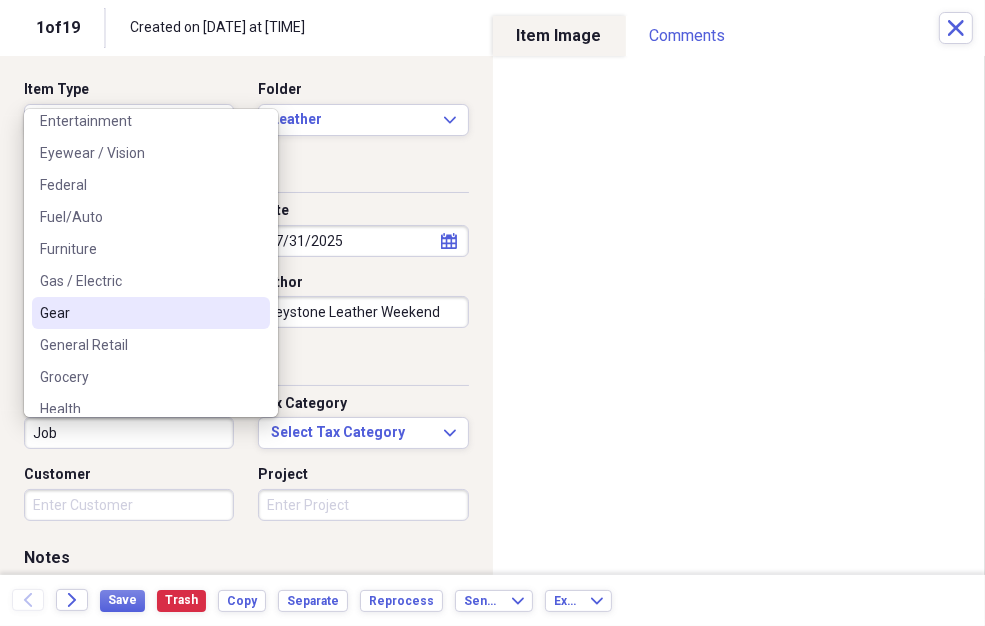 click on "Gear" at bounding box center (139, 313) 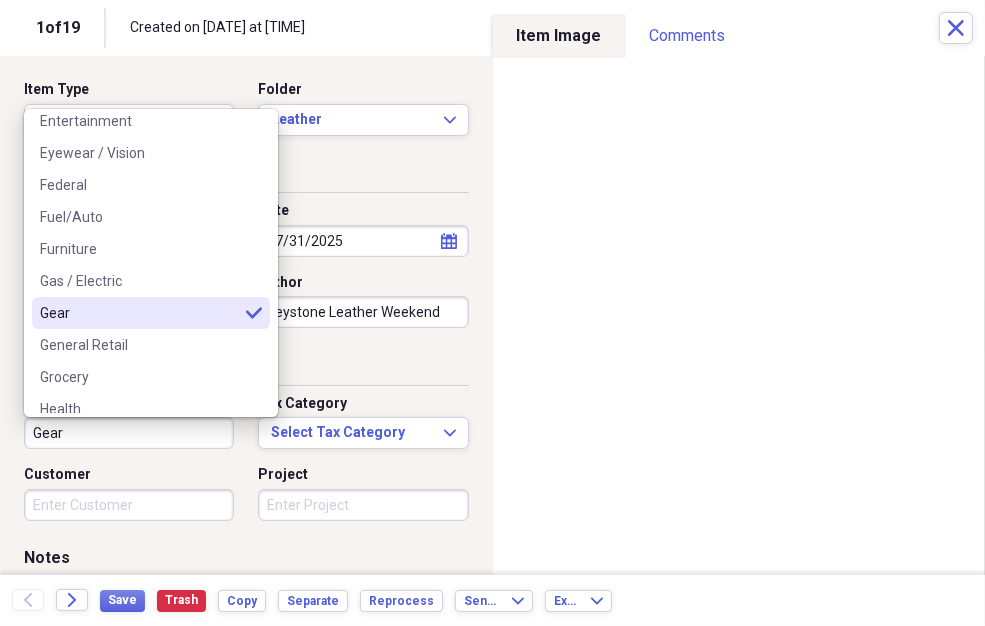 type on "Gear" 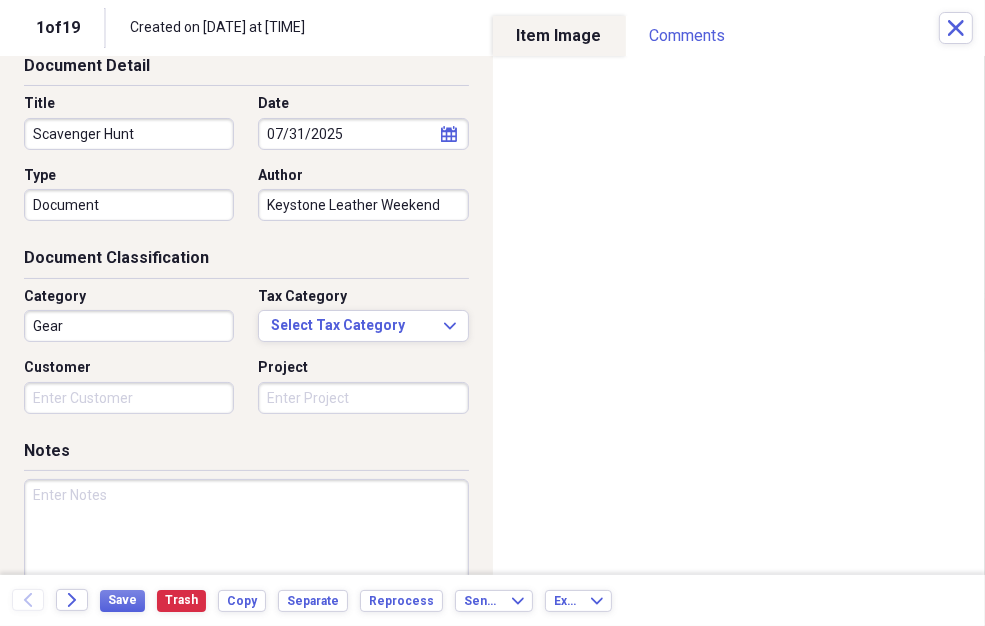scroll, scrollTop: 153, scrollLeft: 0, axis: vertical 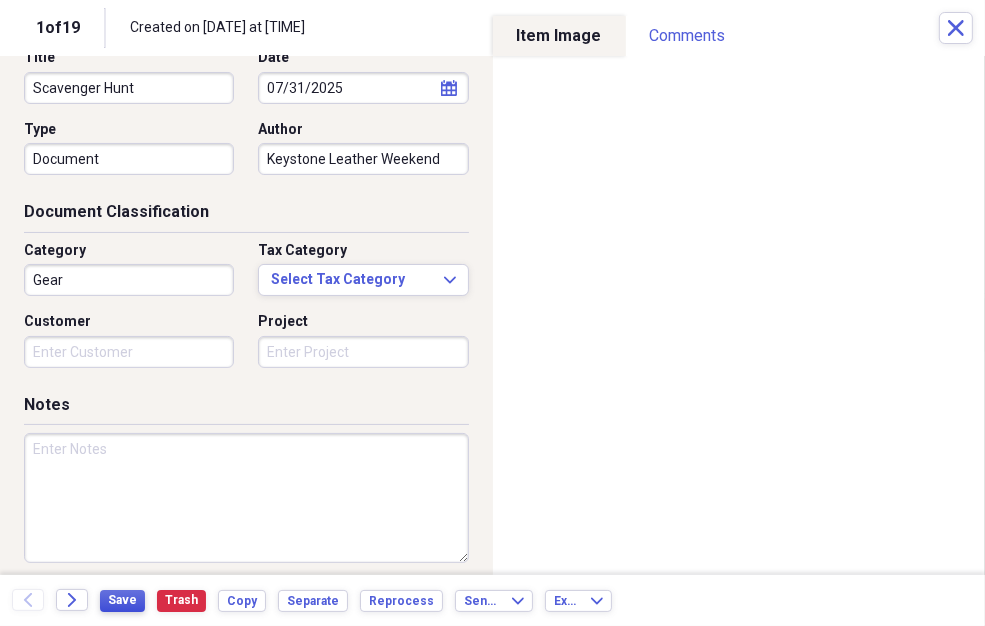 click on "Save" at bounding box center (122, 600) 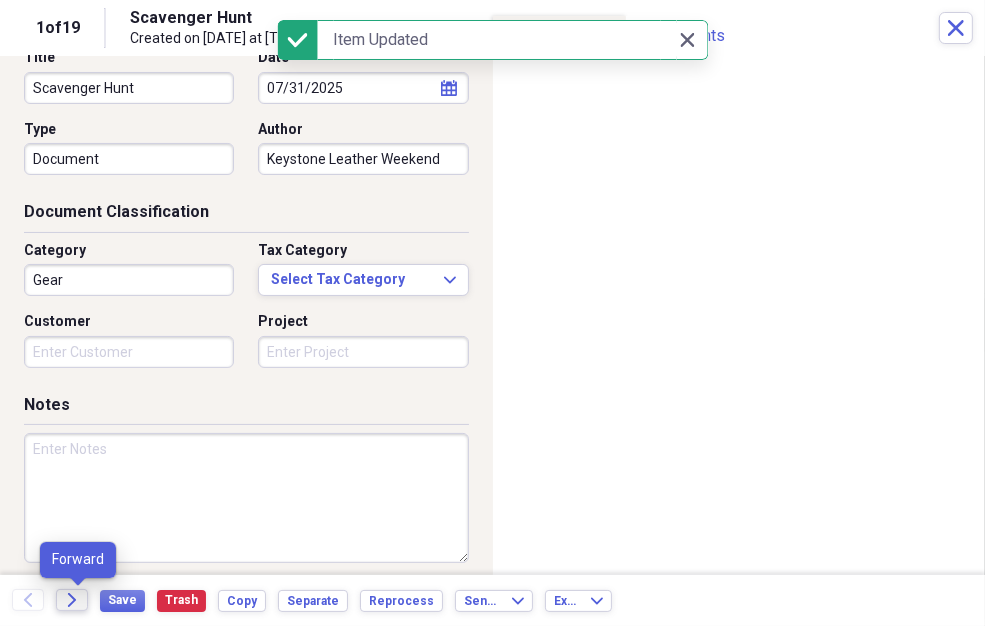 click on "Forward" 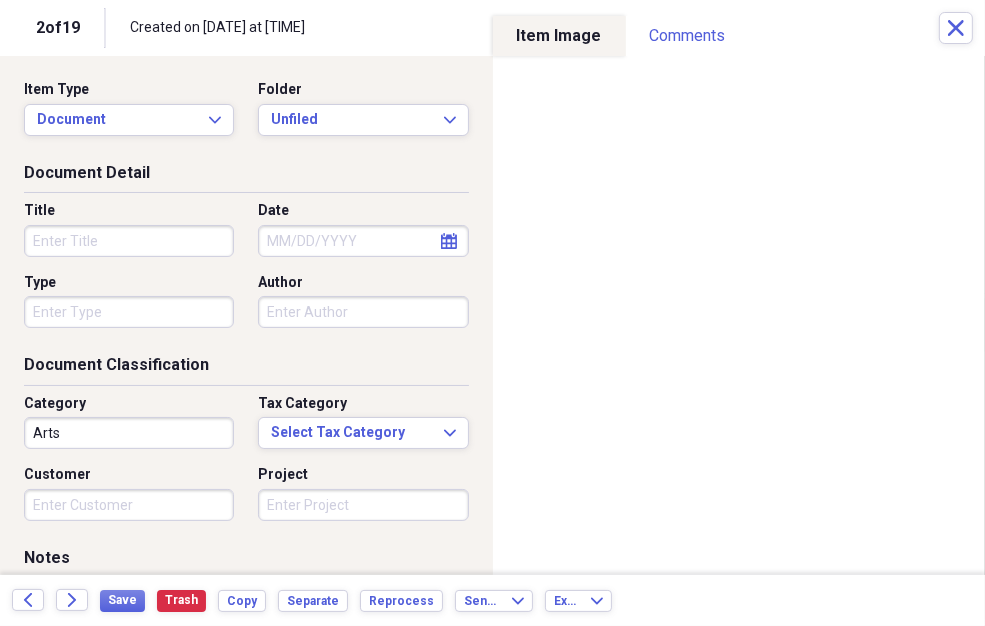 click on "Title" at bounding box center [129, 241] 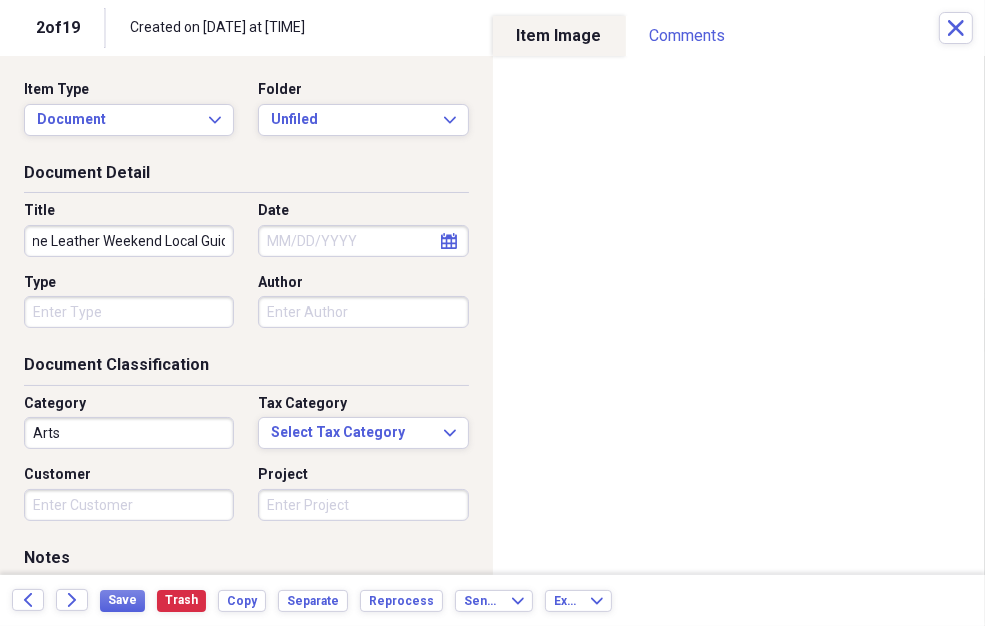 scroll, scrollTop: 0, scrollLeft: 52, axis: horizontal 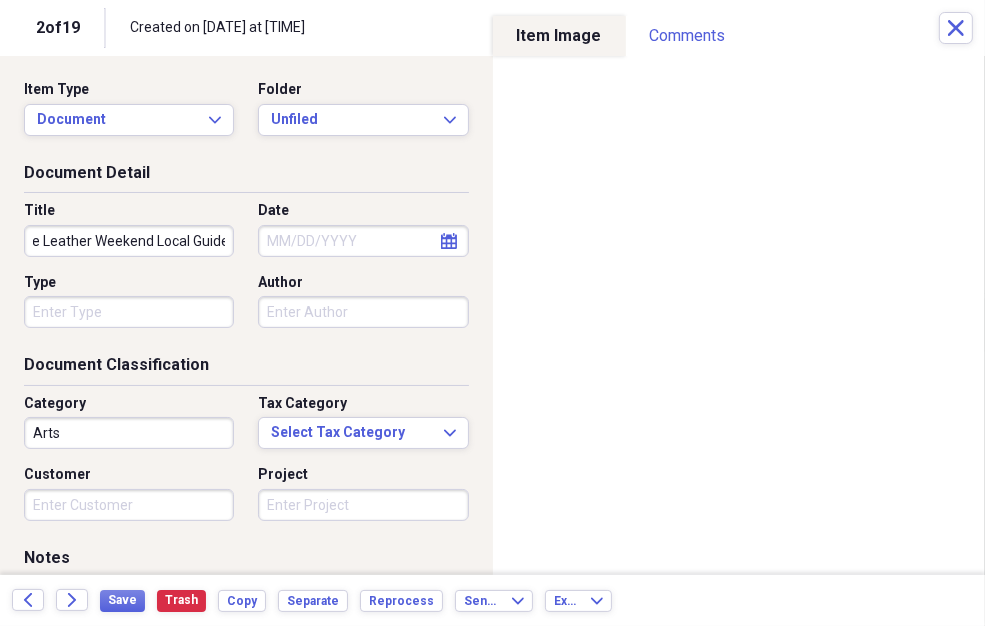 type on "Keystone Leather Weekend Local Guide" 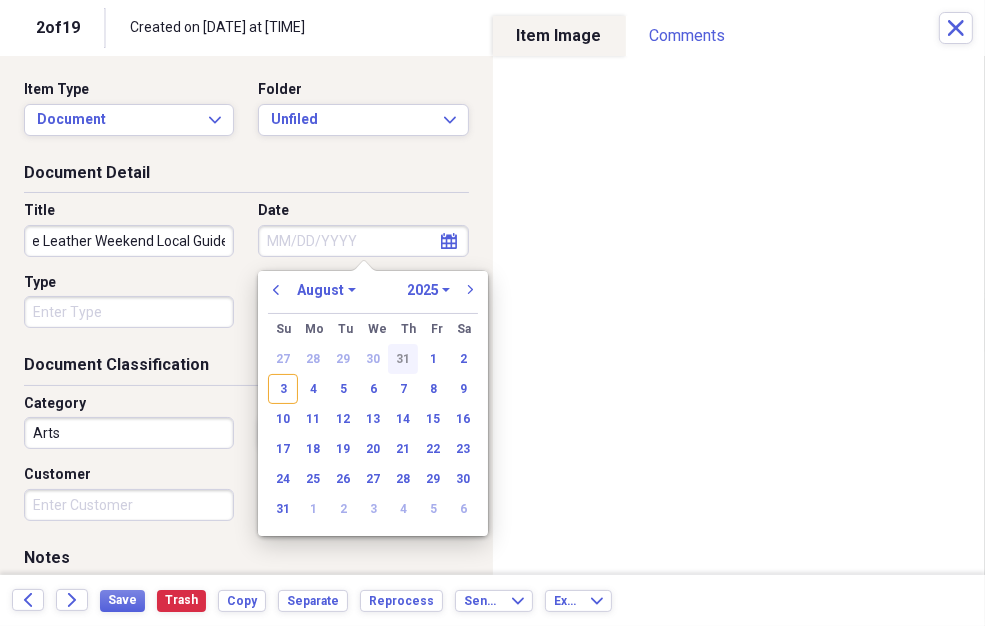 click on "31" at bounding box center (403, 359) 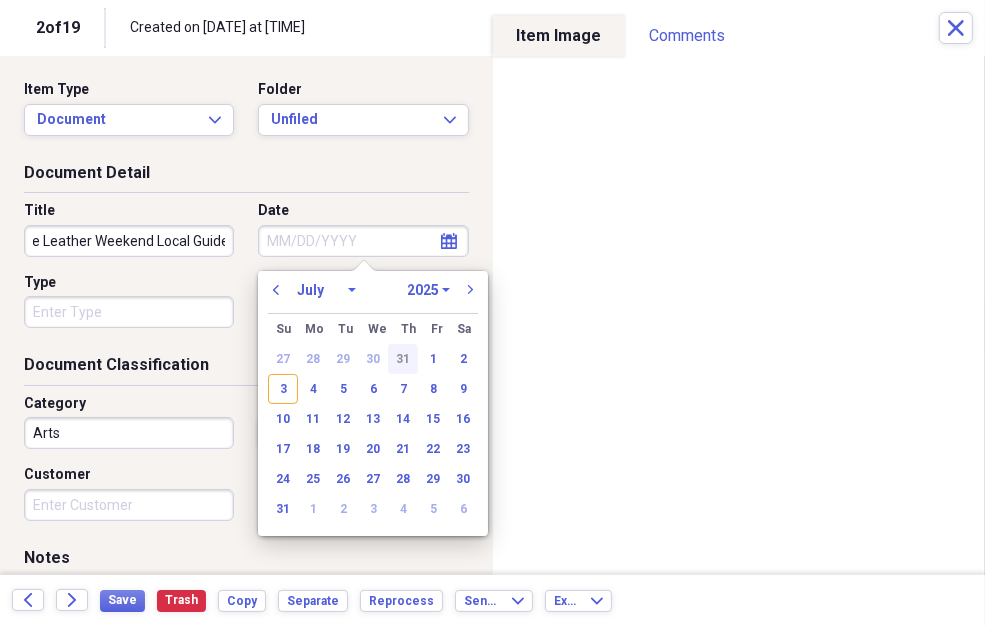 type on "07/31/2025" 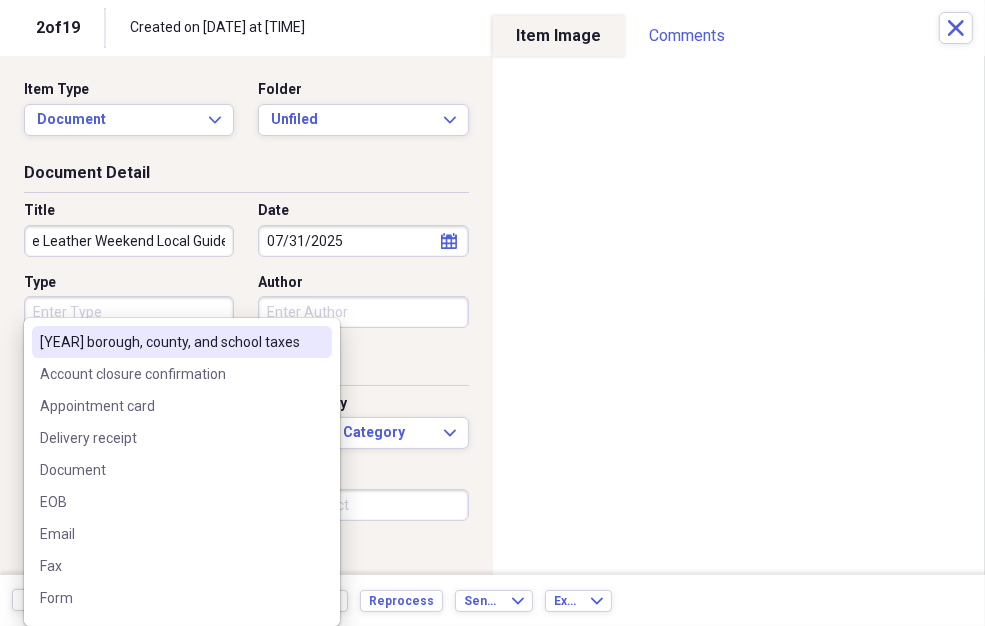 click on "Type" at bounding box center [129, 312] 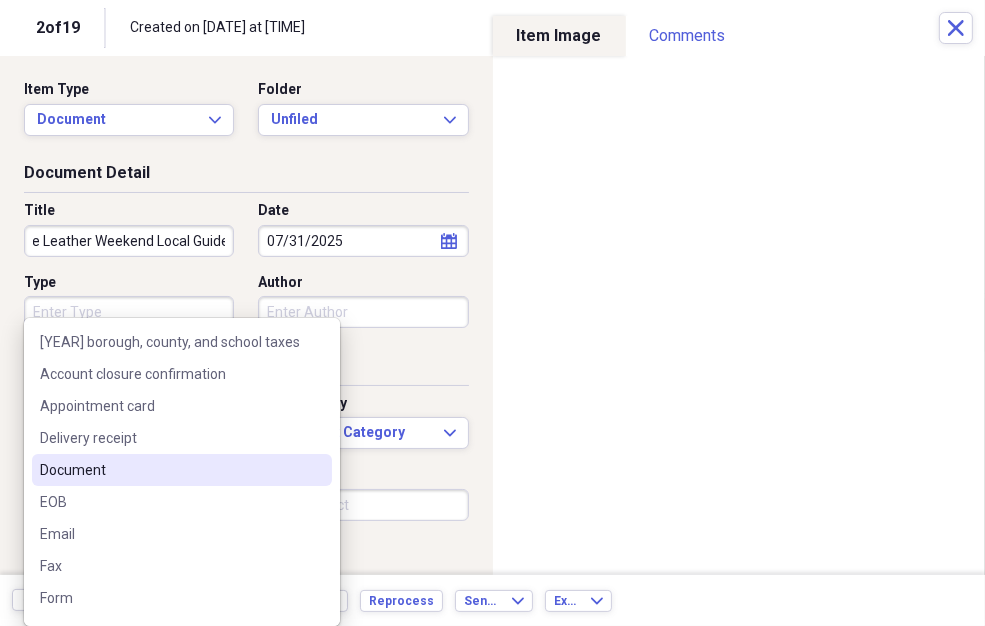 click on "Document" at bounding box center [170, 470] 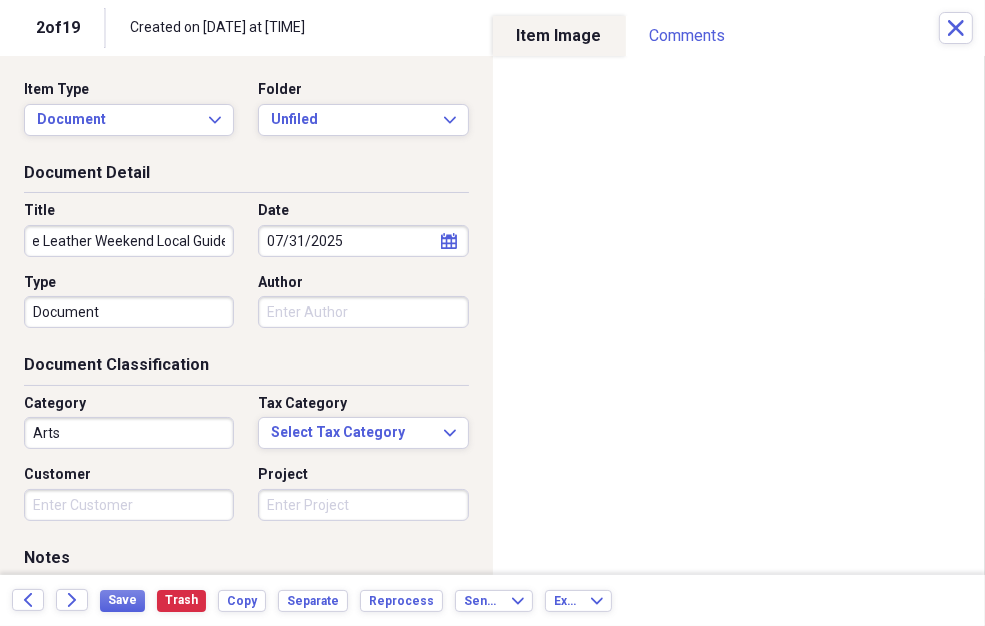 click on "Author" at bounding box center (363, 312) 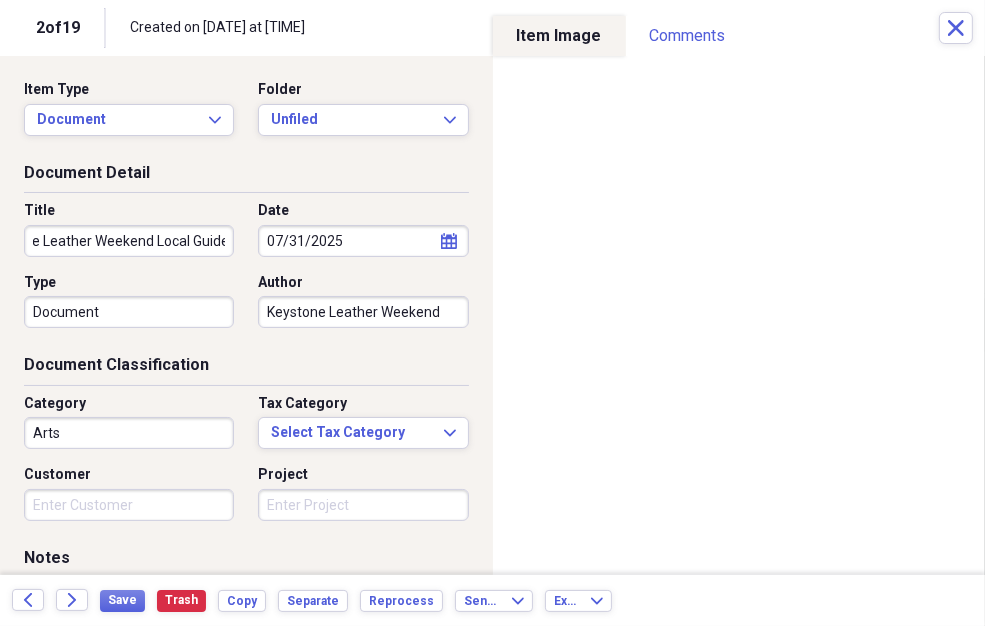 type on "Keystone Leather Weekend" 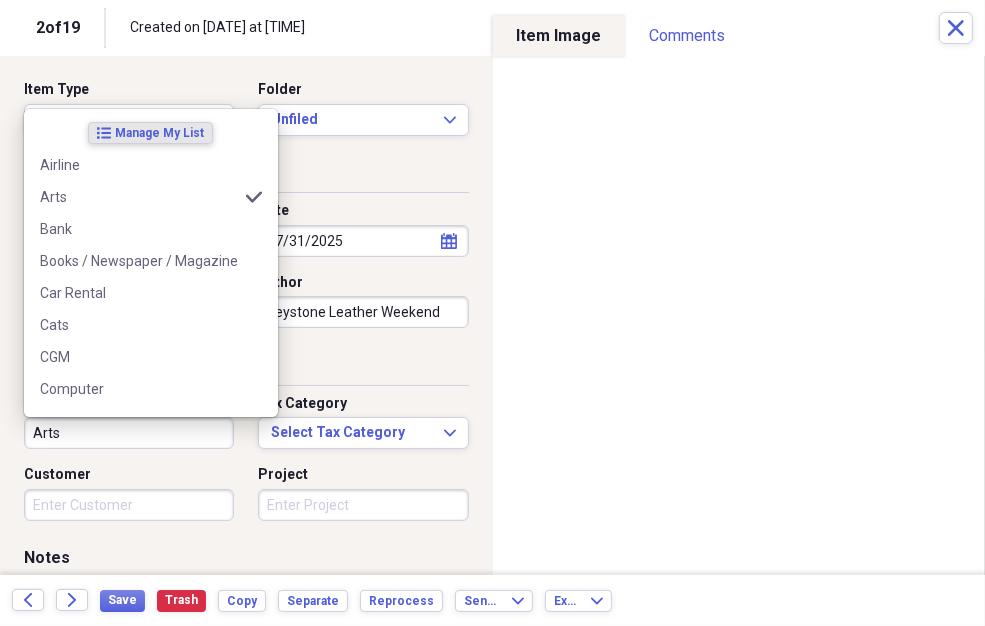click on "Arts" at bounding box center (129, 433) 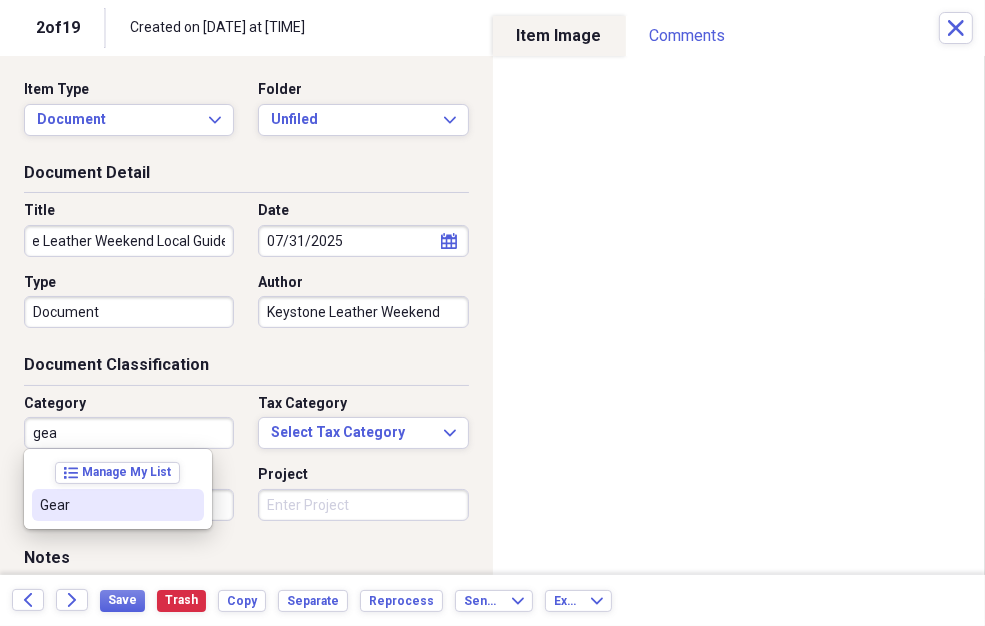 click on "Gear" at bounding box center [106, 505] 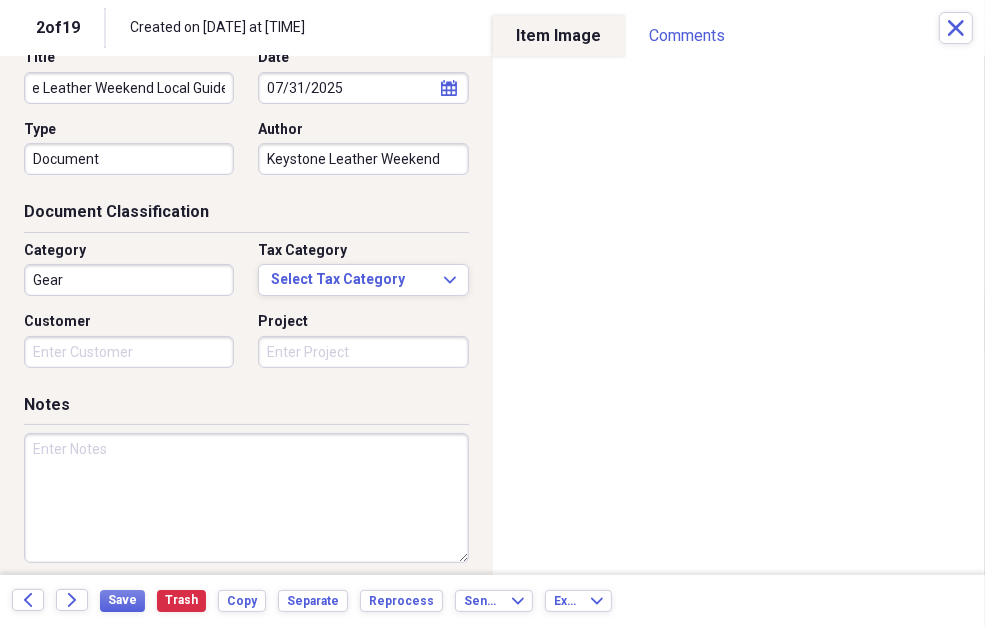 scroll, scrollTop: 214, scrollLeft: 0, axis: vertical 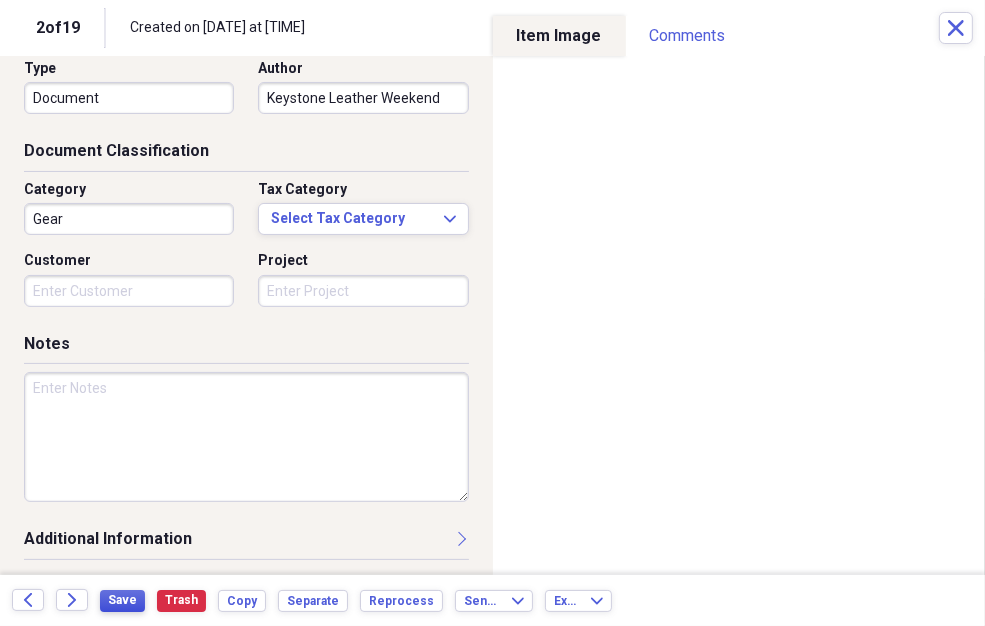 click on "Save" at bounding box center [122, 600] 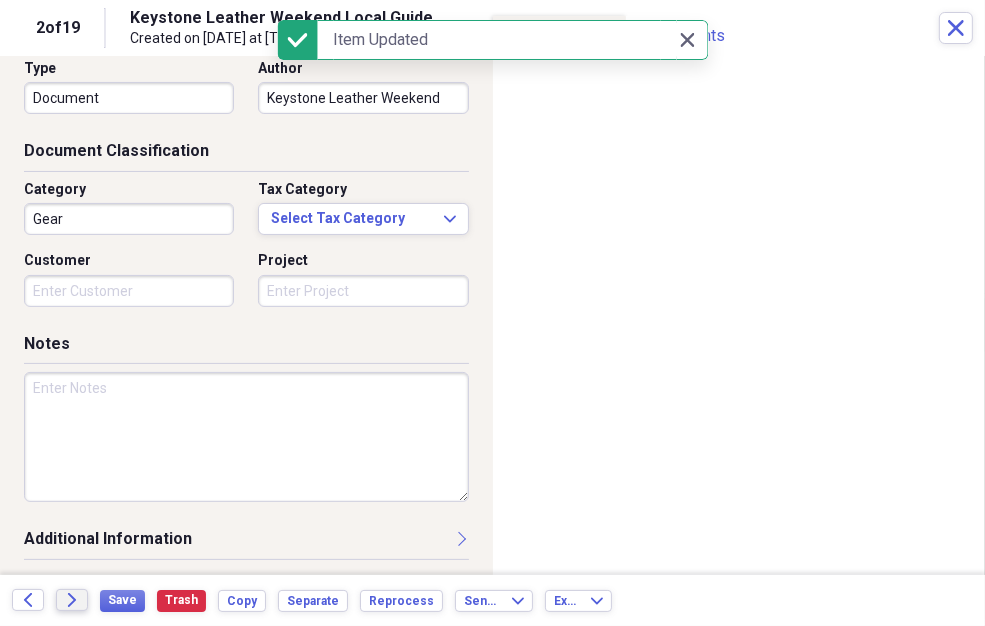 click 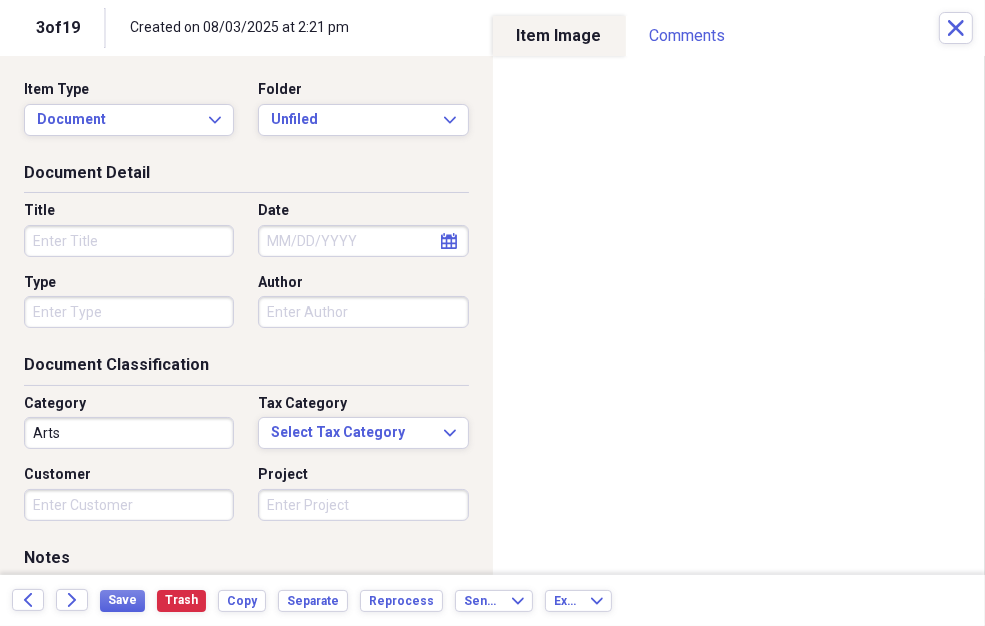 click on "Title" at bounding box center [129, 241] 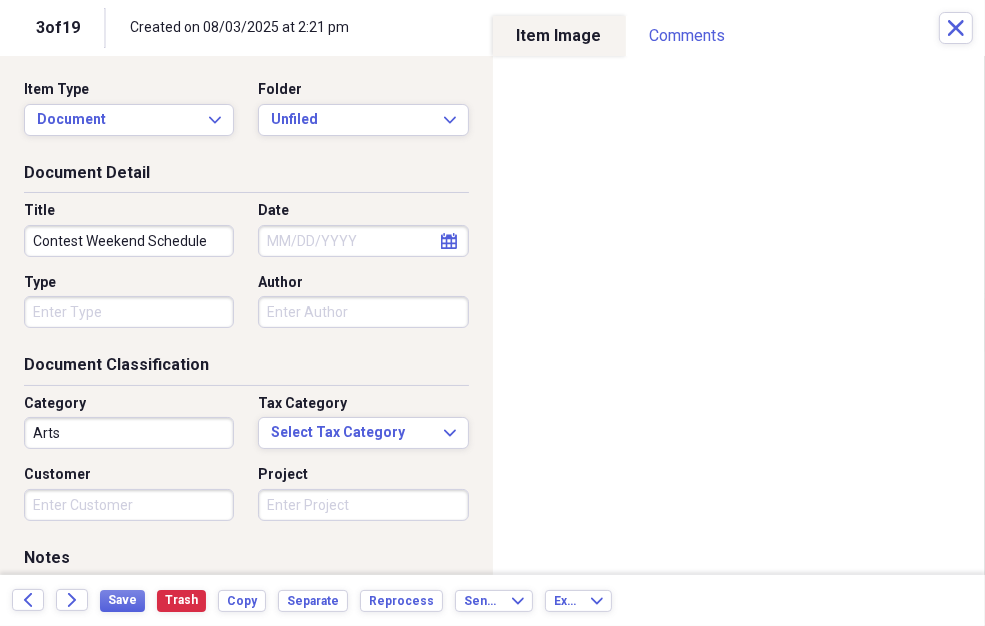 type on "Contest Weekend Schedule" 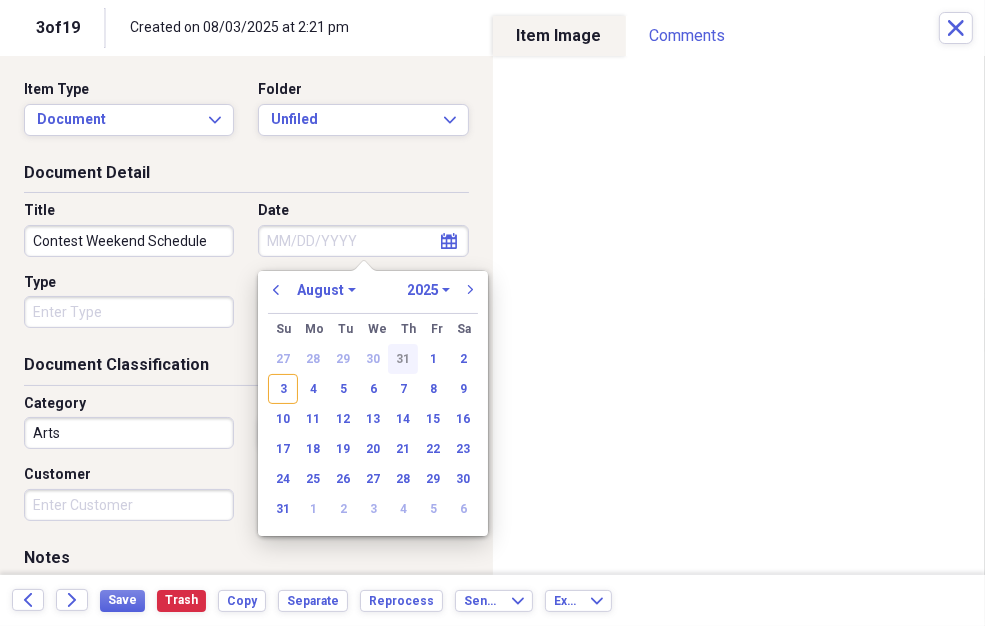 click on "31" at bounding box center [403, 359] 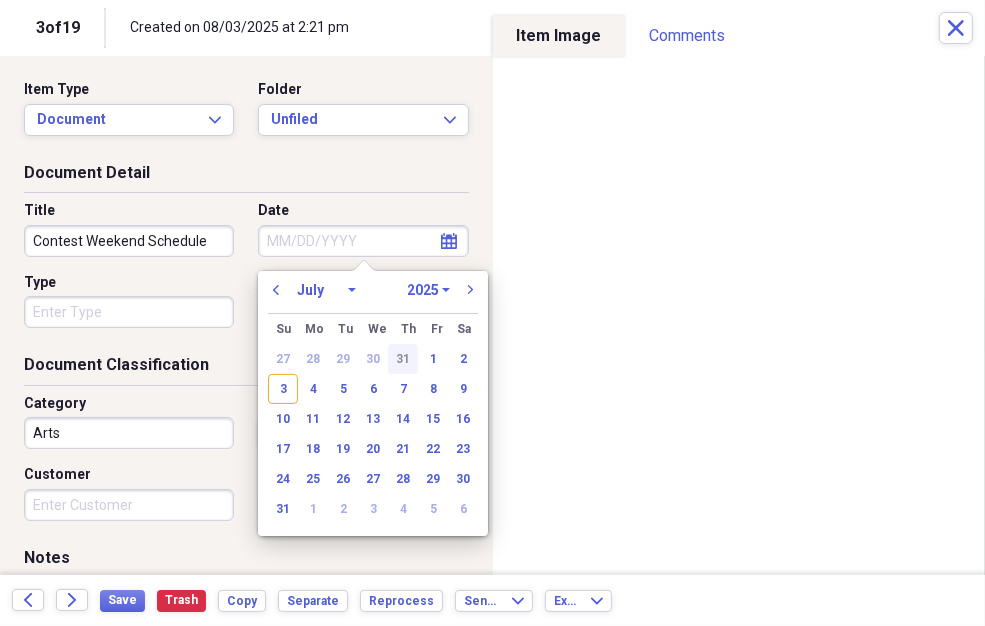 type on "07/31/2025" 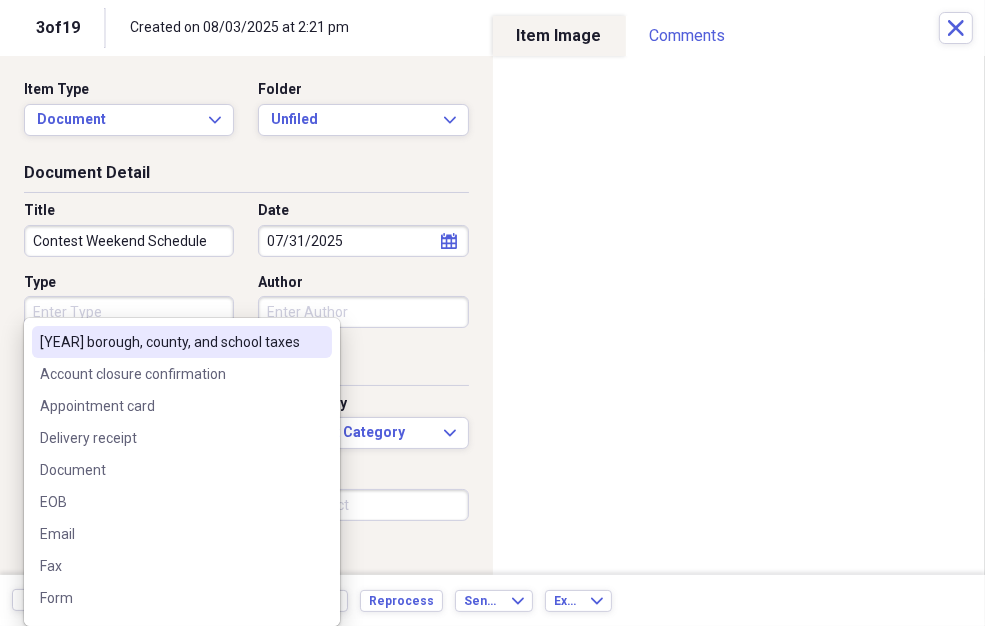 click on "Type" at bounding box center [129, 312] 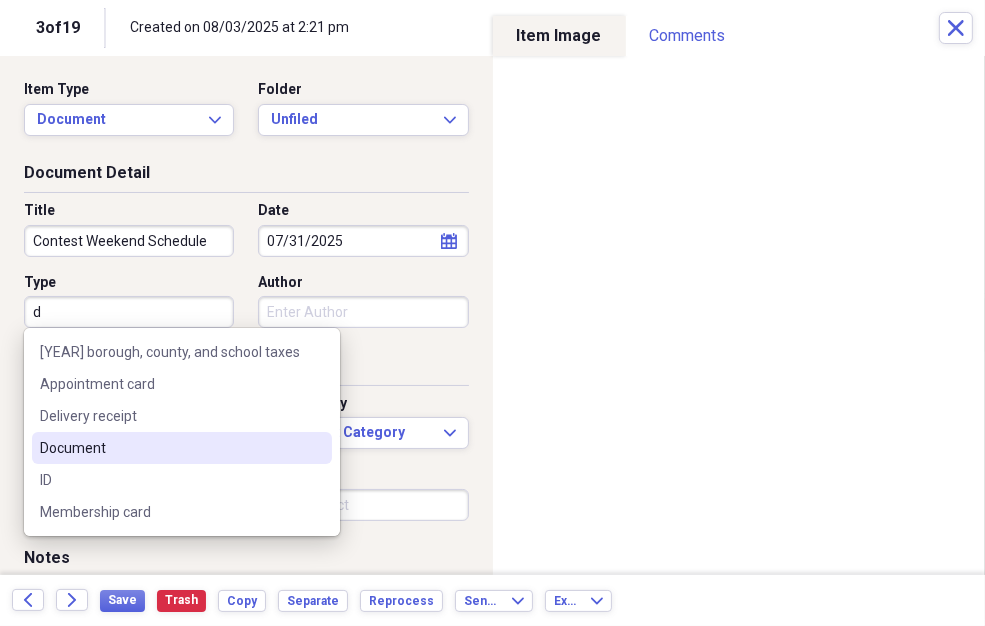 click on "Document" at bounding box center (170, 448) 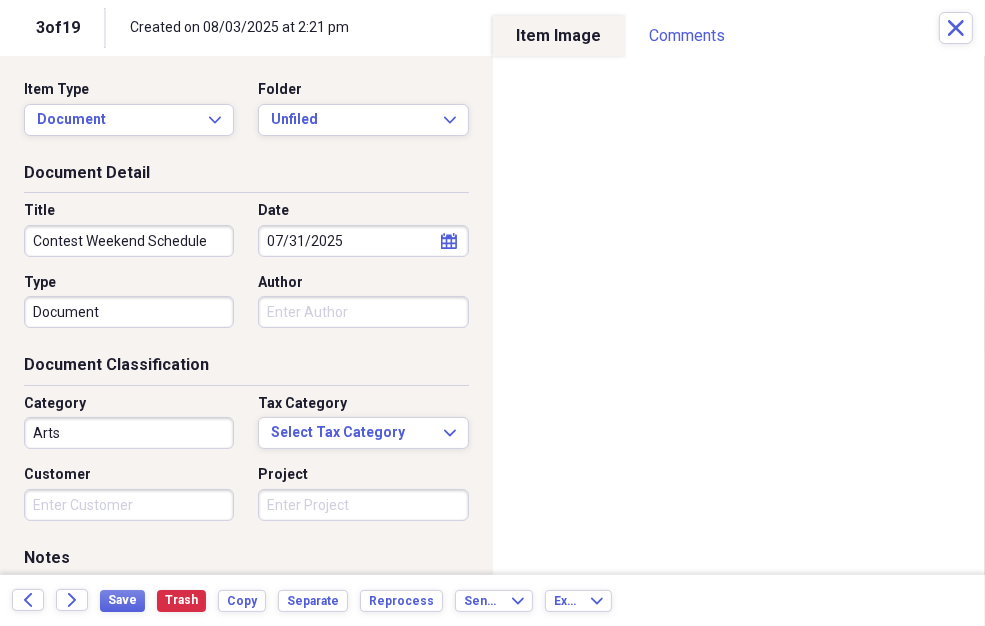 click on "Author" at bounding box center (363, 312) 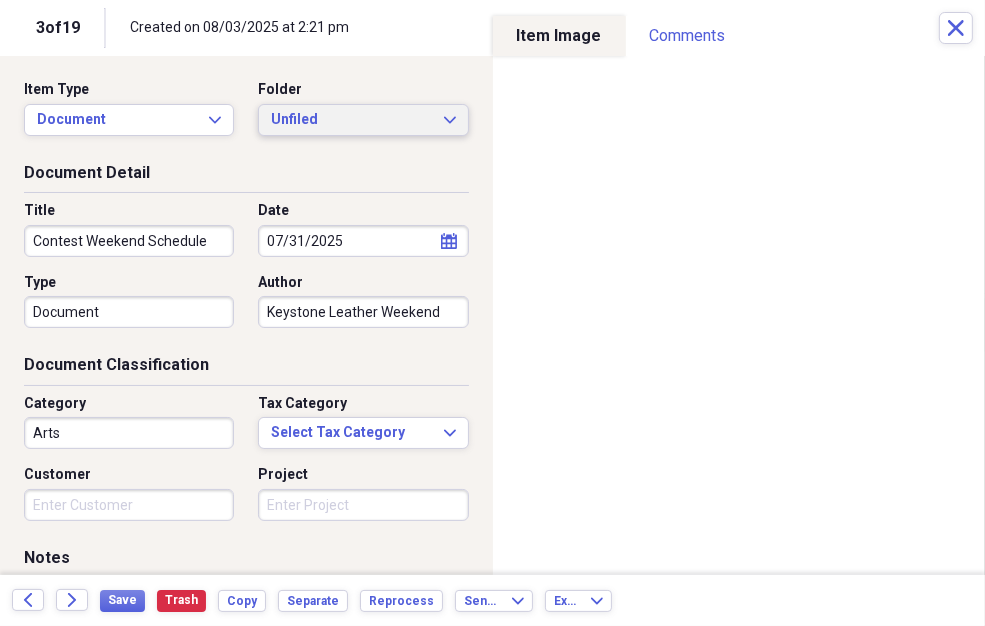 type on "Keystone Leather Weekend" 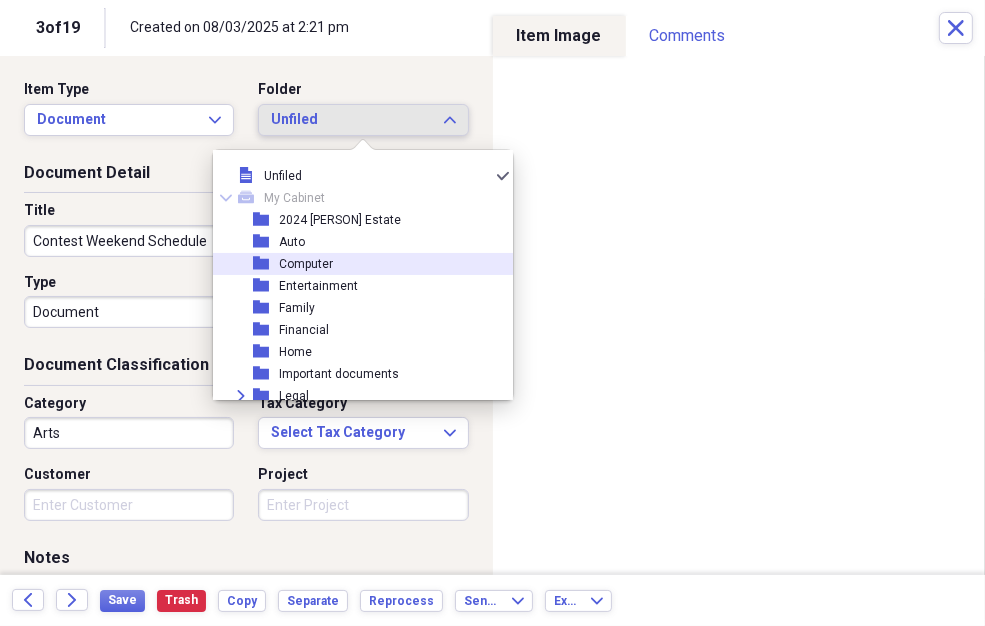 scroll, scrollTop: 153, scrollLeft: 0, axis: vertical 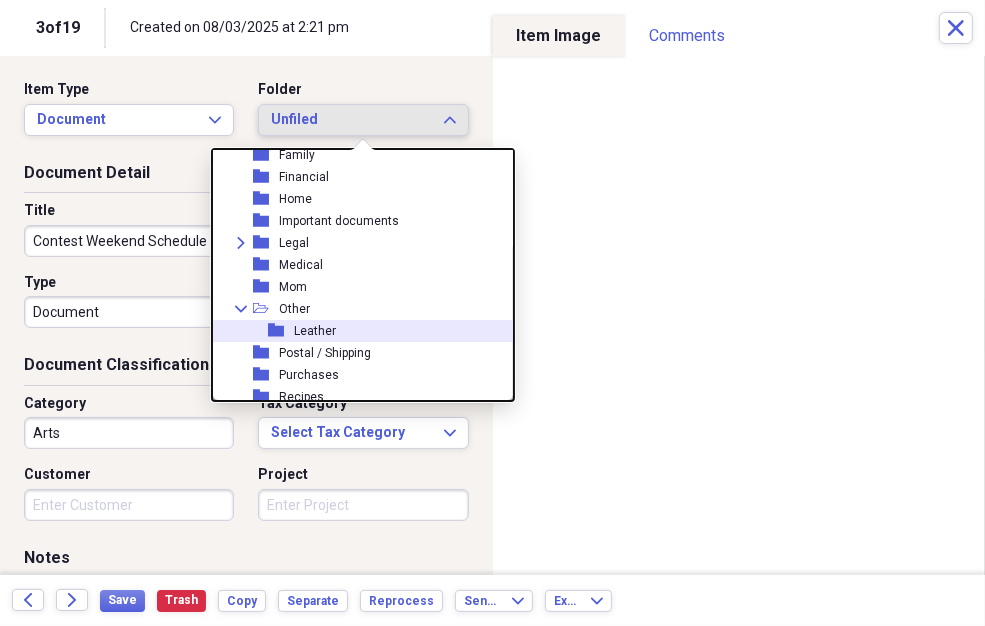click on "Leather" at bounding box center (315, 331) 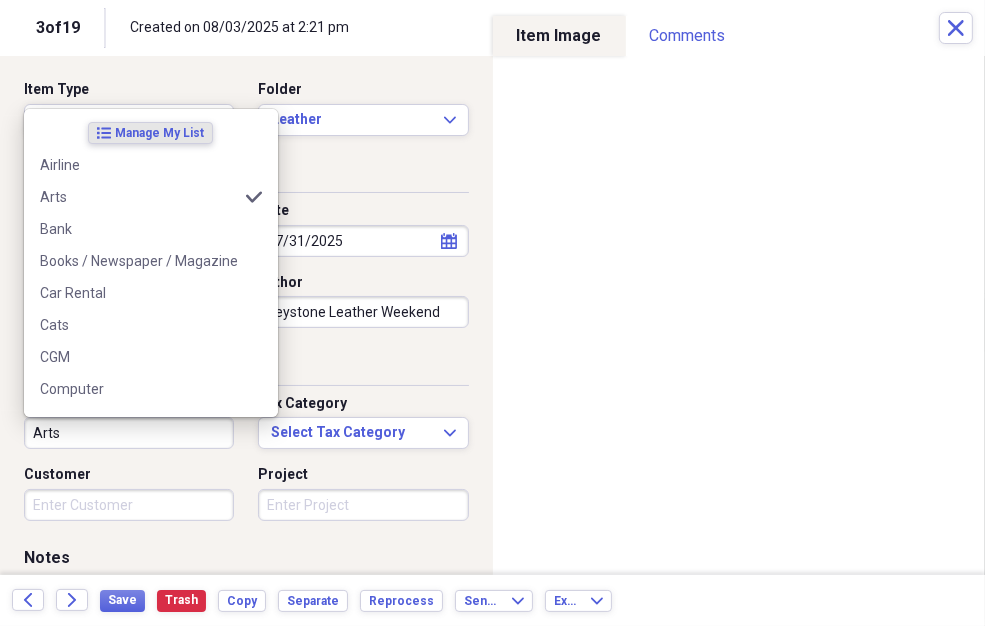 click on "Arts" at bounding box center [129, 433] 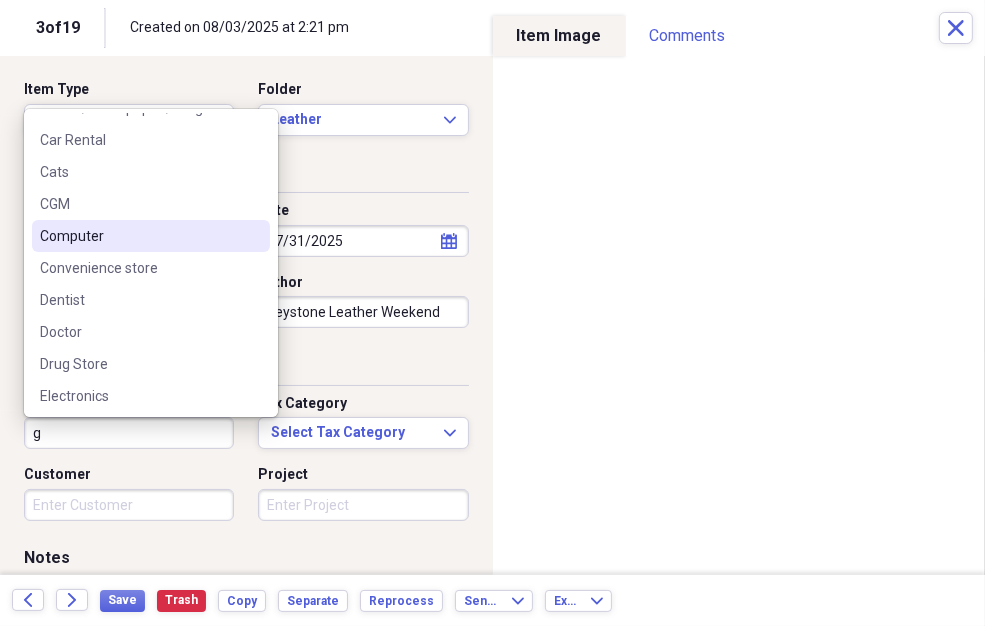 scroll, scrollTop: 0, scrollLeft: 0, axis: both 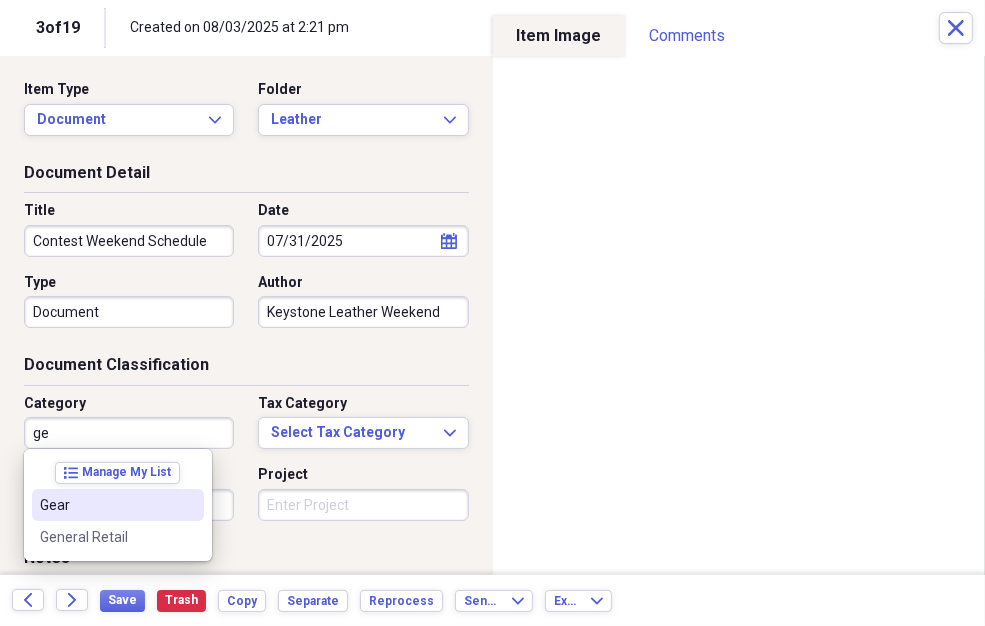click on "Gear" at bounding box center (106, 505) 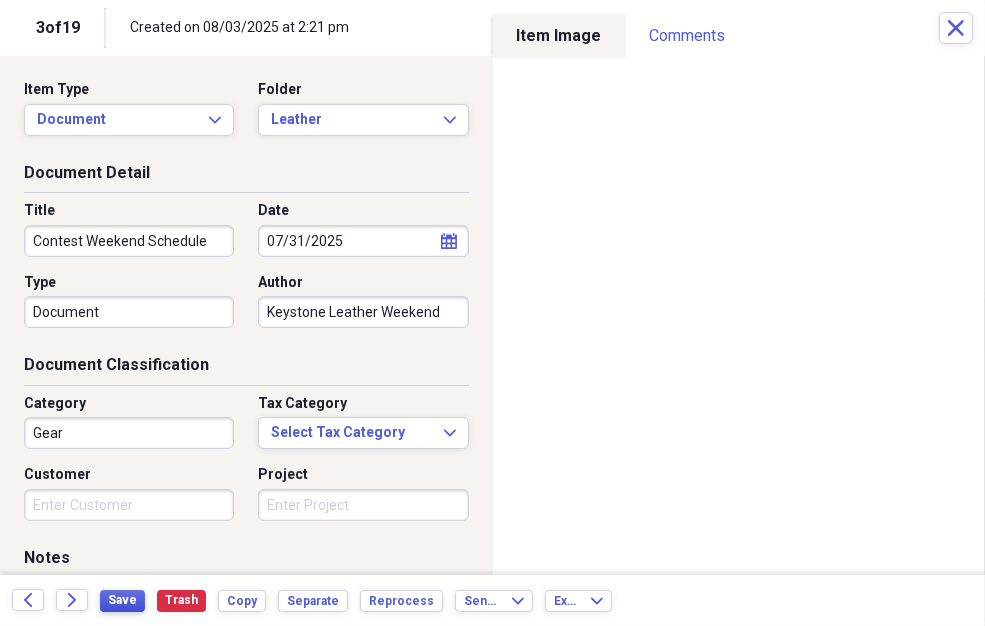click on "Save" at bounding box center [122, 601] 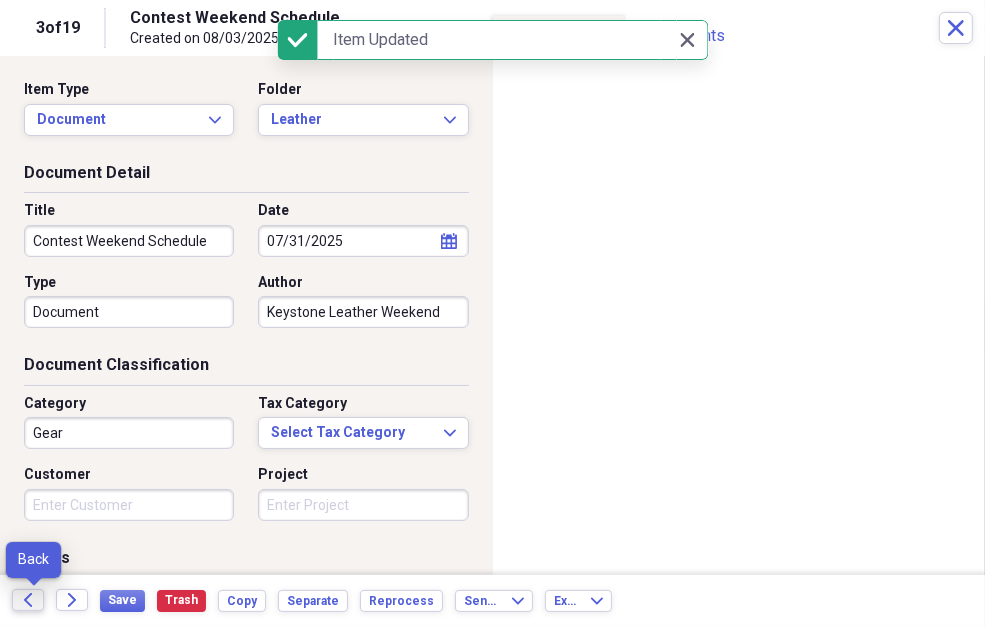 click 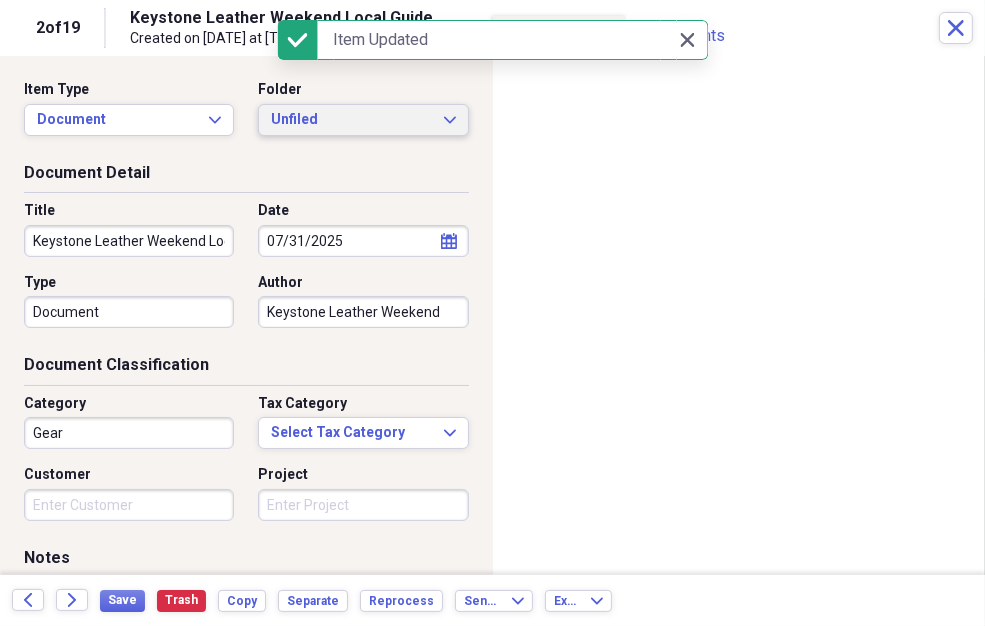 click on "Unfiled" at bounding box center (351, 120) 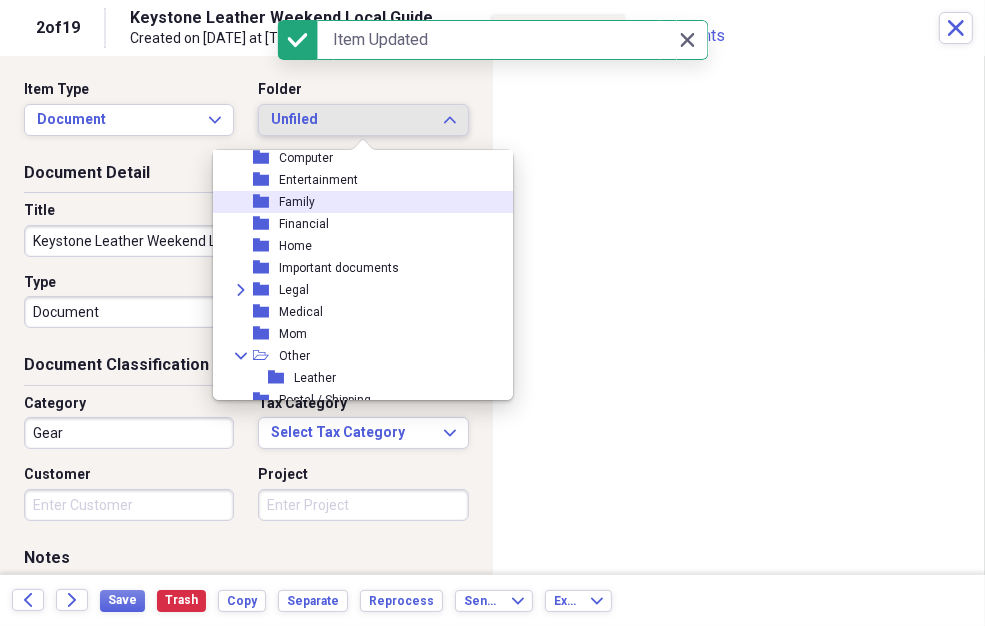 scroll, scrollTop: 153, scrollLeft: 0, axis: vertical 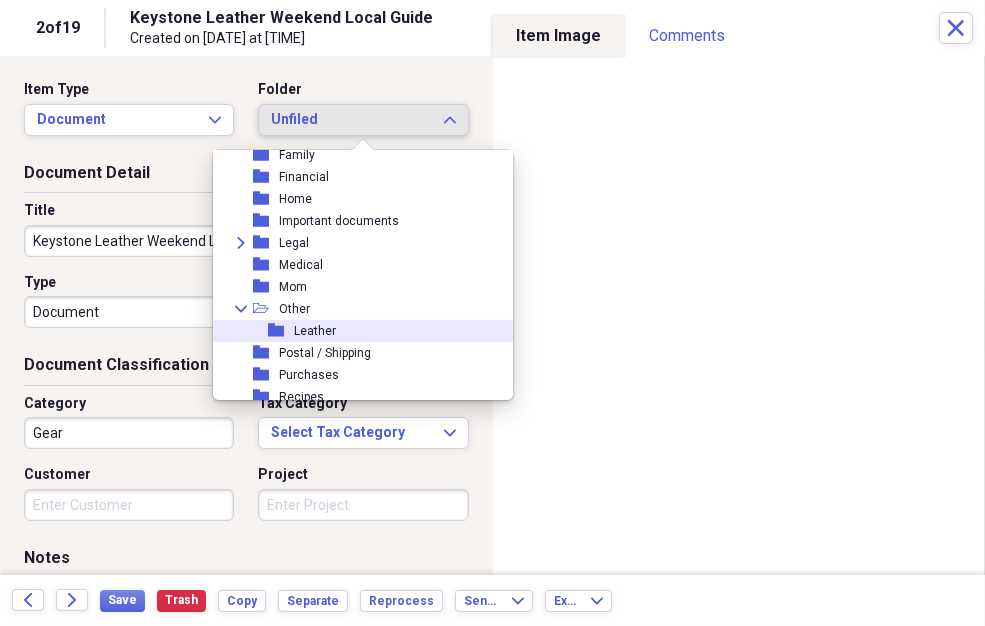 click on "Leather" at bounding box center (315, 331) 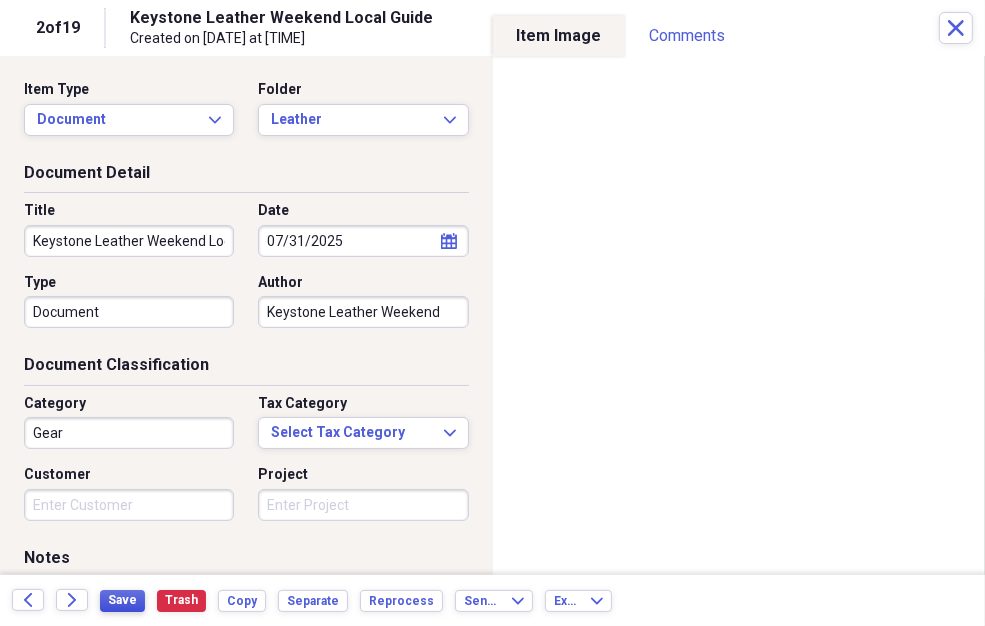 click on "Save" at bounding box center [122, 601] 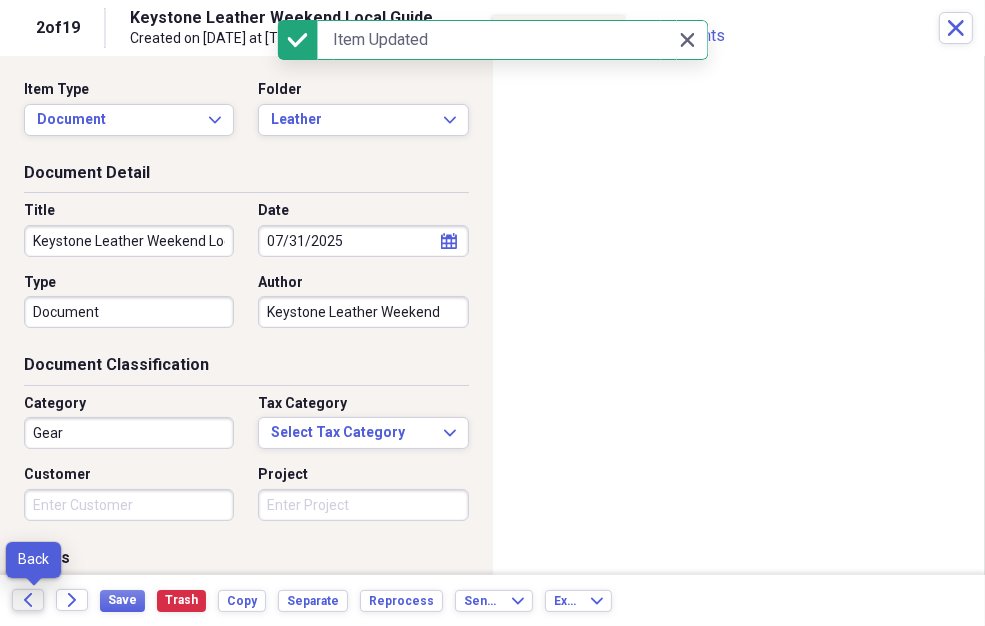 click on "Back" 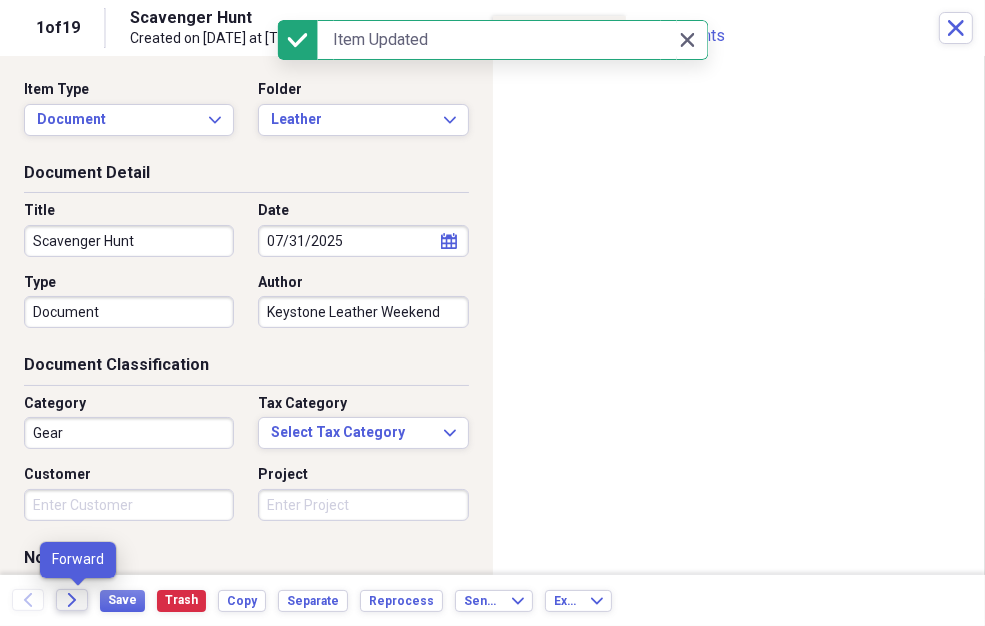 click 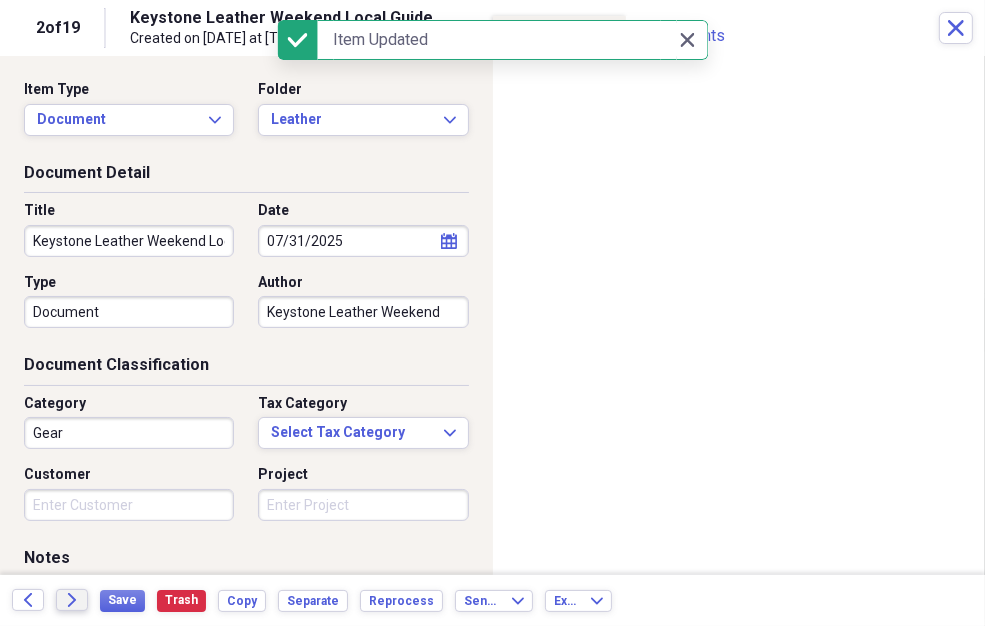 click 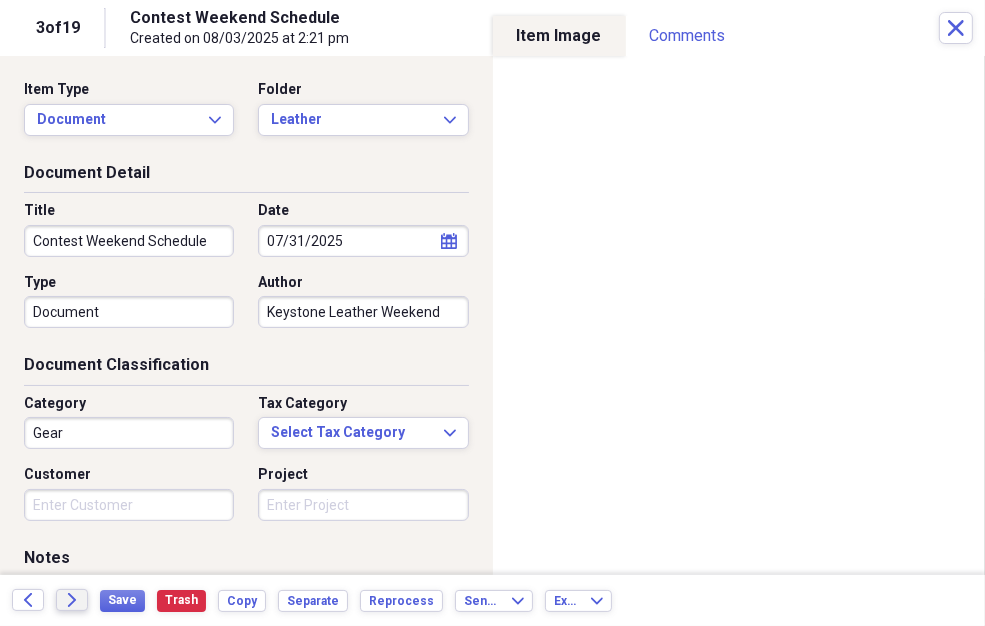 click 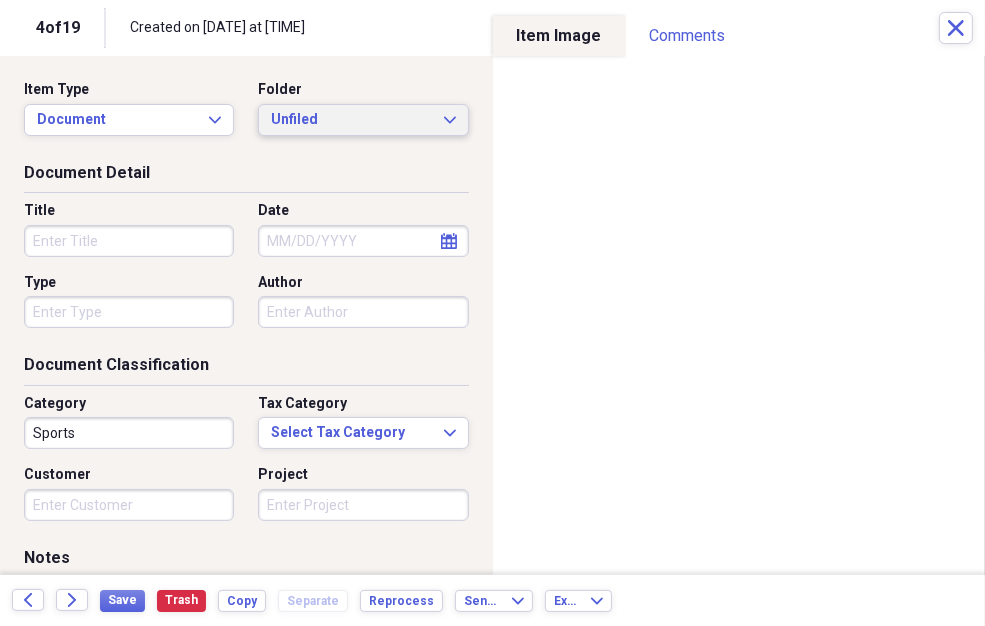 click on "Unfiled" at bounding box center [351, 120] 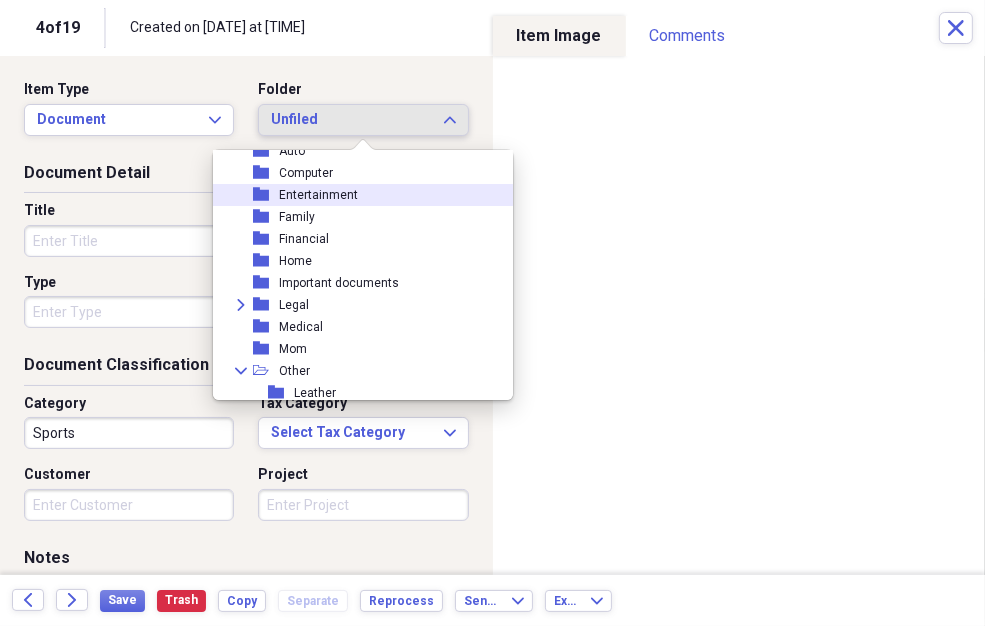 scroll, scrollTop: 153, scrollLeft: 0, axis: vertical 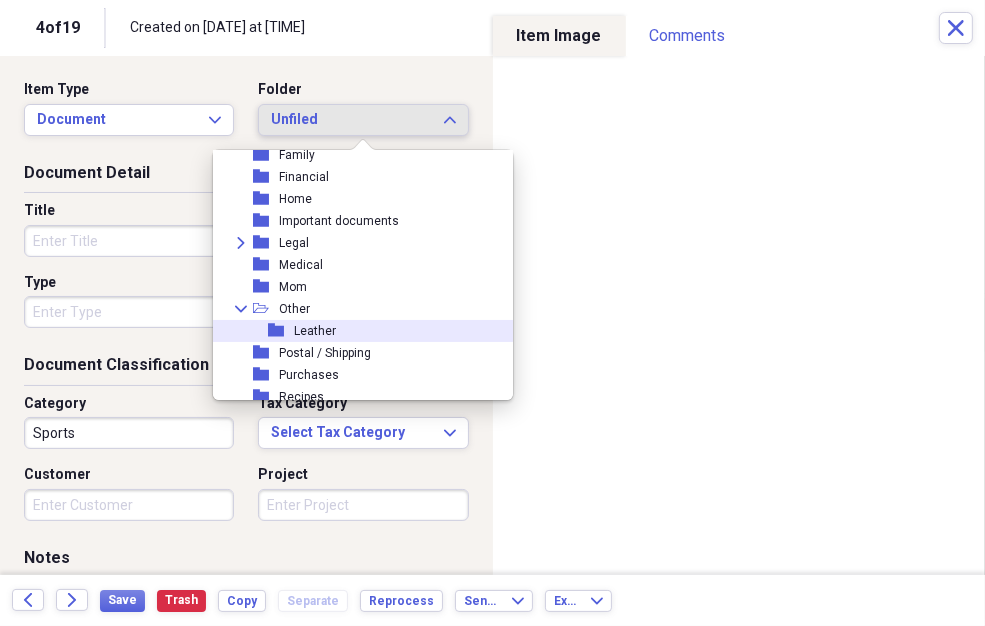 click on "Leather" at bounding box center [315, 331] 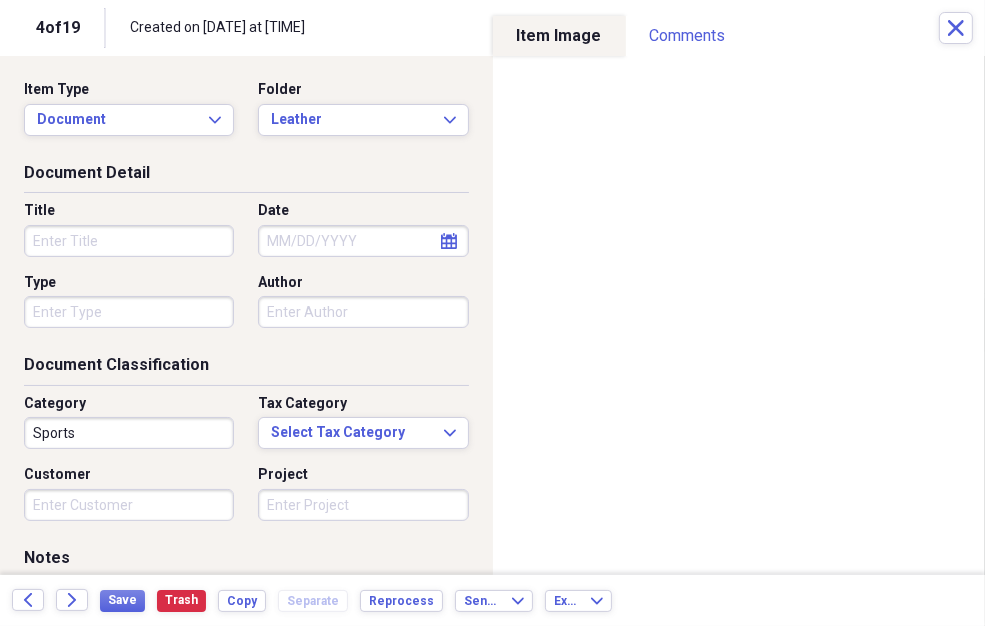 click on "Title" at bounding box center (129, 241) 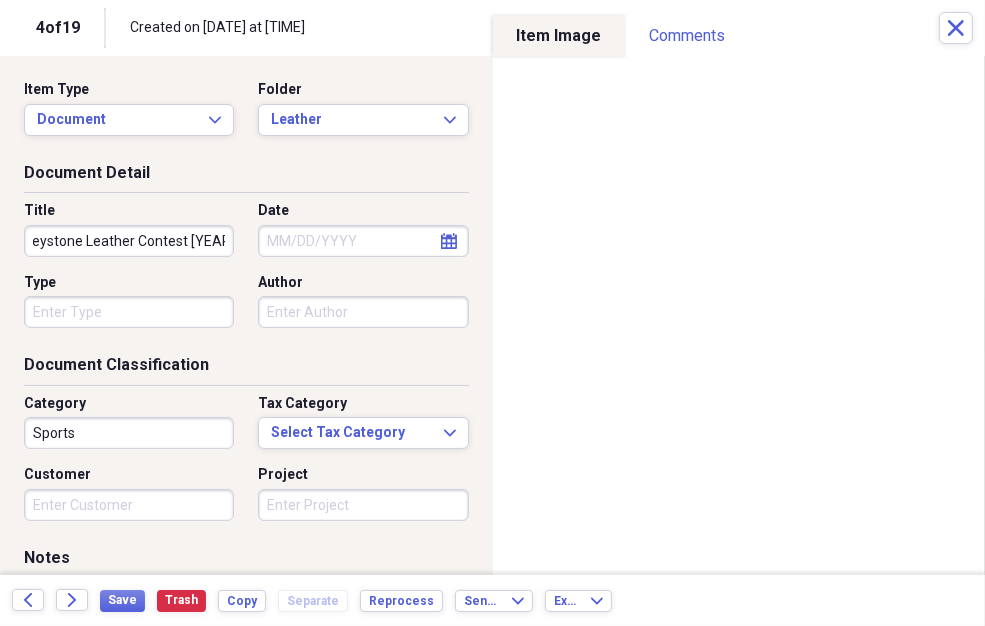 scroll, scrollTop: 0, scrollLeft: 1, axis: horizontal 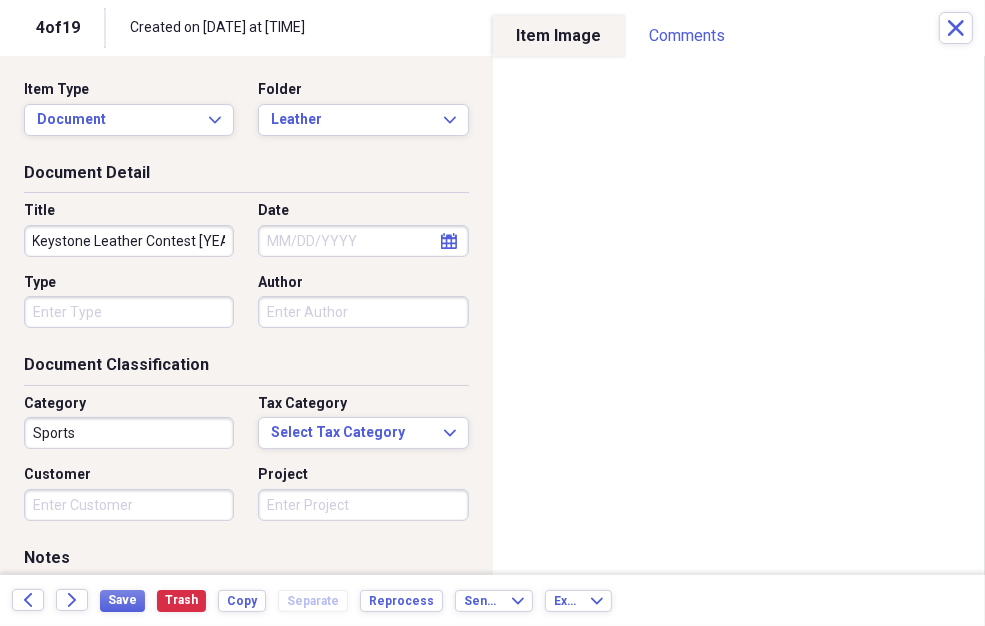 type on "Keystone Leather Contest [YEAR]" 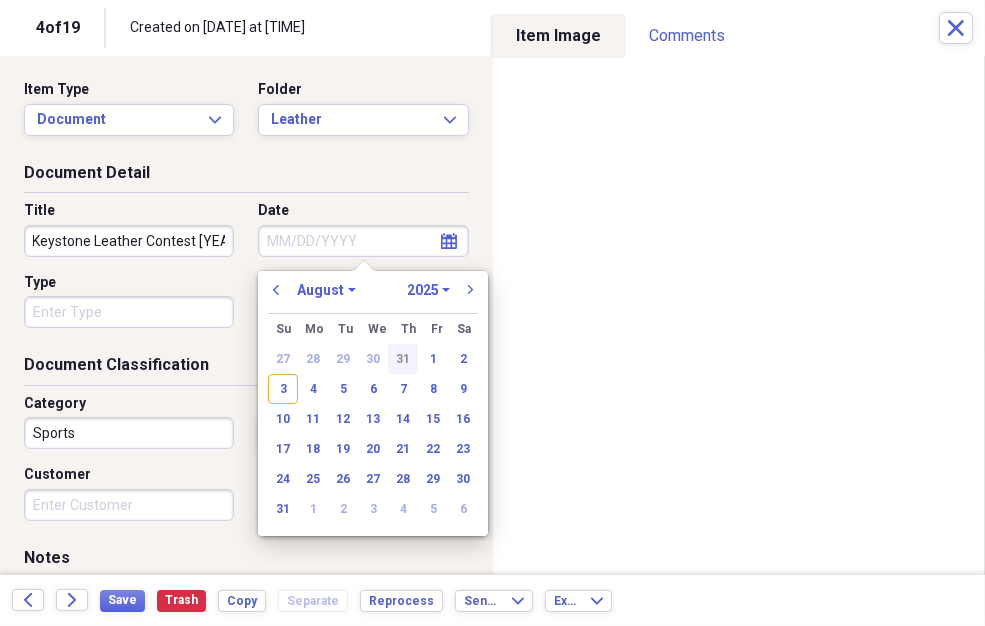 click on "31" at bounding box center (403, 359) 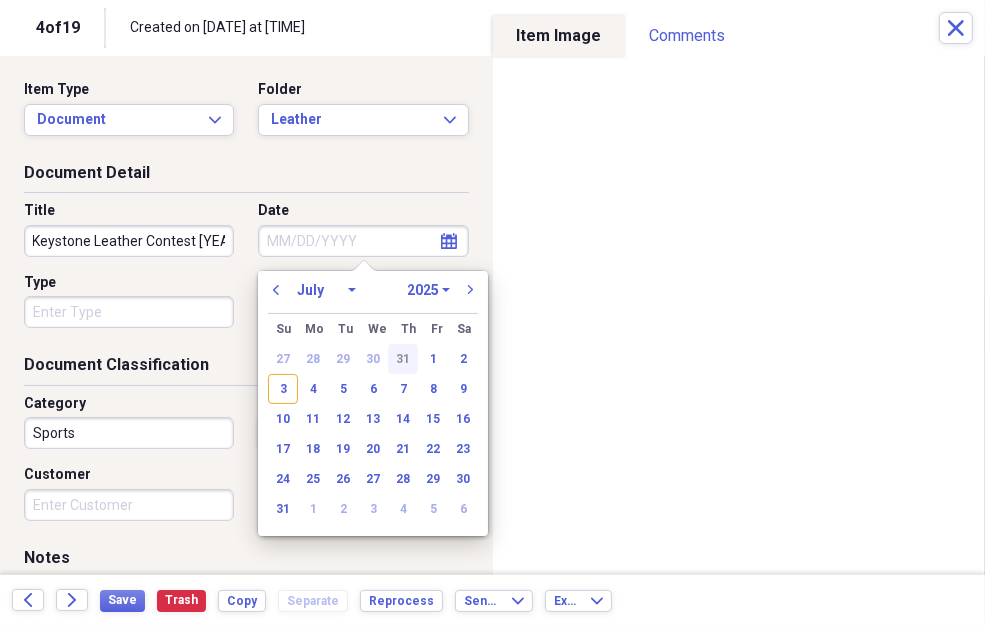type on "07/31/2025" 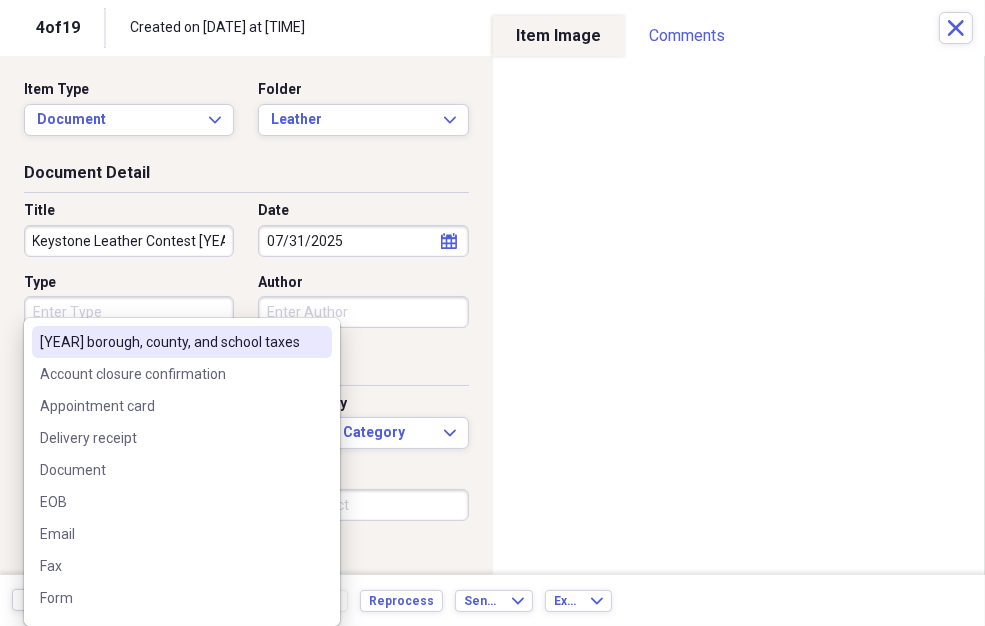 click on "Type" at bounding box center [129, 312] 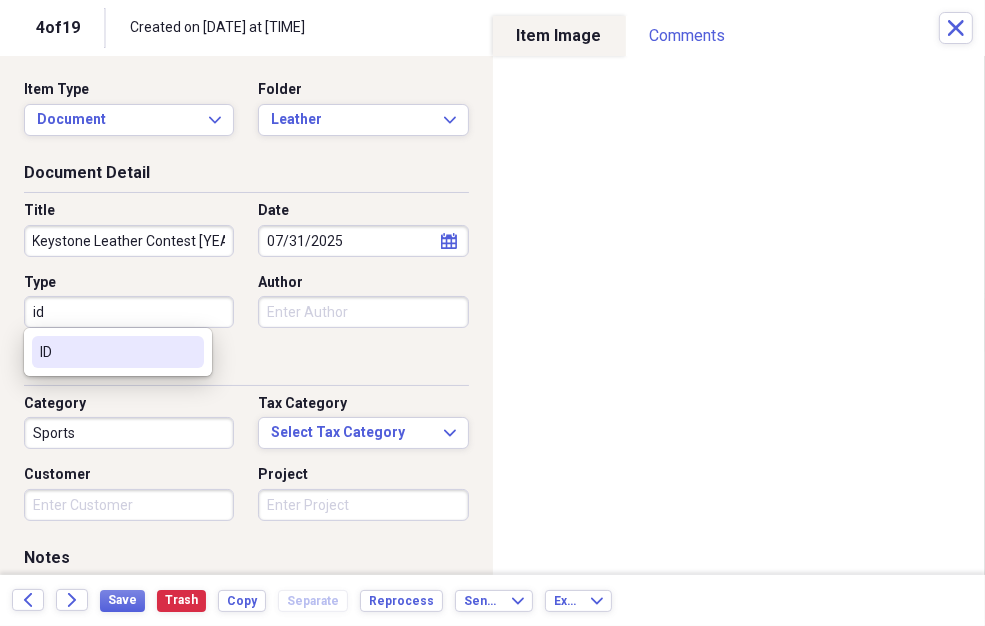 click on "ID" at bounding box center [106, 352] 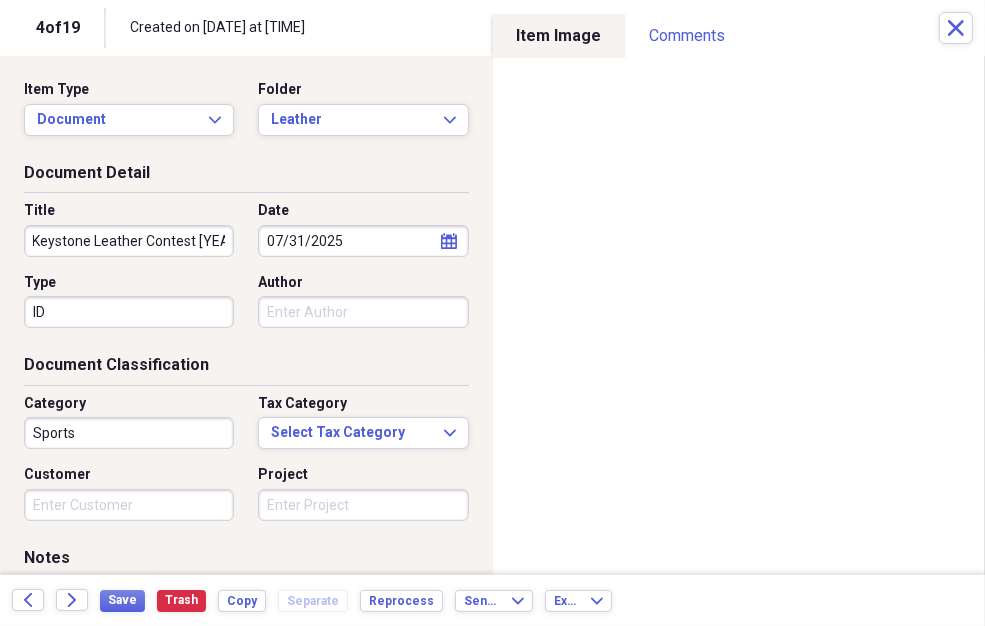 click on "Author" at bounding box center [363, 312] 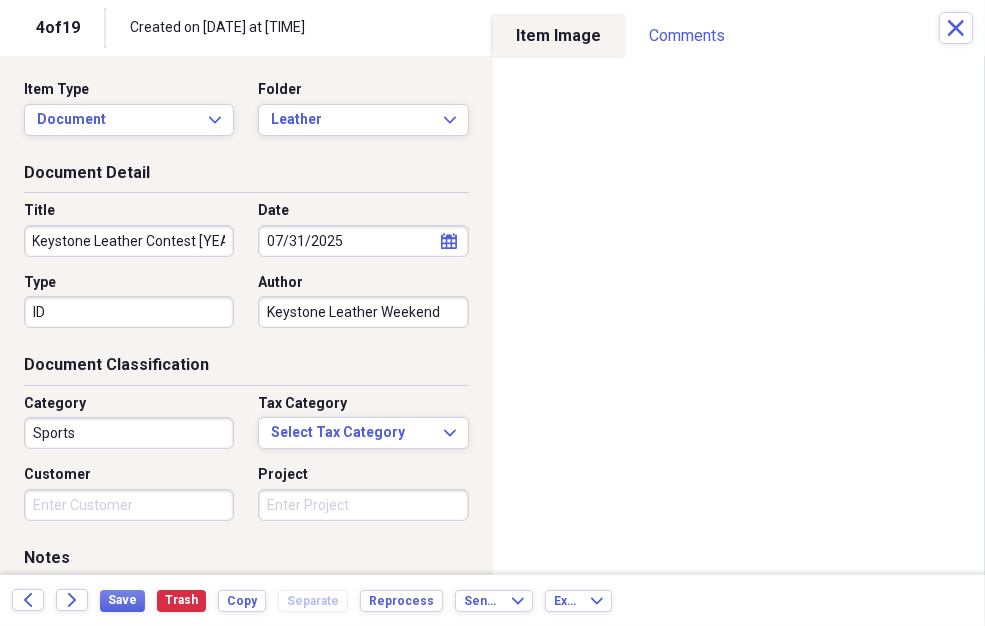 type on "Keystone Leather Weekend" 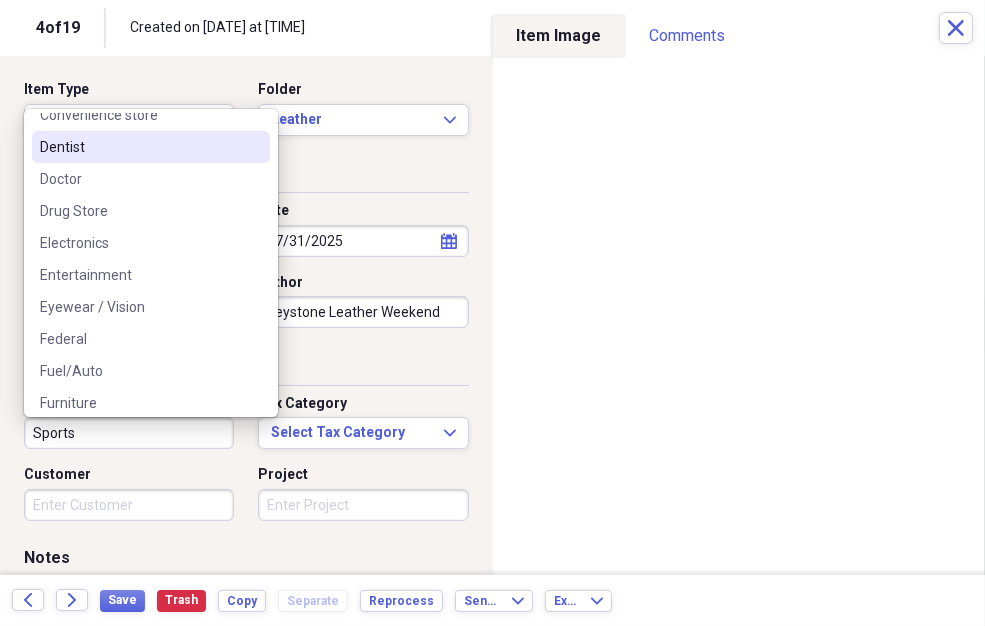 scroll, scrollTop: 460, scrollLeft: 0, axis: vertical 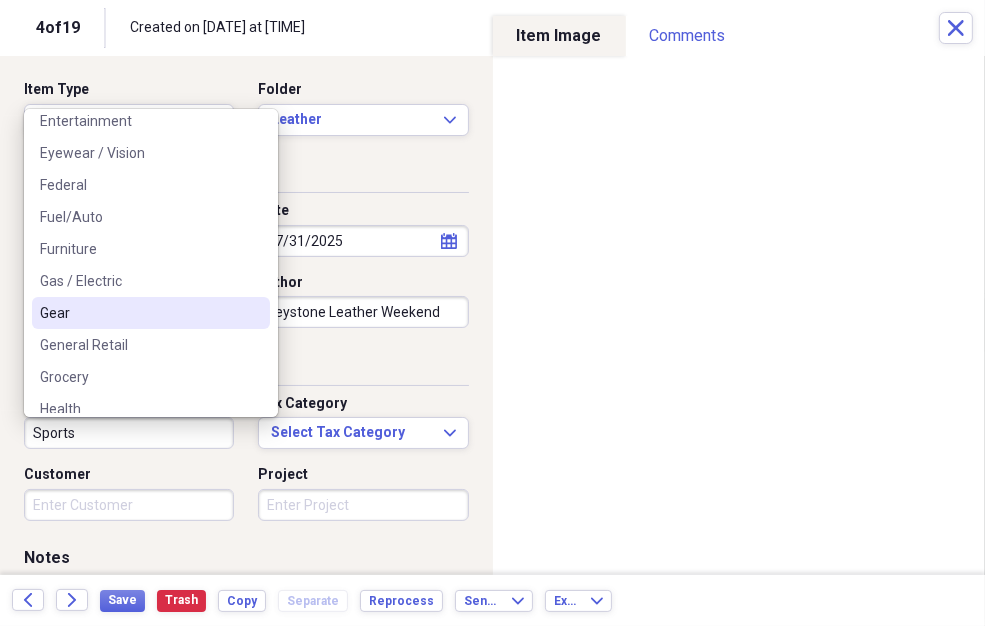 click on "Gear" at bounding box center (139, 313) 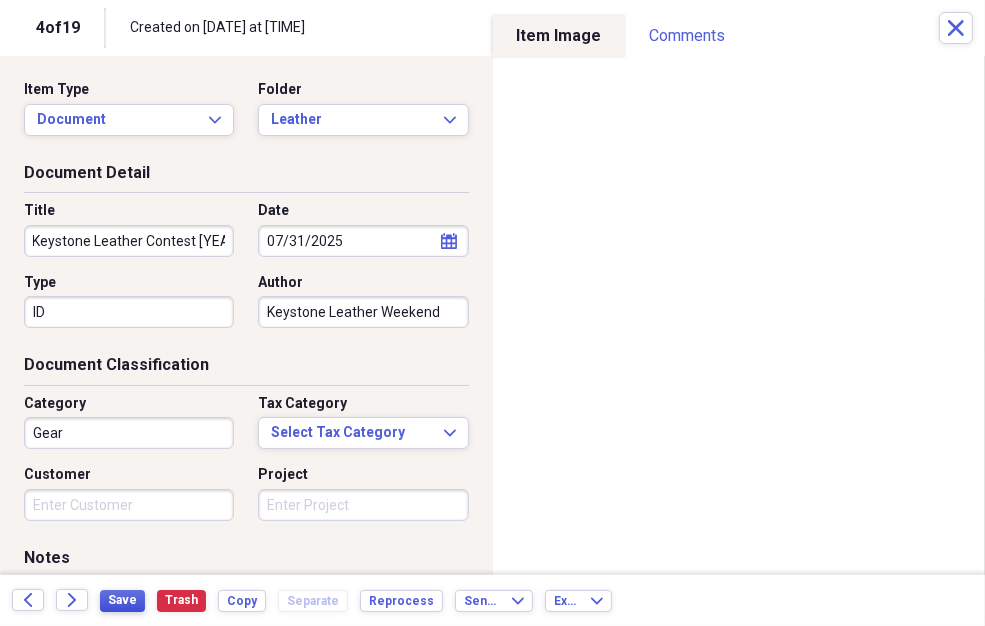 click on "Save" at bounding box center (122, 600) 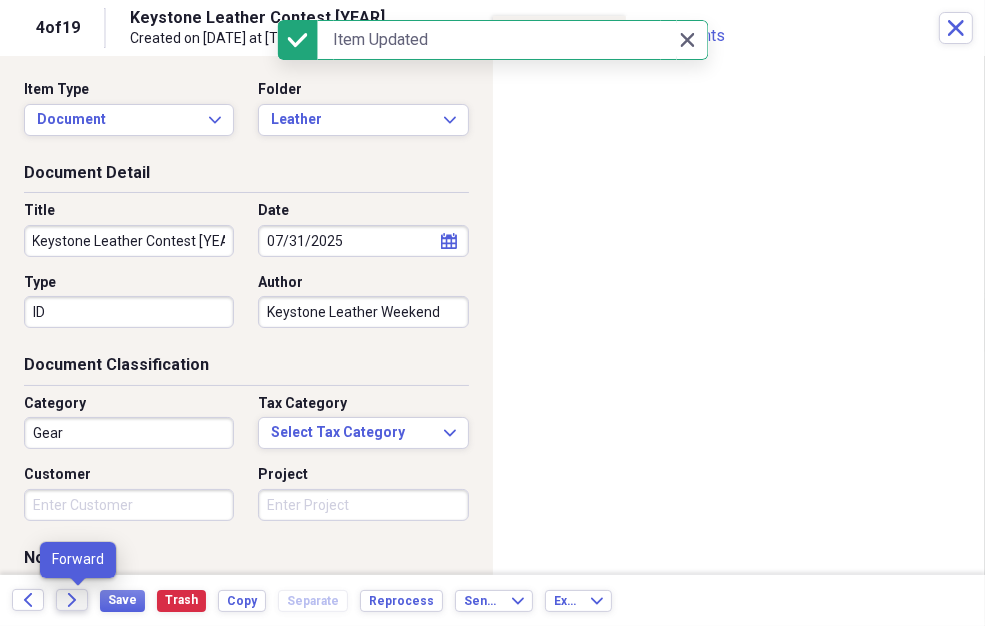 click on "Forward" at bounding box center (72, 600) 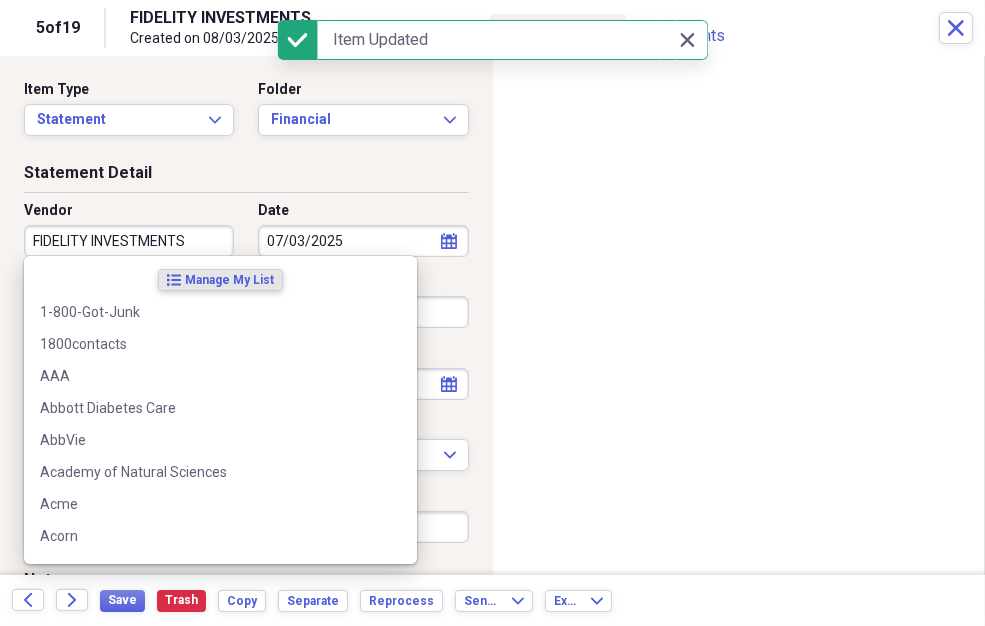 click on "FIDELITY INVESTMENTS" at bounding box center (129, 241) 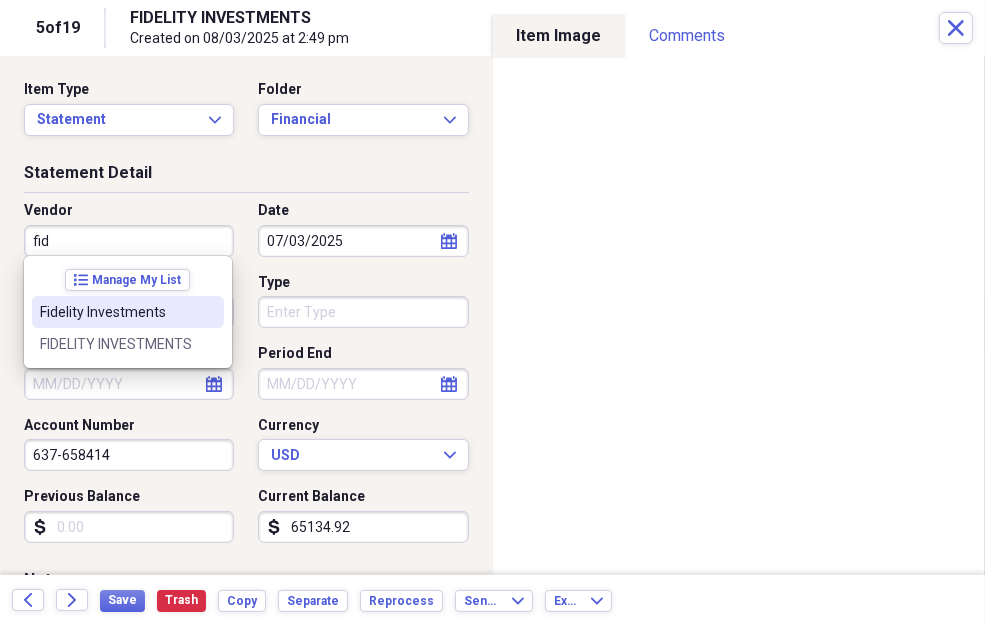 click on "Fidelity Investments" at bounding box center (116, 312) 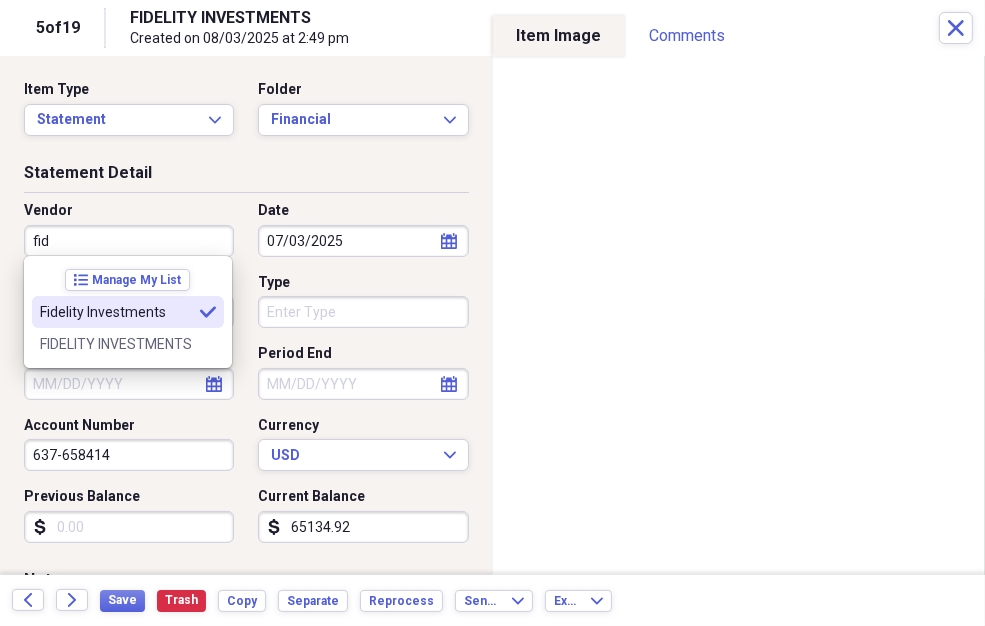 type on "Fidelity Investments" 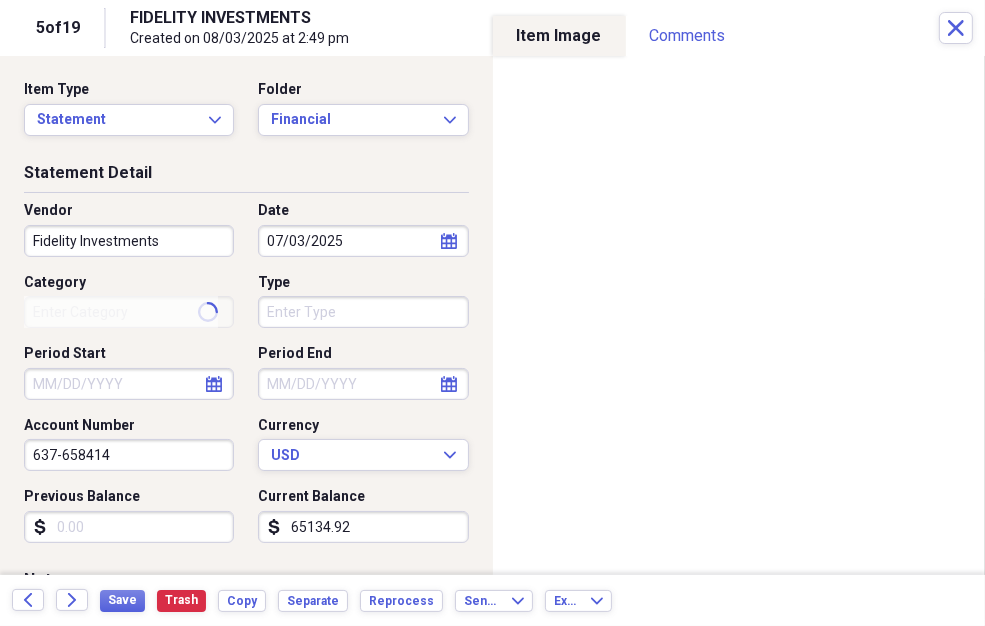 type on "Investment" 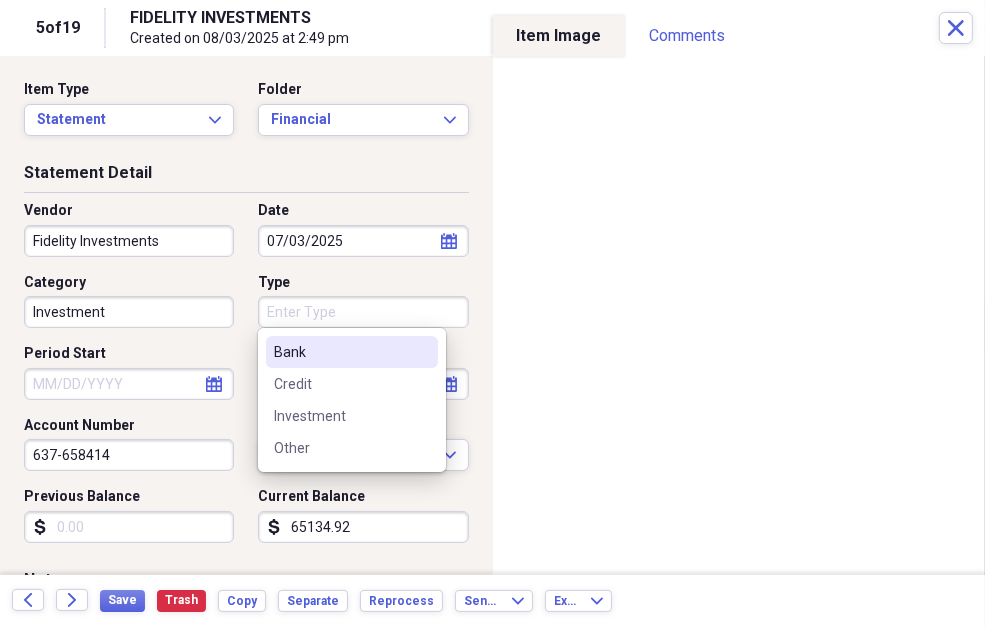 click on "Type" at bounding box center [363, 312] 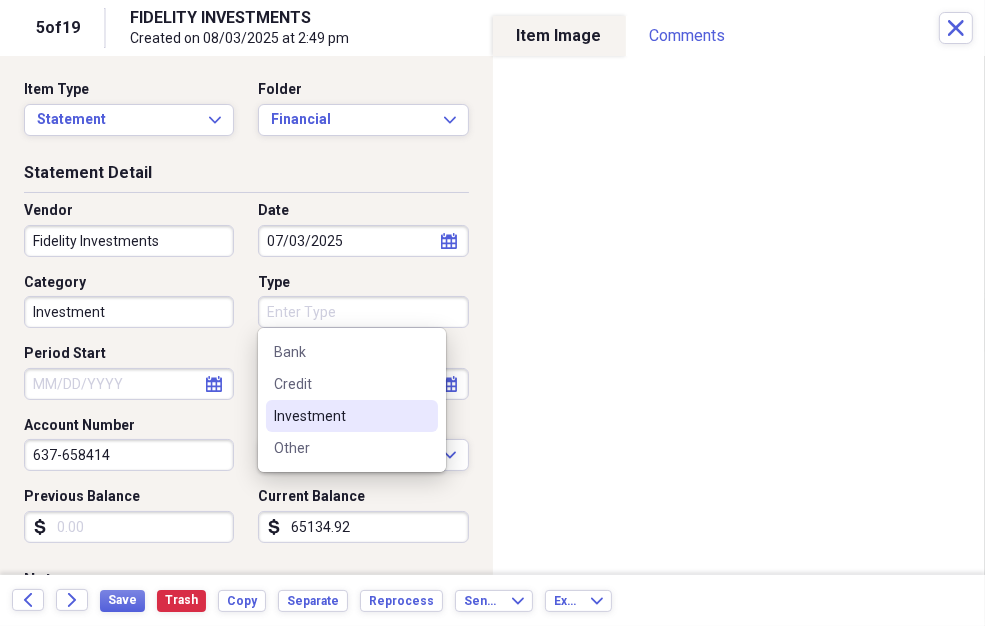 click on "Investment" at bounding box center [352, 416] 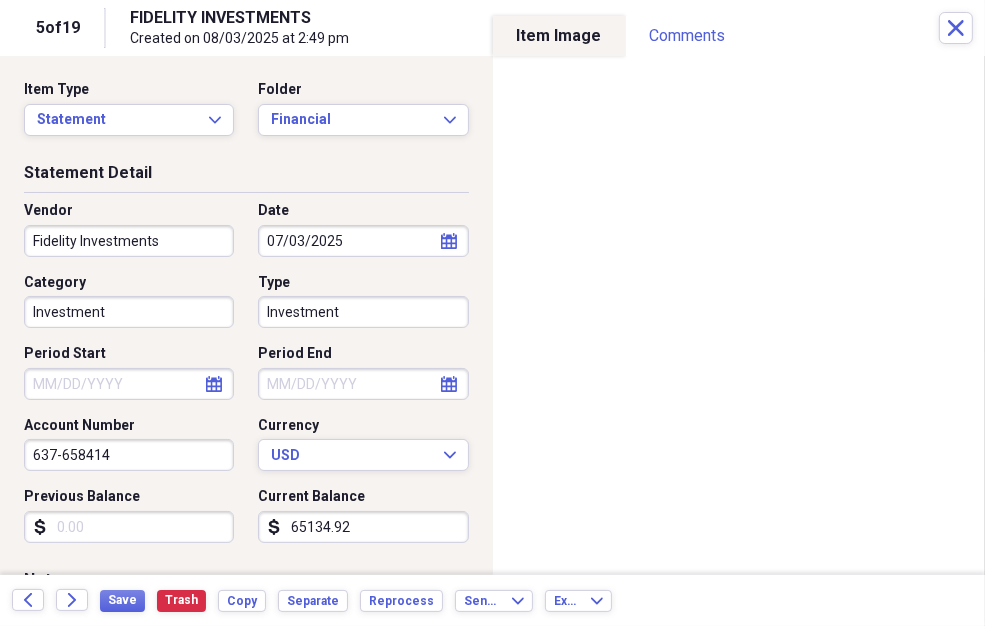 select on "6" 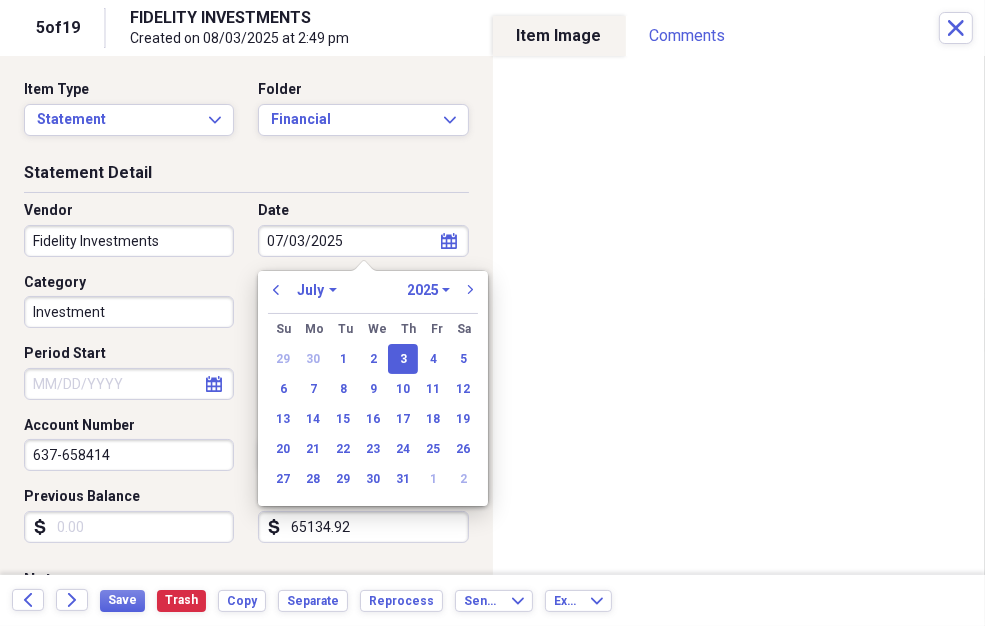 click on "07/03/2025" at bounding box center (363, 241) 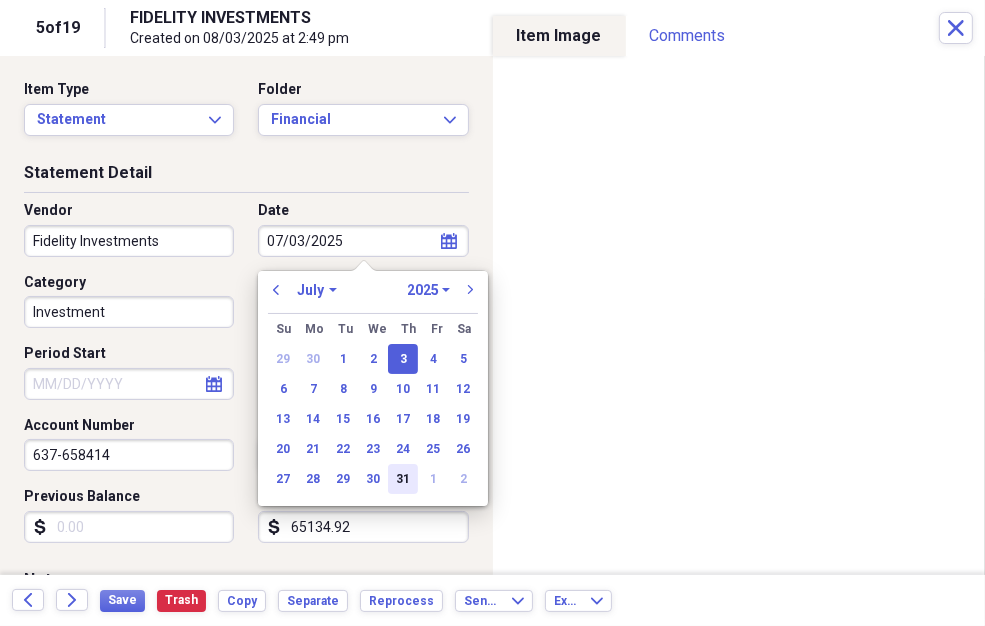 click on "31" at bounding box center [403, 479] 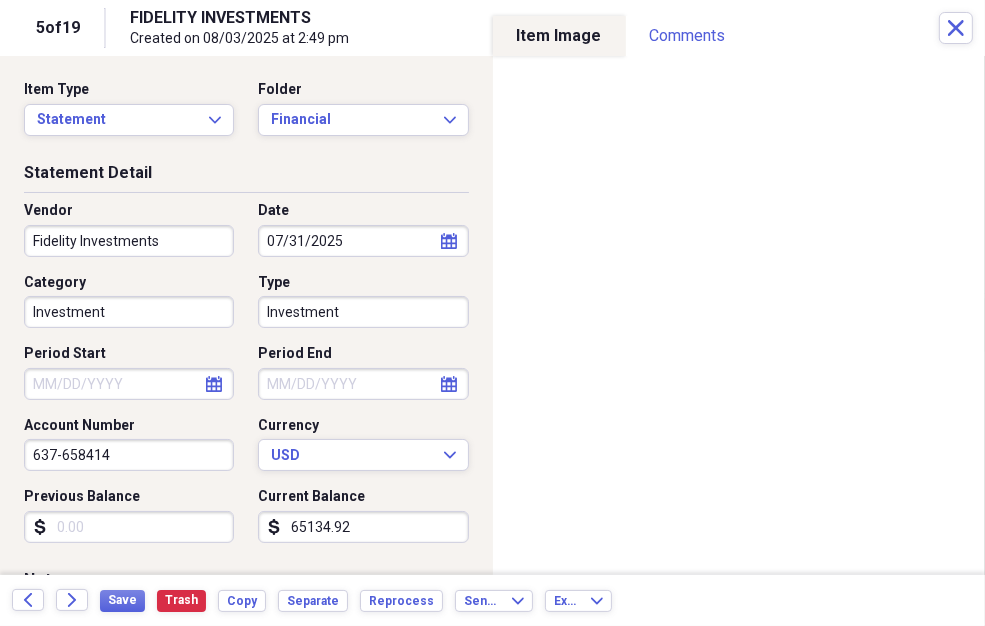 select on "7" 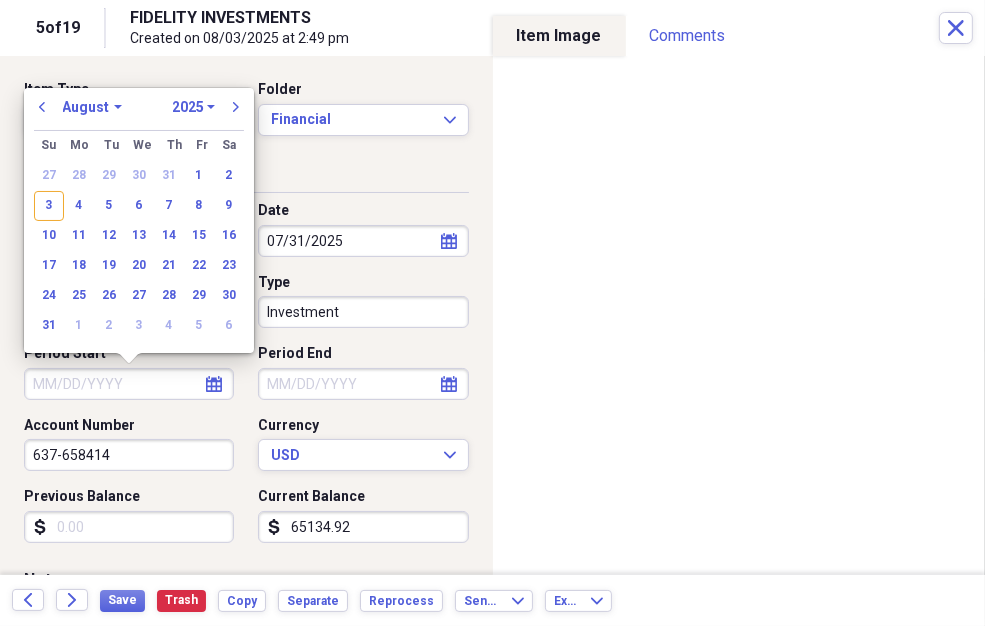 click on "Period Start" at bounding box center [129, 384] 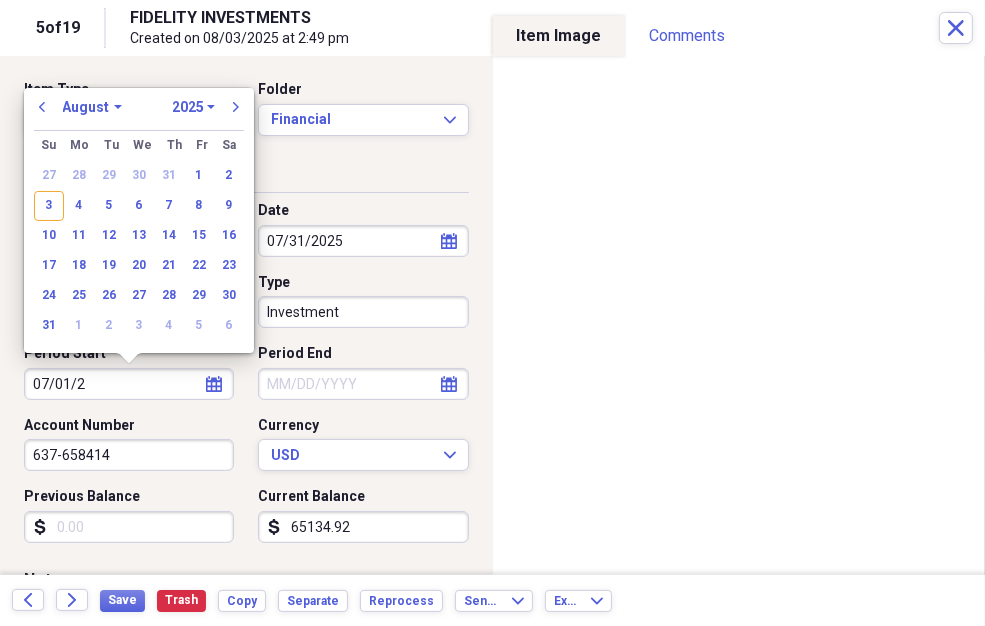 type on "[DATE]" 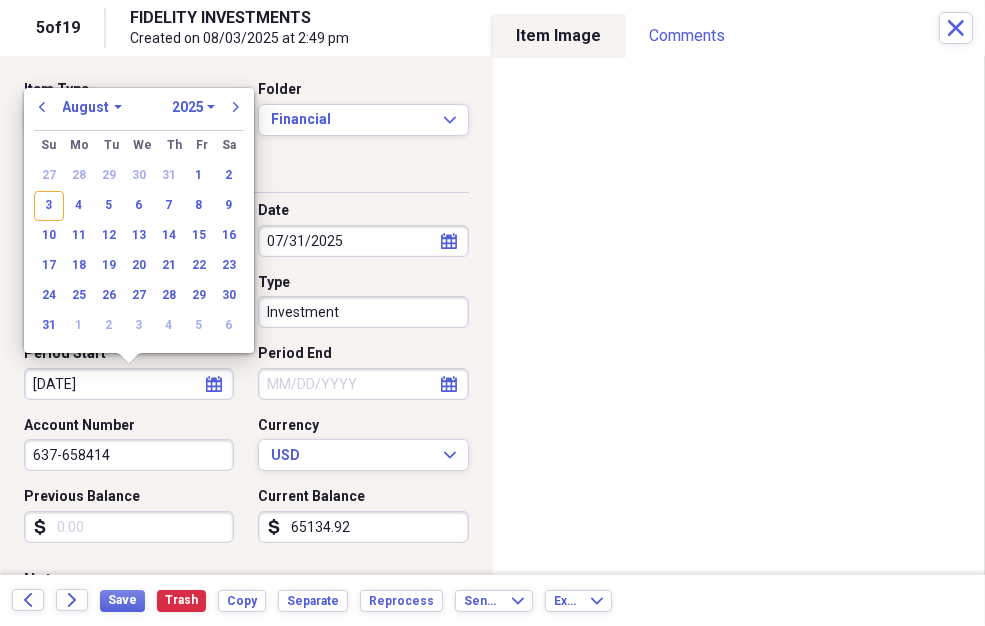 select on "6" 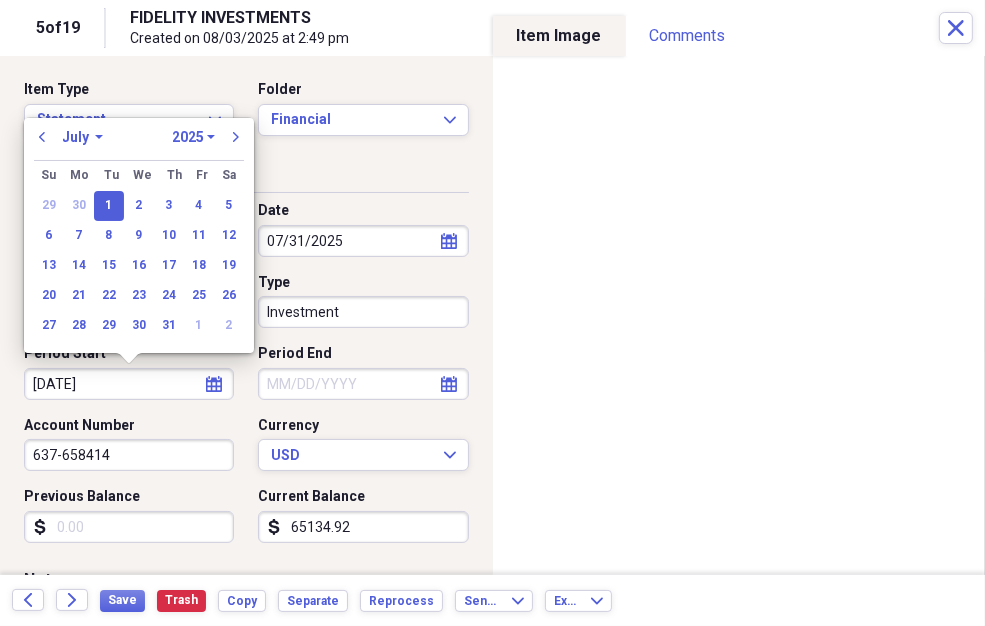 type on "07/01/2025" 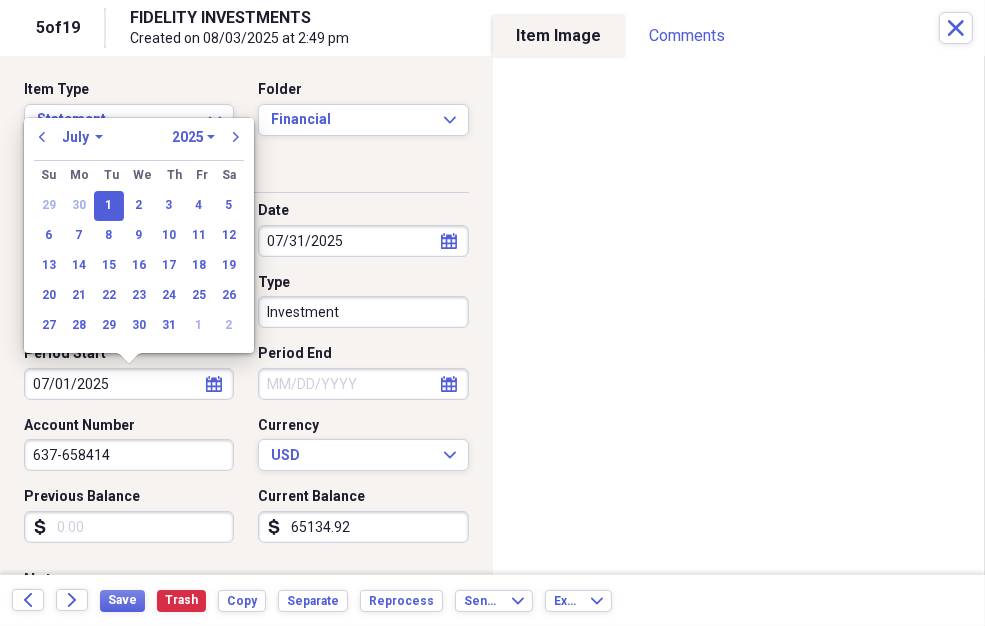 type 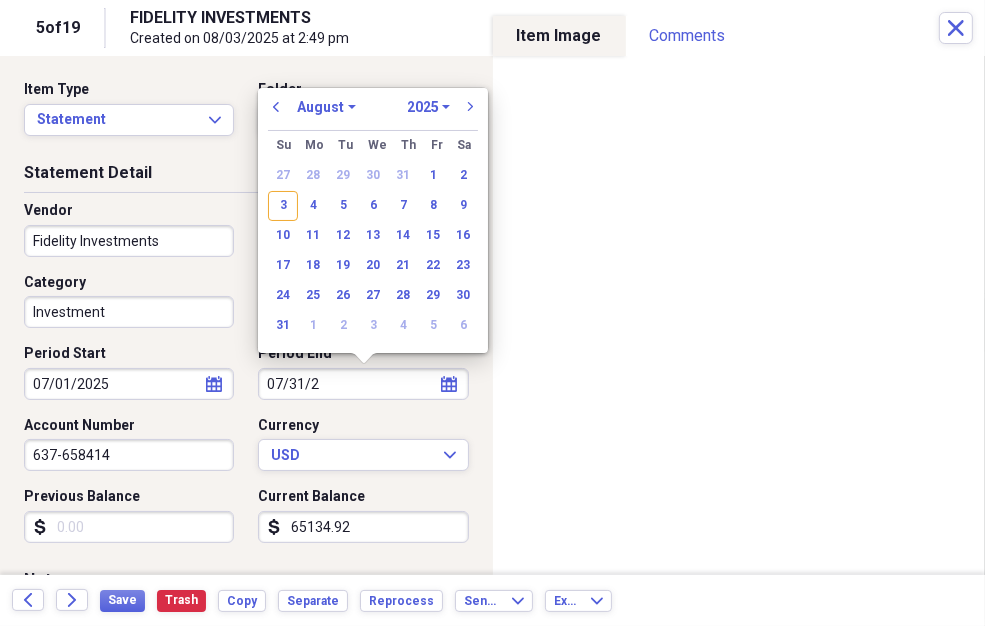 type on "07/31/25" 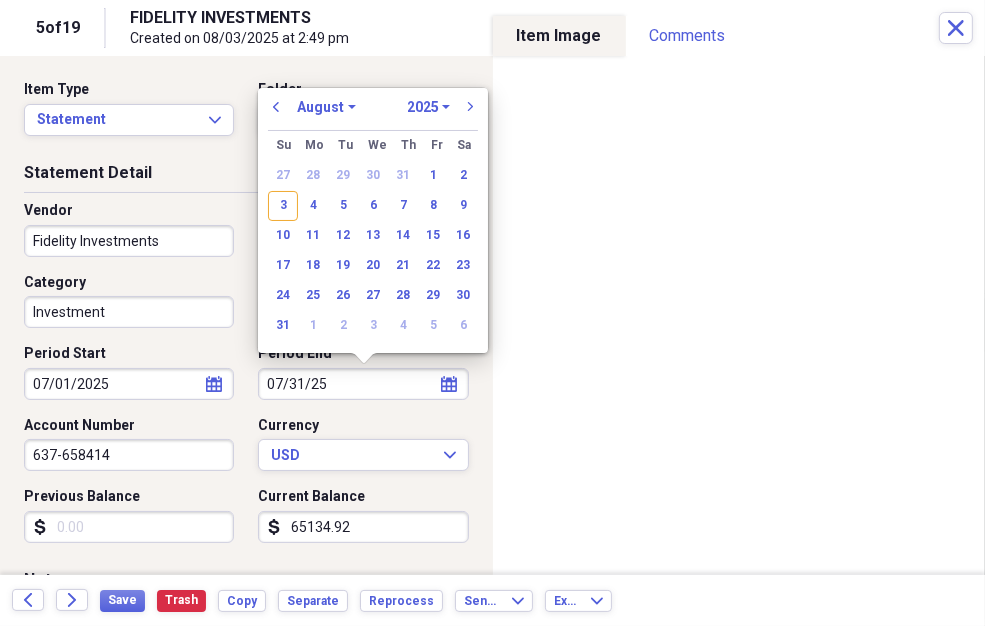 select on "6" 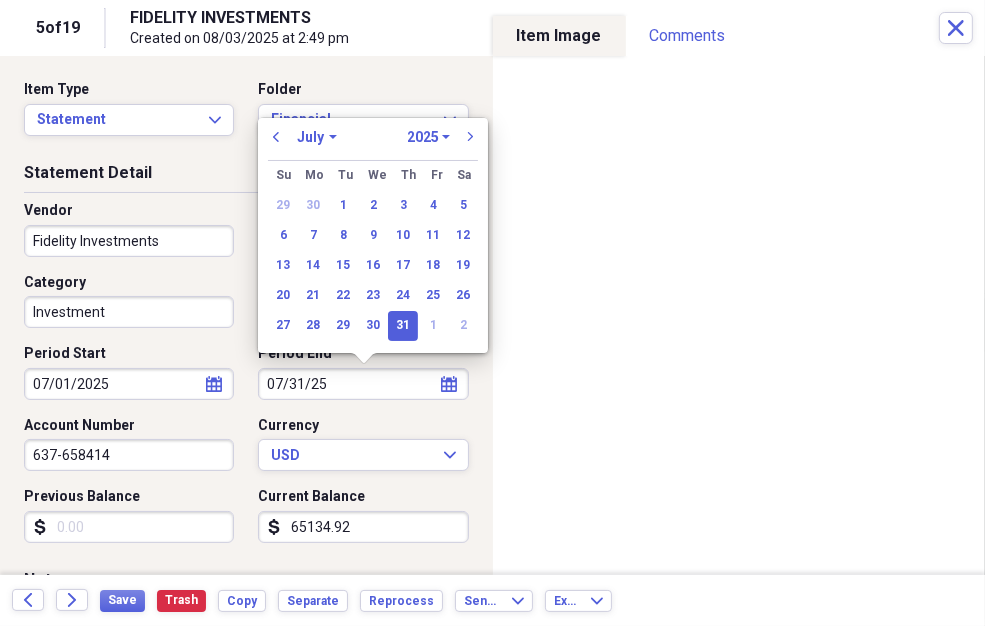 type on "07/31/2025" 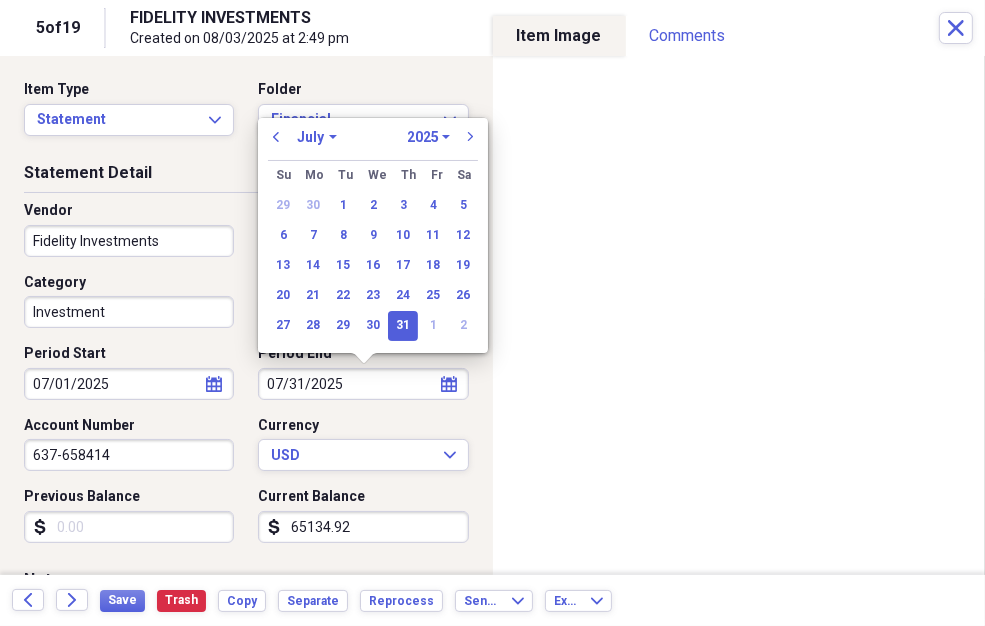 click on "Vendor Fidelity Investments Date [DATE] calendar Calendar Category Investment Type Investment Period Start [DATE] calendar Calendar Period End [DATE] calendar Calendar Account Number [ACCOUNT_NUMBER] Currency USD Expand Previous Balance dollar-sign Current Balance dollar-sign 65134.92" at bounding box center (246, 380) 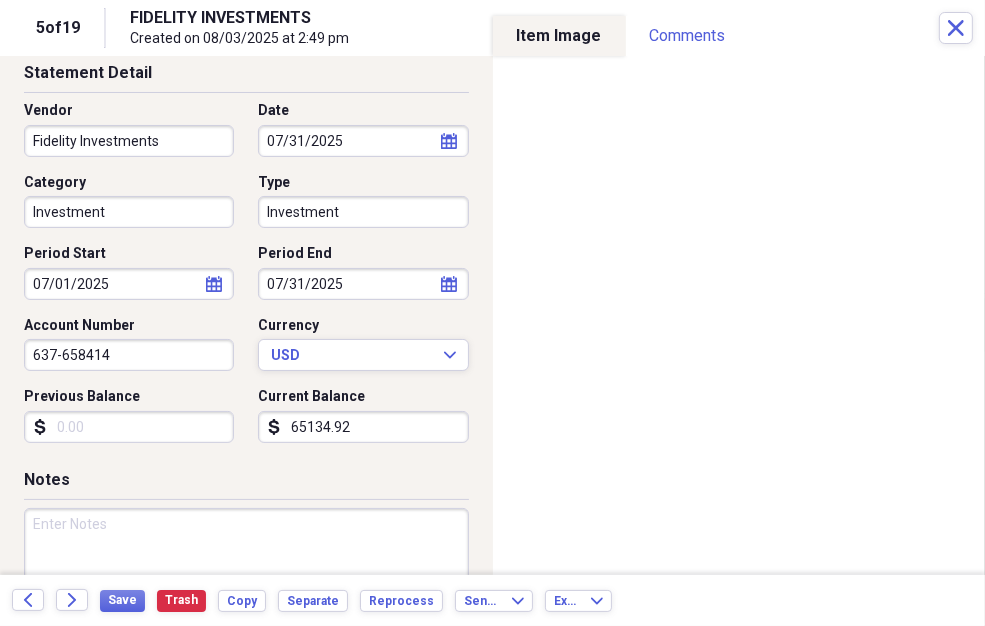 scroll, scrollTop: 153, scrollLeft: 0, axis: vertical 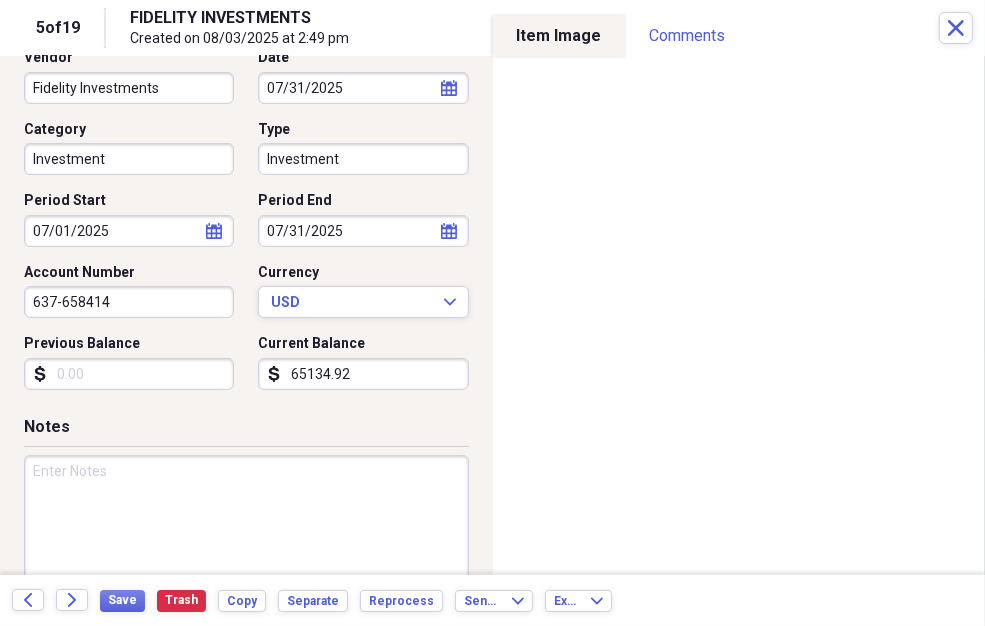 click on "Previous Balance" at bounding box center [129, 374] 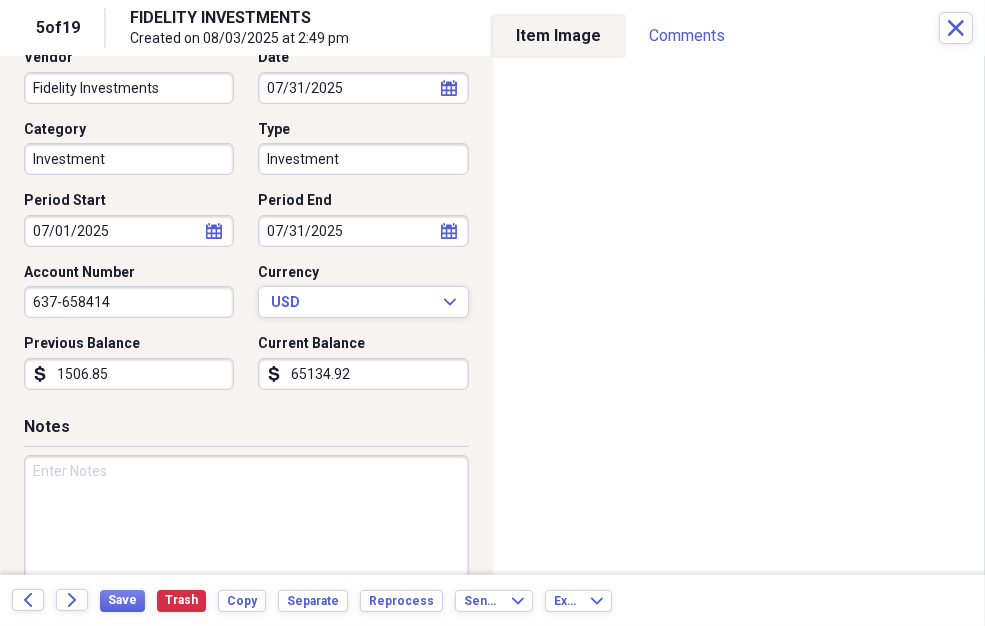 type on "15068.51" 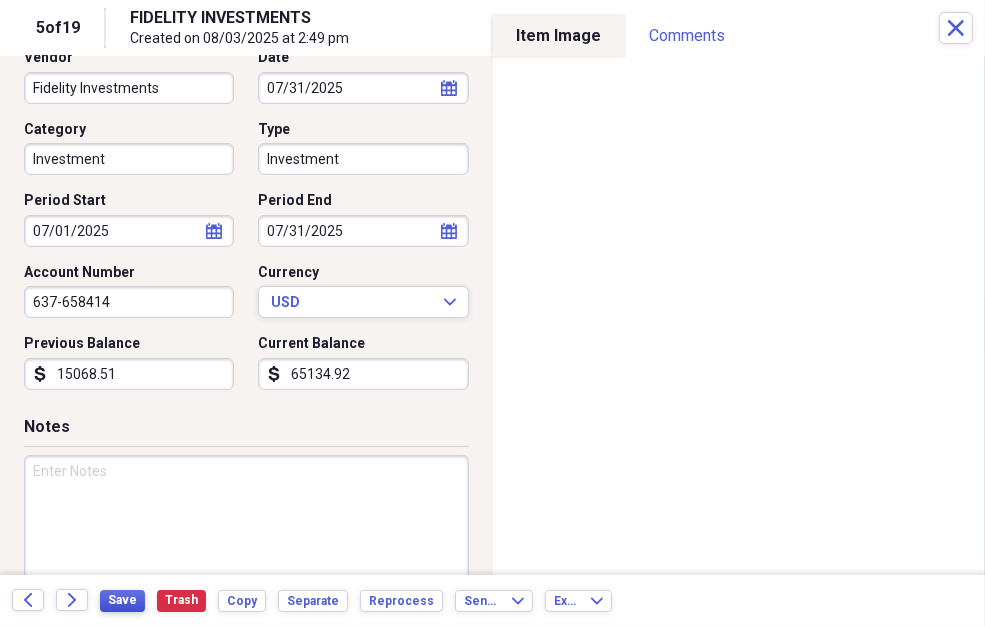 click on "Save" at bounding box center [122, 600] 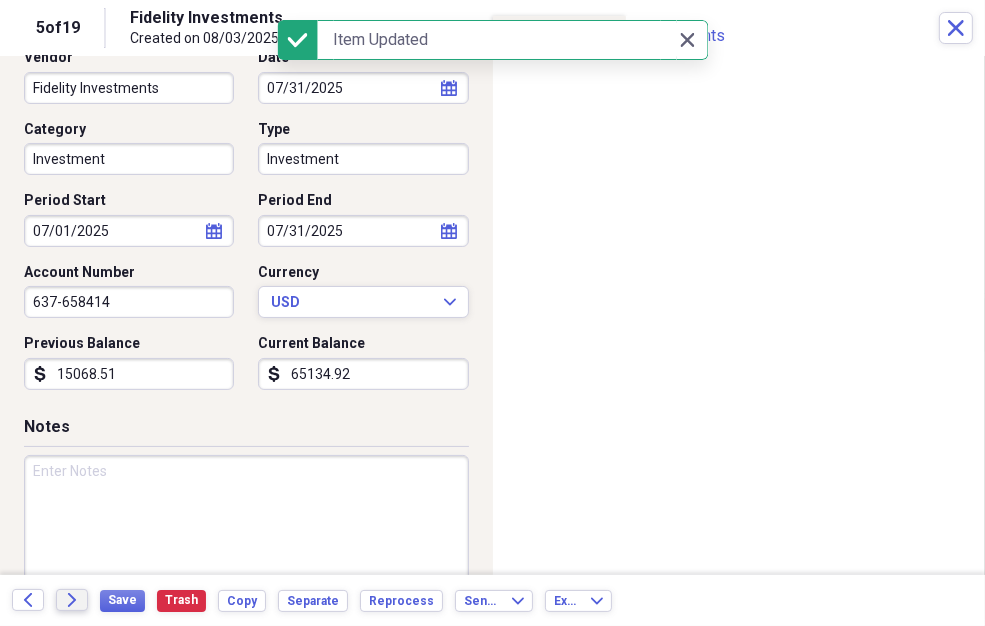 click 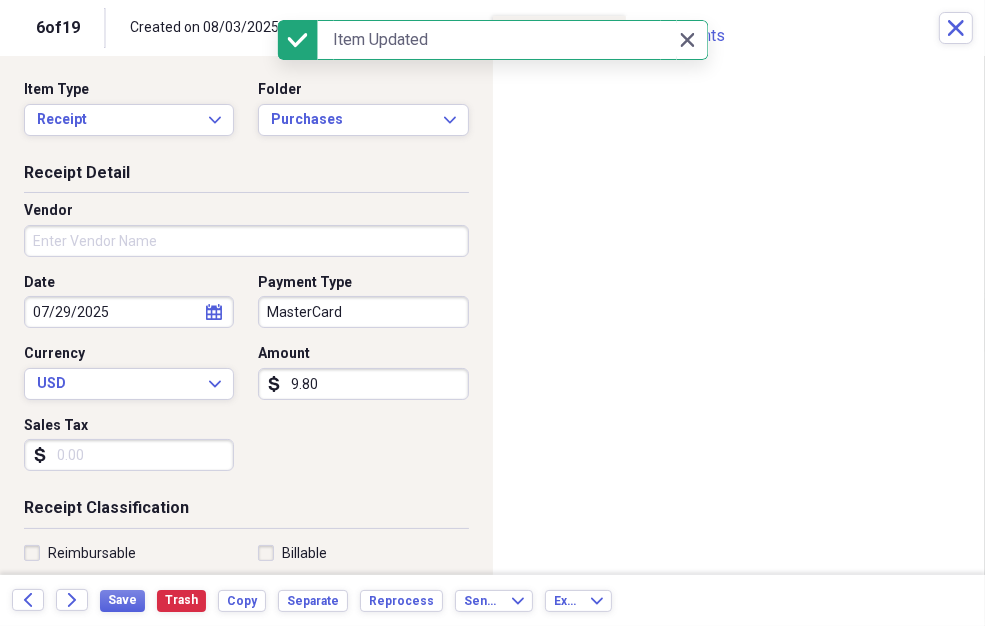 click on "Vendor" at bounding box center [246, 241] 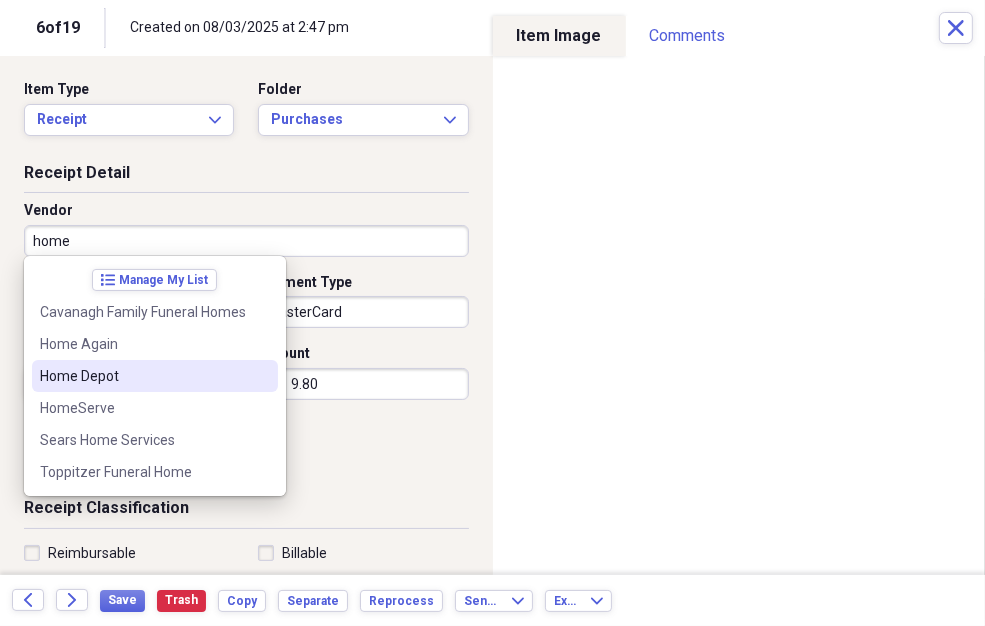 click on "Home Depot" at bounding box center (143, 376) 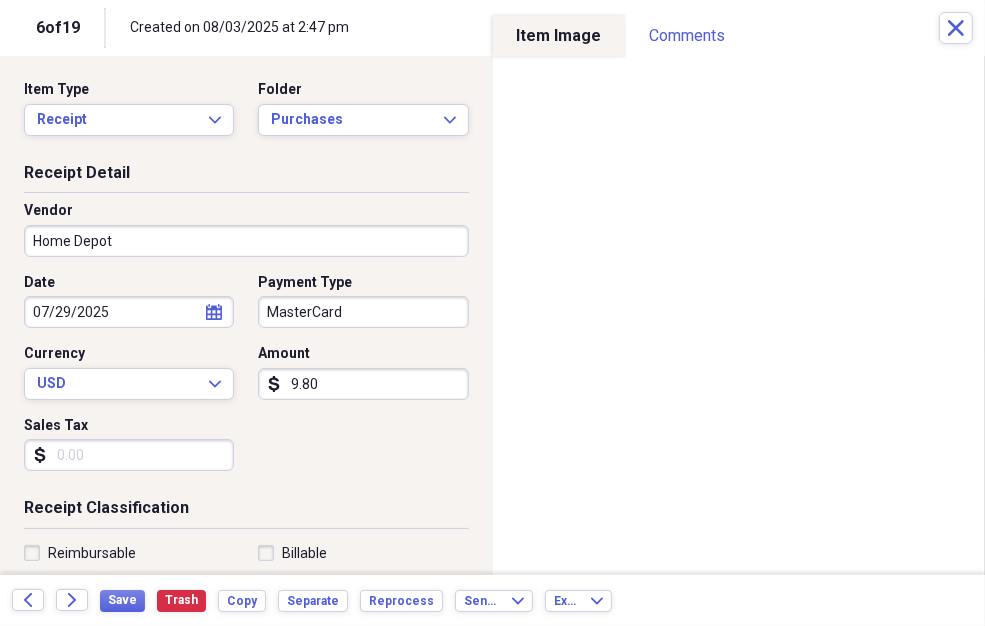 type on "Home Improvement" 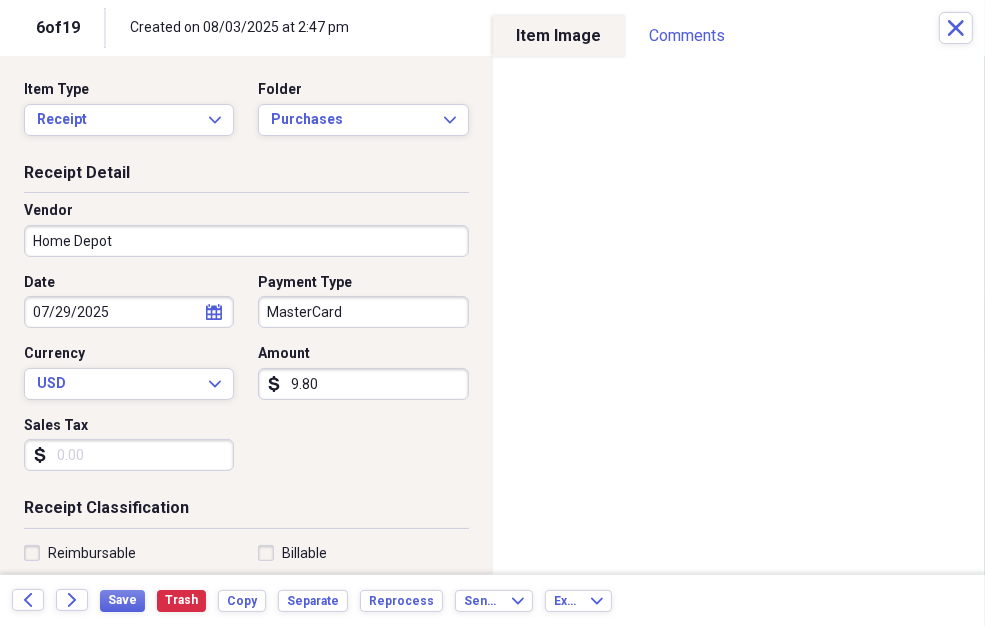 click on "Sales Tax" at bounding box center (129, 455) 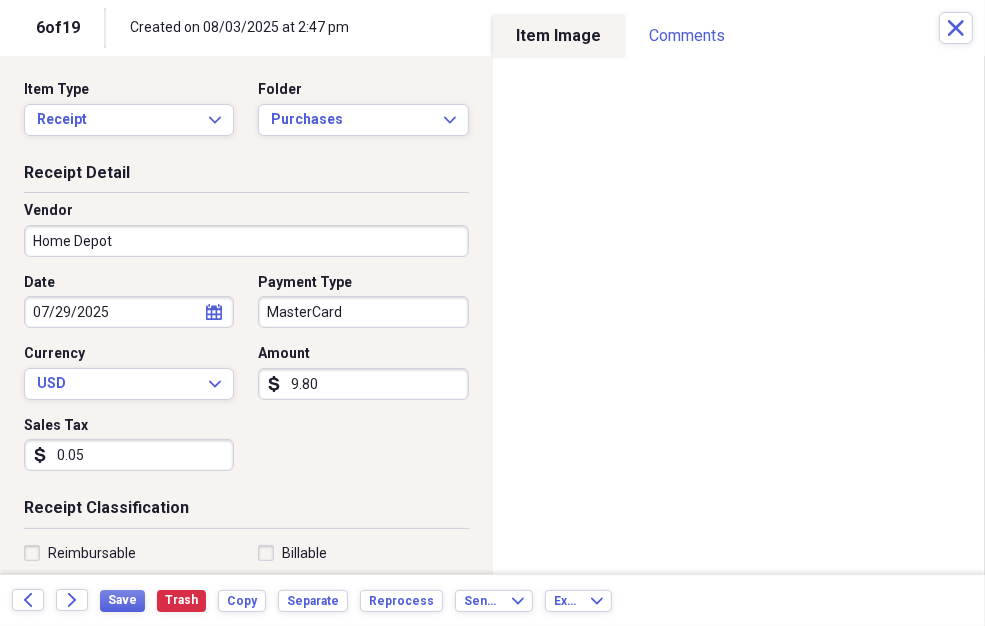 type on "0.56" 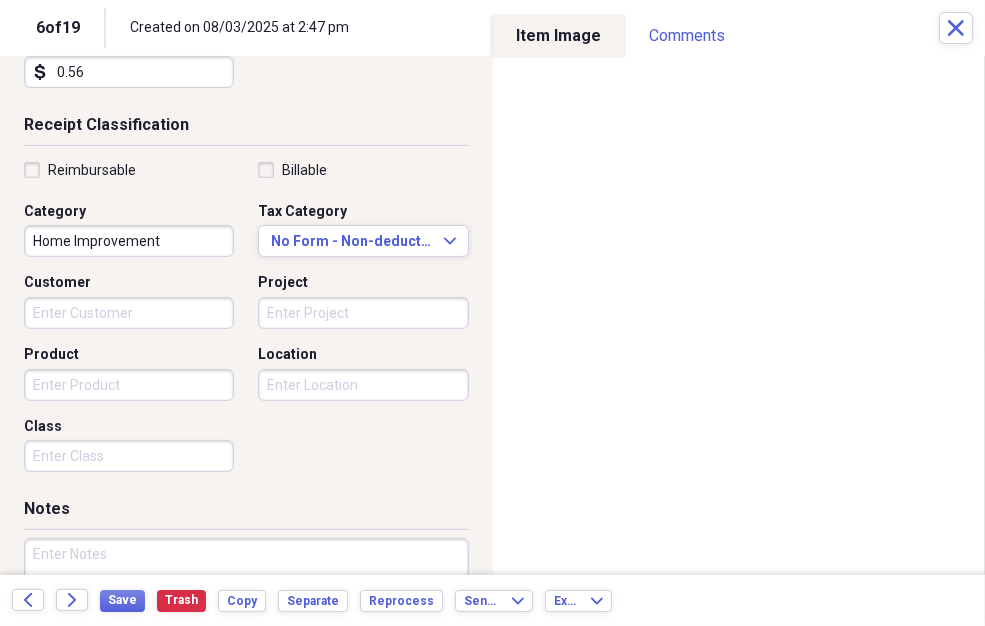 scroll, scrollTop: 460, scrollLeft: 0, axis: vertical 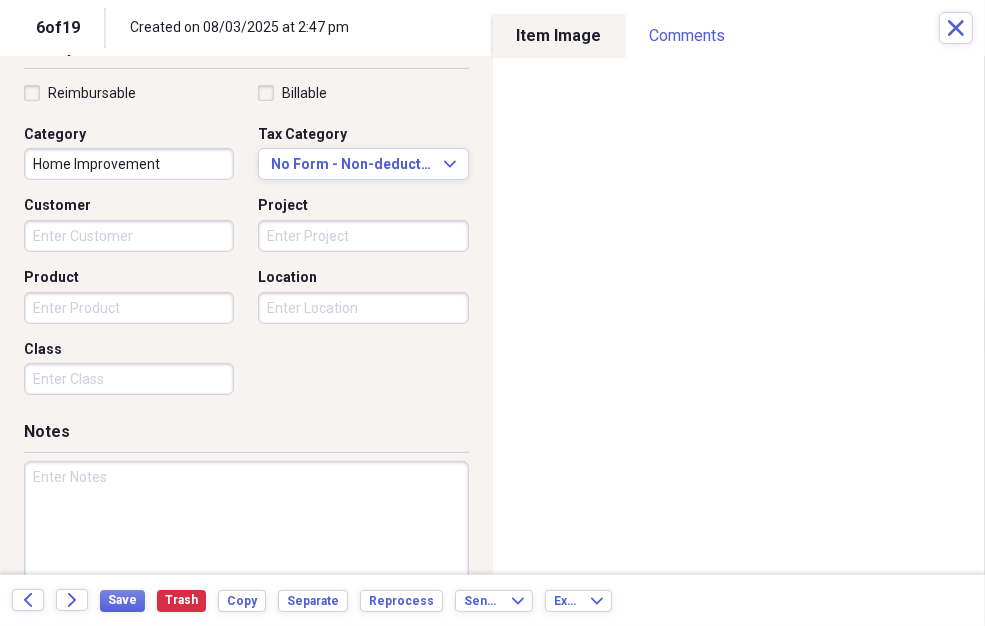 click at bounding box center (246, 526) 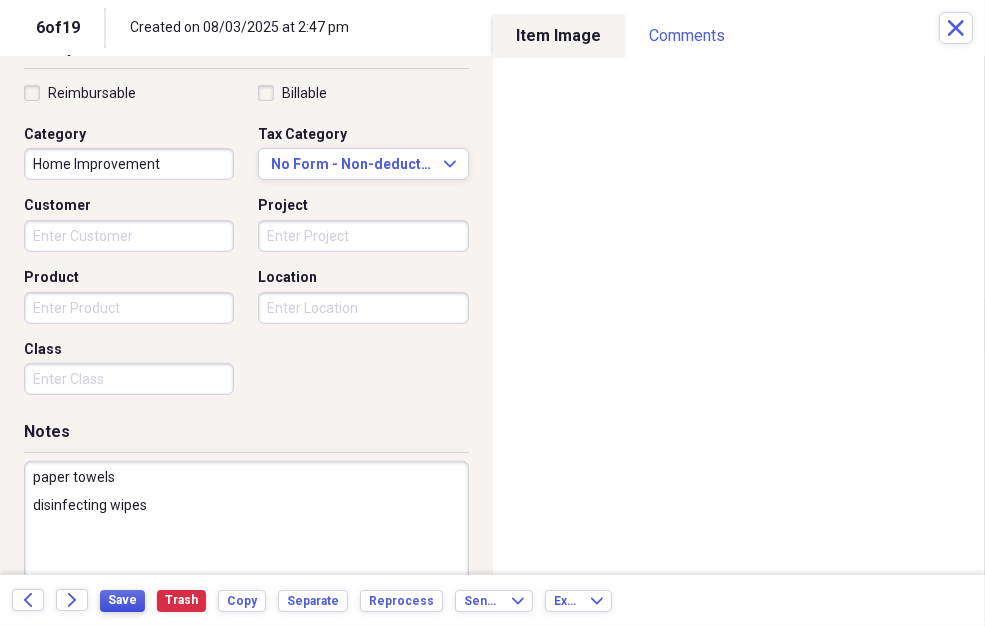type on "paper towels
disinfecting wipes" 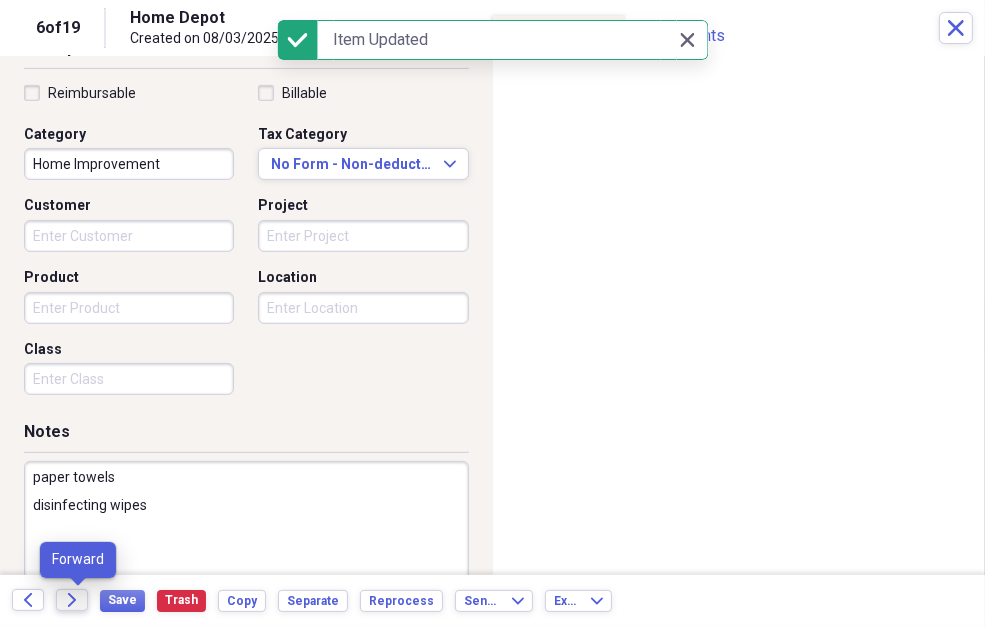 click 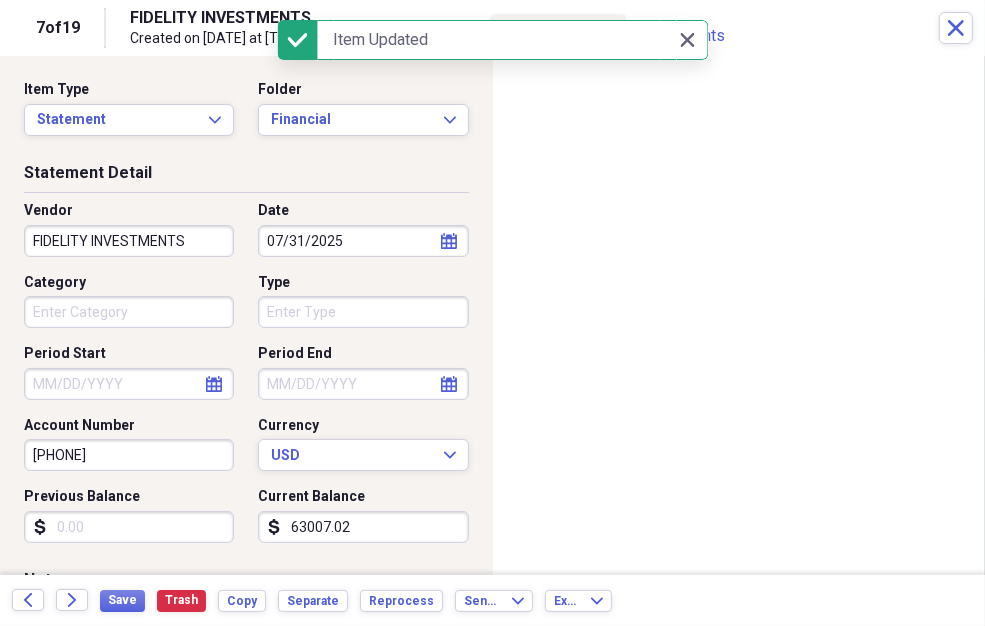 click on "FIDELITY INVESTMENTS" at bounding box center (129, 241) 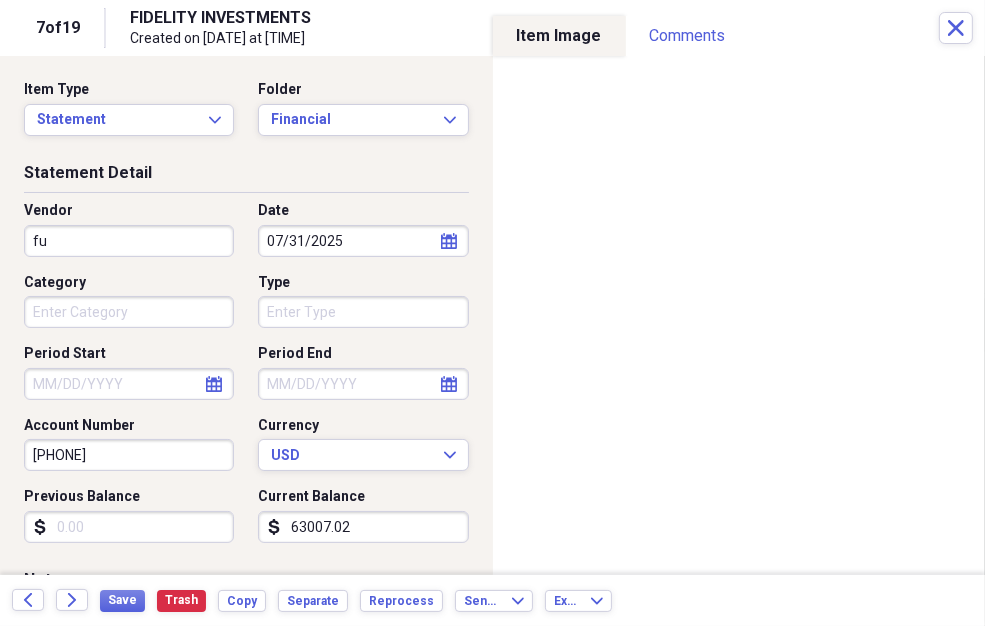type on "f" 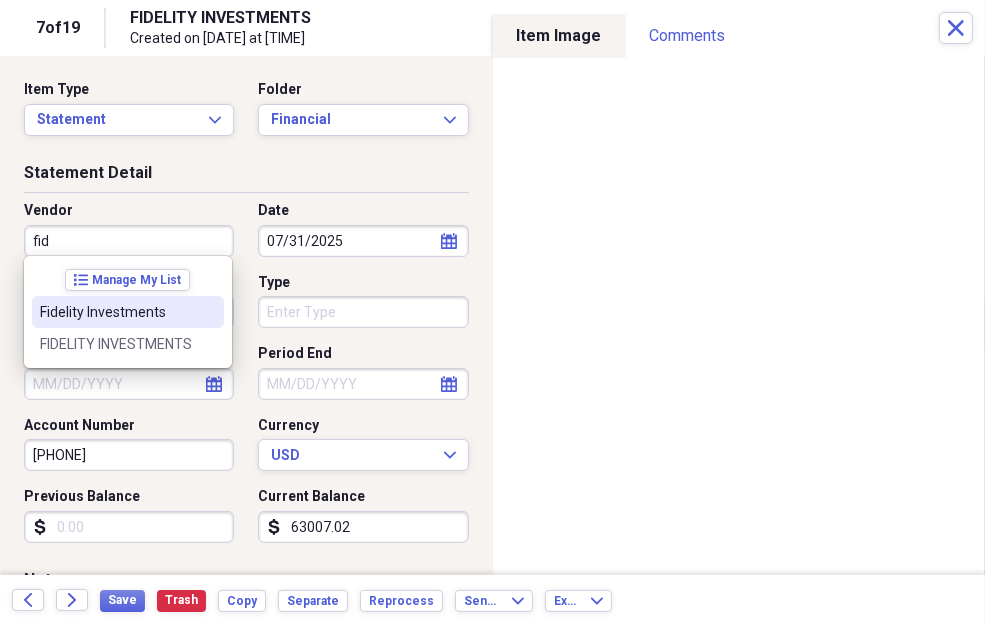 click on "Fidelity Investments" at bounding box center (128, 312) 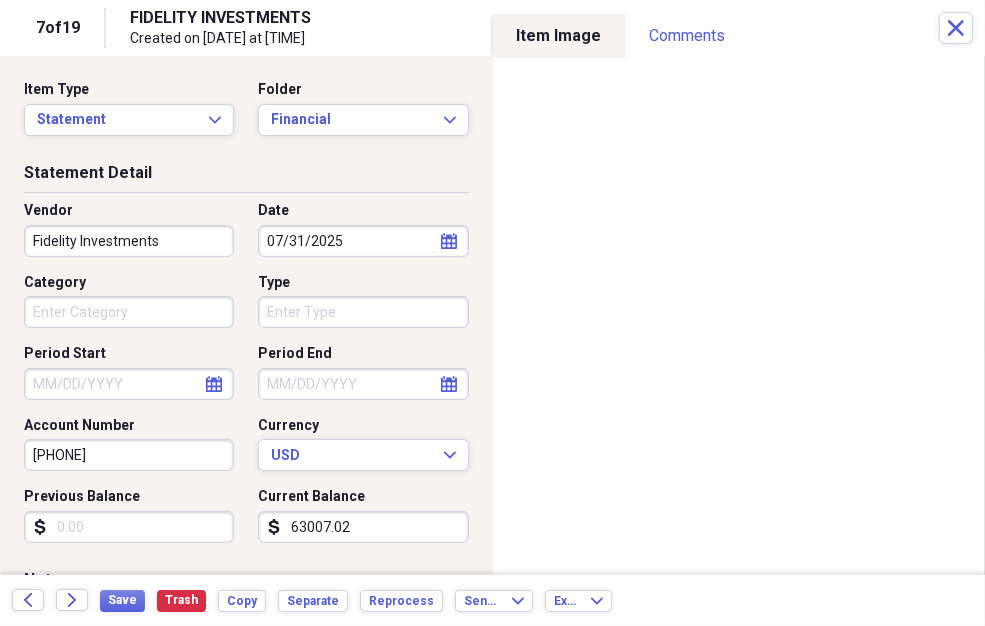 type on "Investment" 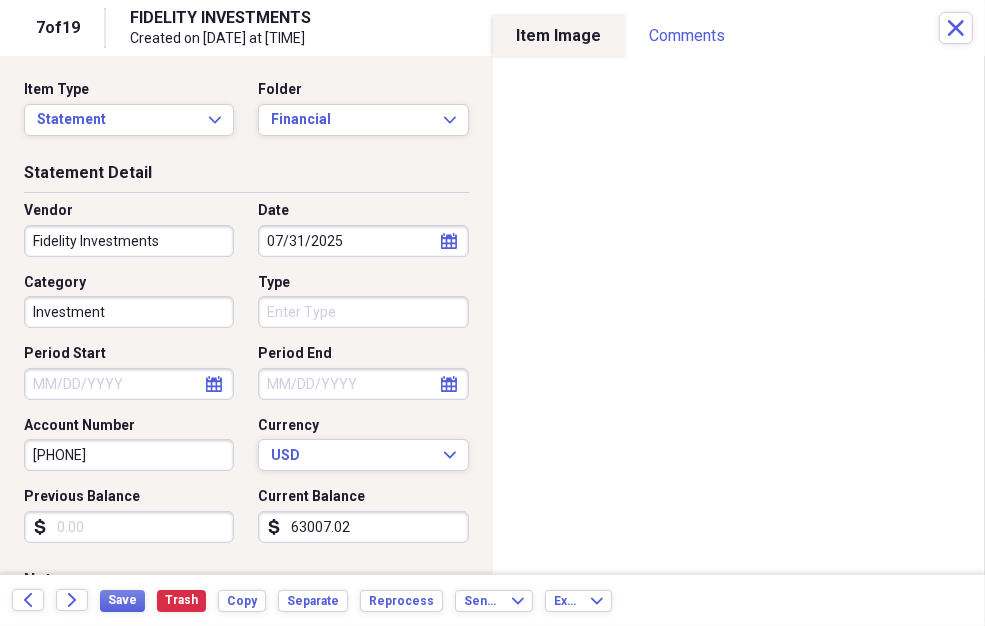 click on "Type" at bounding box center (363, 312) 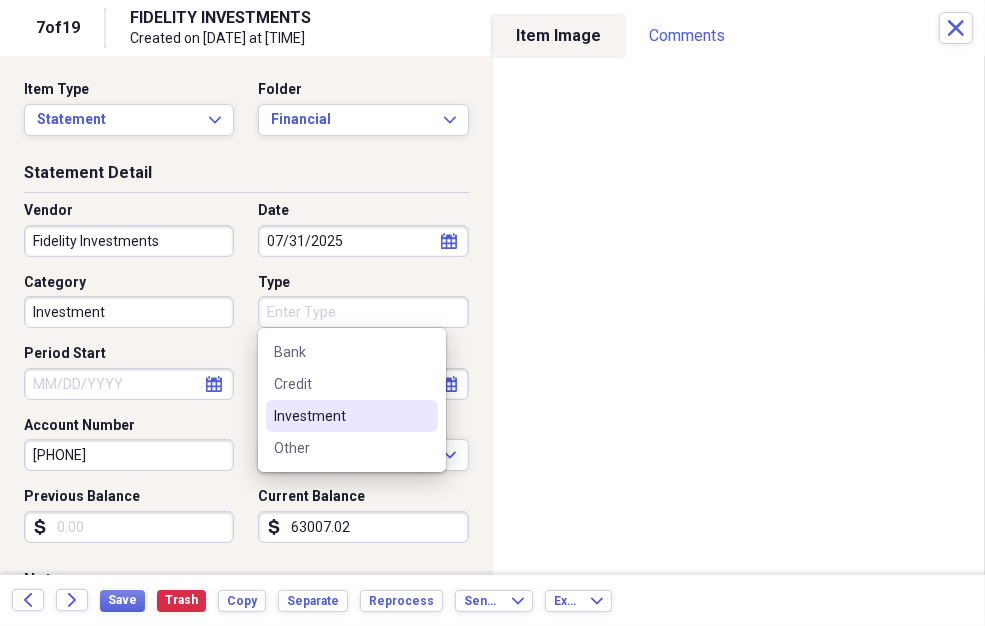 click on "Investment" at bounding box center [352, 416] 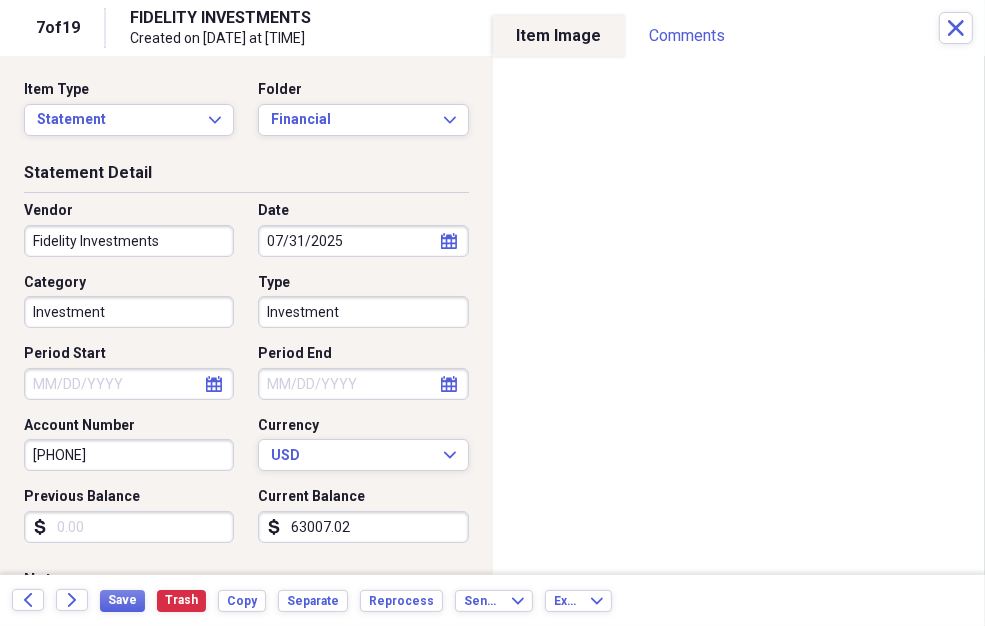 click on "Period Start" at bounding box center (129, 384) 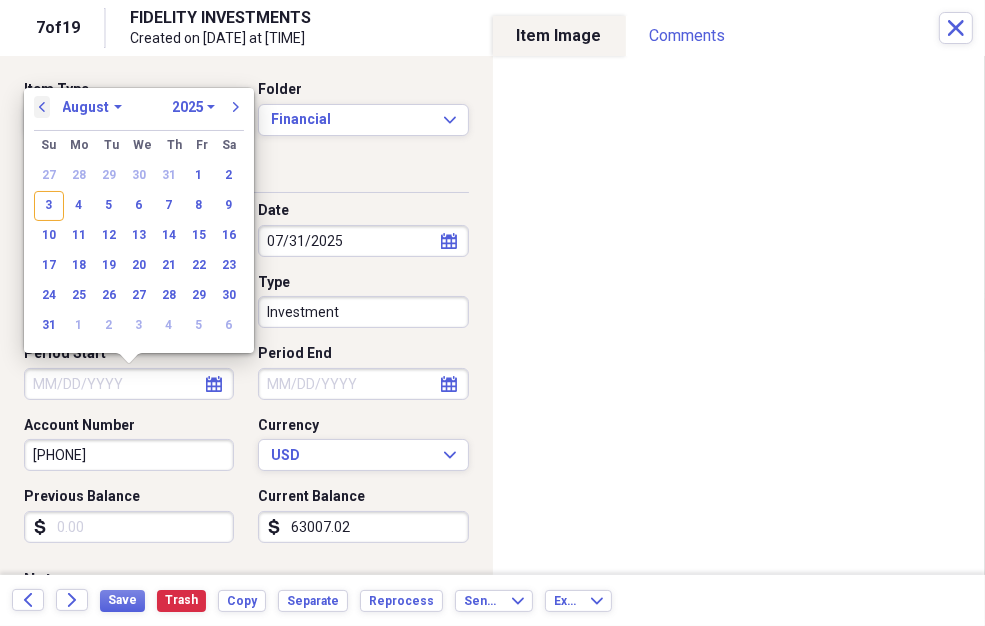 click on "previous" at bounding box center [42, 107] 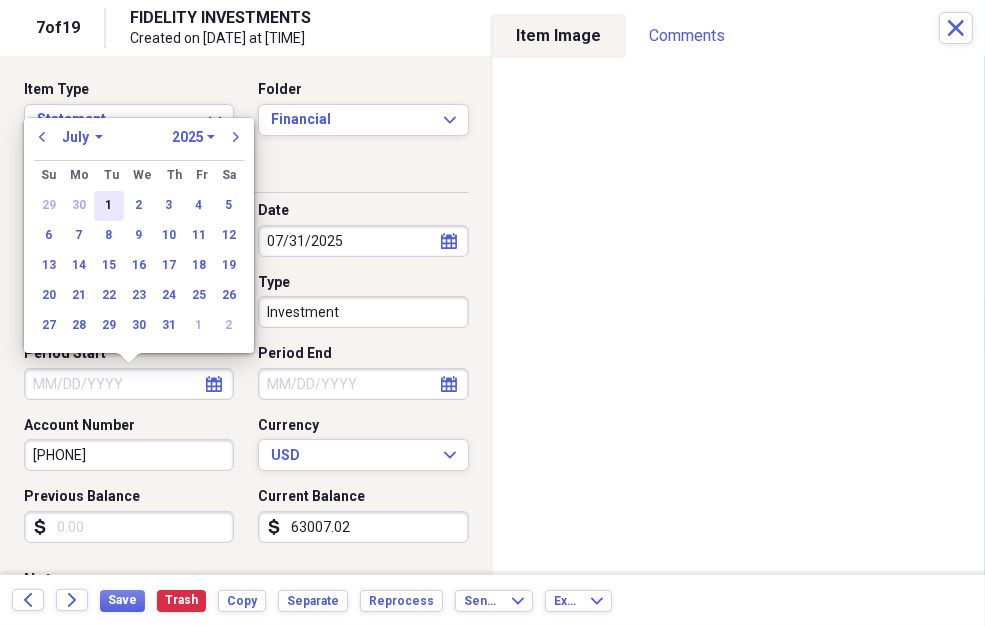 click on "1" at bounding box center [109, 206] 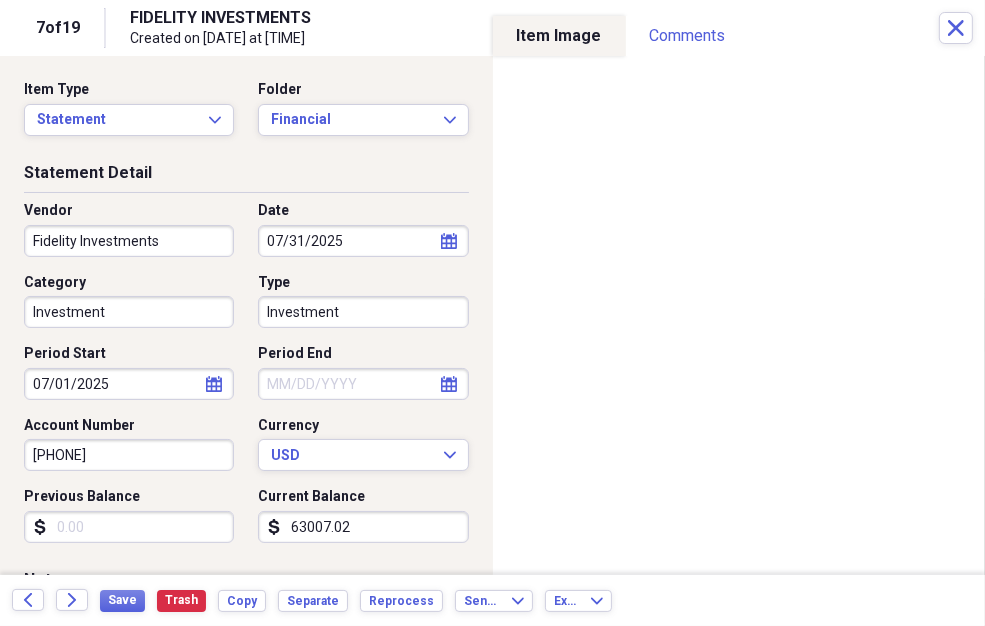 click on "Period End" at bounding box center [363, 384] 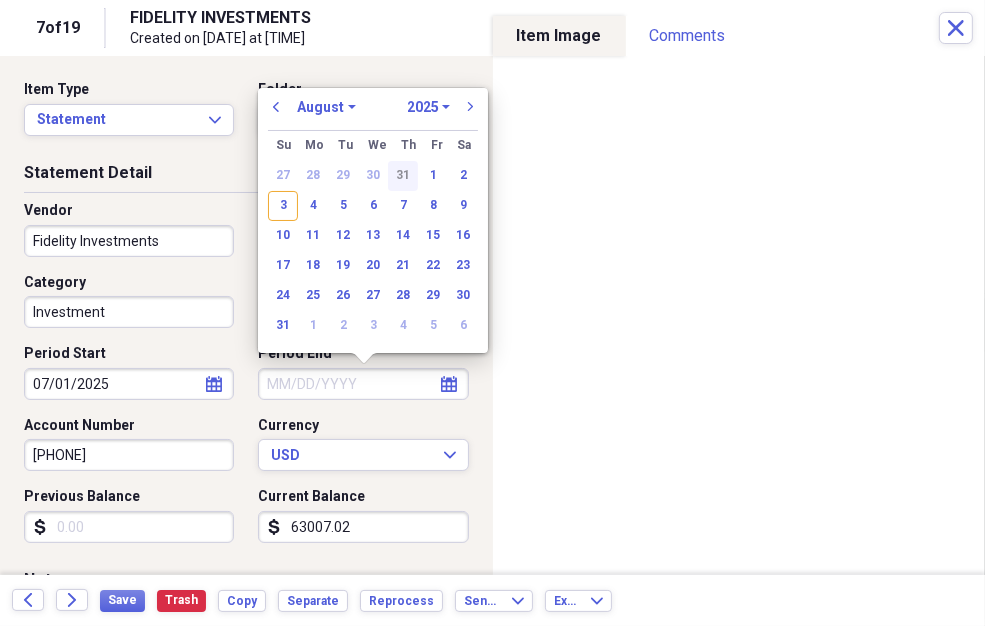 click on "31" at bounding box center (403, 176) 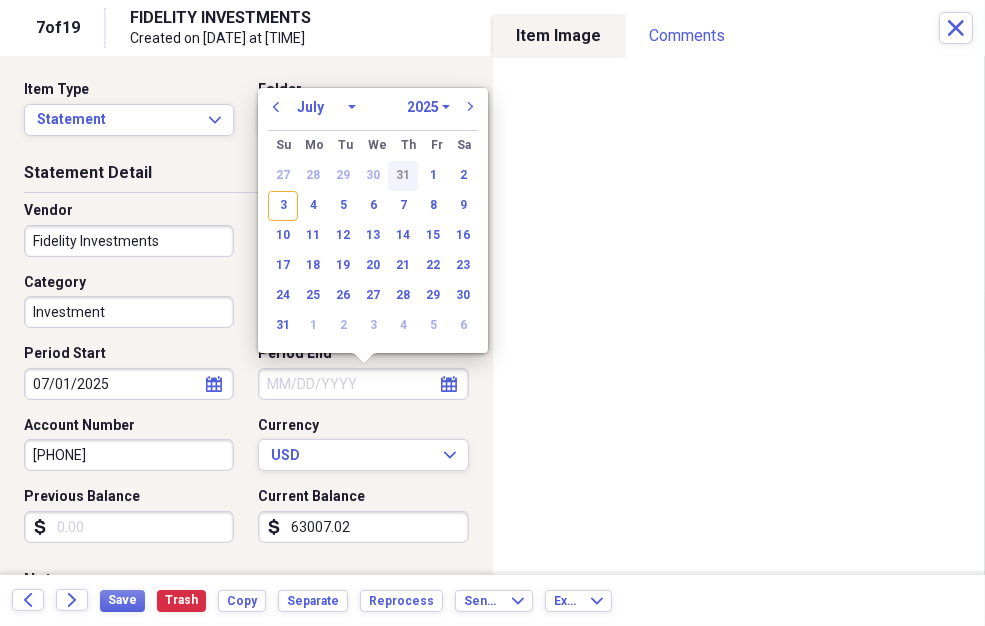 type on "07/31/2025" 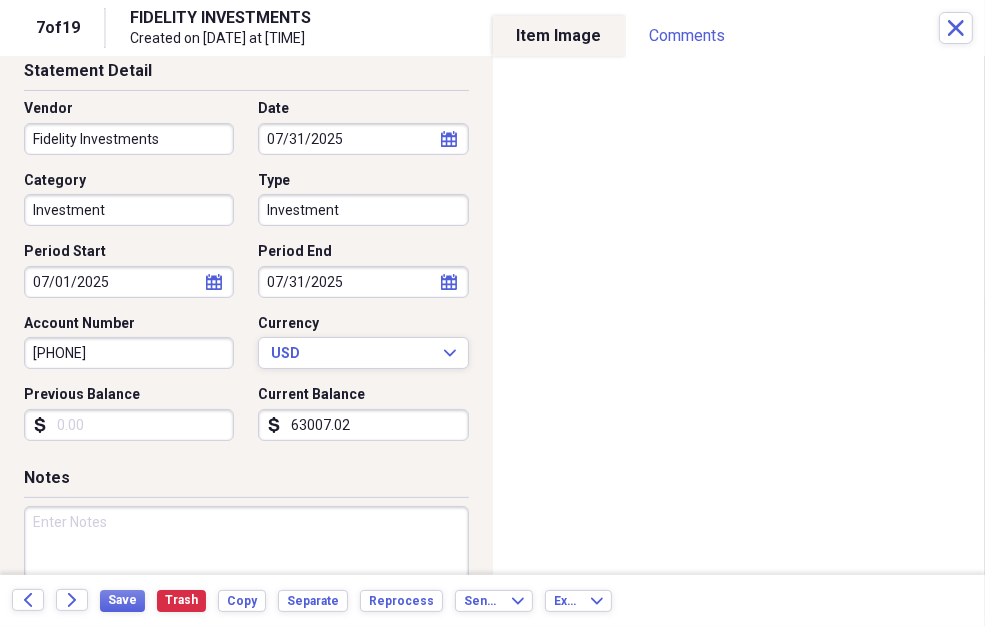 scroll, scrollTop: 153, scrollLeft: 0, axis: vertical 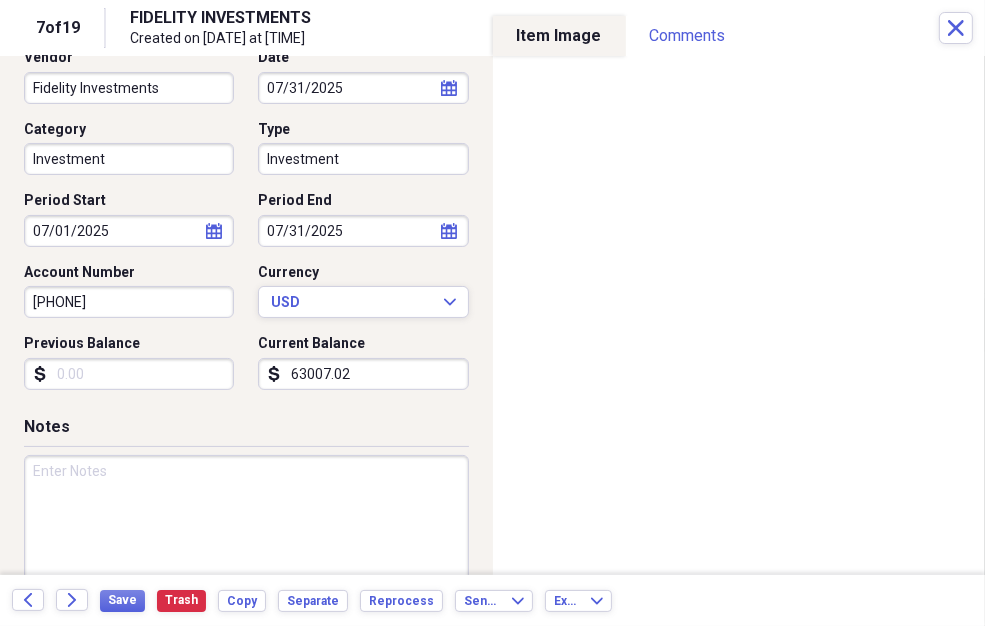 click on "Previous Balance" at bounding box center [129, 374] 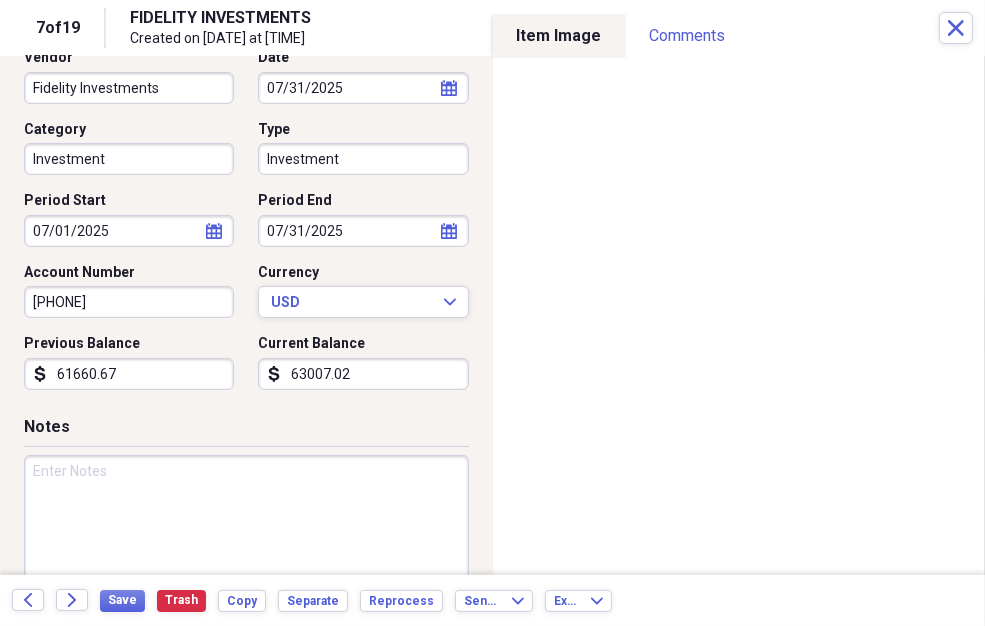 type on "61660.67" 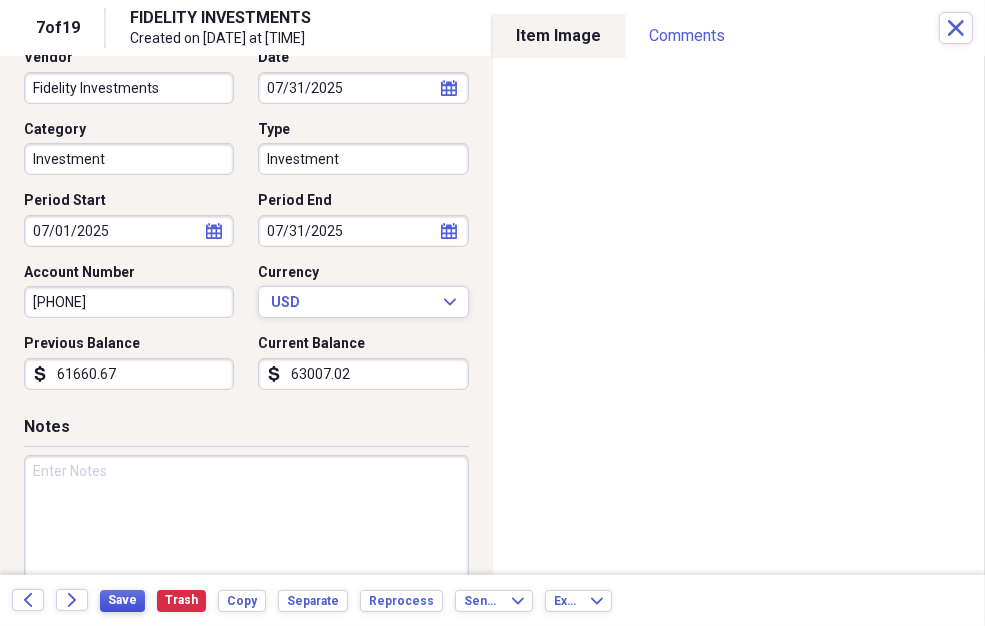 click on "Save" at bounding box center [122, 600] 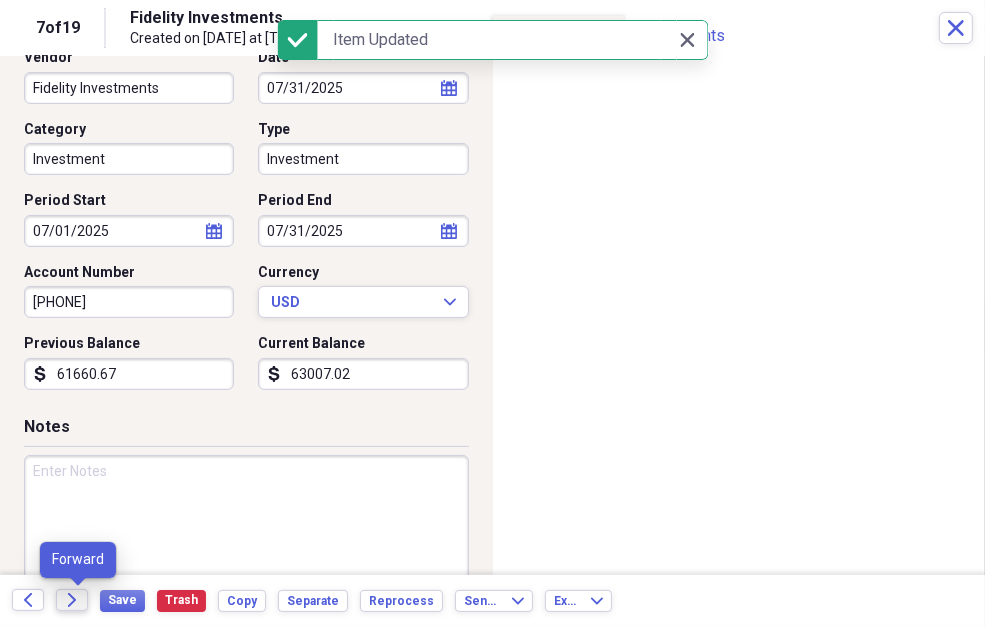 click on "Forward" at bounding box center [72, 600] 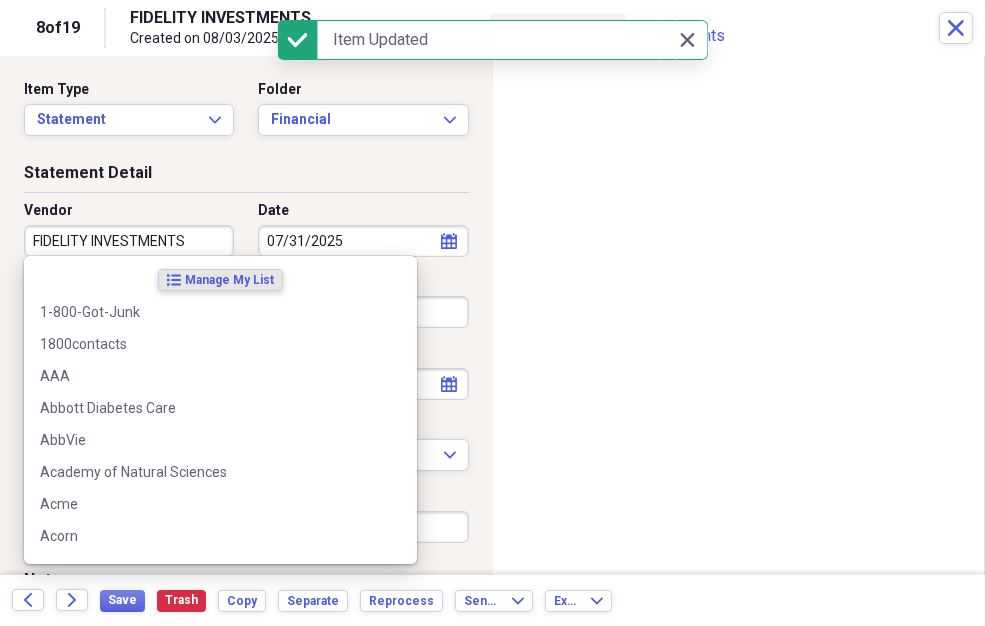 click on "FIDELITY INVESTMENTS" at bounding box center [129, 241] 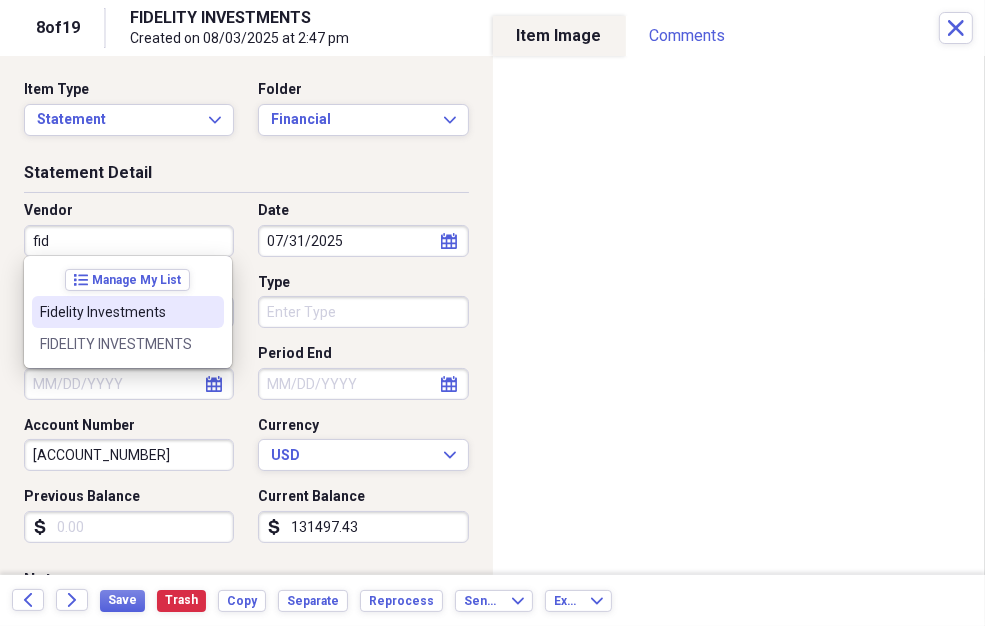 click on "Fidelity Investments" at bounding box center [128, 312] 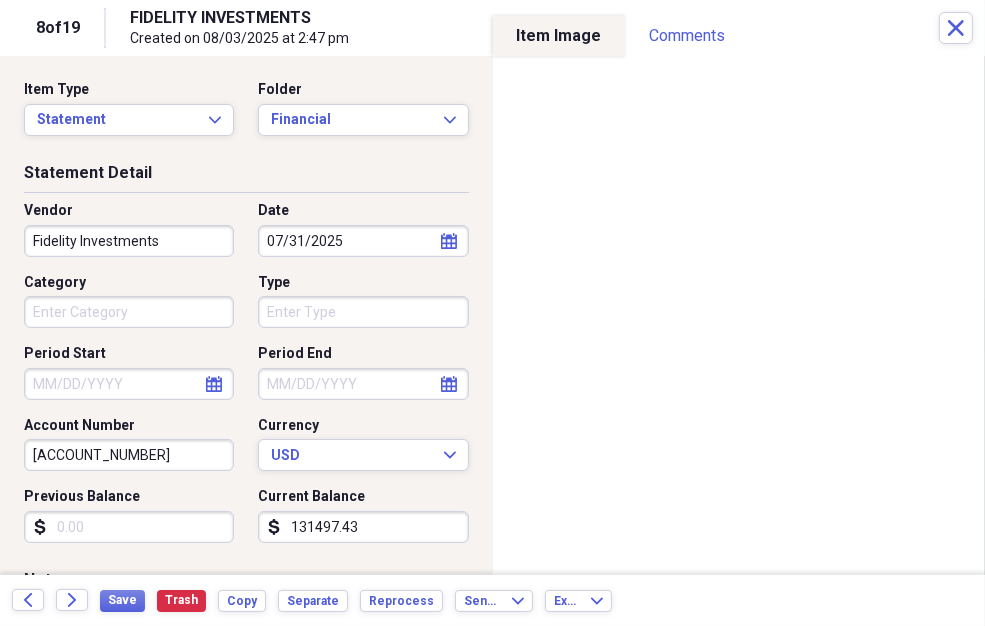 type on "Investment" 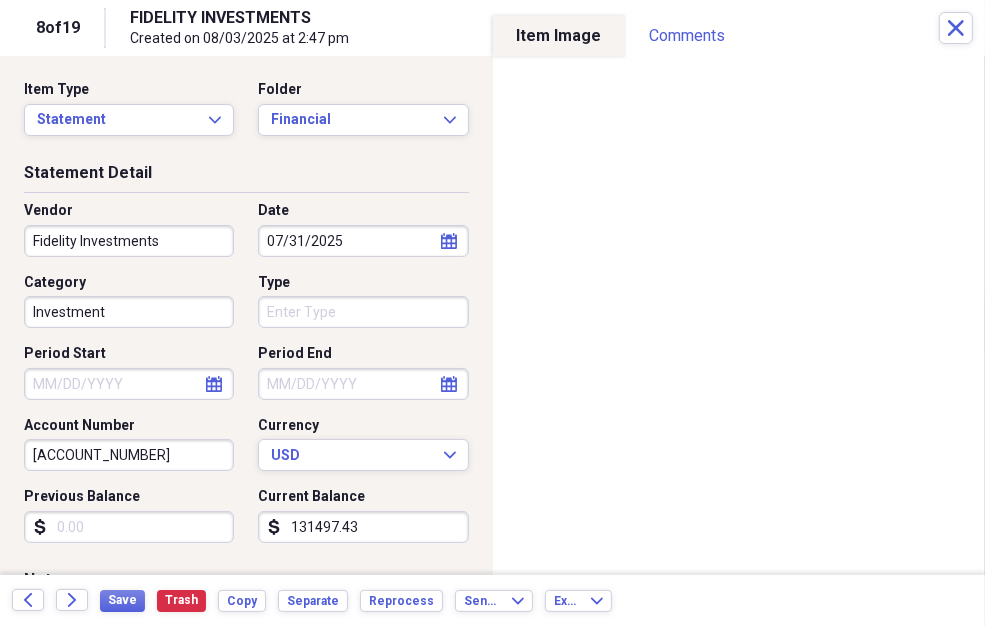 click on "Type" at bounding box center (363, 312) 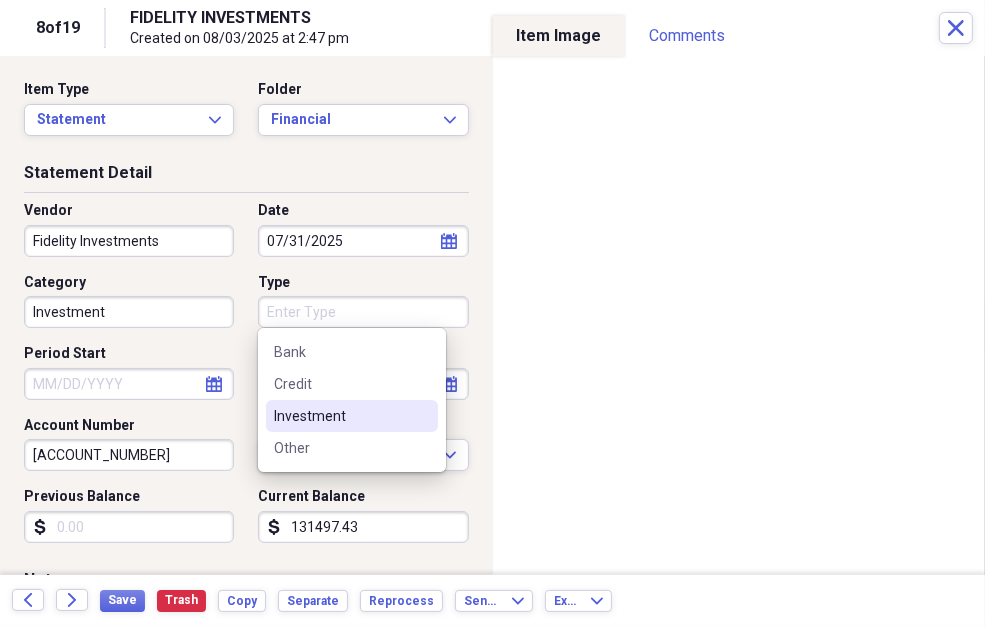 click on "Investment" at bounding box center (352, 416) 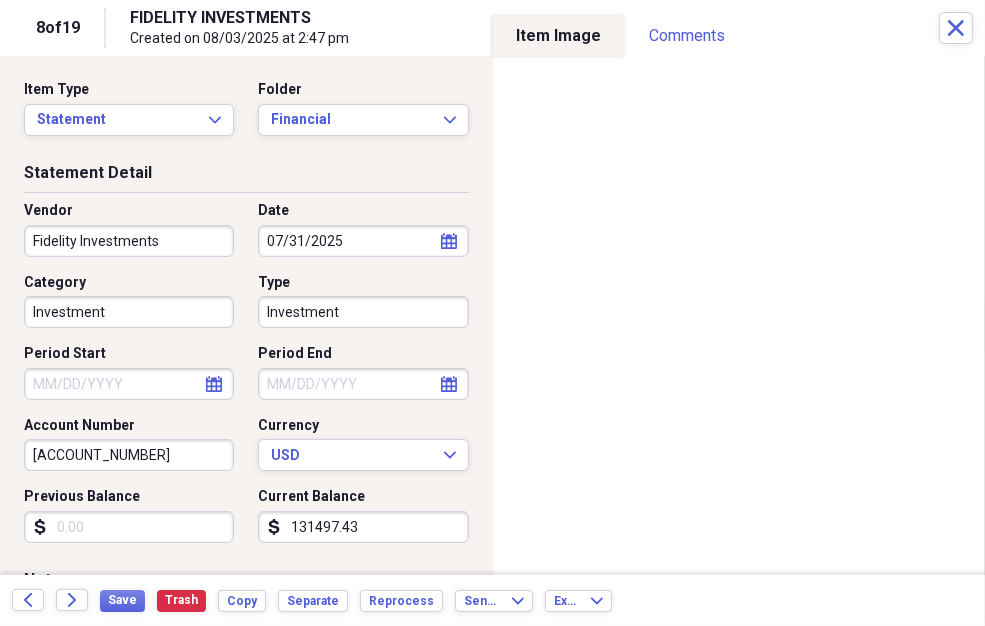 click on "Period Start" at bounding box center [129, 384] 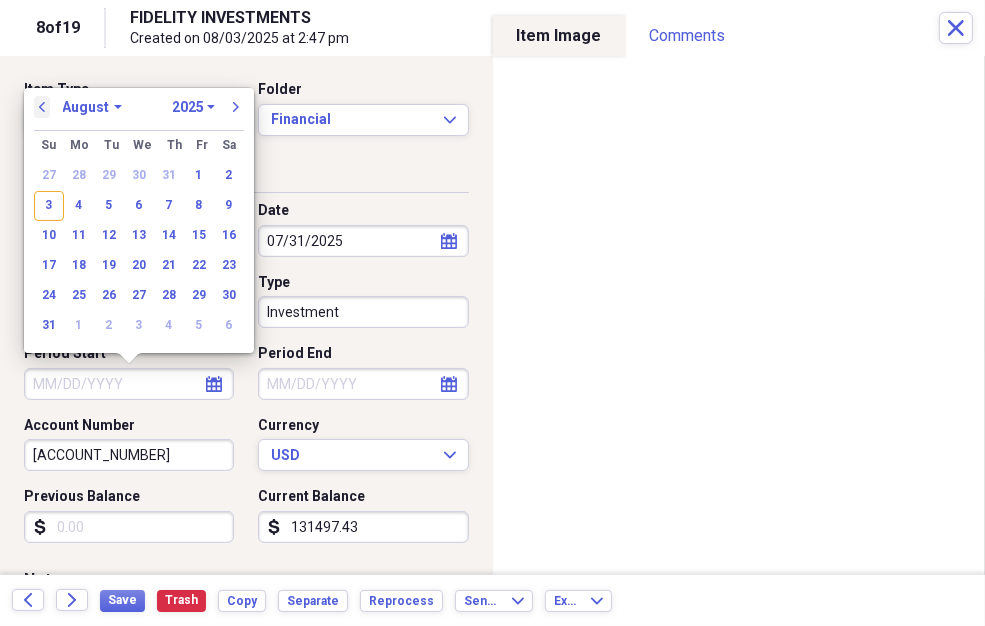 click on "previous" at bounding box center (42, 107) 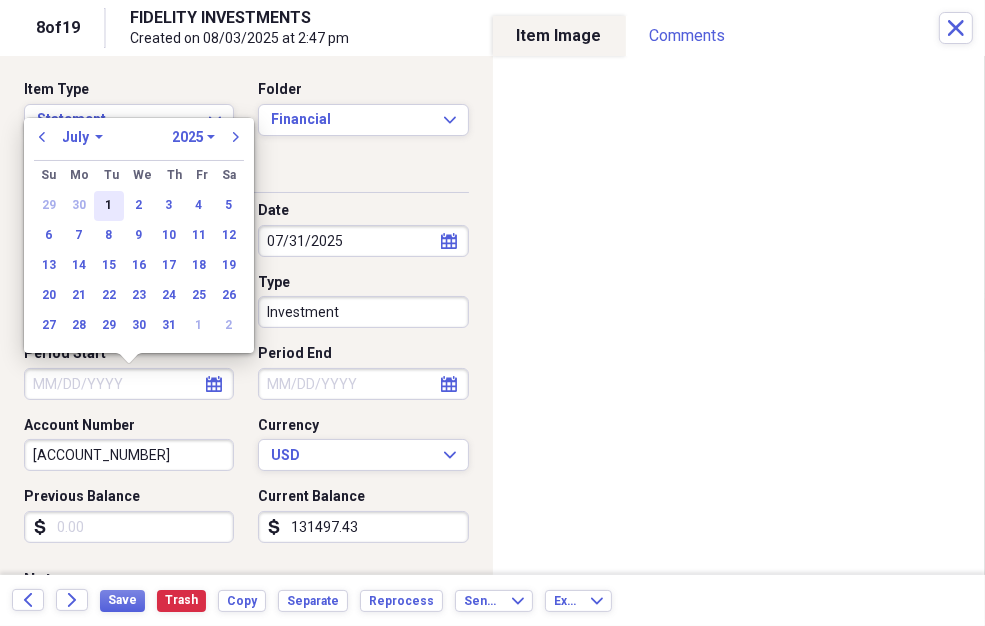 click on "1" at bounding box center [109, 206] 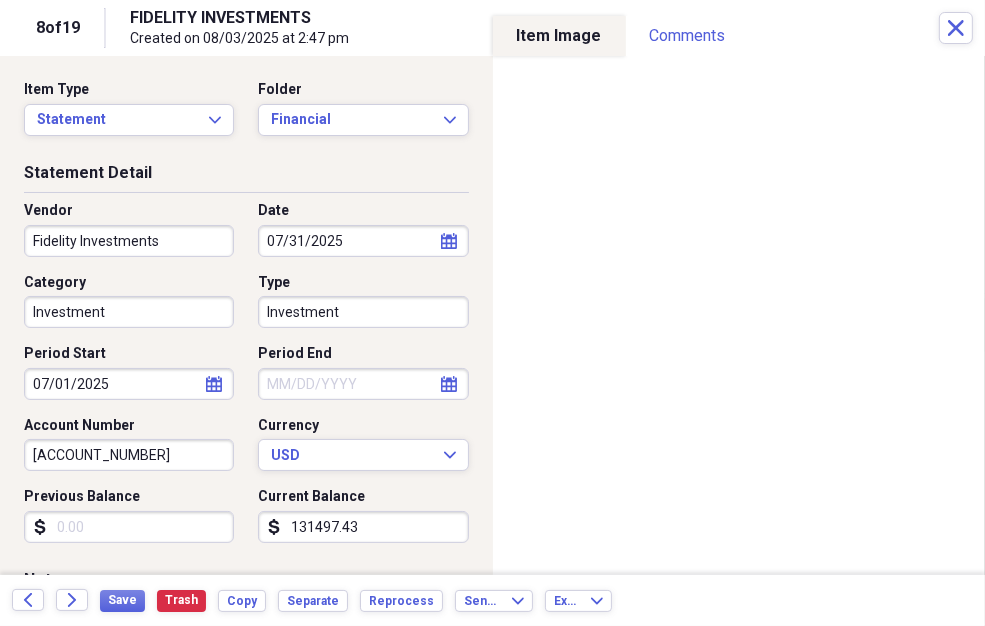 select on "7" 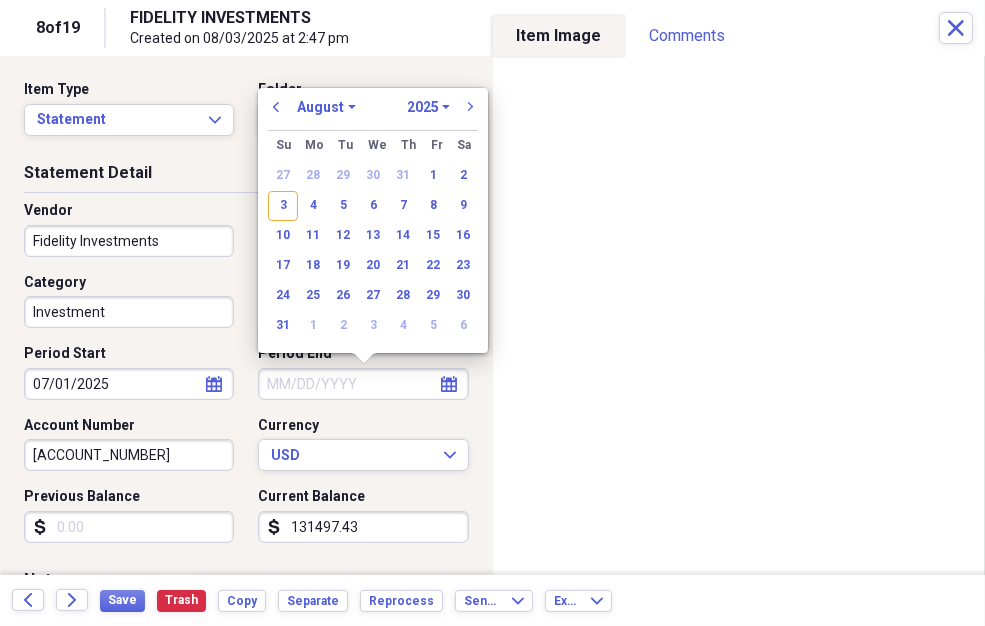 click on "Period End" at bounding box center (363, 384) 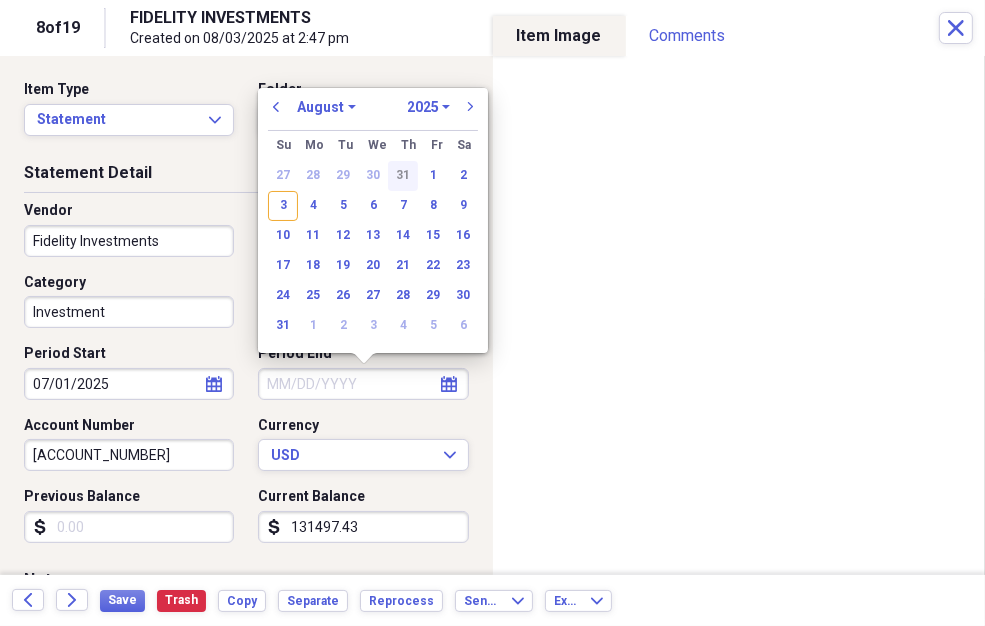 click on "31" at bounding box center (403, 176) 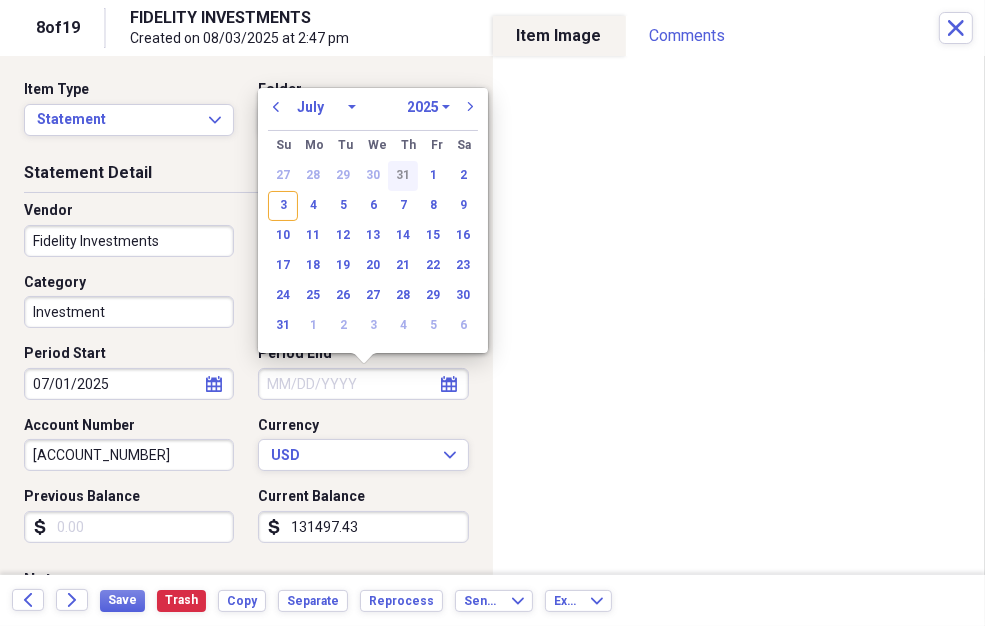 type on "07/31/2025" 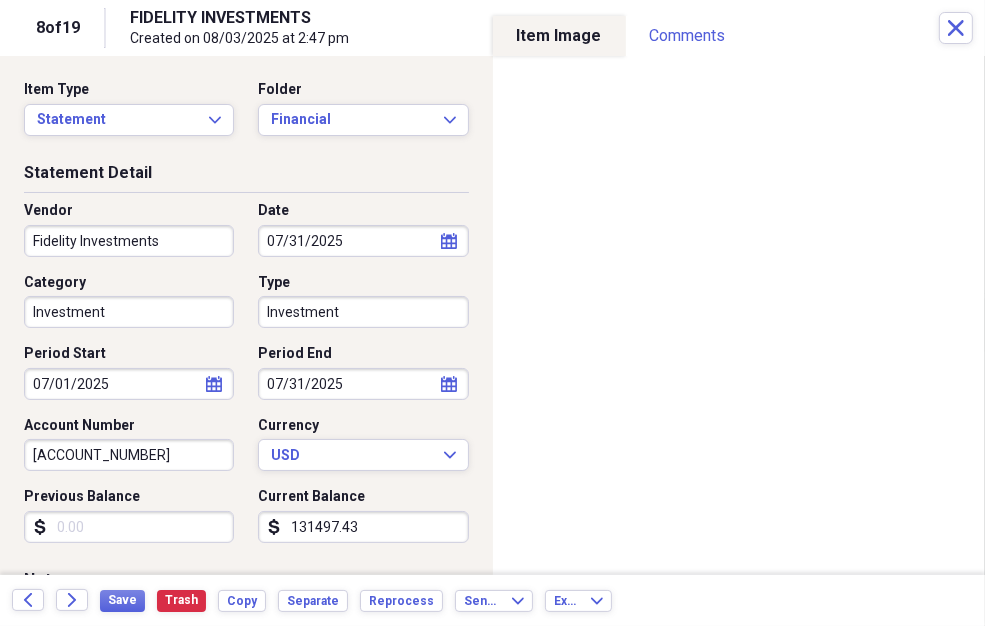 scroll, scrollTop: 153, scrollLeft: 0, axis: vertical 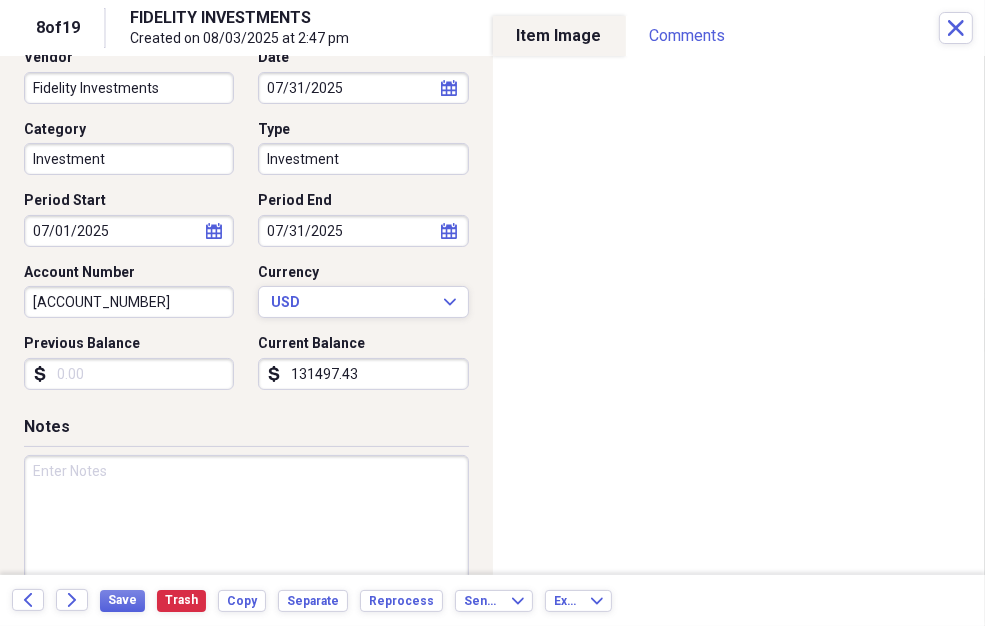 click on "Previous Balance" at bounding box center (129, 374) 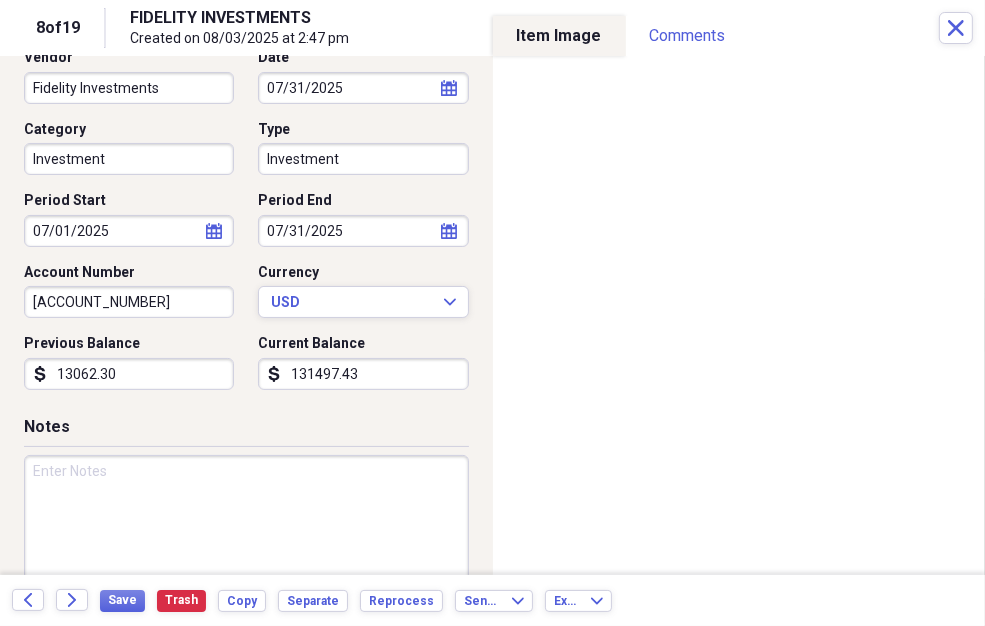 type on "130623.04" 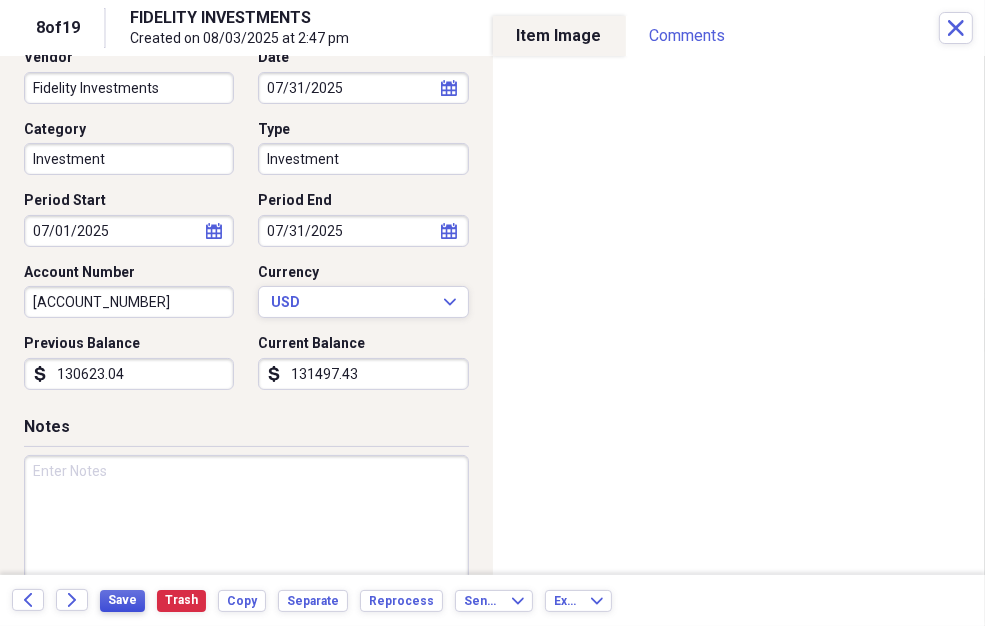 click on "Save" at bounding box center [122, 600] 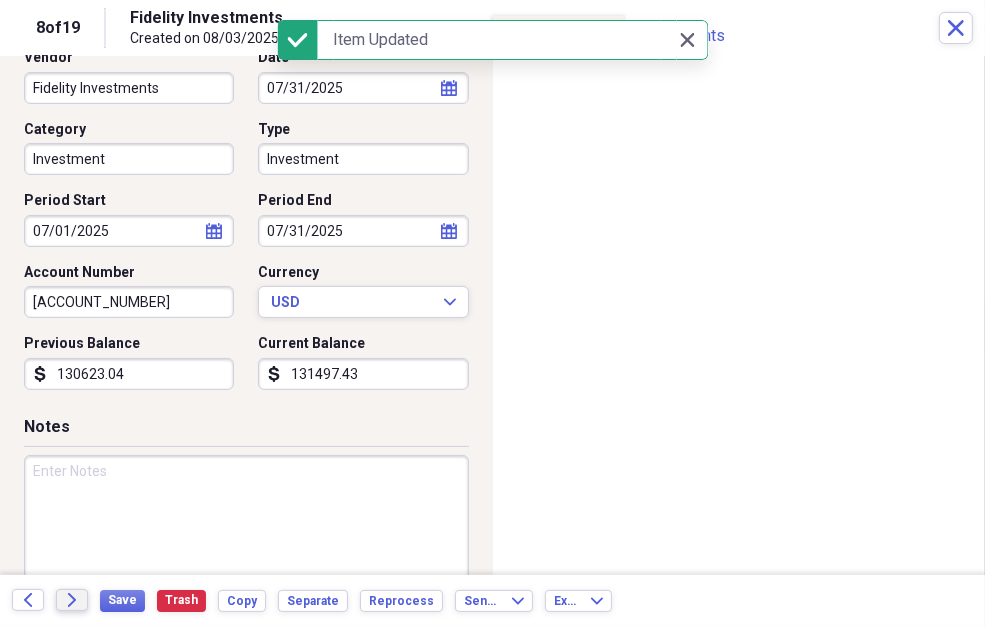 click on "Forward" at bounding box center [72, 600] 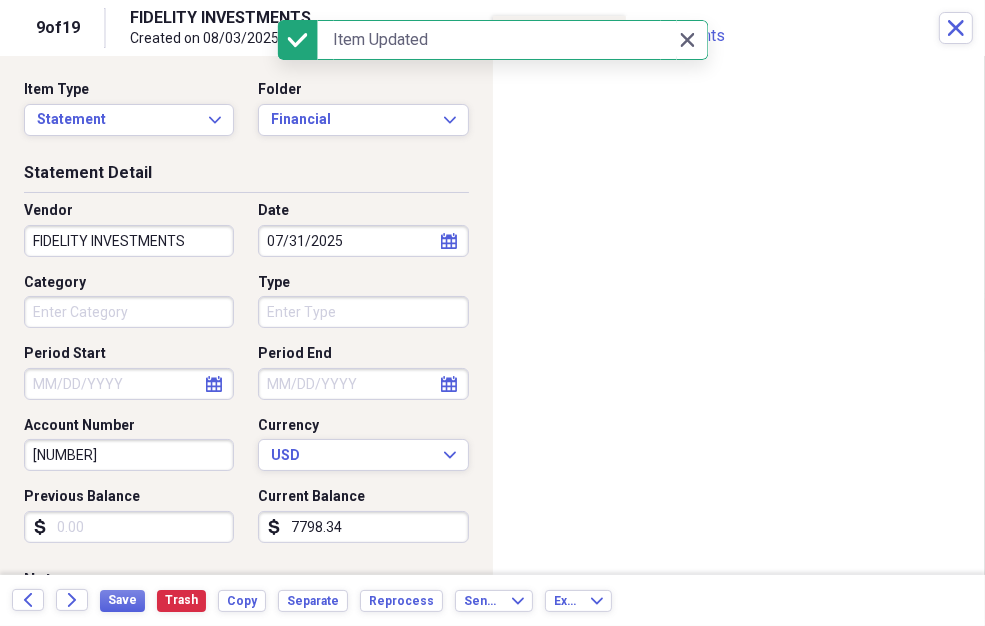 click on "FIDELITY INVESTMENTS" at bounding box center [129, 241] 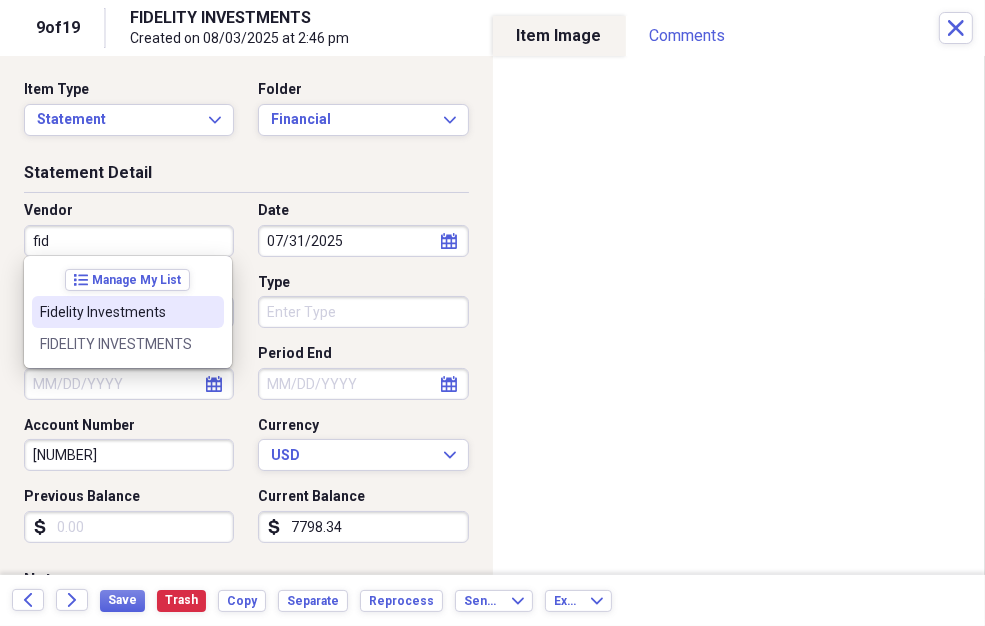click on "Fidelity Investments" at bounding box center (116, 312) 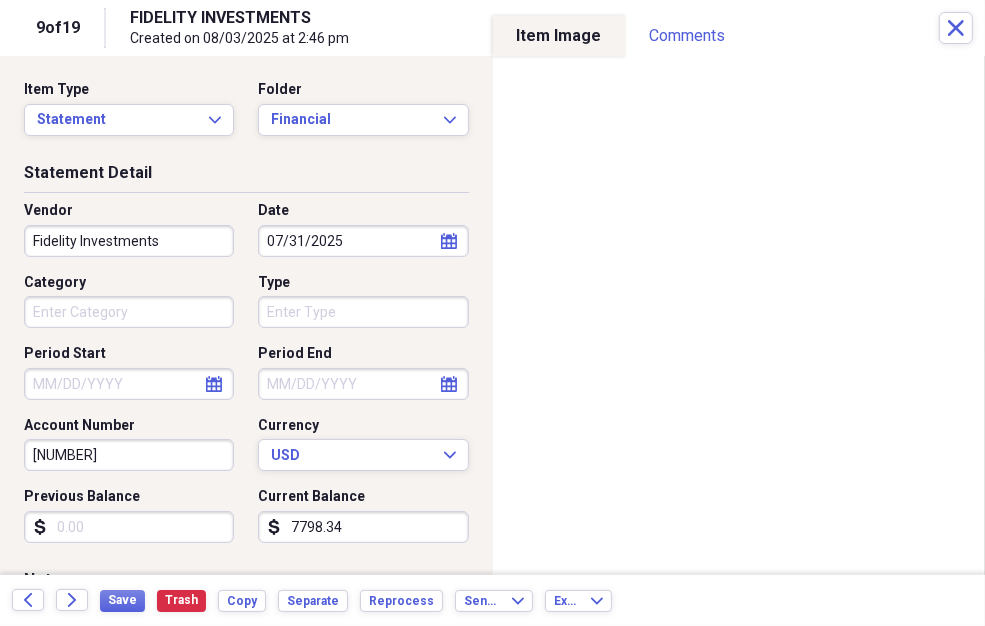type on "Investment" 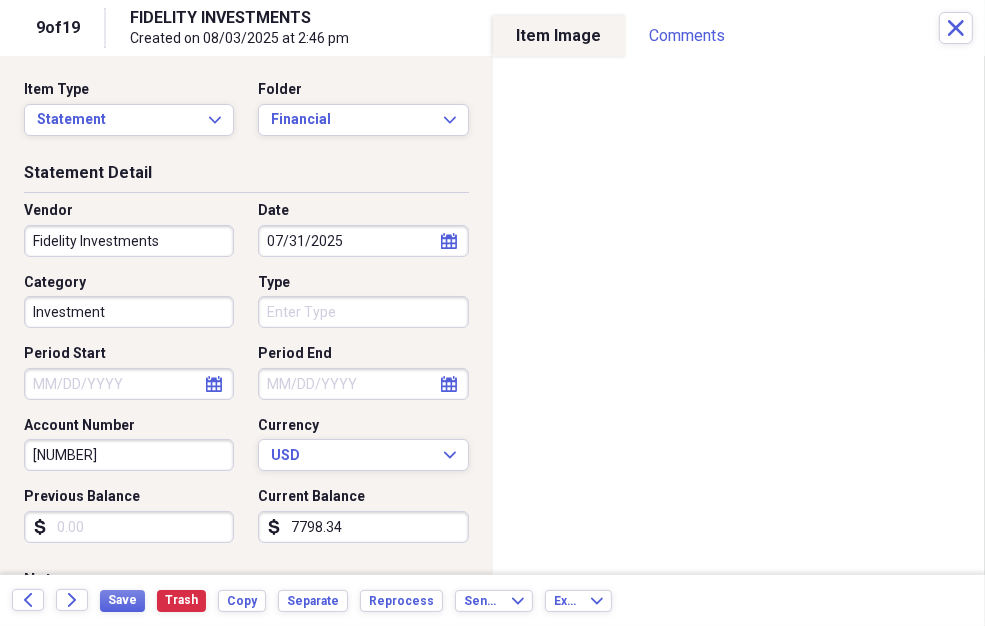 click on "Type" at bounding box center (363, 312) 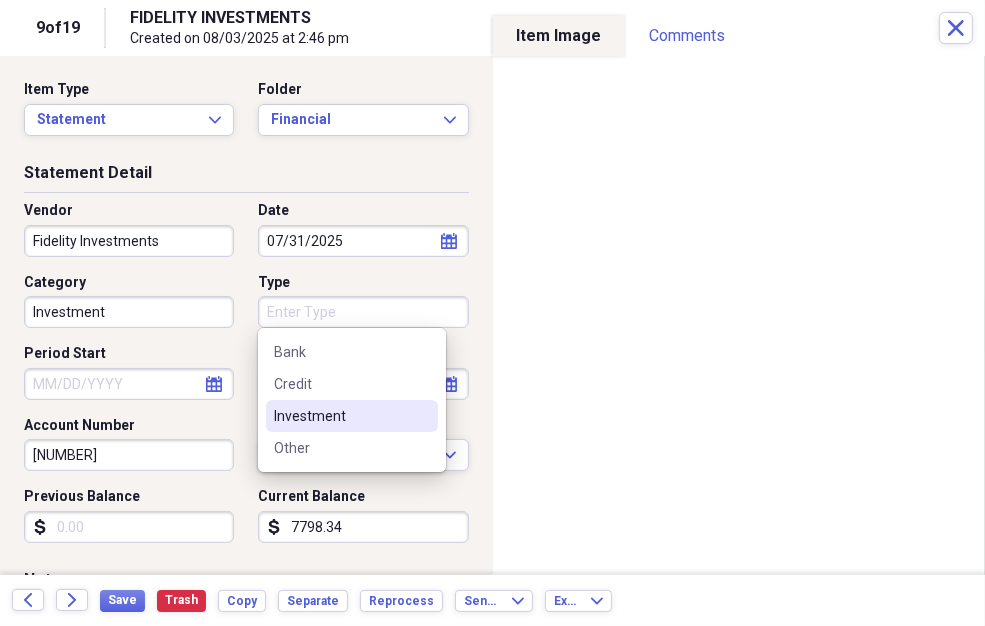 click on "Investment" at bounding box center (340, 416) 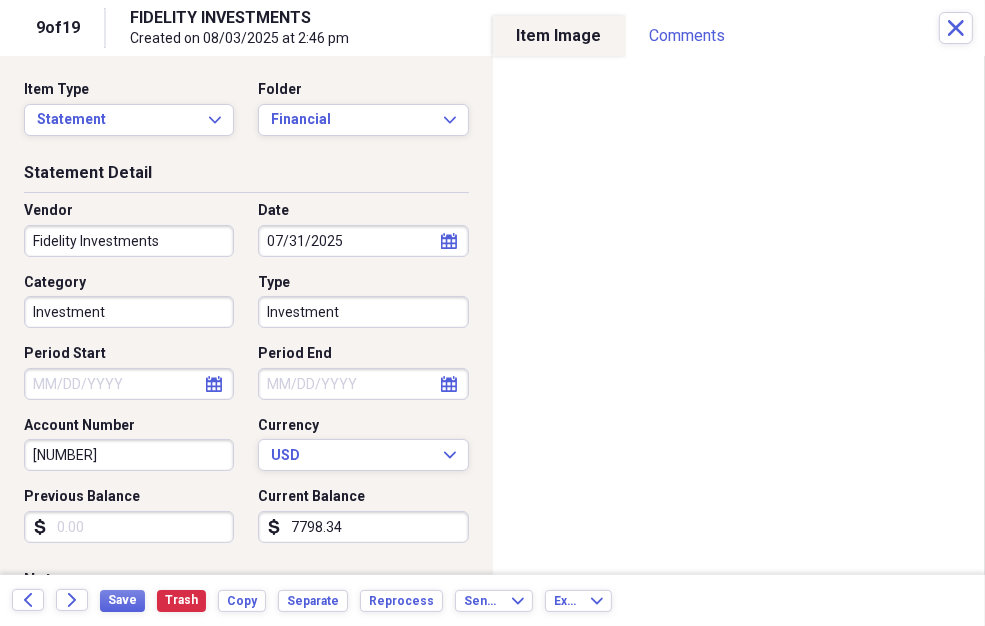 click on "Period Start" at bounding box center (129, 384) 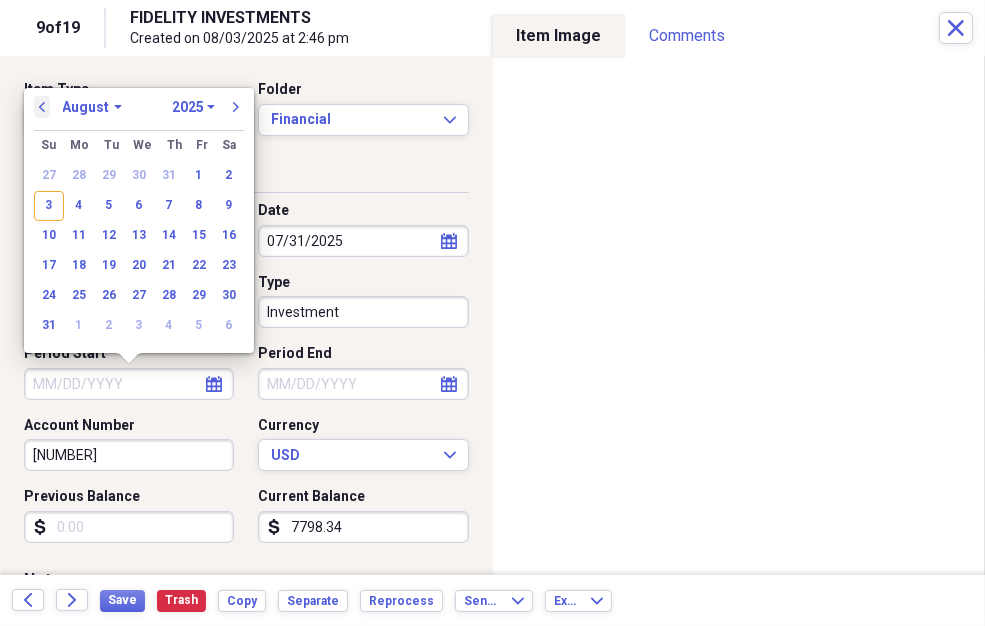 click on "previous" at bounding box center (42, 107) 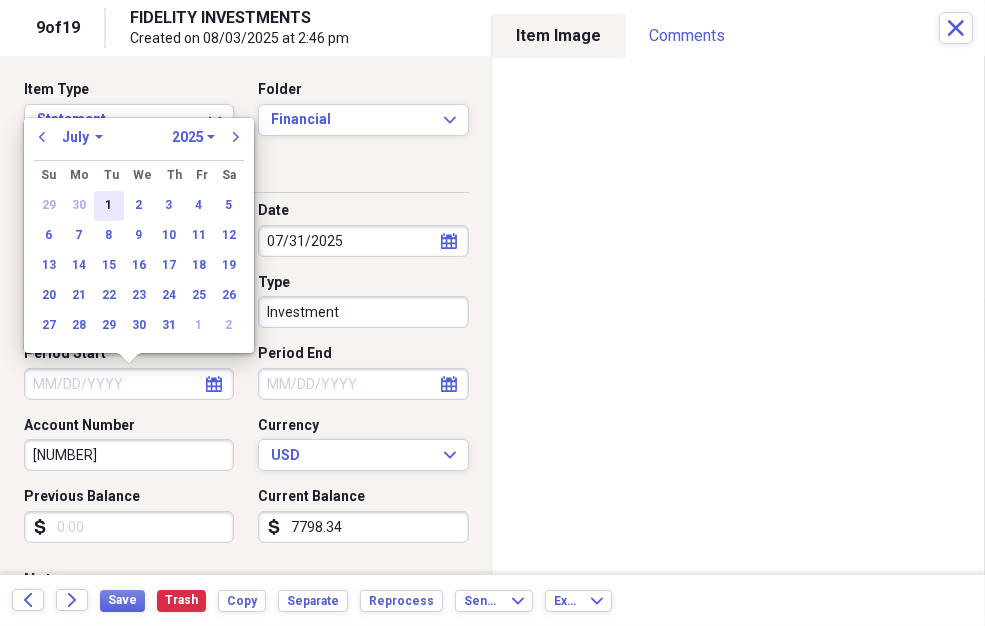 click on "1" at bounding box center [109, 206] 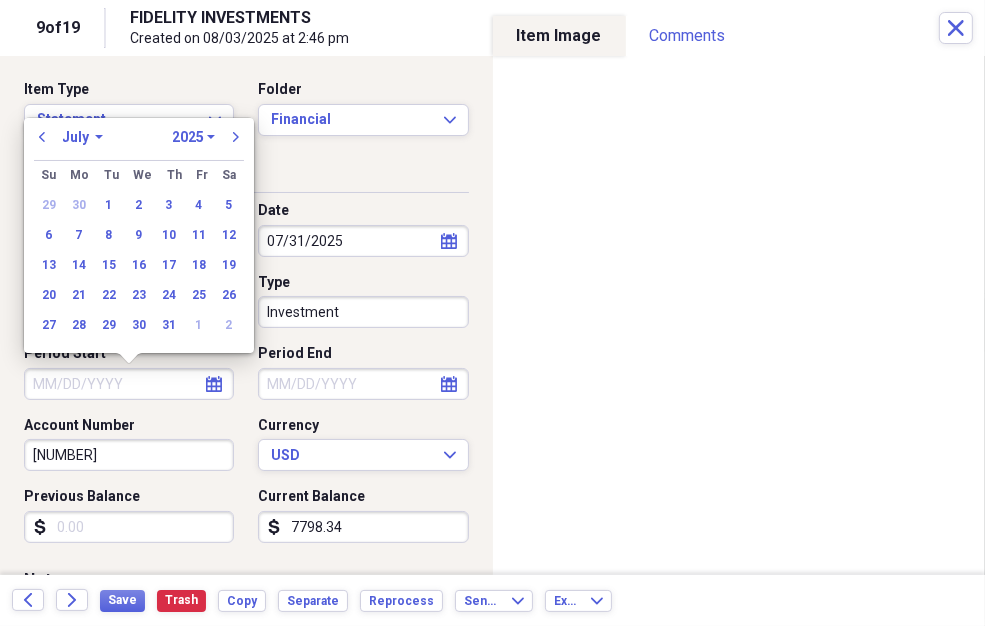 type on "07/01/2025" 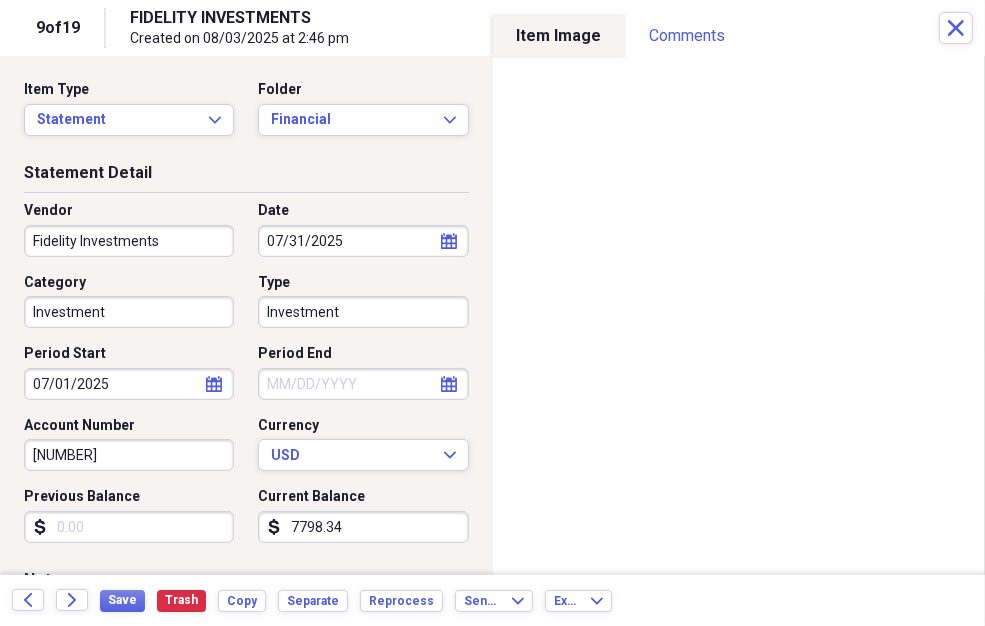 click on "Period End" at bounding box center [363, 384] 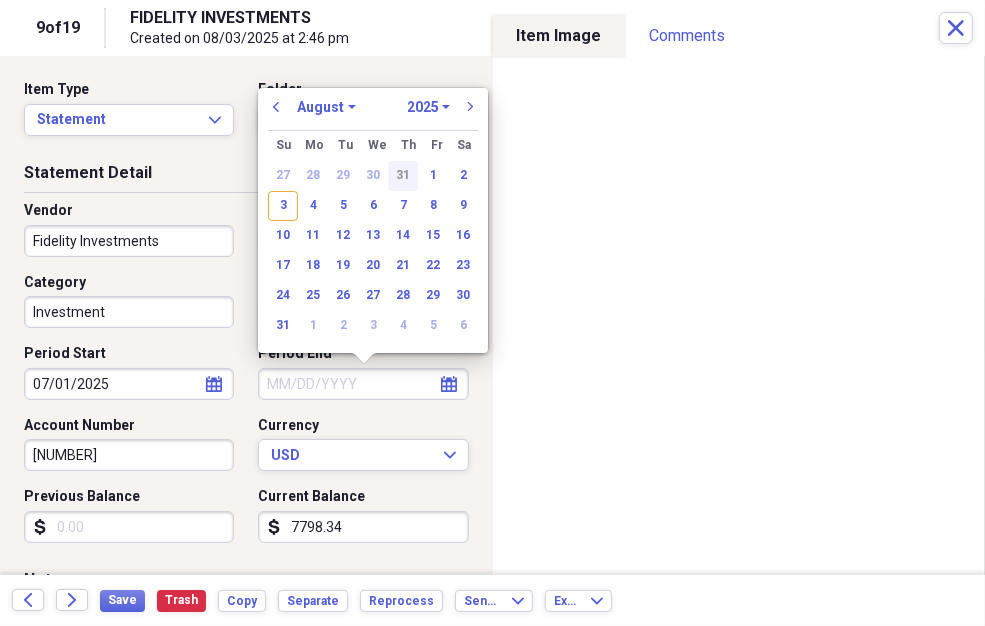 click on "31" at bounding box center (403, 176) 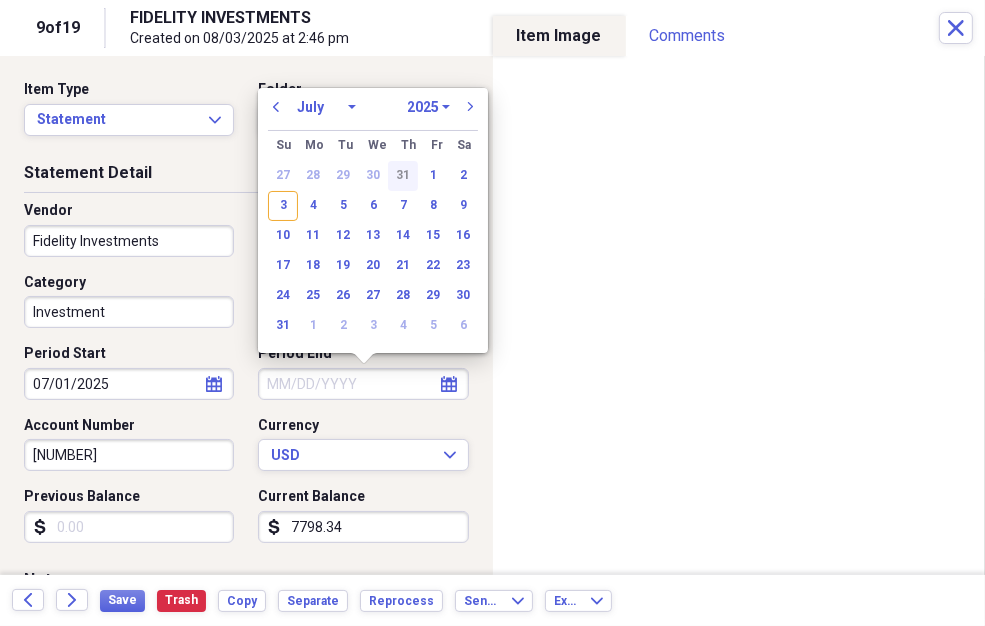 type on "07/31/2025" 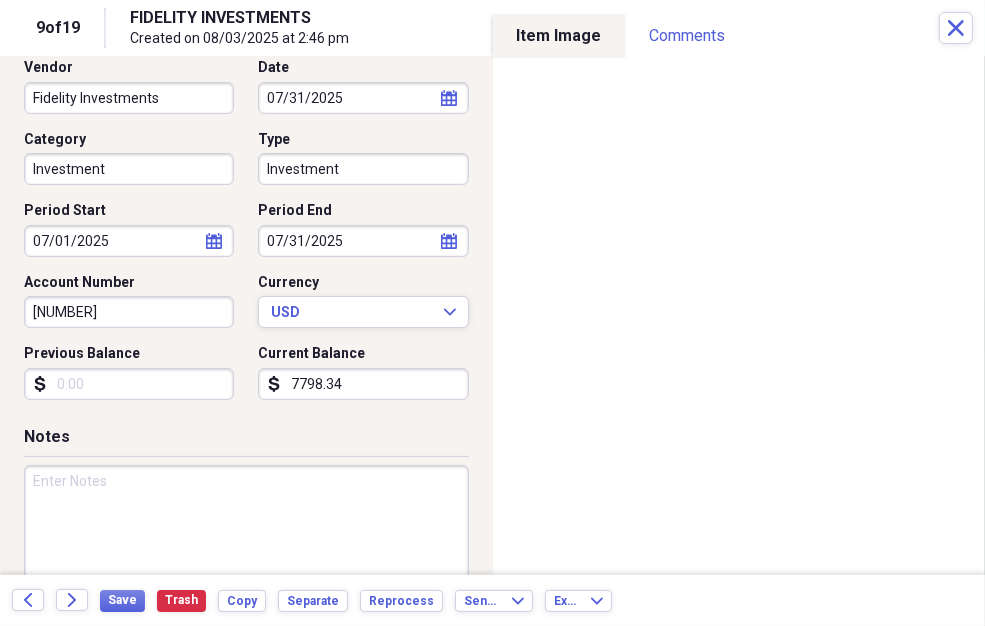 scroll, scrollTop: 153, scrollLeft: 0, axis: vertical 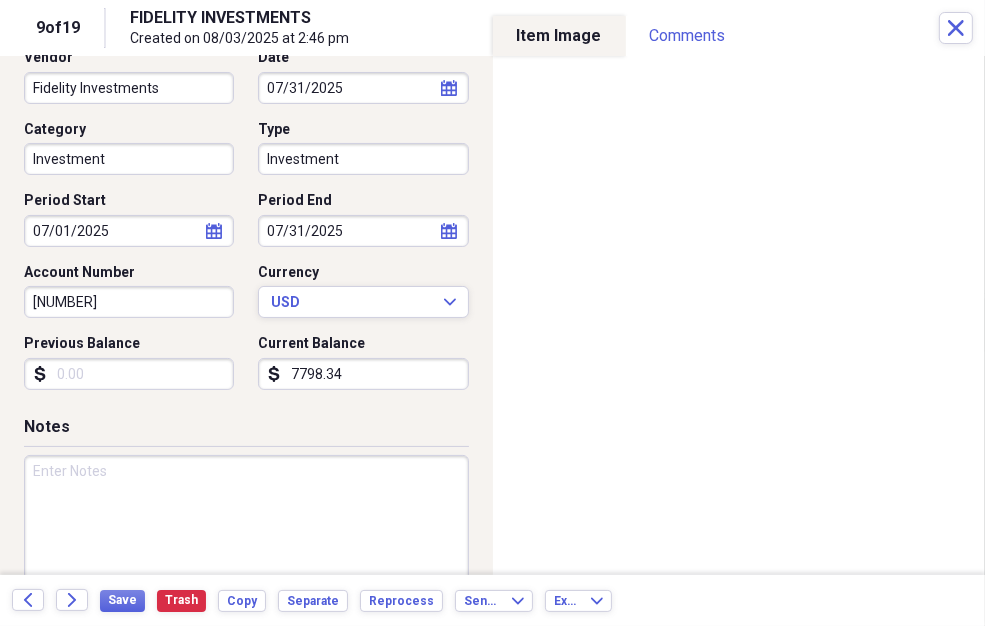 click on "Previous Balance" at bounding box center (129, 374) 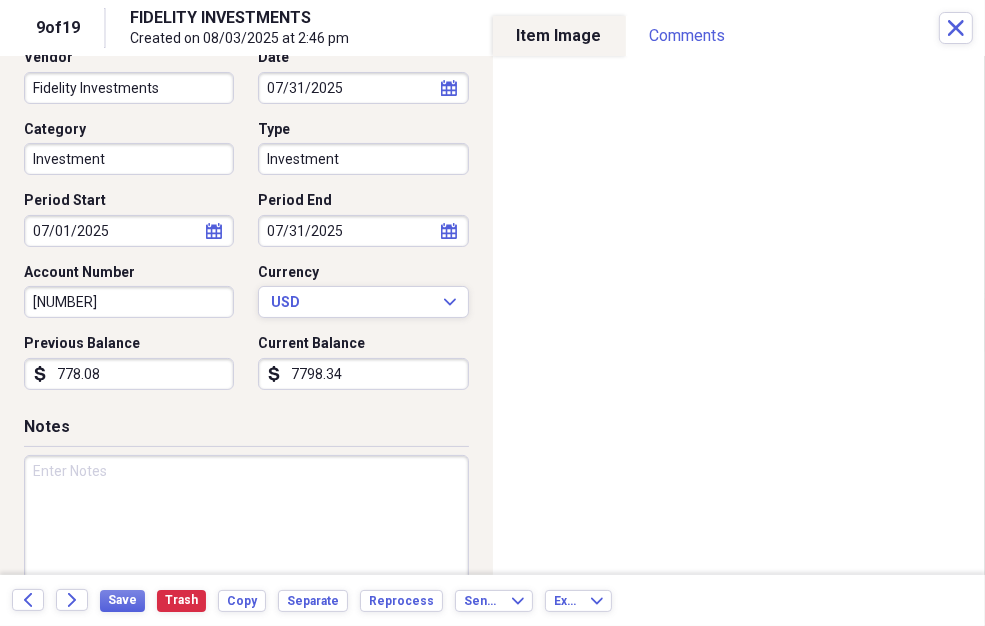 type on "7780.82" 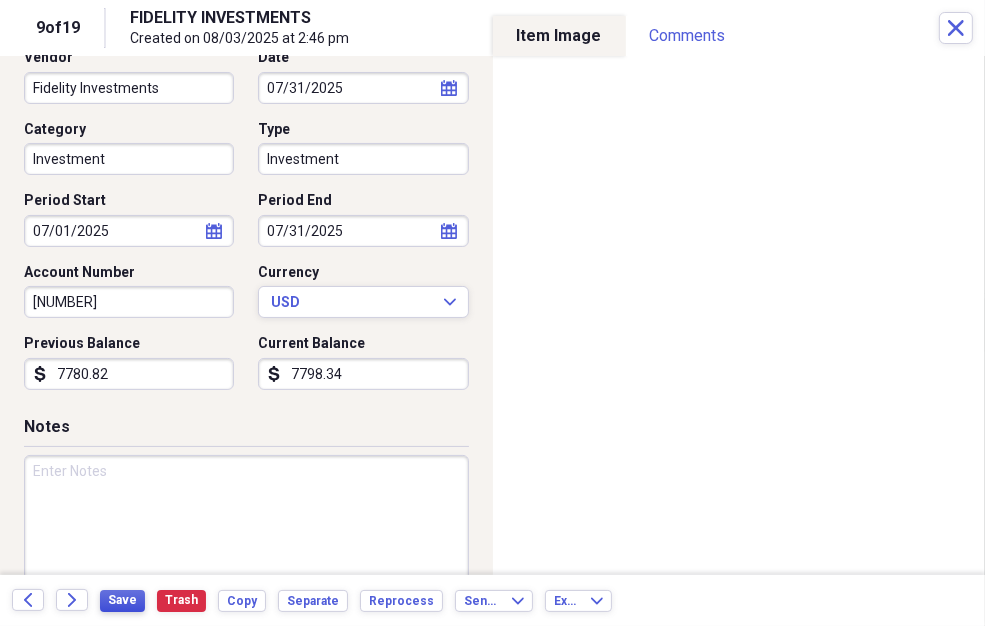 click on "Save" at bounding box center [122, 600] 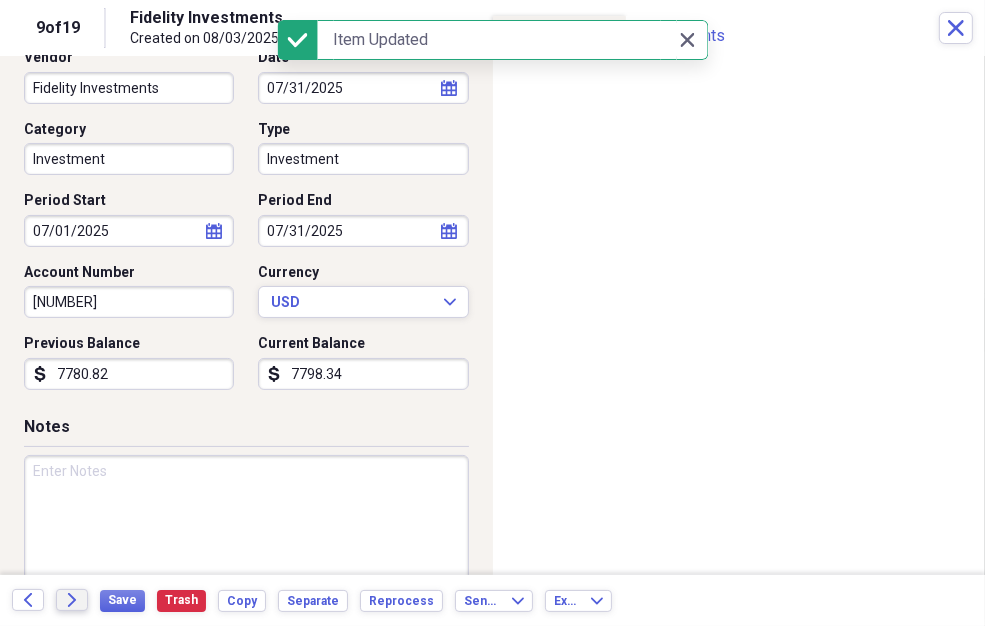 click 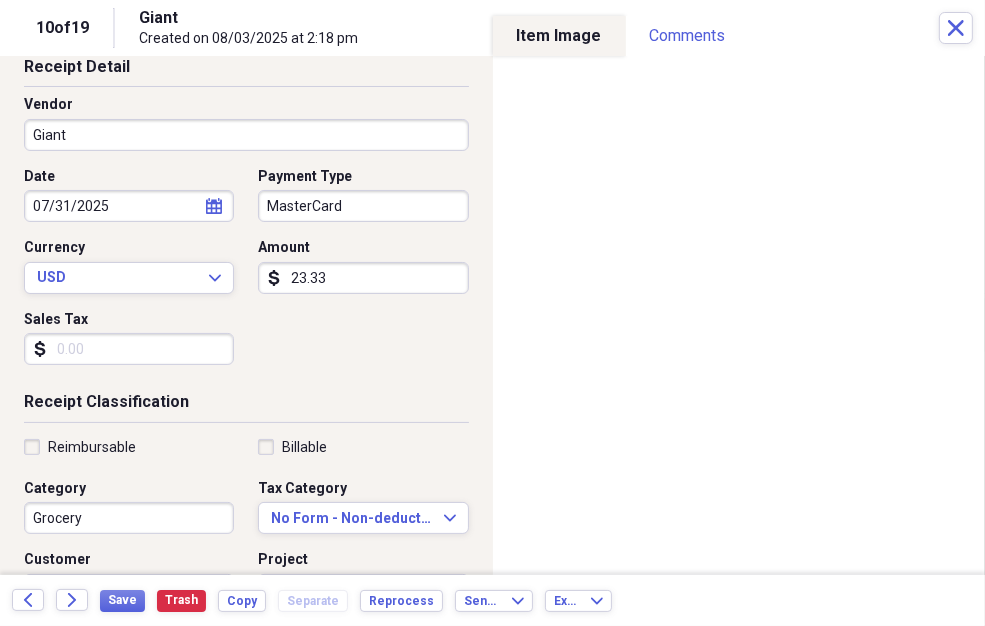 scroll, scrollTop: 153, scrollLeft: 0, axis: vertical 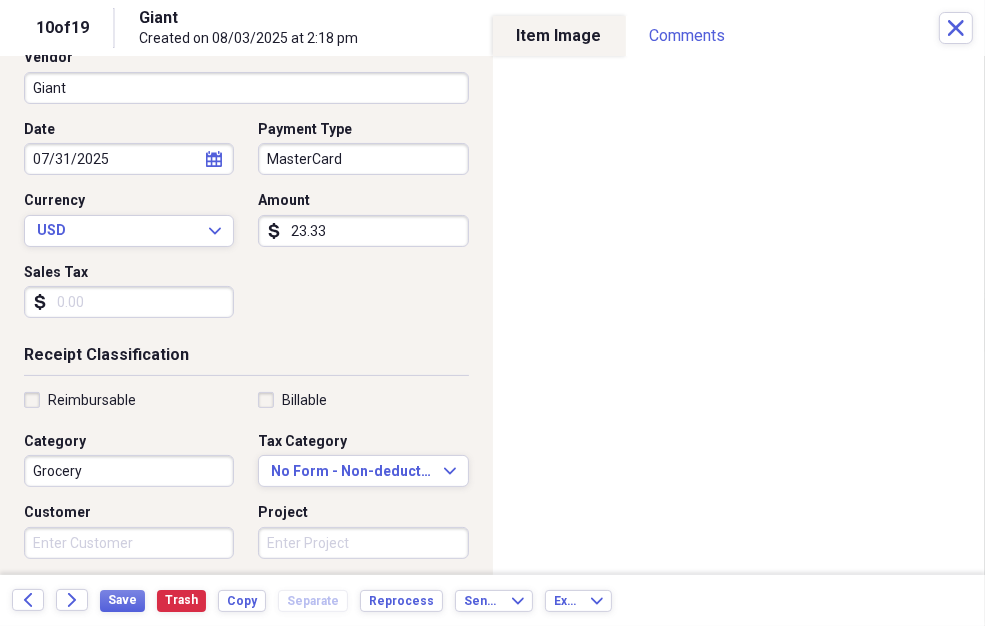 click on "Sales Tax" at bounding box center [129, 302] 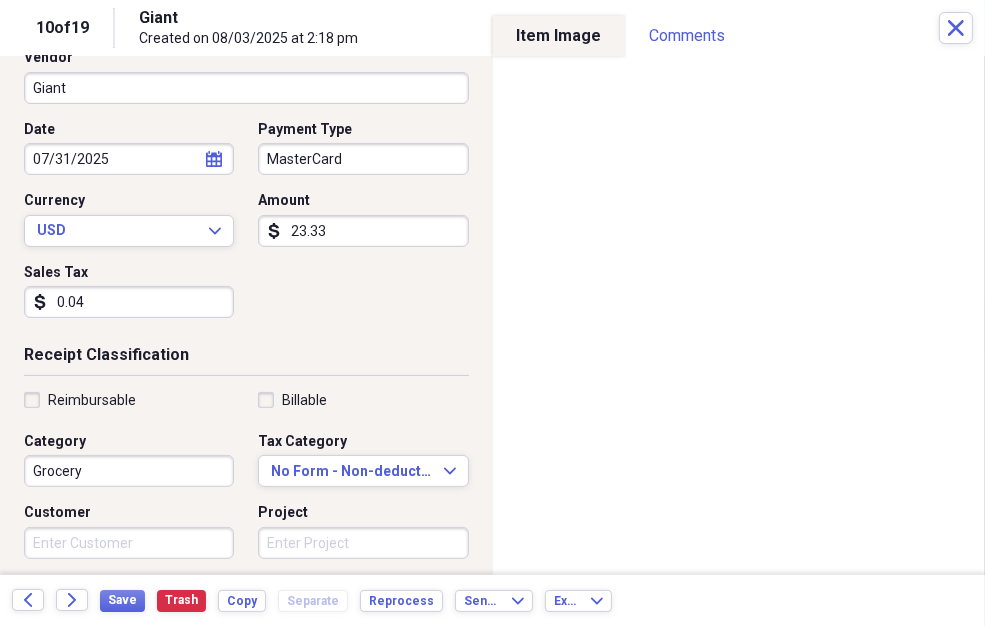 type on "0.48" 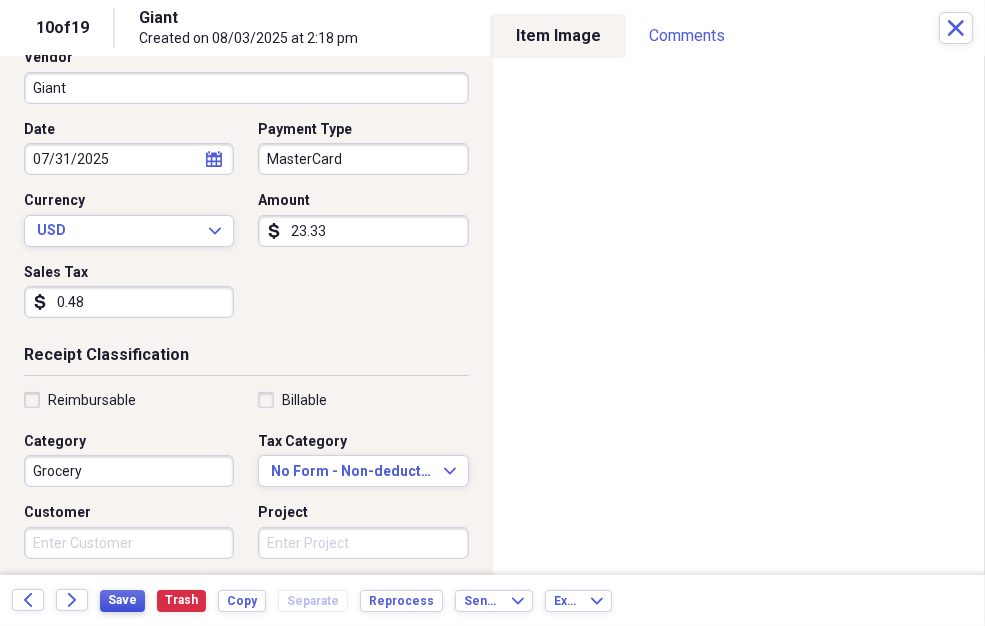 click on "Save" at bounding box center (122, 600) 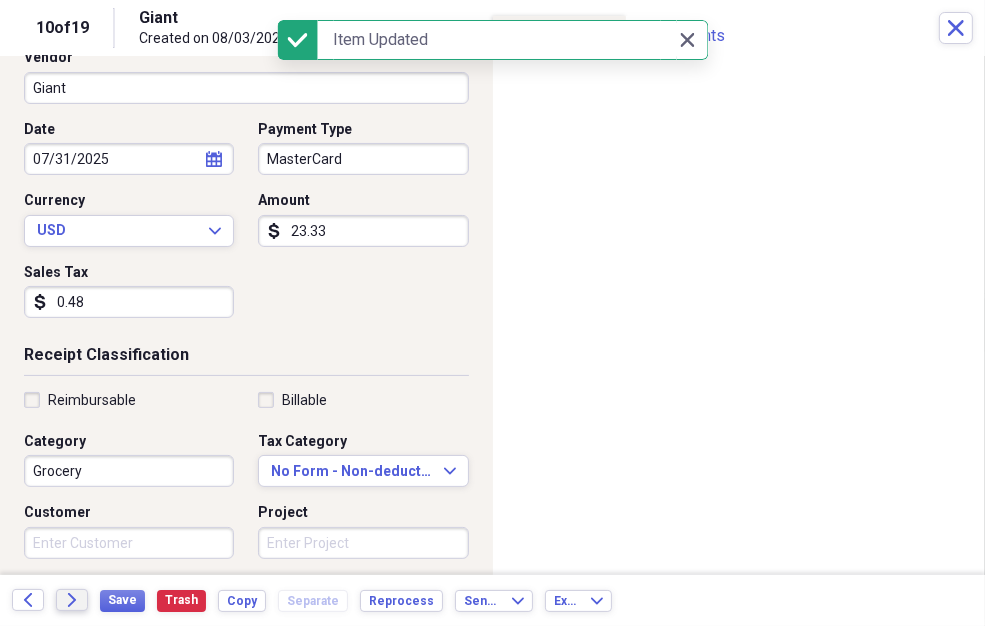 click on "Forward" at bounding box center (72, 600) 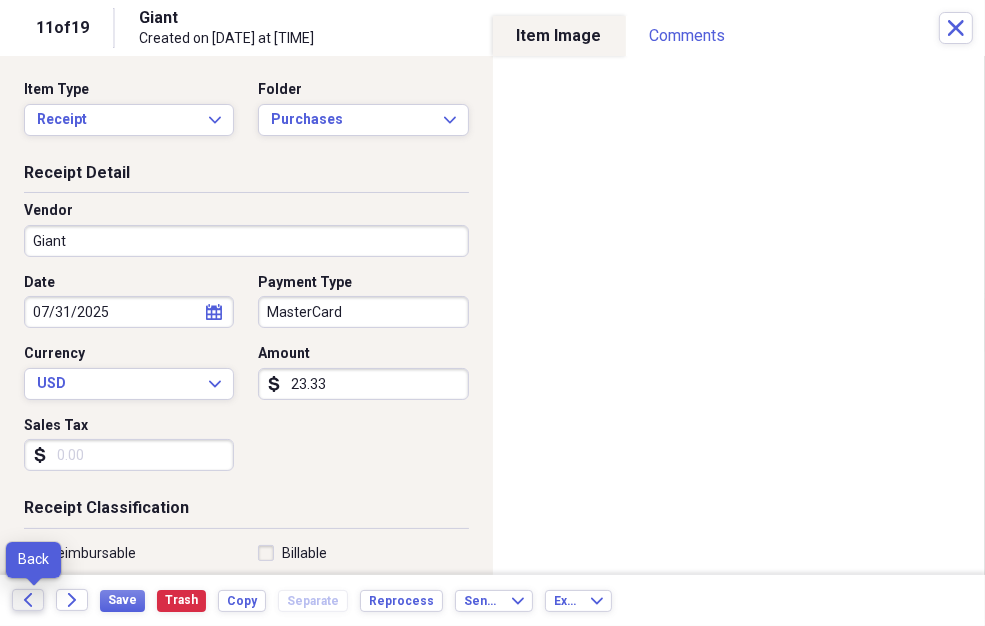 click on "Back" 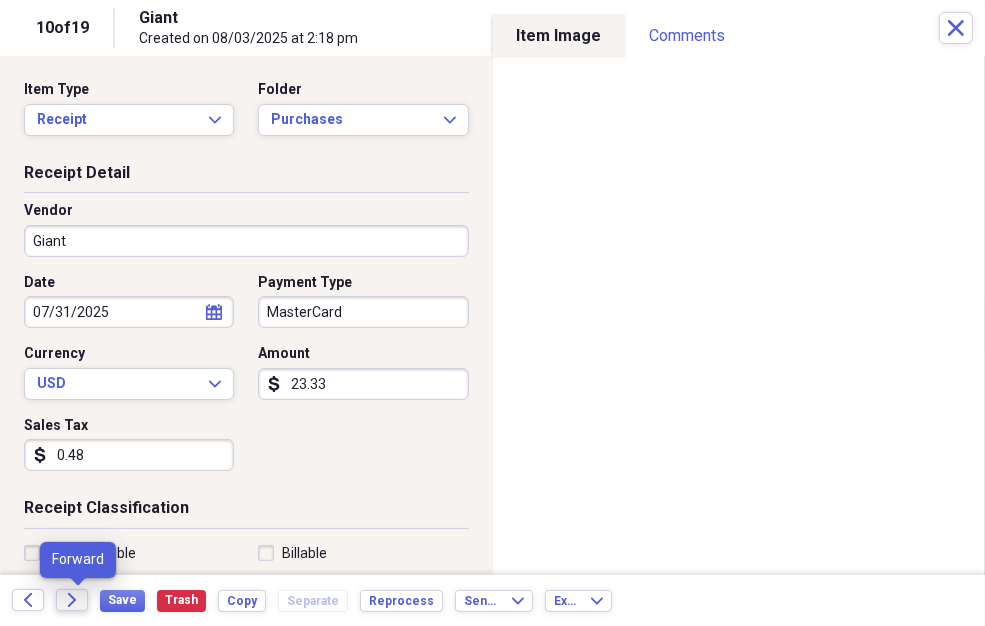 click on "Forward" 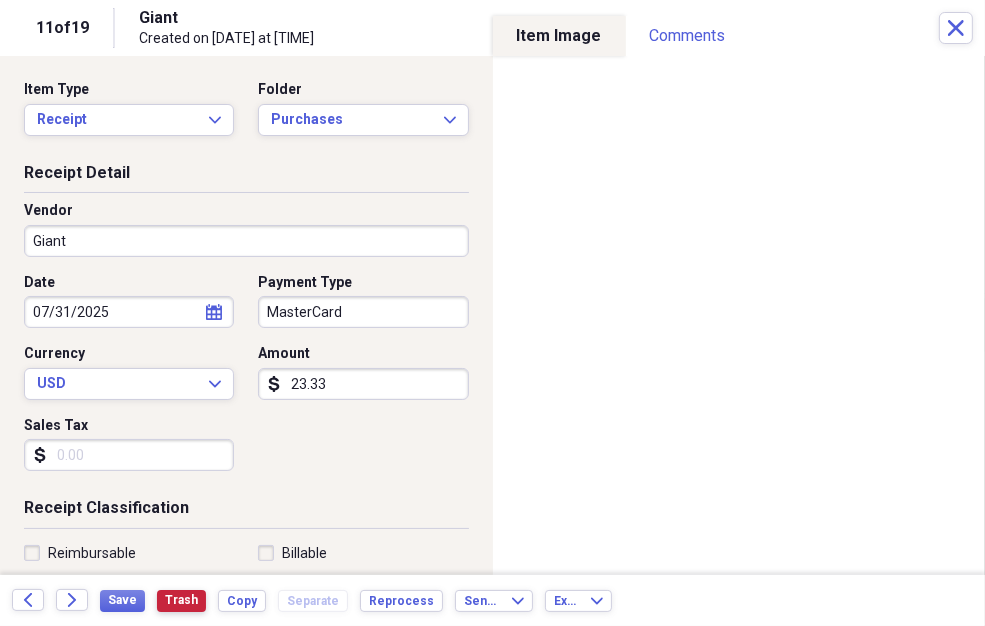 click on "Trash" at bounding box center [181, 600] 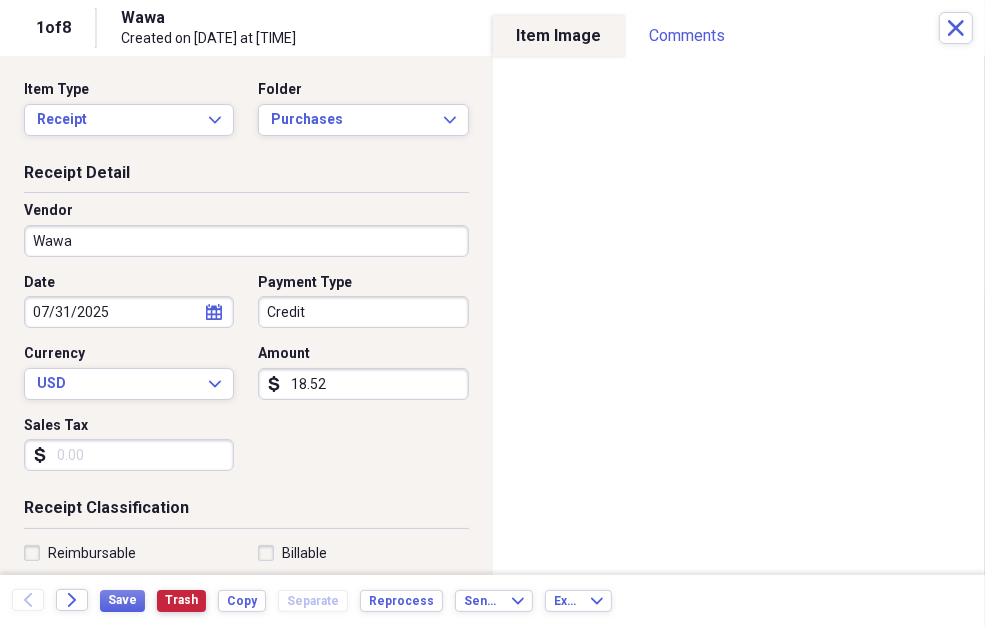 click on "Trash" at bounding box center (181, 600) 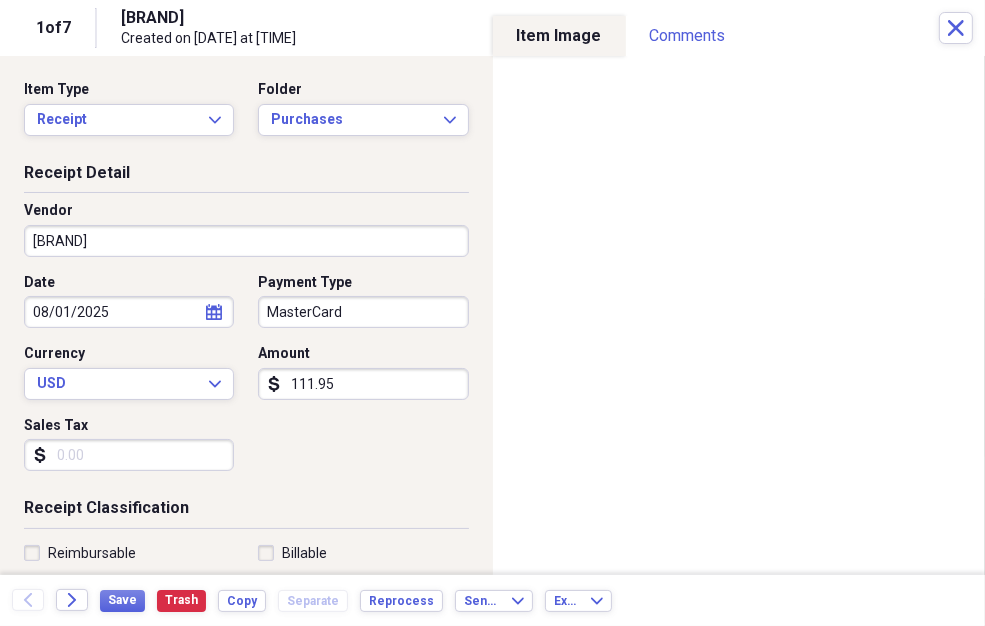 click on "Sales Tax" at bounding box center [129, 455] 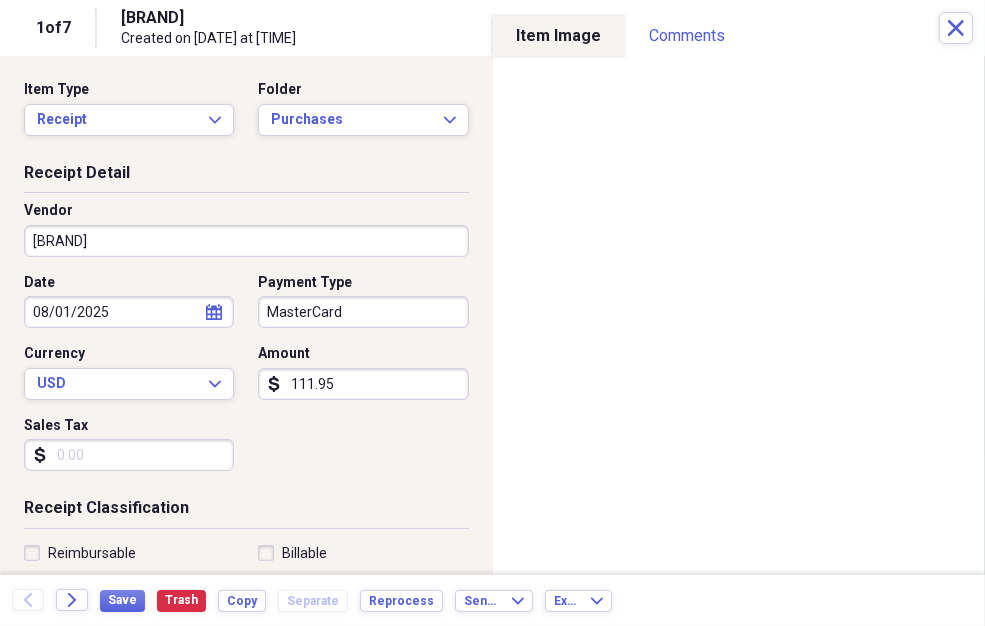 type on "0.00" 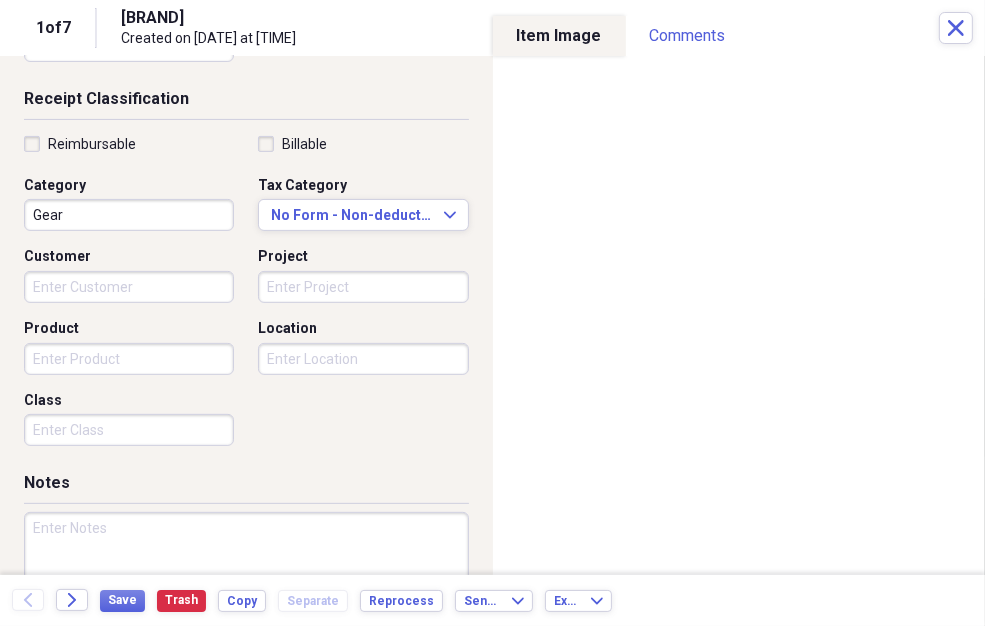 scroll, scrollTop: 460, scrollLeft: 0, axis: vertical 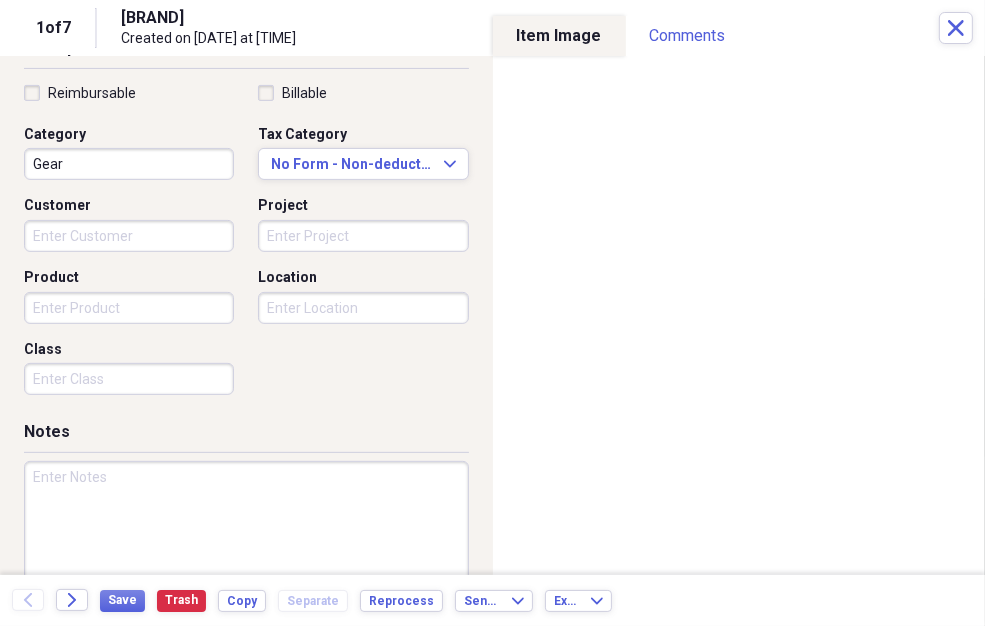 click at bounding box center (246, 526) 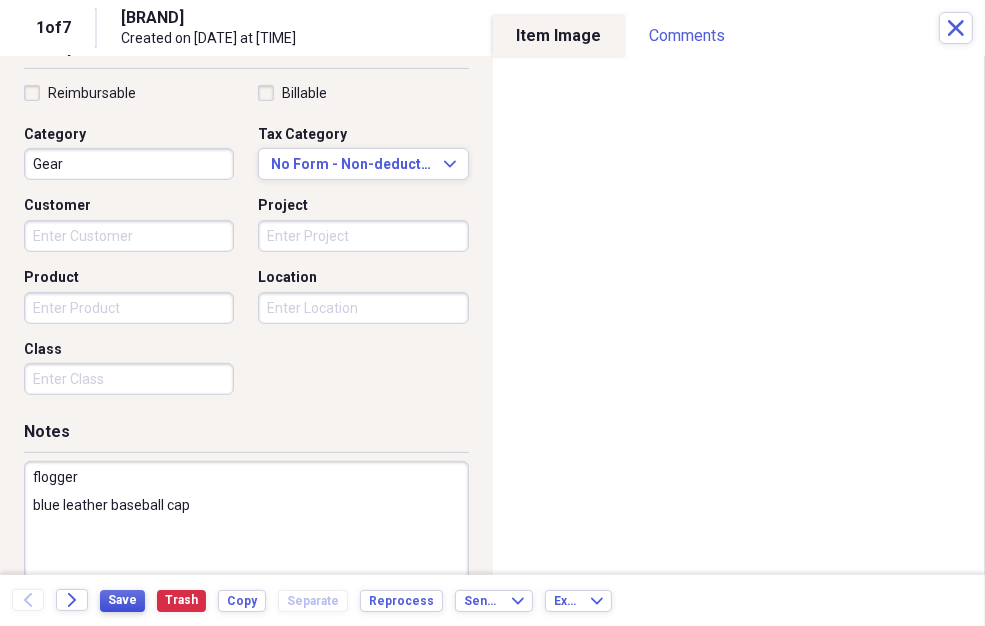 type on "flogger
blue leather baseball cap" 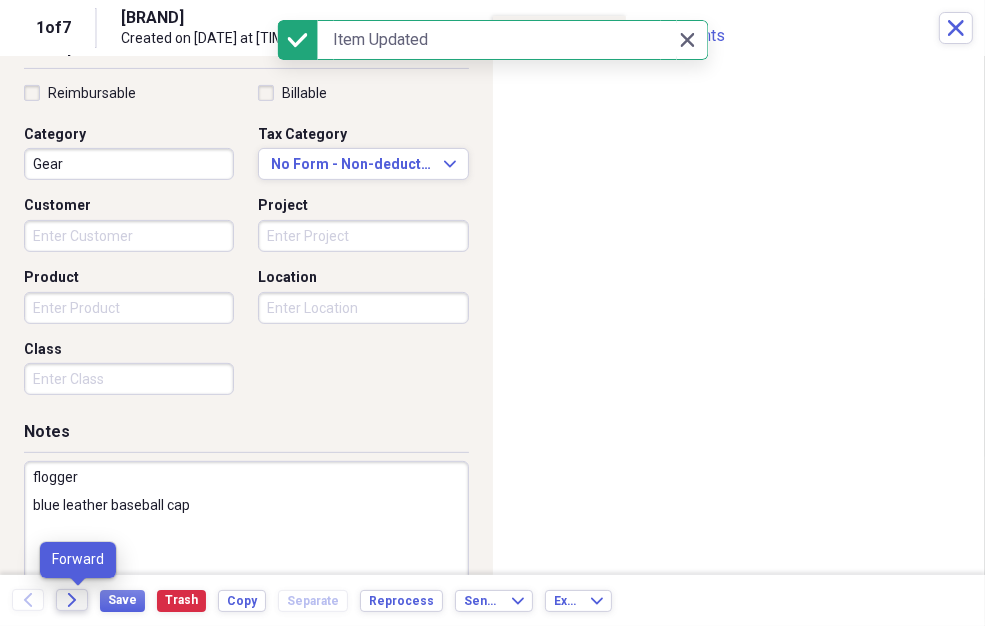 click on "Forward" 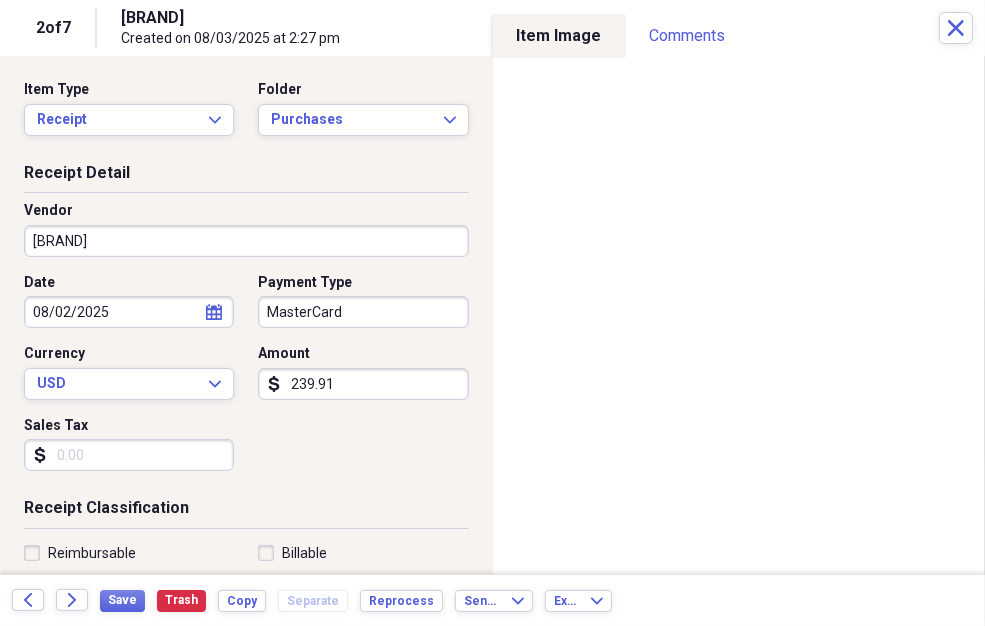 click on "Sales Tax" at bounding box center (129, 455) 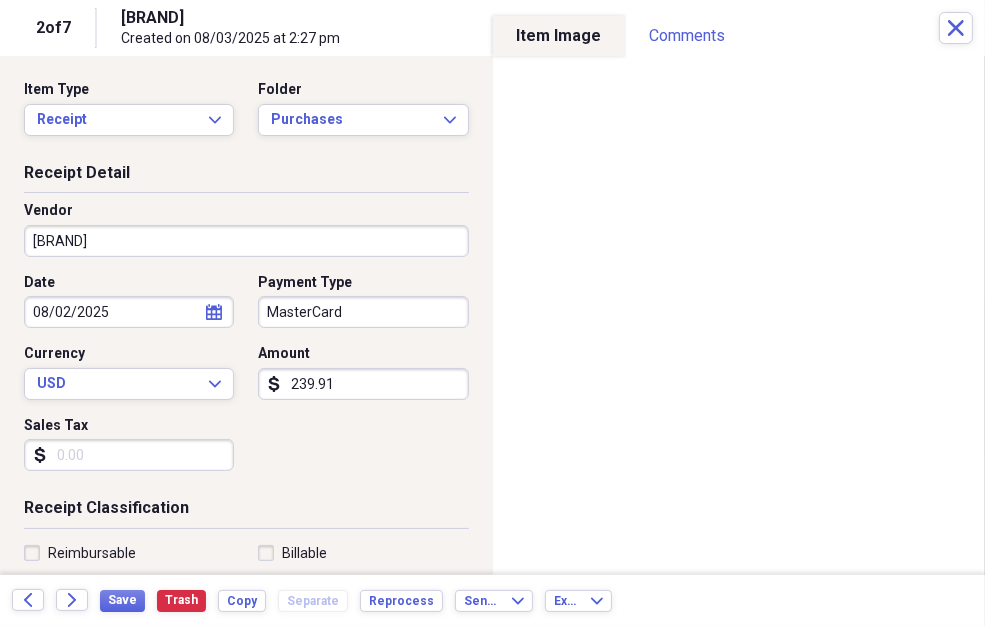type on "0.00" 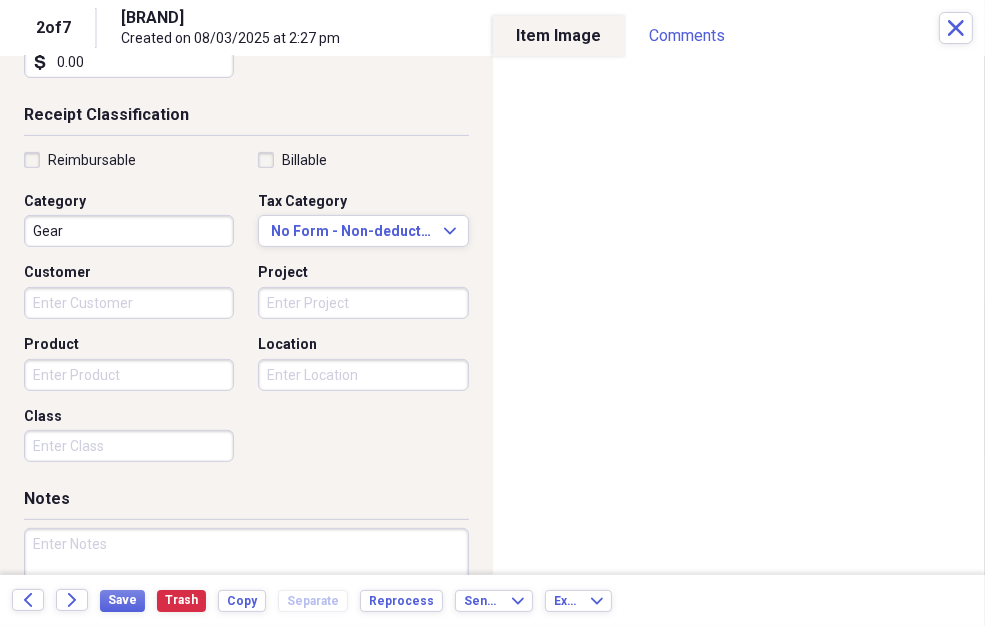 scroll, scrollTop: 460, scrollLeft: 0, axis: vertical 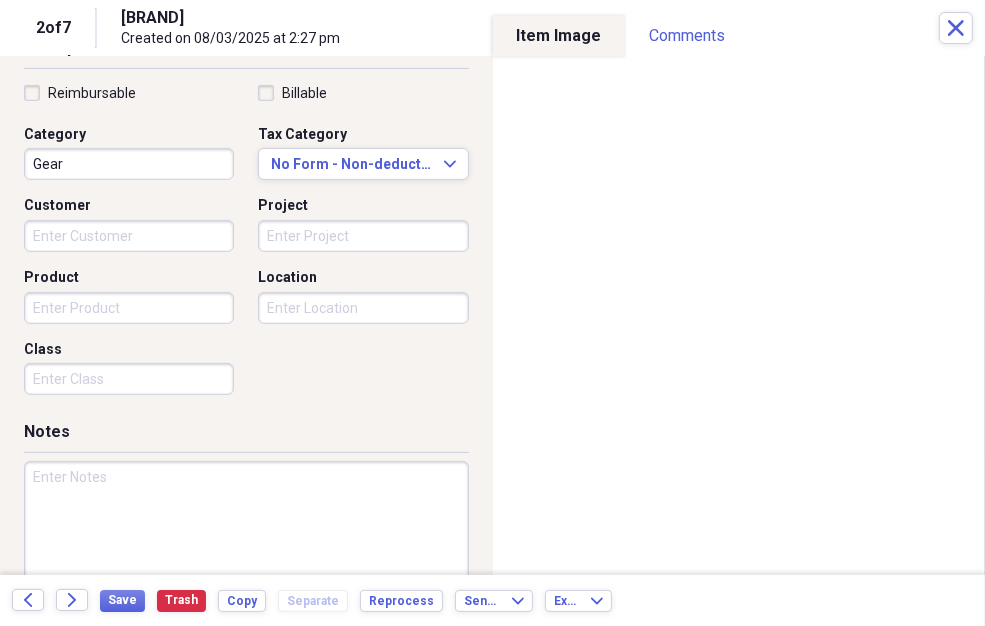 click at bounding box center [246, 526] 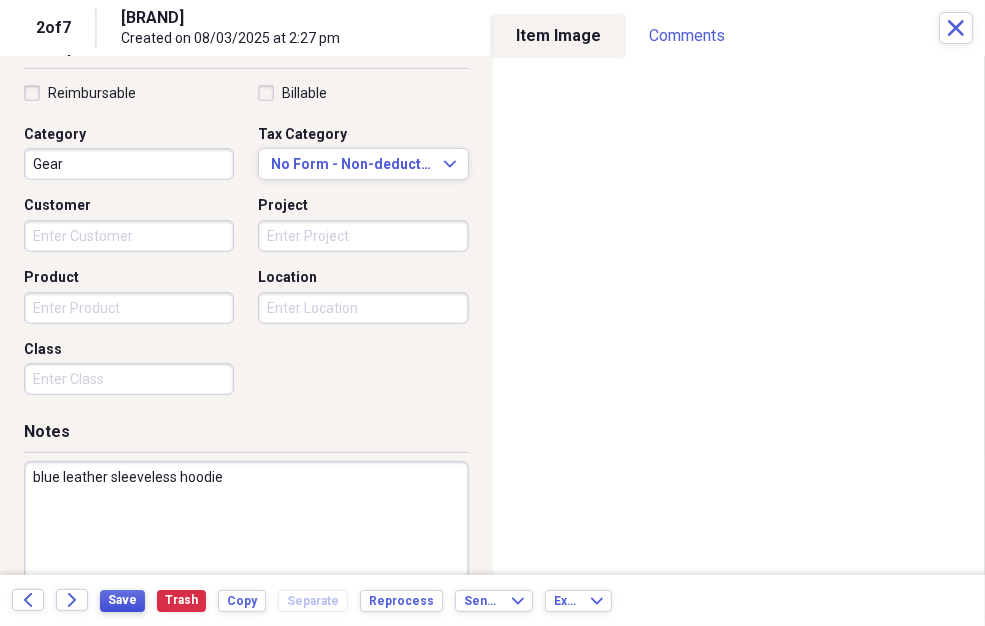 type on "blue leather sleeveless hoodie" 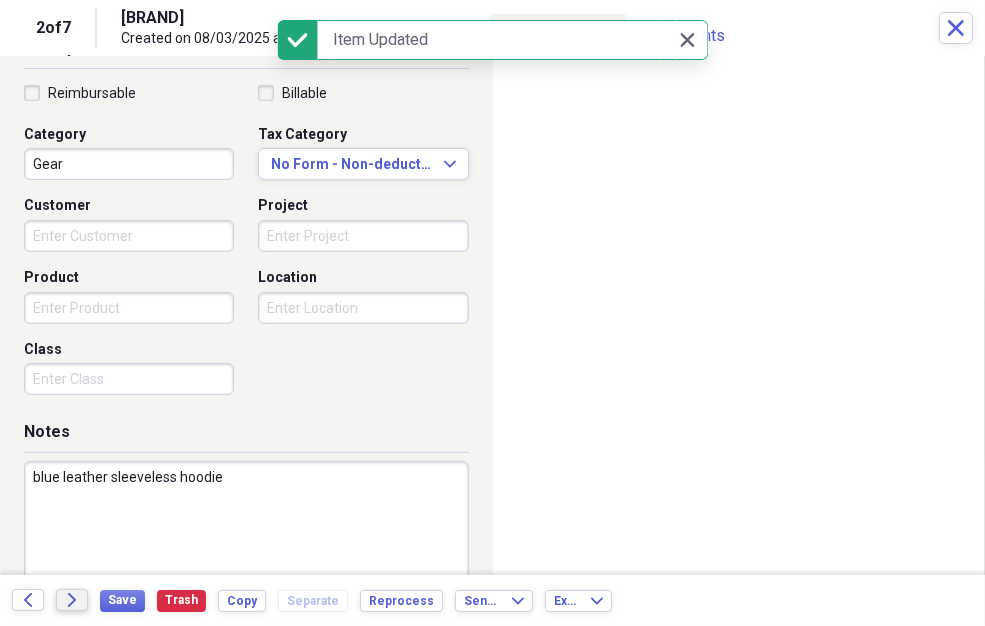 click on "Forward" 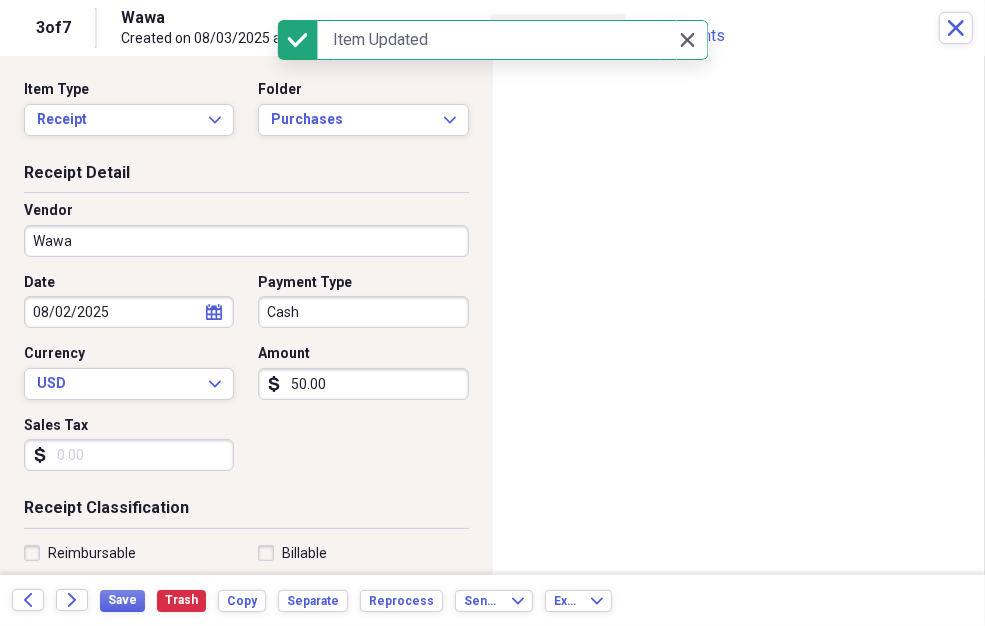 click on "Cash" at bounding box center (363, 312) 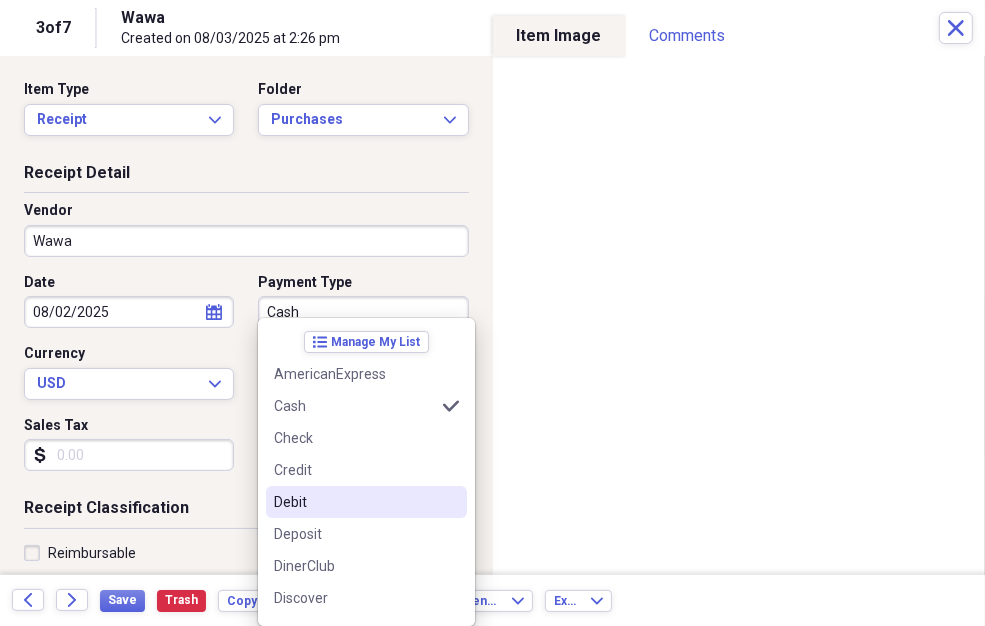 scroll, scrollTop: 153, scrollLeft: 0, axis: vertical 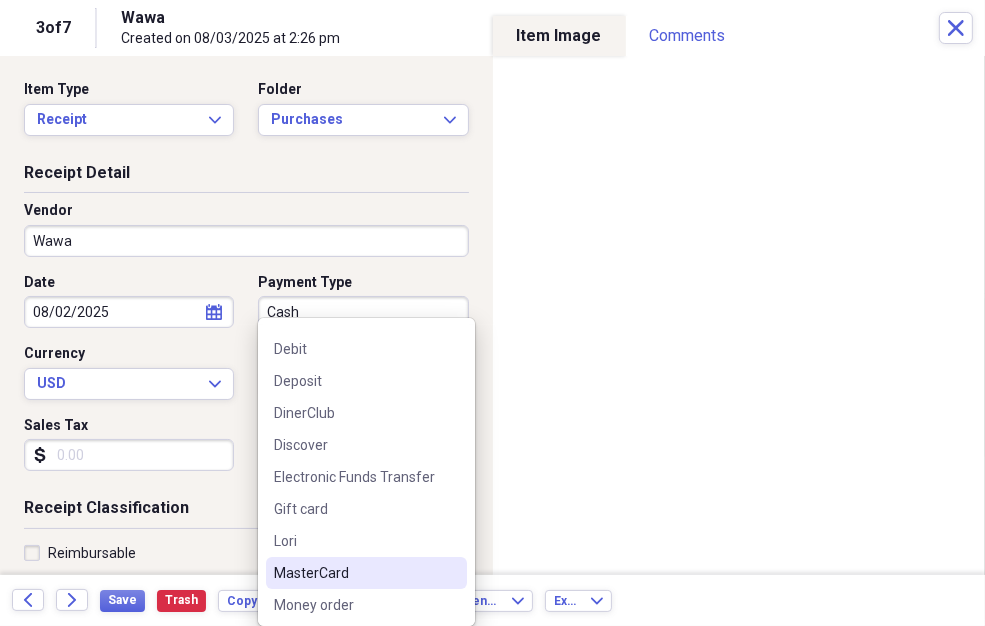 click on "MasterCard" at bounding box center [366, 573] 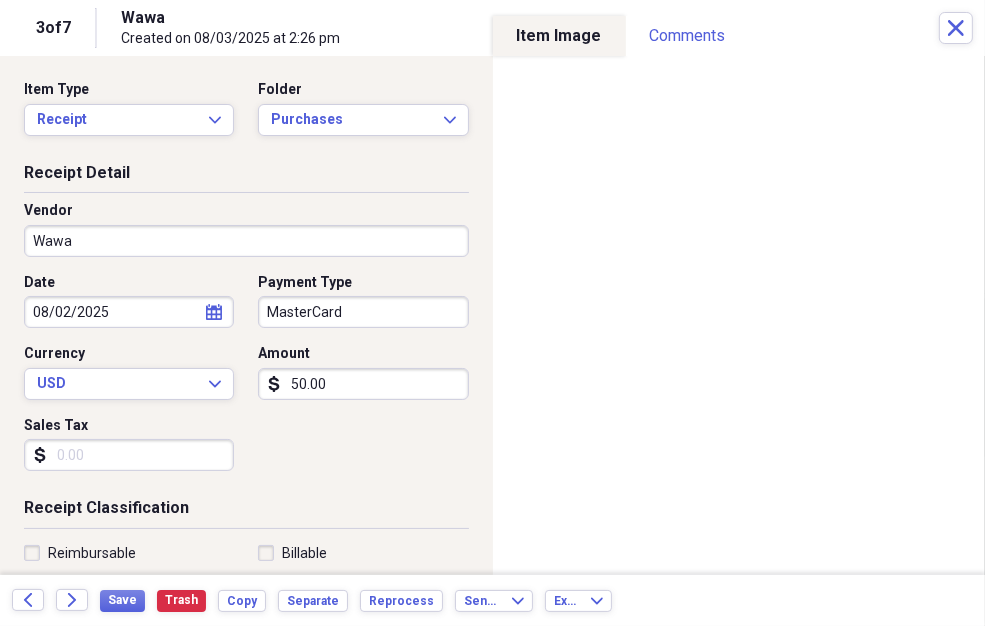 click on "Sales Tax" at bounding box center (129, 455) 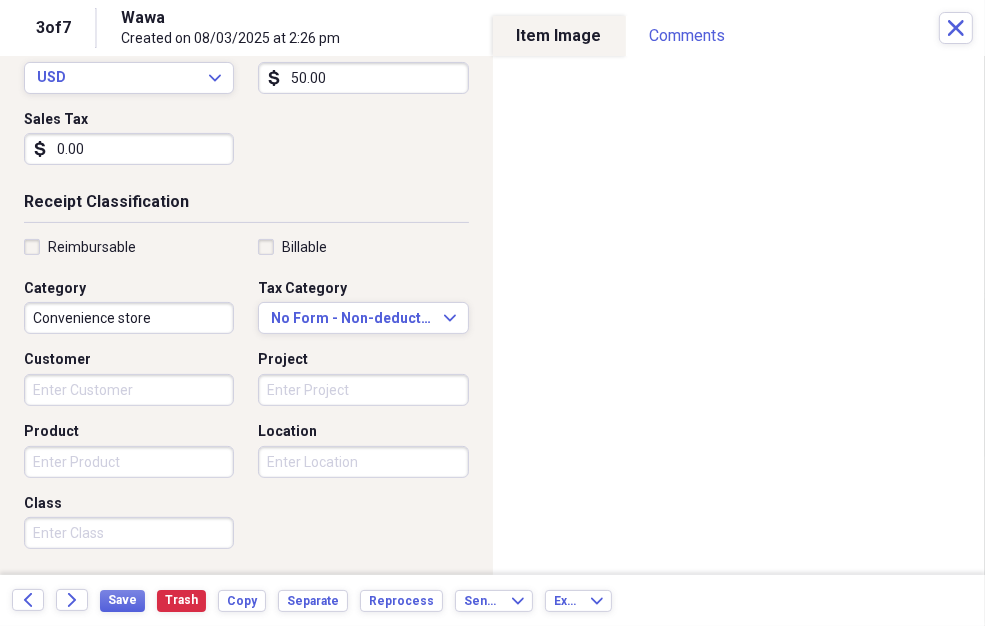 scroll, scrollTop: 460, scrollLeft: 0, axis: vertical 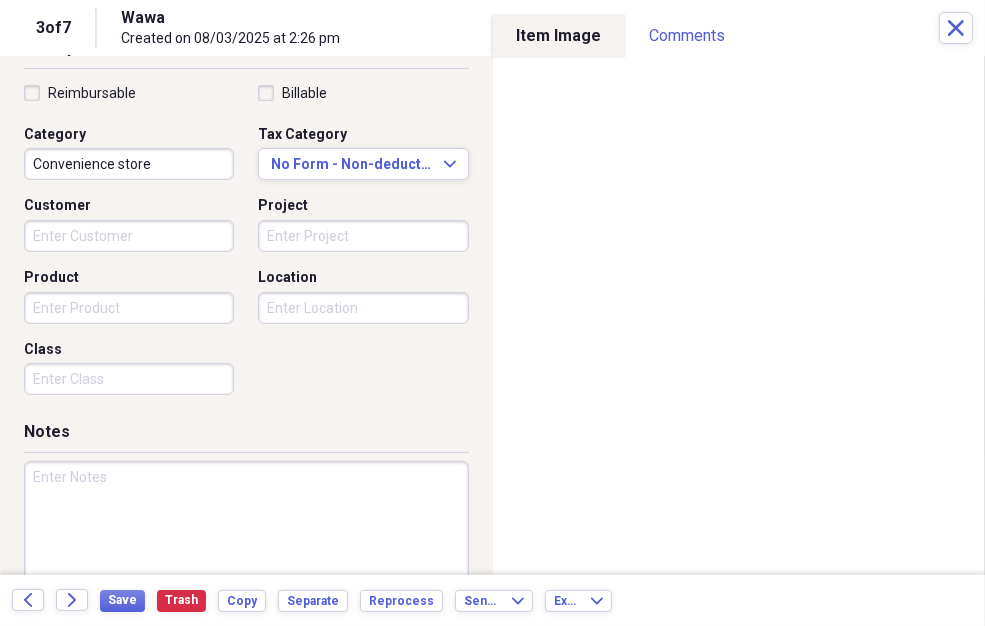 click at bounding box center (246, 526) 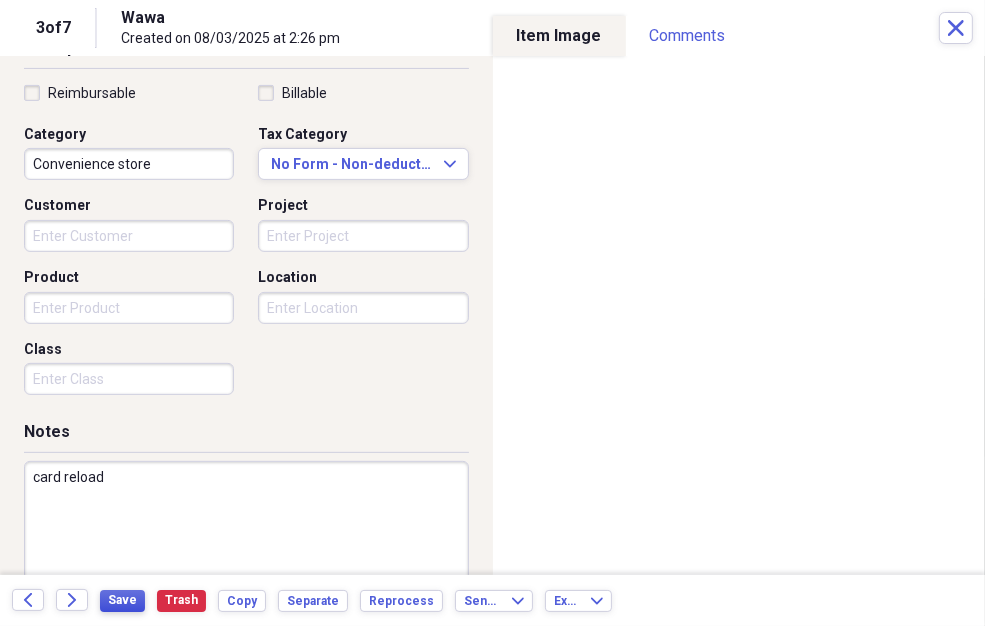 type on "card reload" 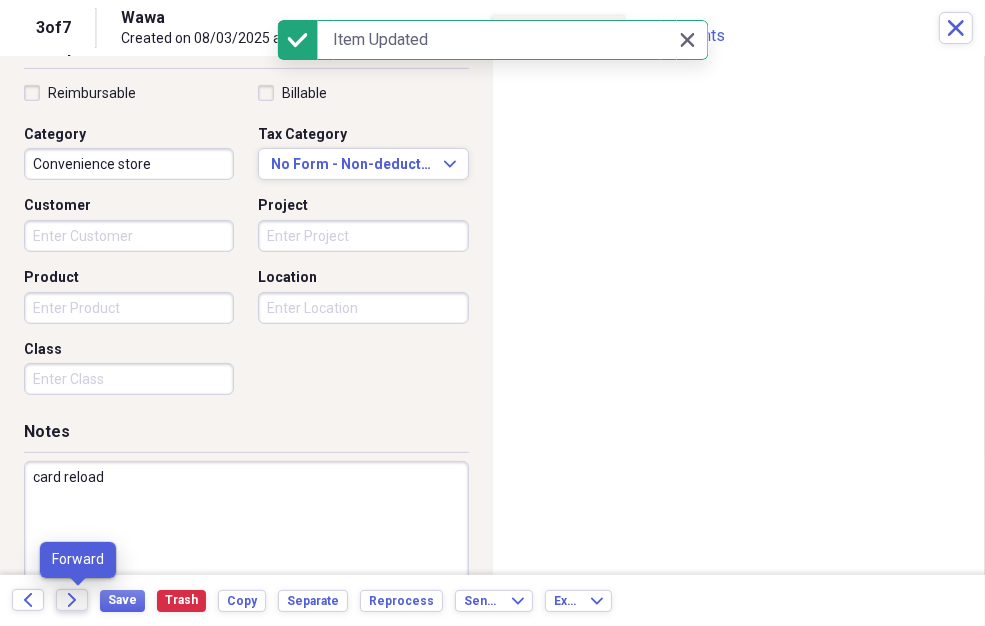 click on "Forward" 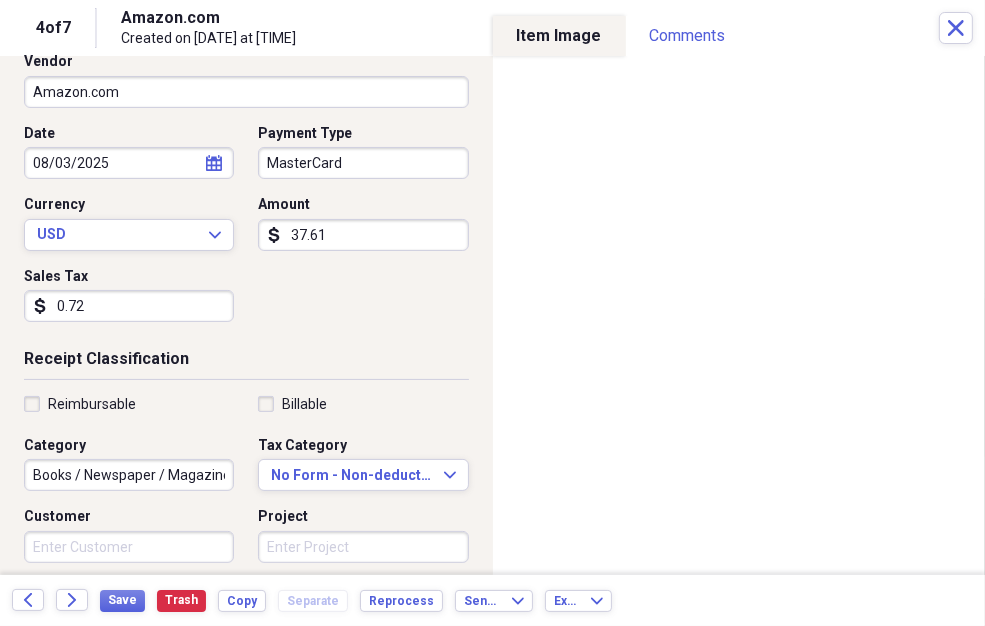 scroll, scrollTop: 306, scrollLeft: 0, axis: vertical 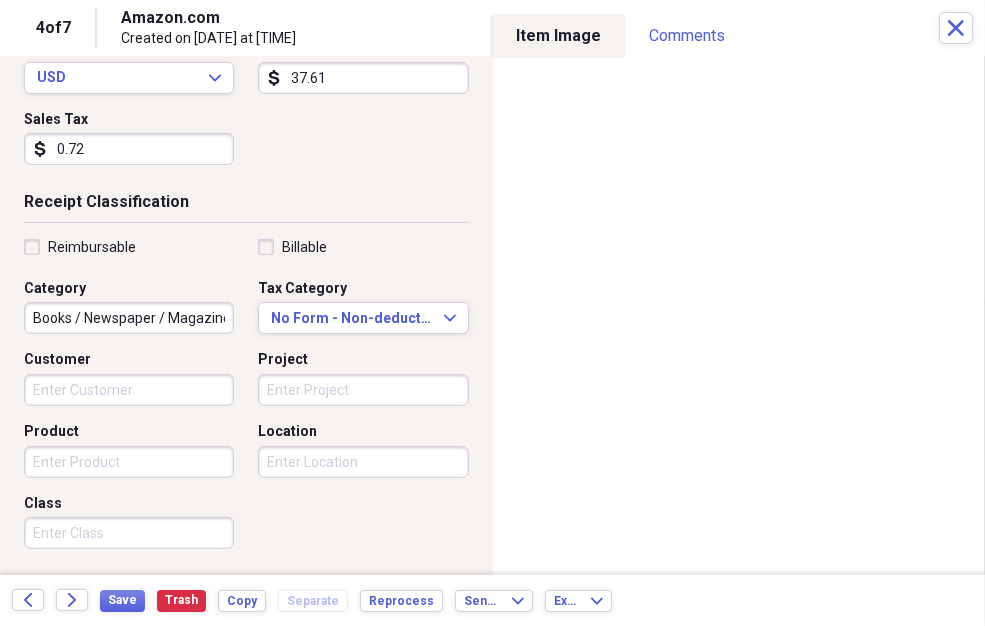 click on "Books / Newspaper / Magazine" at bounding box center [129, 318] 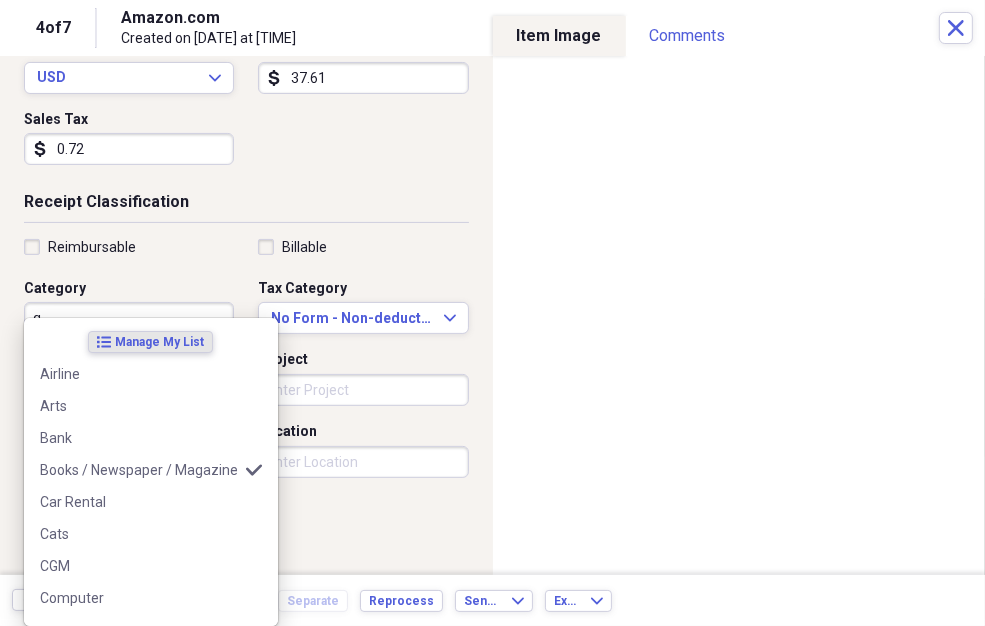 scroll, scrollTop: 0, scrollLeft: 0, axis: both 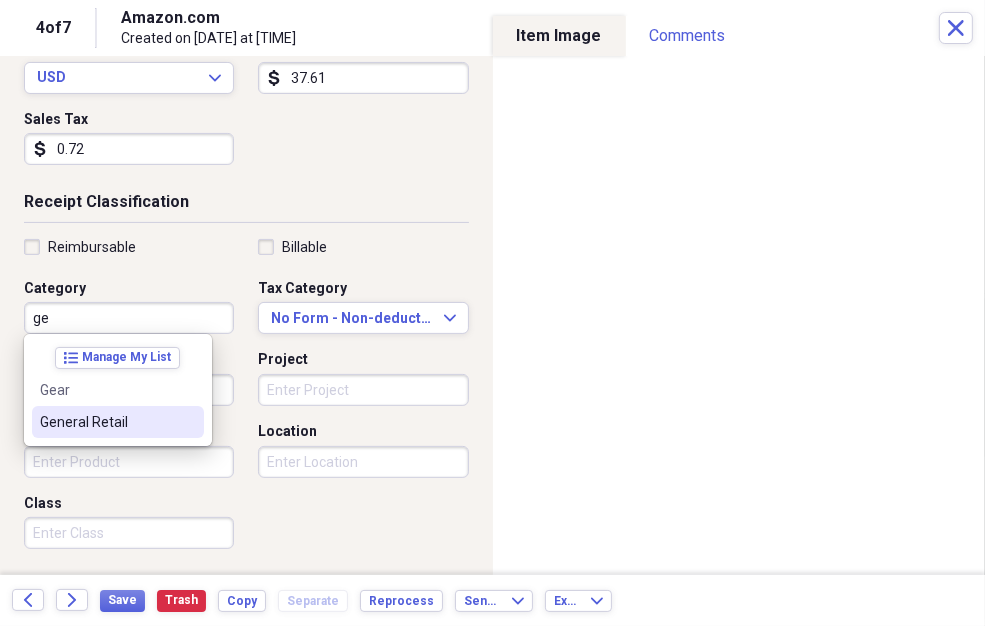 click on "General Retail" at bounding box center (106, 422) 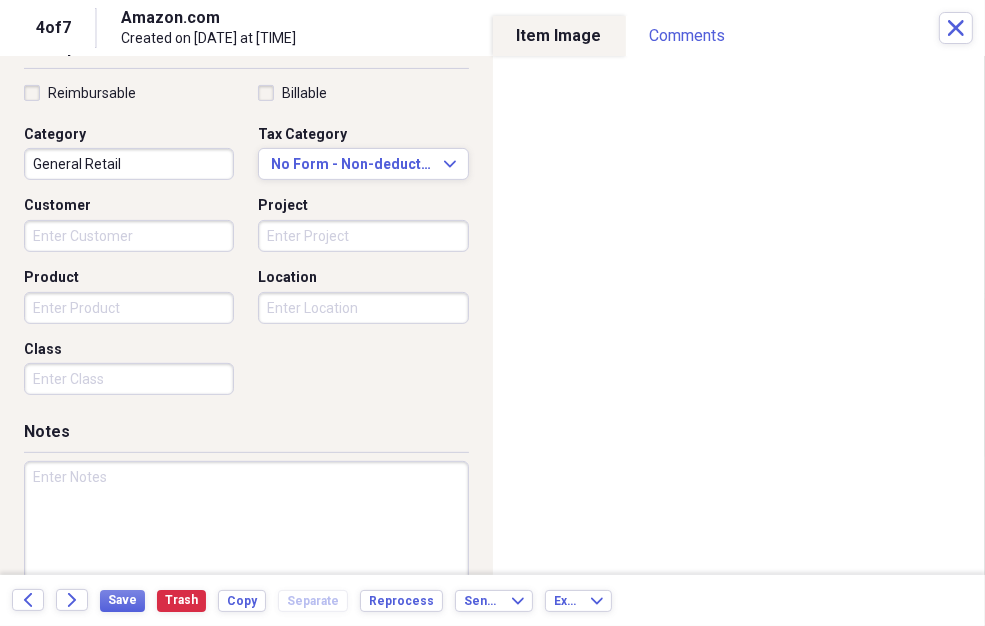 scroll, scrollTop: 499, scrollLeft: 0, axis: vertical 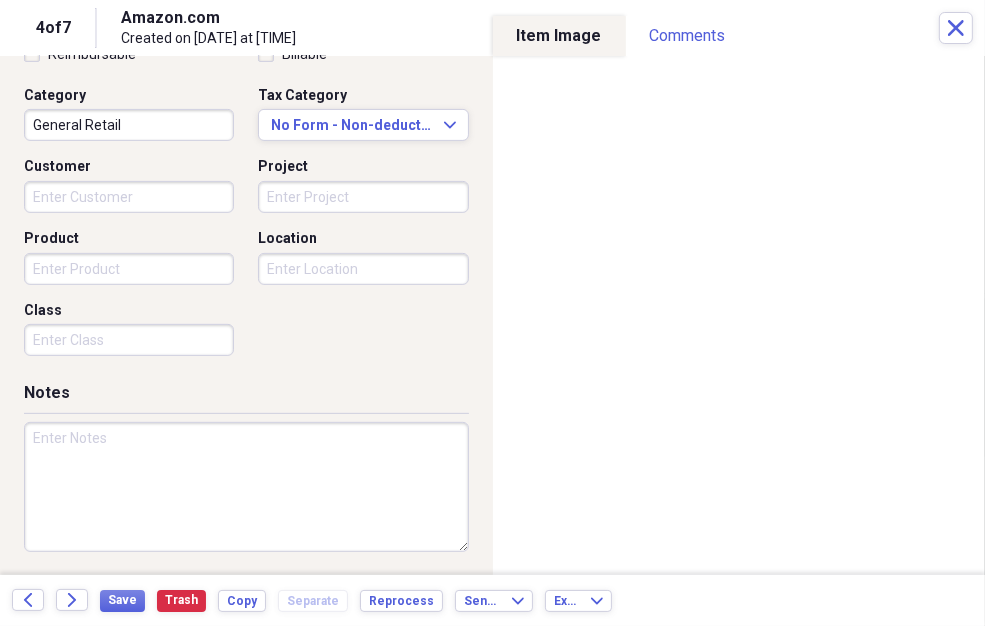 click at bounding box center (246, 487) 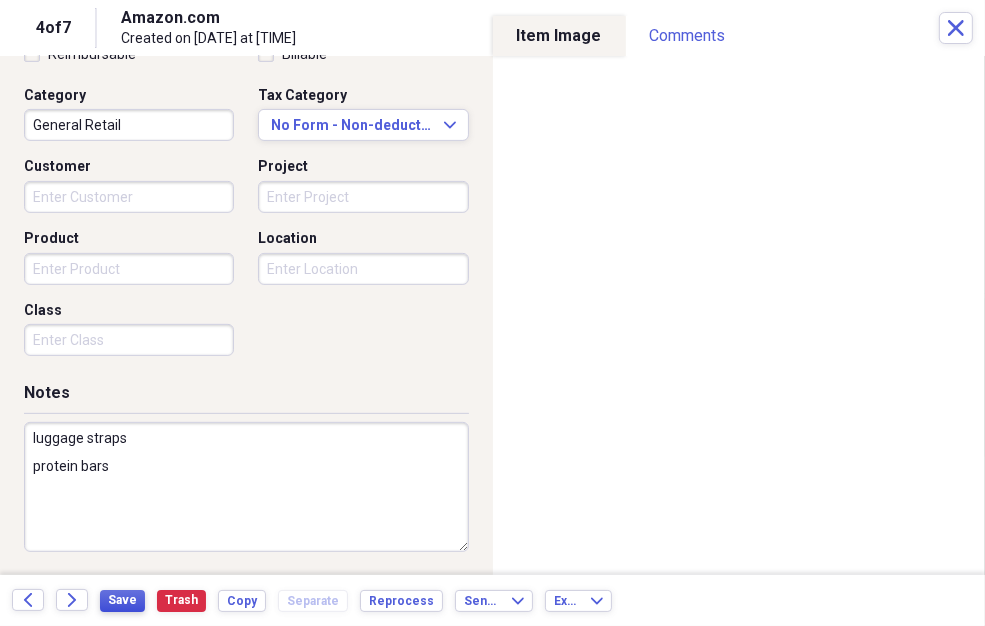 type on "luggage straps
protein bars" 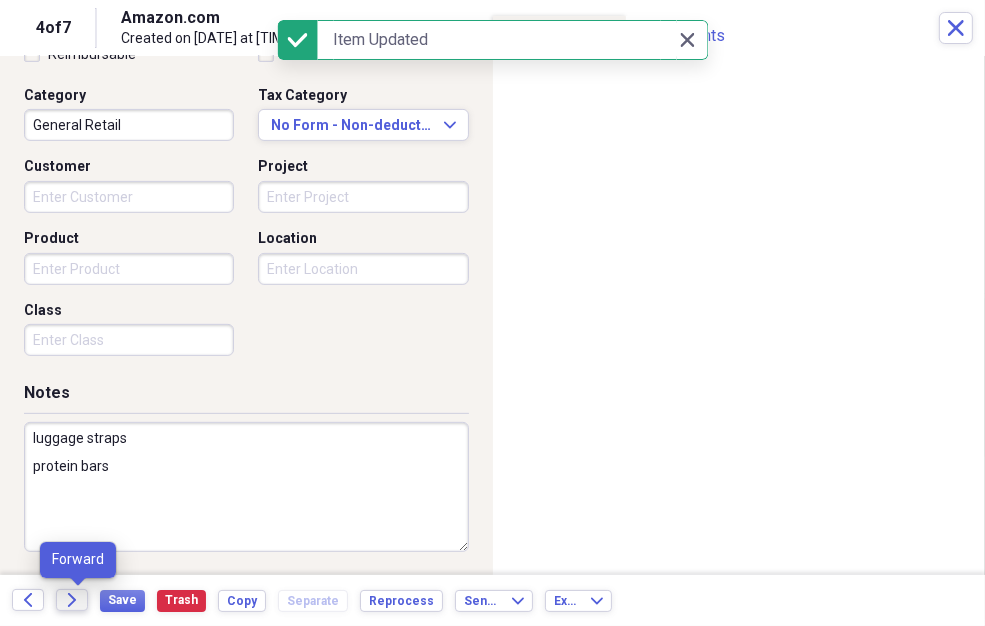 click on "Forward" 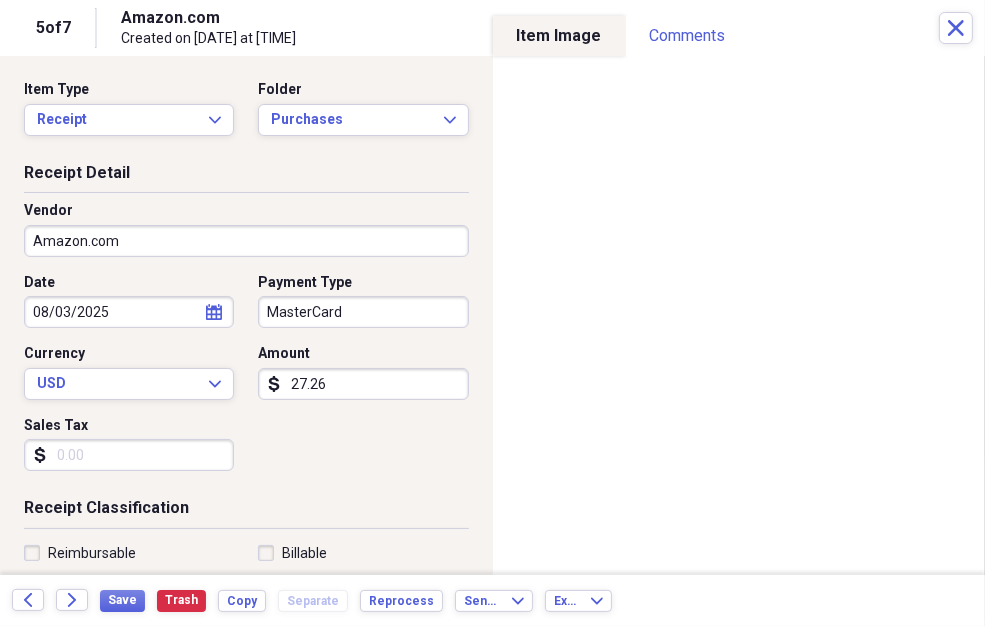 click on "Sales Tax" at bounding box center [129, 455] 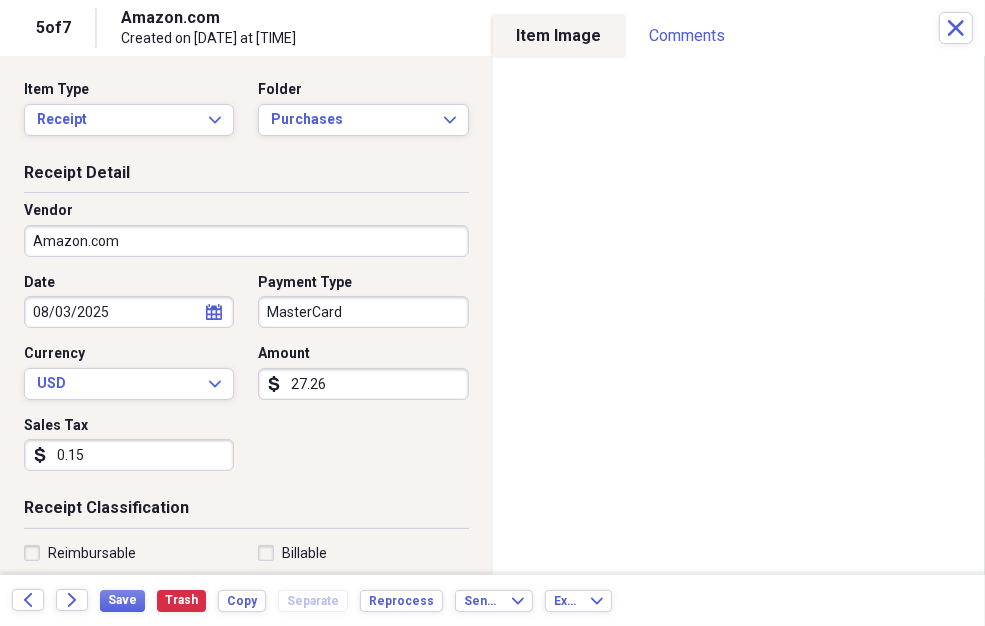 type on "1.55" 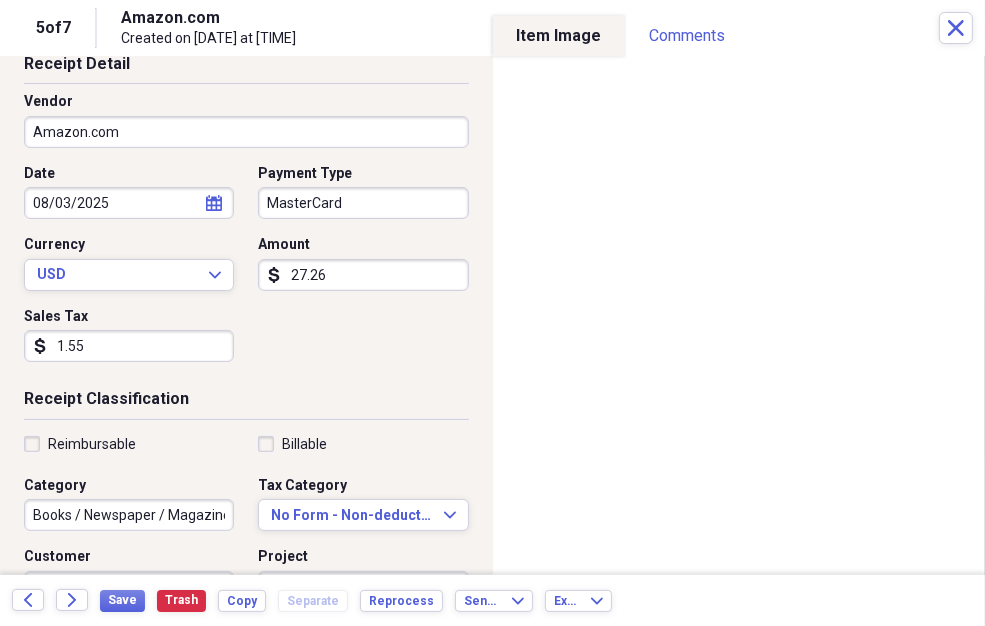 scroll, scrollTop: 153, scrollLeft: 0, axis: vertical 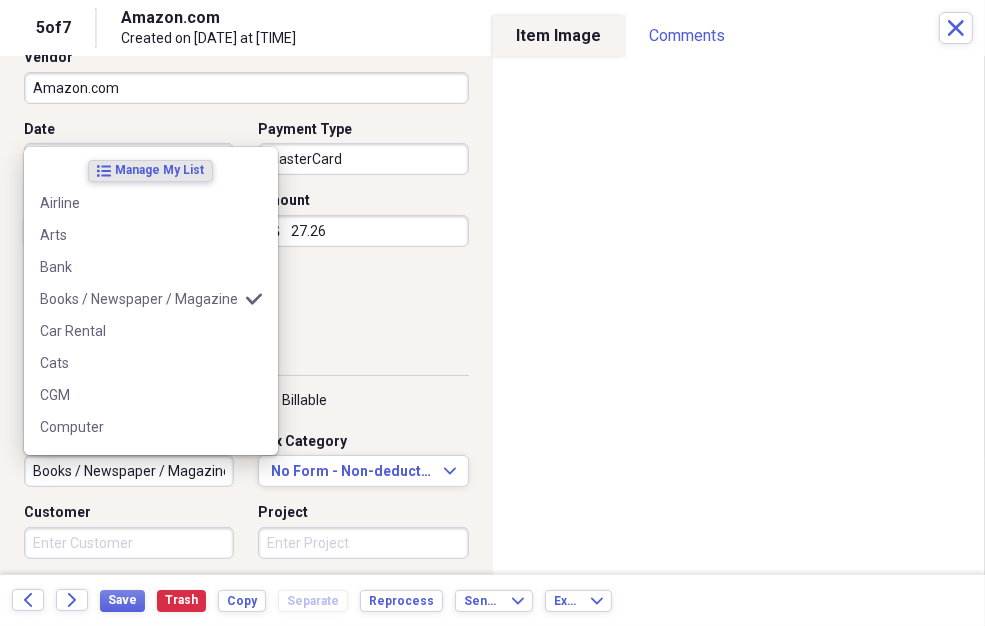 click on "Books / Newspaper / Magazine" at bounding box center [129, 471] 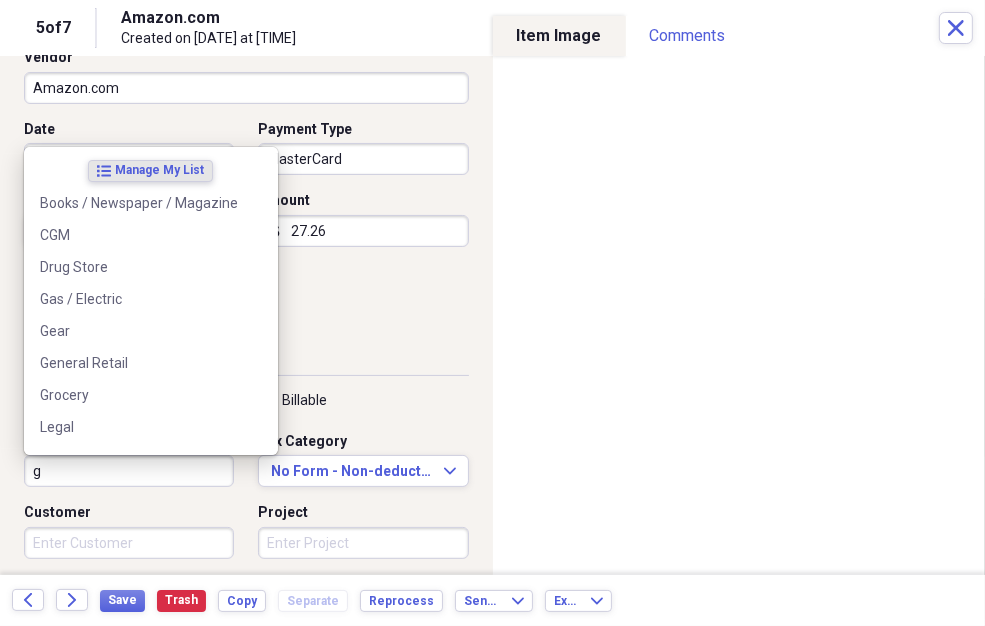 scroll, scrollTop: 0, scrollLeft: 0, axis: both 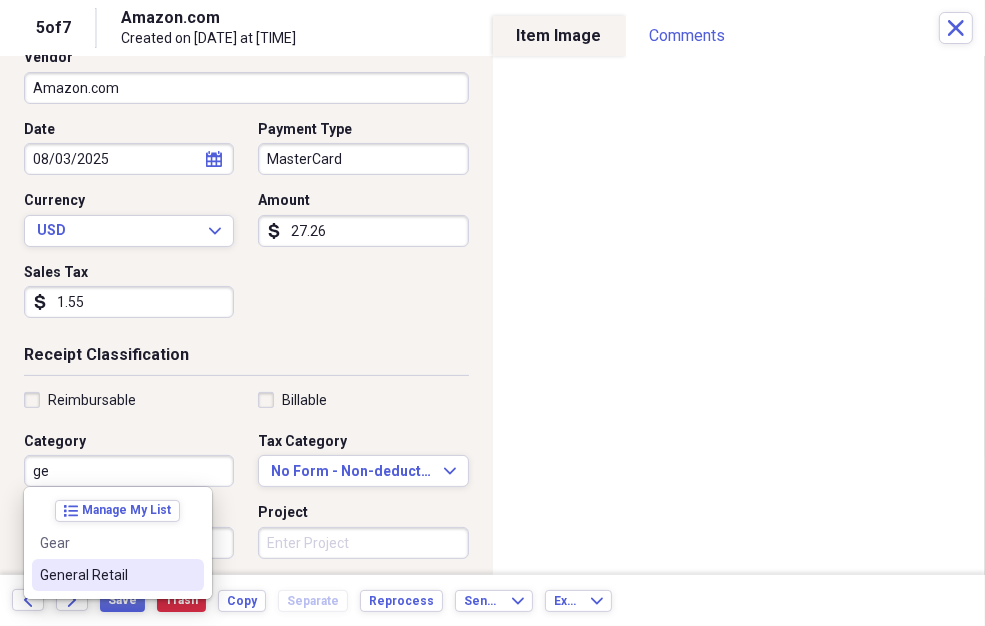 click on "General Retail" at bounding box center [106, 575] 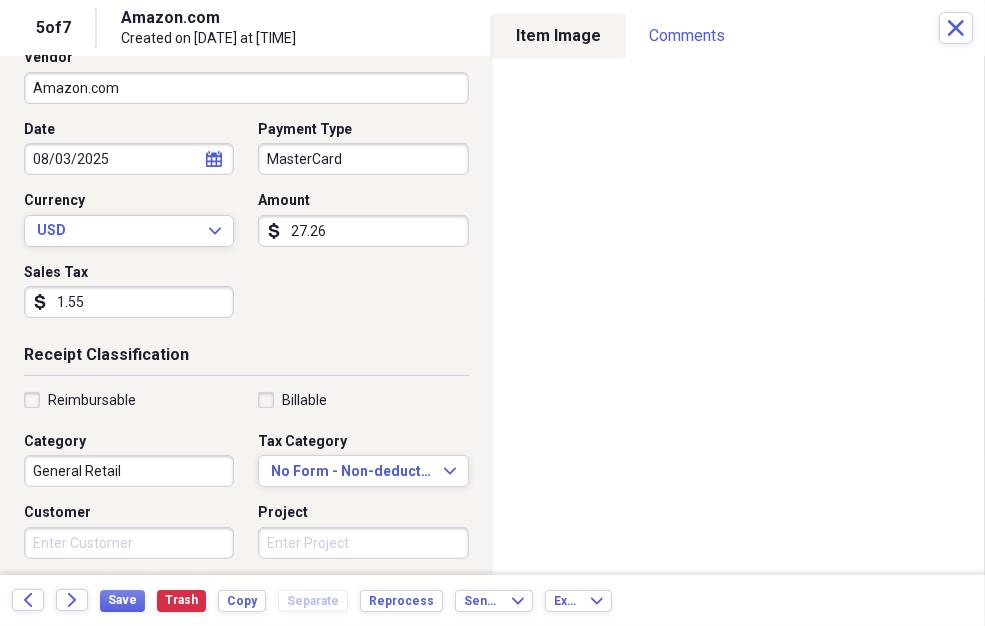 click on "General Retail" at bounding box center (129, 471) 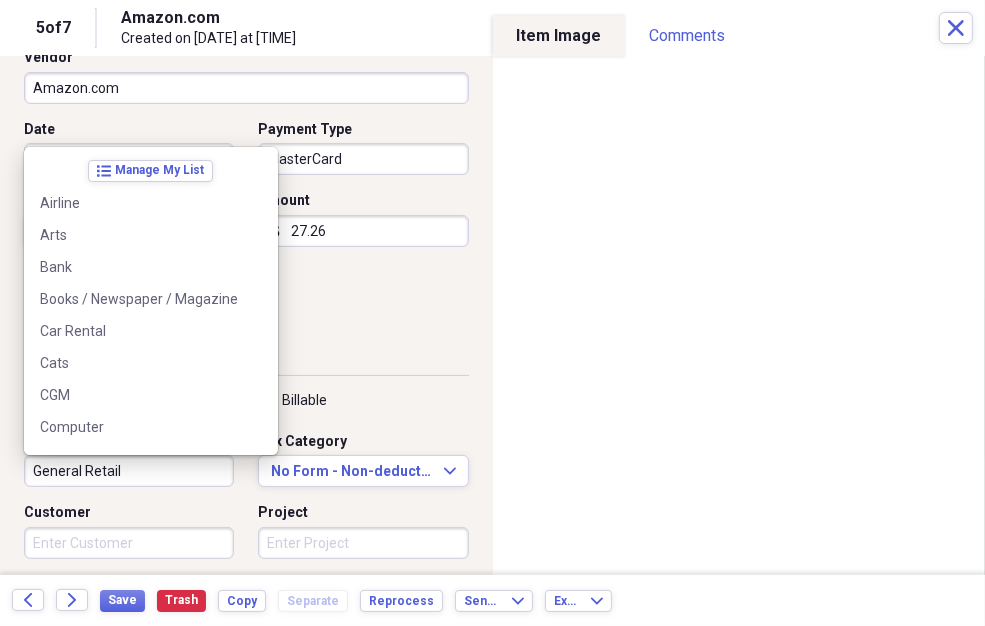 scroll, scrollTop: 443, scrollLeft: 0, axis: vertical 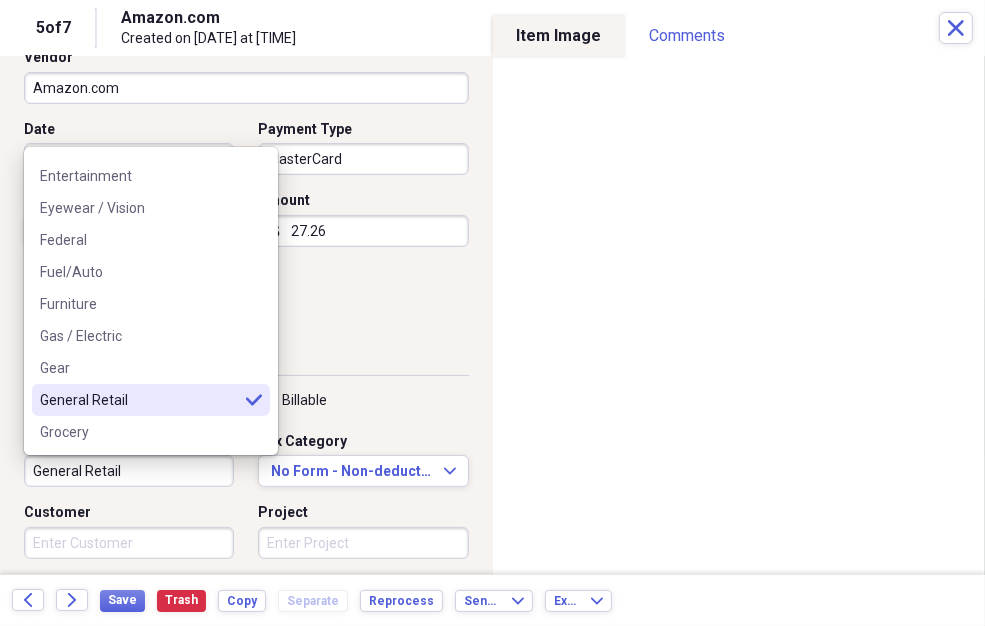 drag, startPoint x: 122, startPoint y: 468, endPoint x: -25, endPoint y: 461, distance: 147.16656 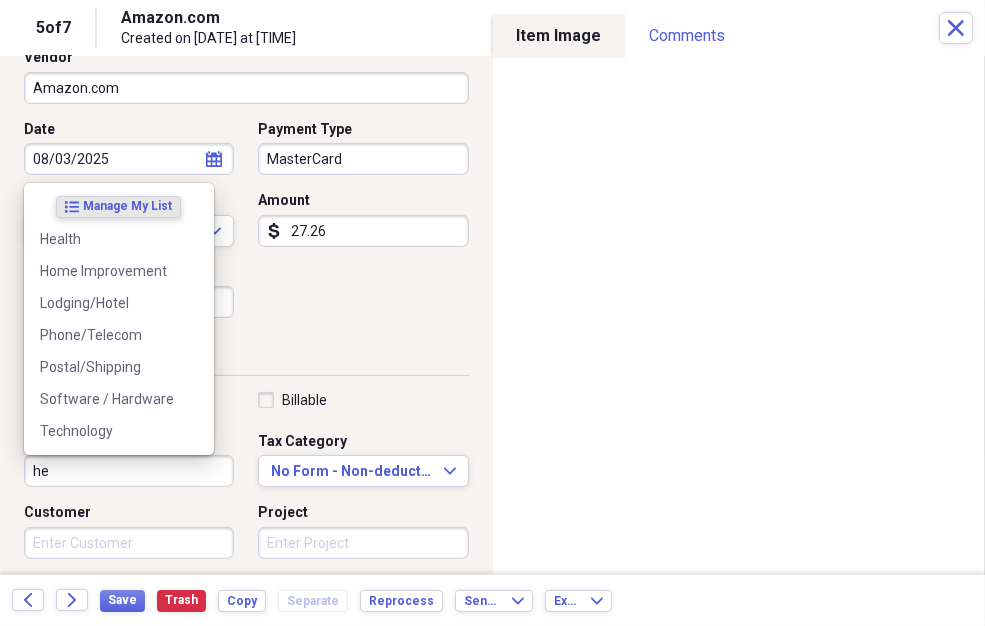 scroll, scrollTop: 0, scrollLeft: 0, axis: both 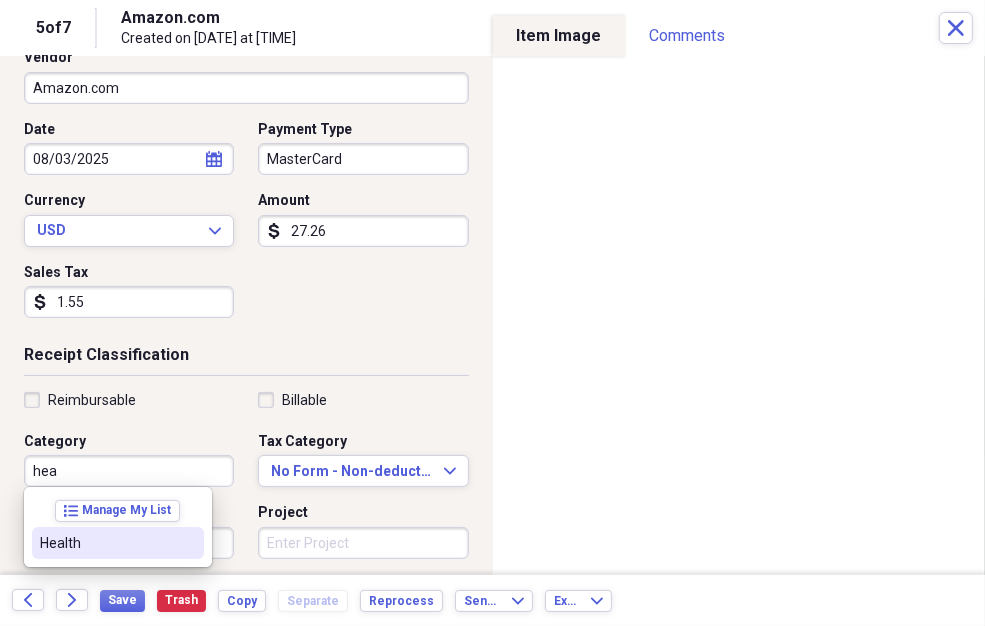 click on "Health" at bounding box center (106, 543) 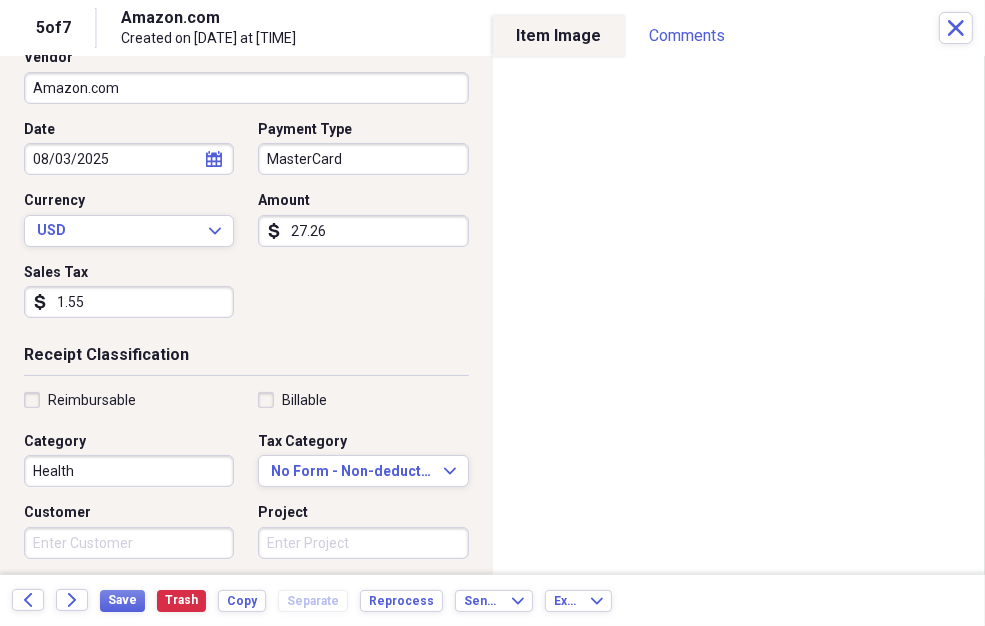 click on "Health" at bounding box center (129, 471) 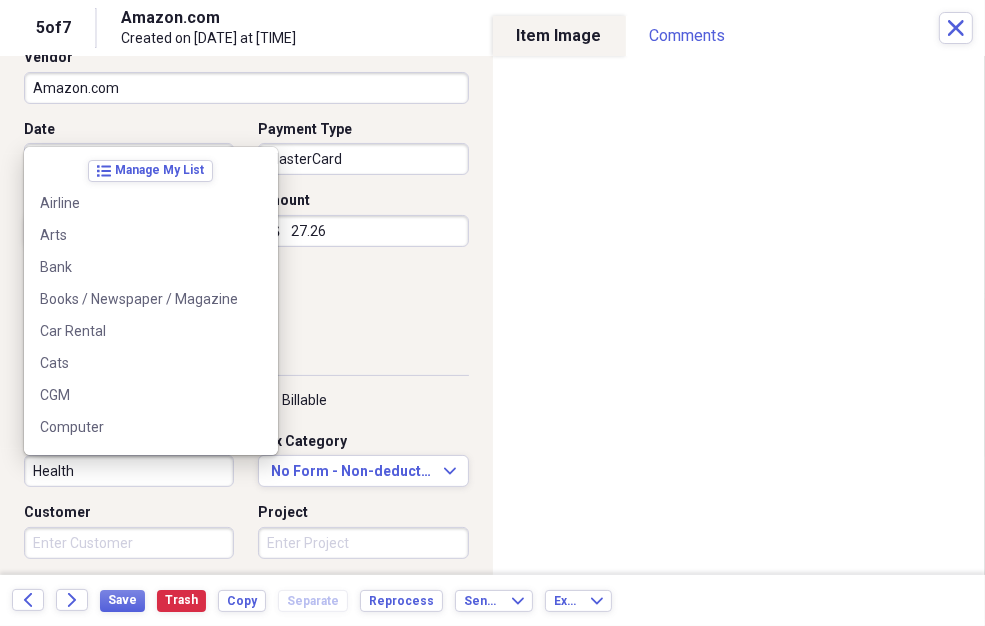 scroll, scrollTop: 508, scrollLeft: 0, axis: vertical 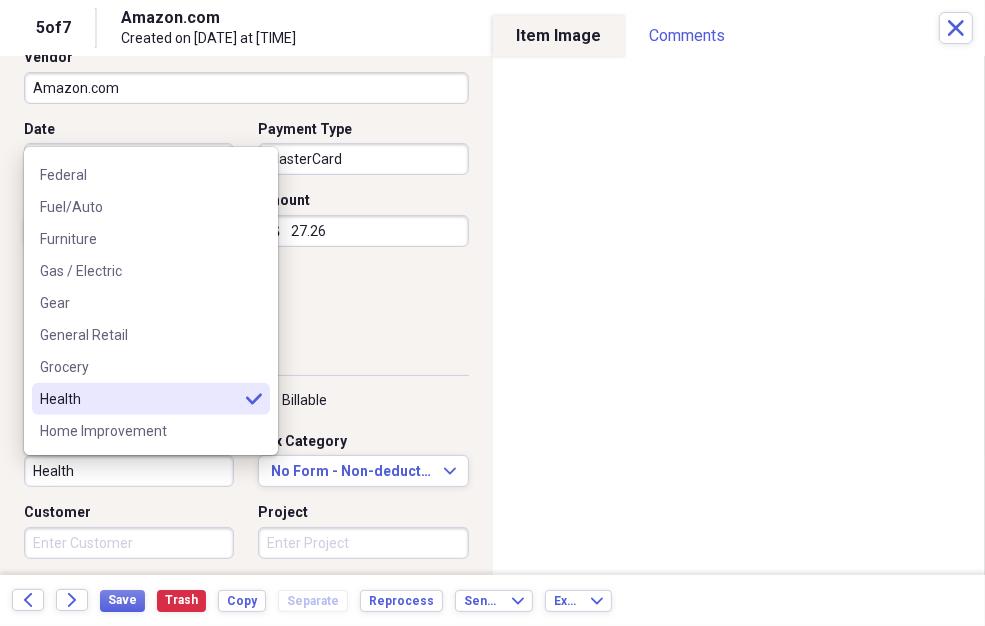 drag, startPoint x: 94, startPoint y: 467, endPoint x: -16, endPoint y: 467, distance: 110 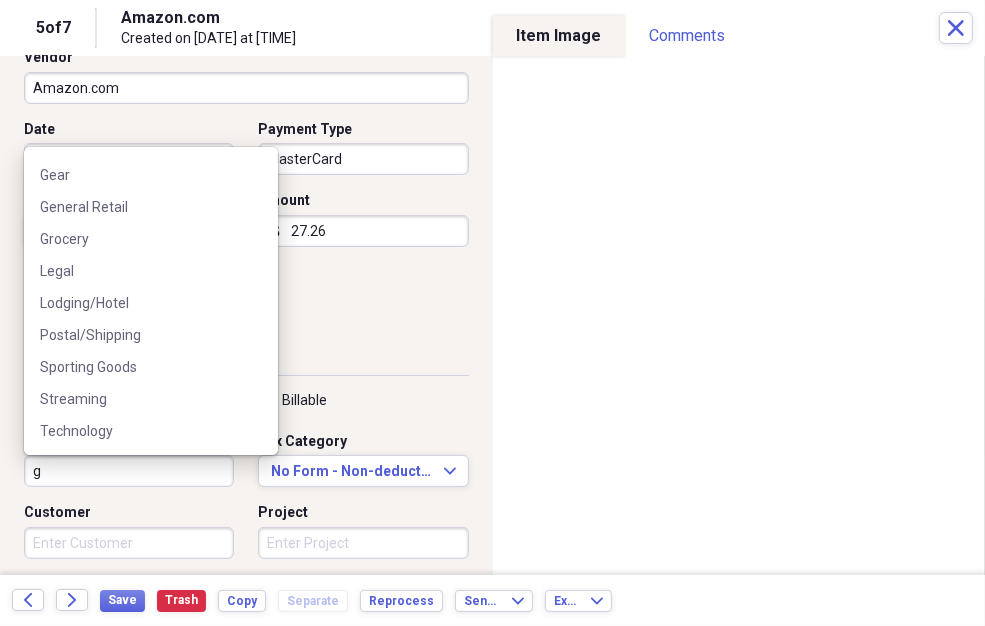 scroll, scrollTop: 0, scrollLeft: 0, axis: both 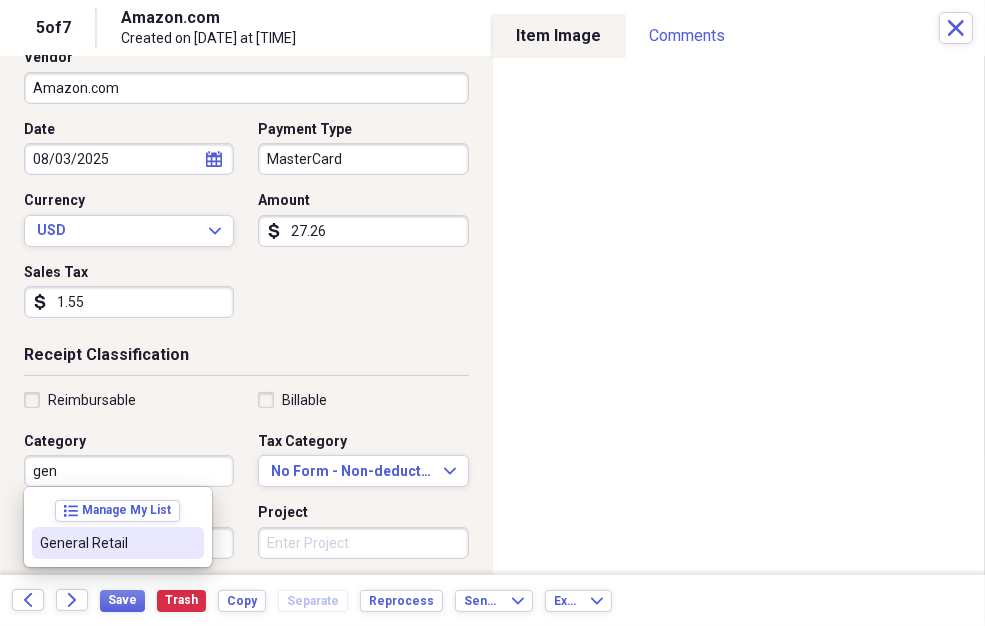 click on "General Retail" at bounding box center (106, 543) 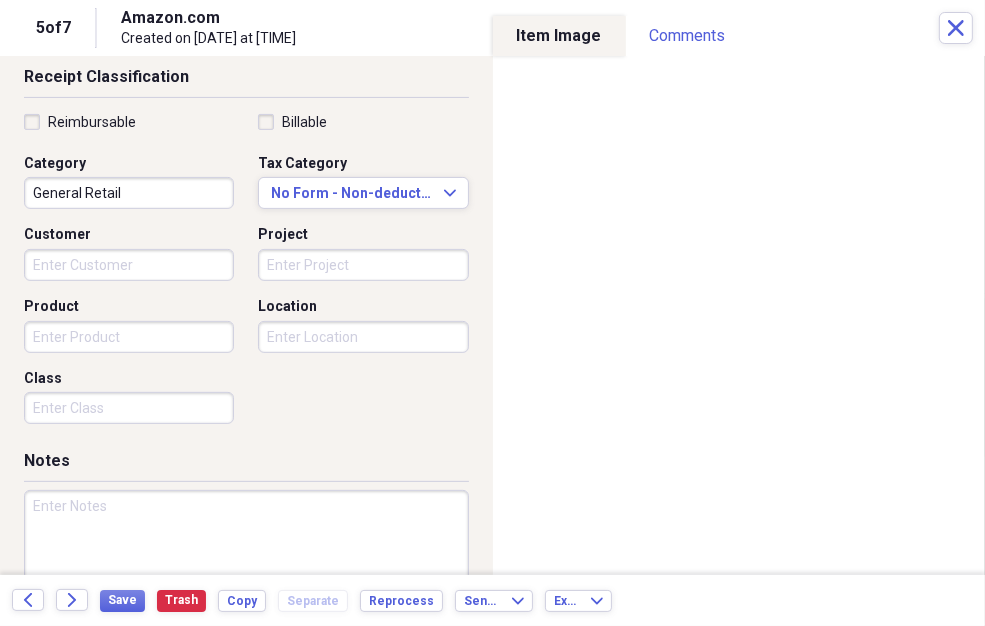 scroll, scrollTop: 460, scrollLeft: 0, axis: vertical 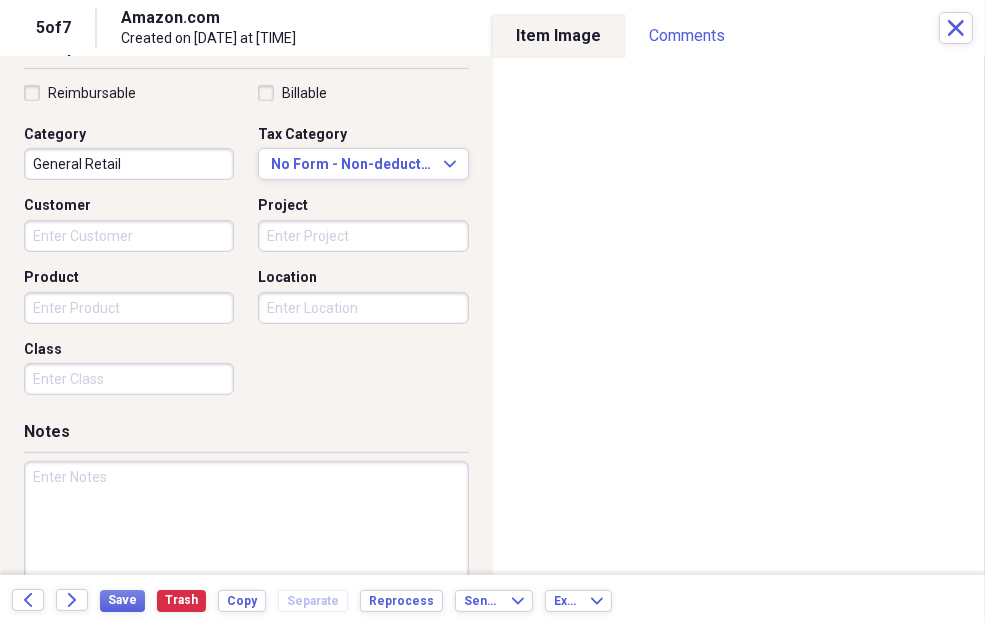click at bounding box center (246, 526) 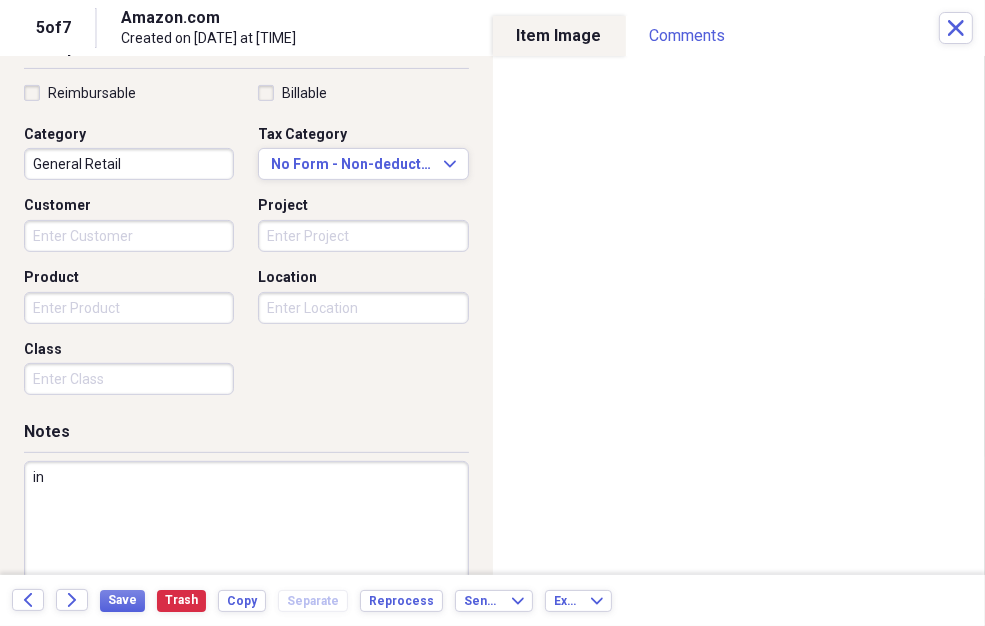type on "i" 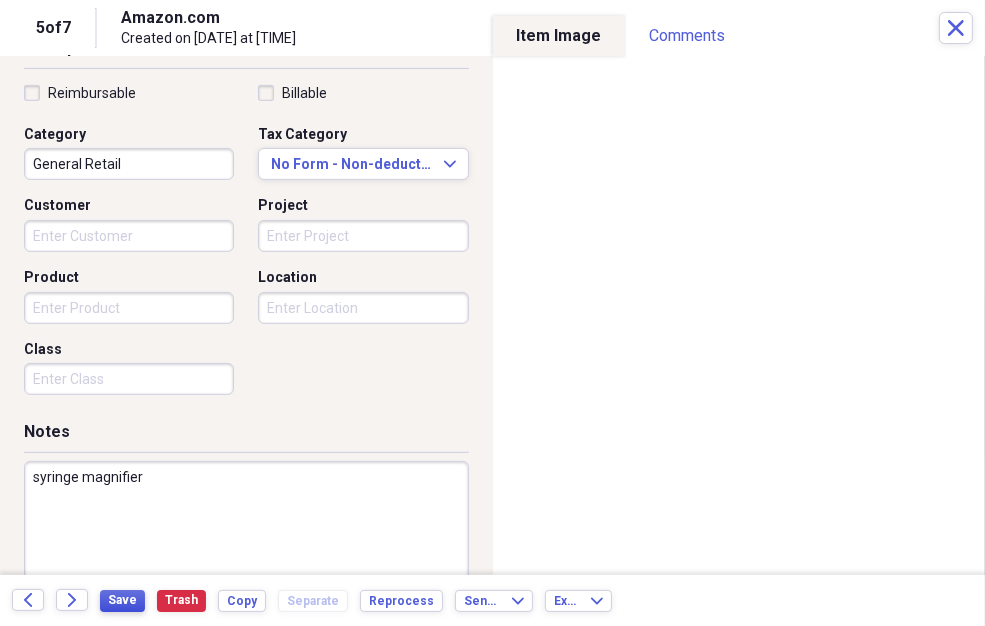 type on "syringe magnifier" 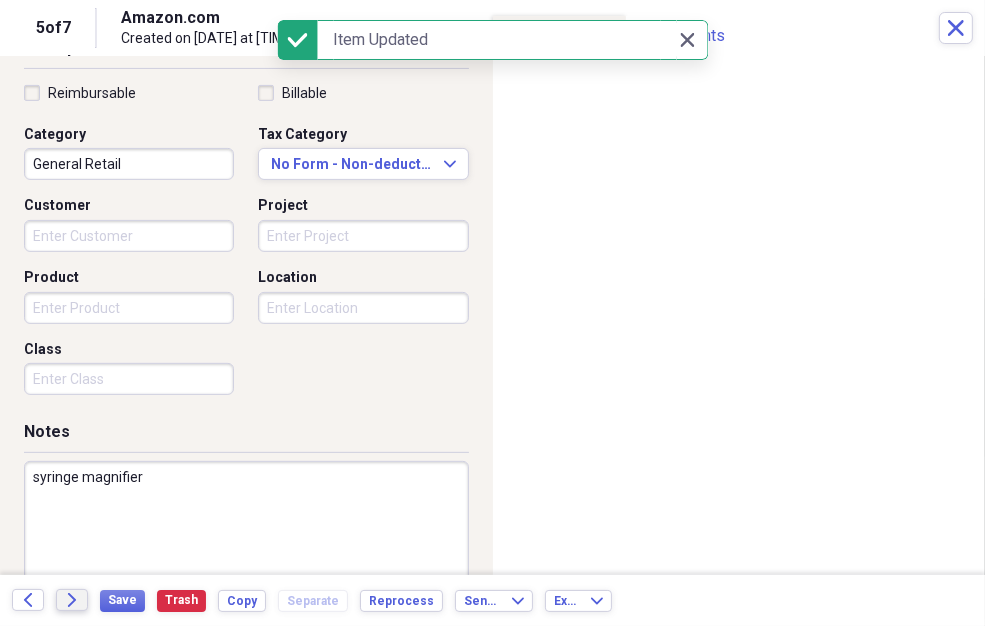 click on "Forward" 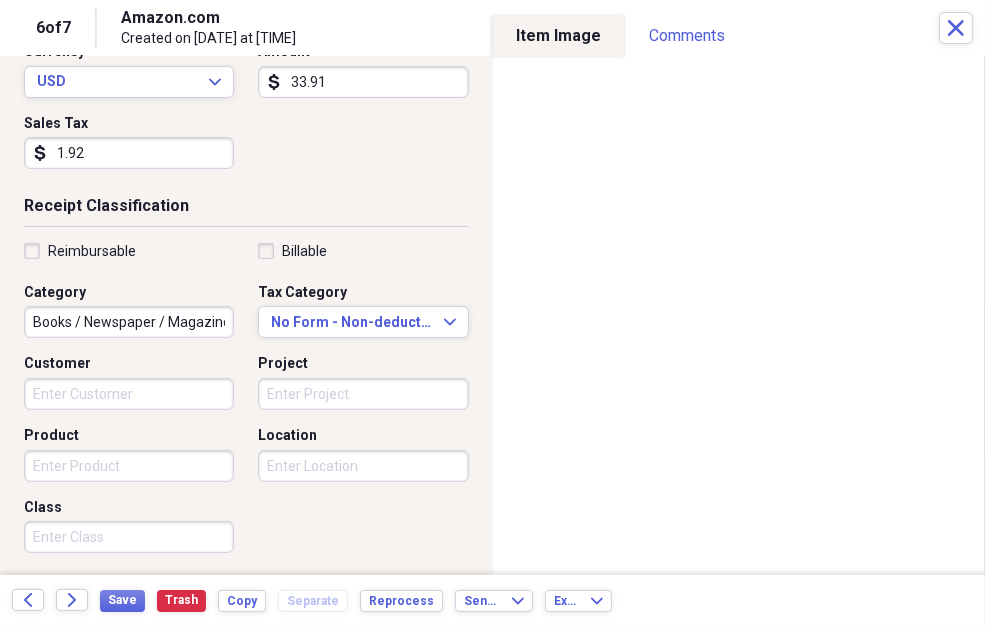 scroll, scrollTop: 306, scrollLeft: 0, axis: vertical 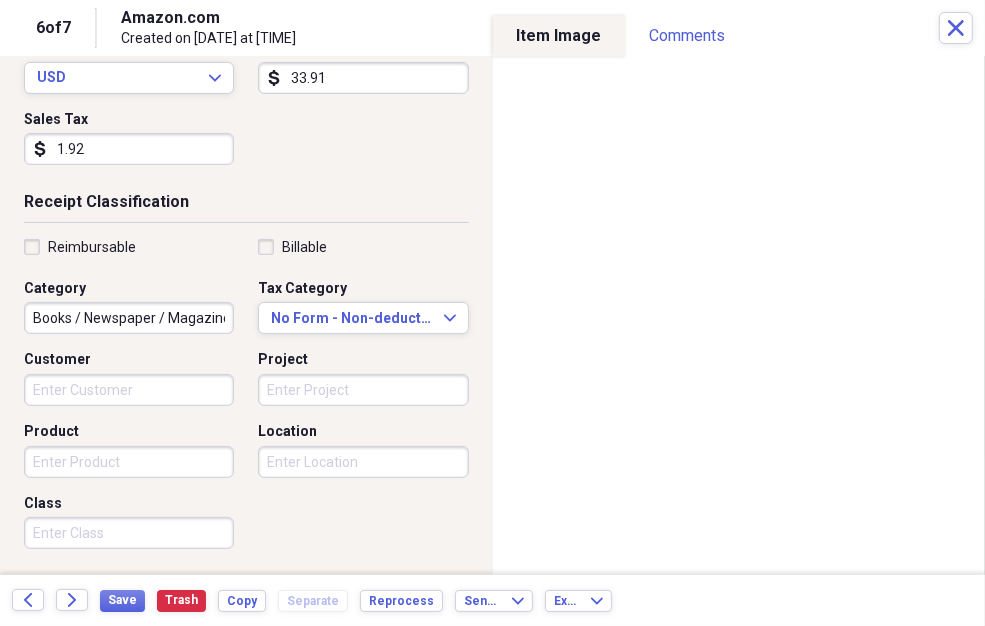 click on "Books / Newspaper / Magazine" at bounding box center [129, 318] 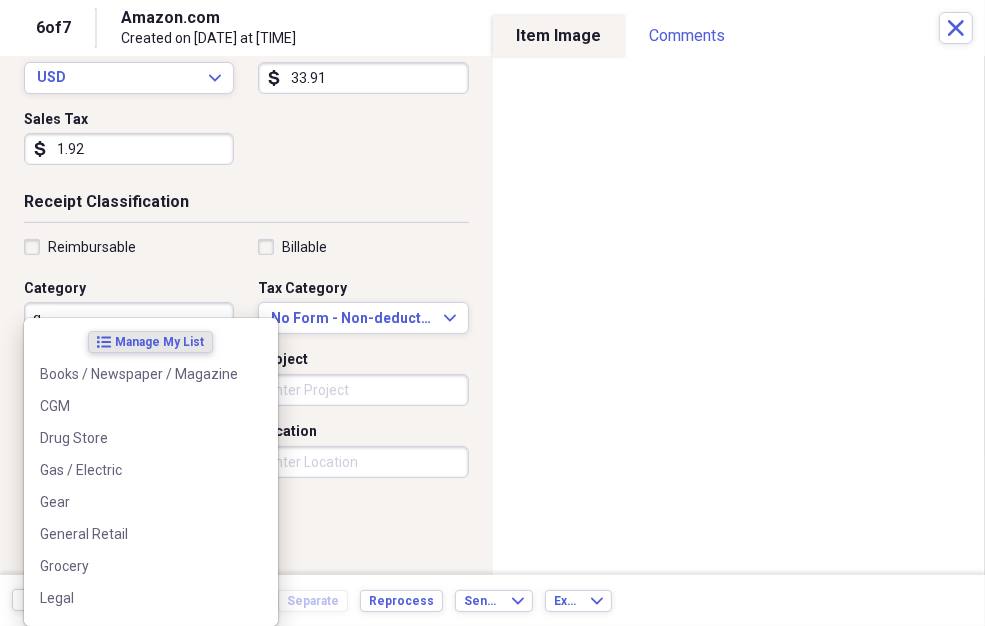 scroll, scrollTop: 0, scrollLeft: 0, axis: both 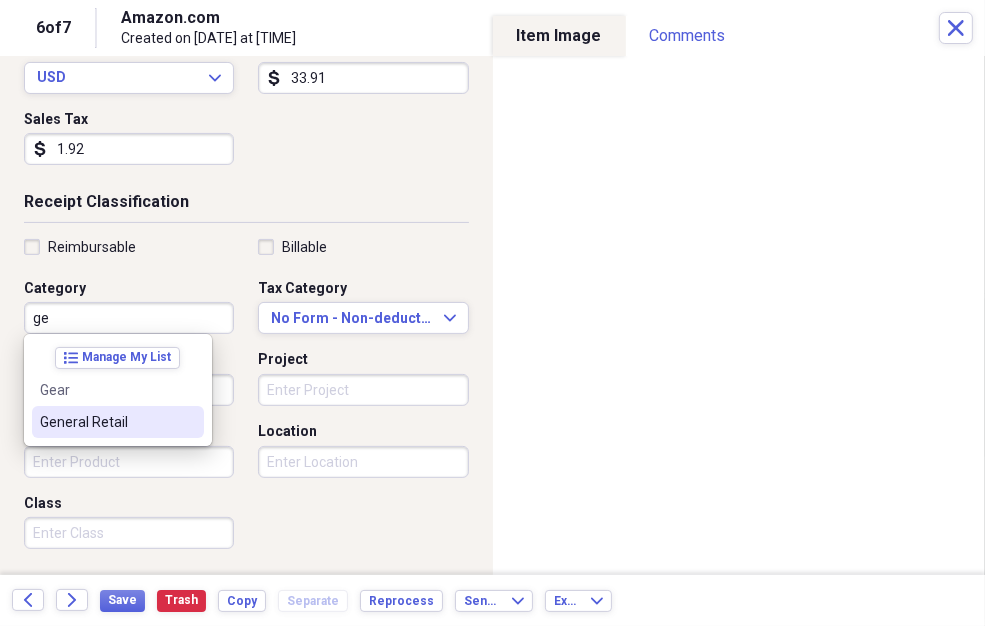 click on "General Retail" at bounding box center (106, 422) 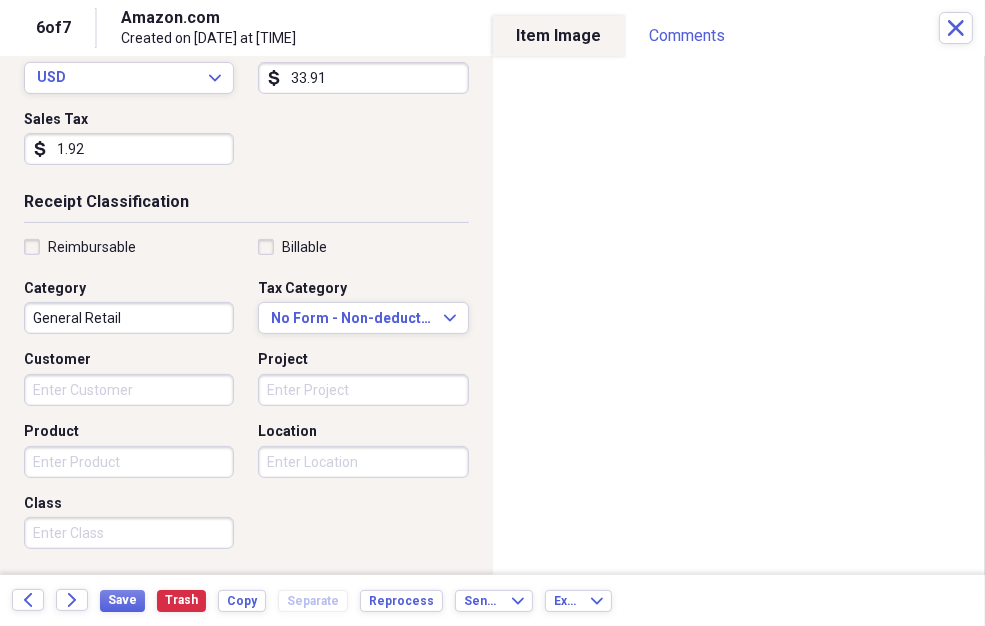 scroll, scrollTop: 460, scrollLeft: 0, axis: vertical 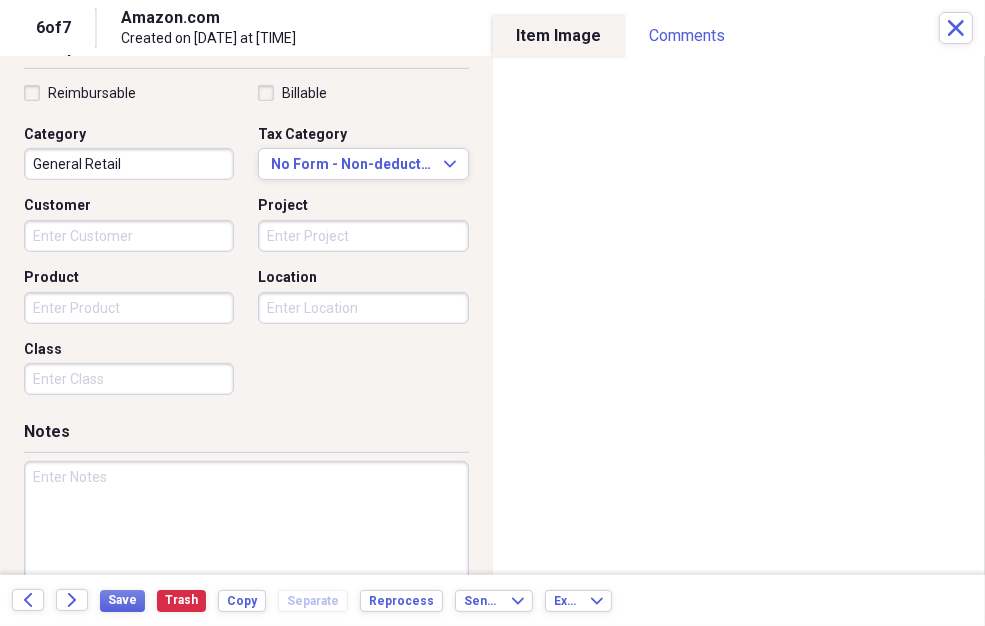 click at bounding box center (246, 526) 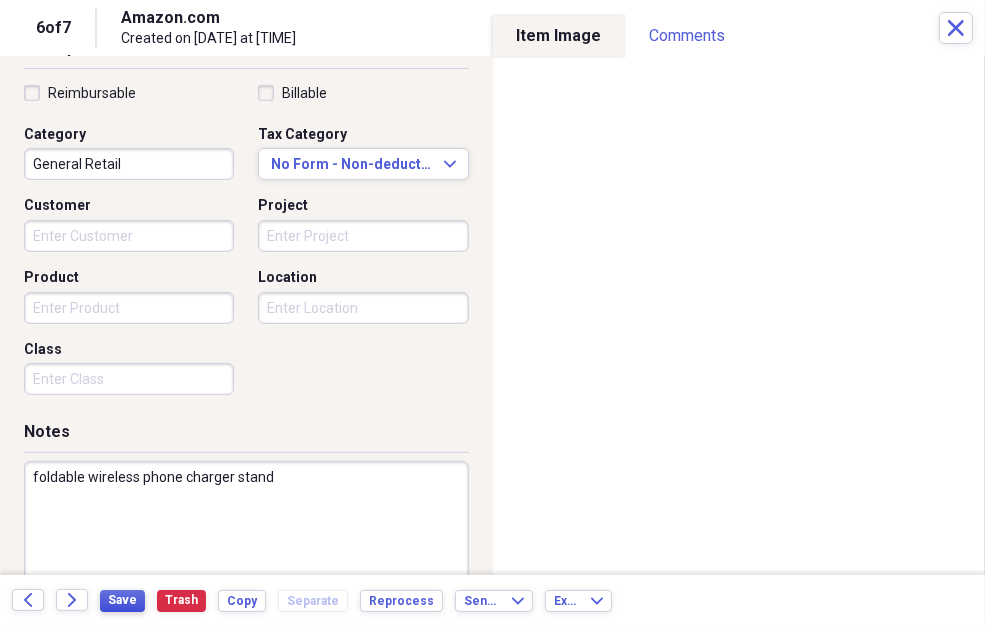 type on "foldable wireless phone charger stand" 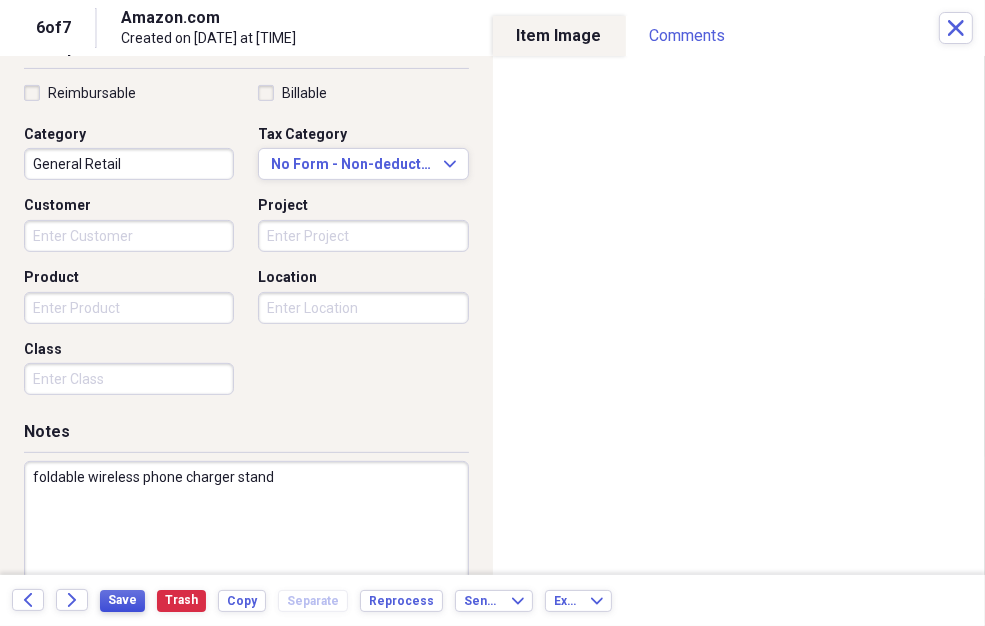 click on "Save" at bounding box center (122, 600) 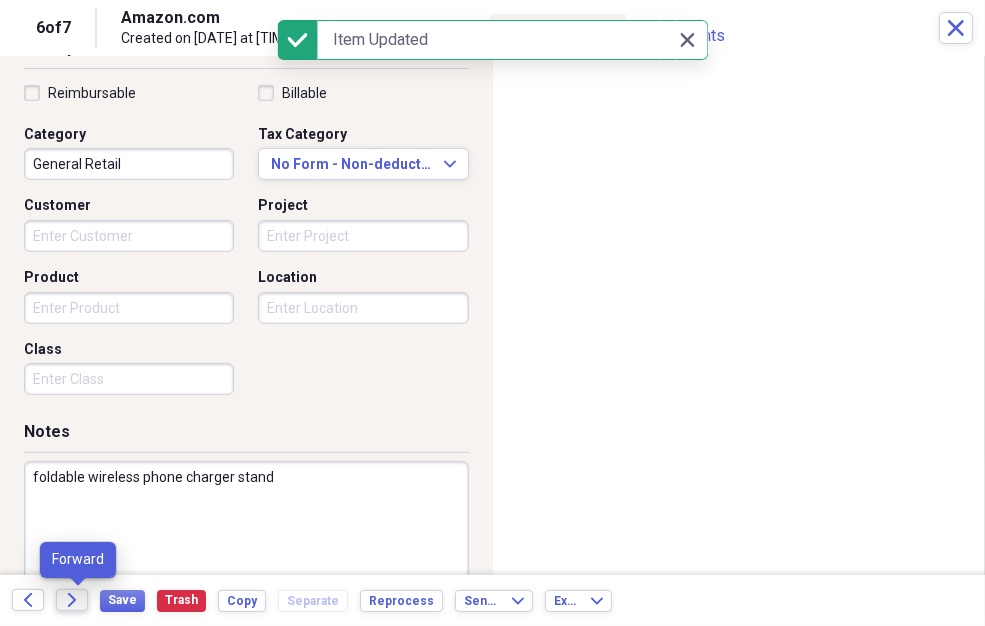 click on "Forward" 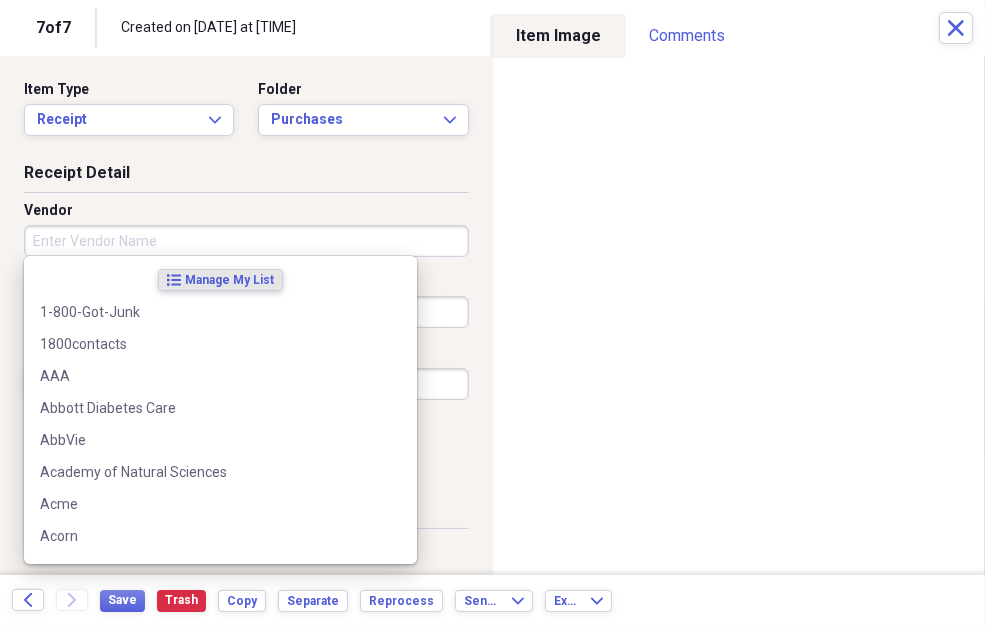 click on "Vendor" at bounding box center [246, 241] 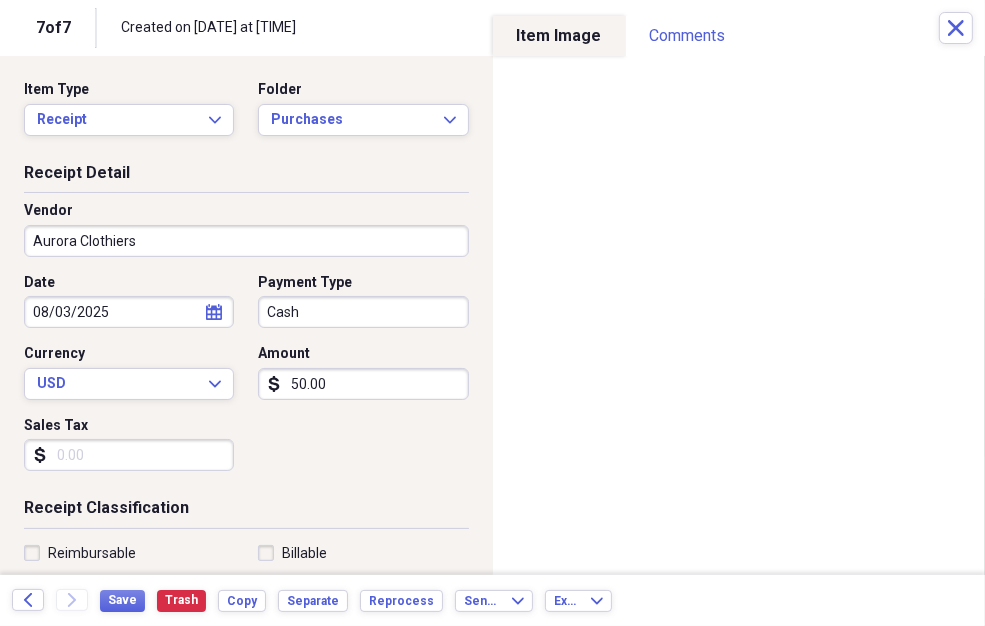 type on "Aurora Clothiers" 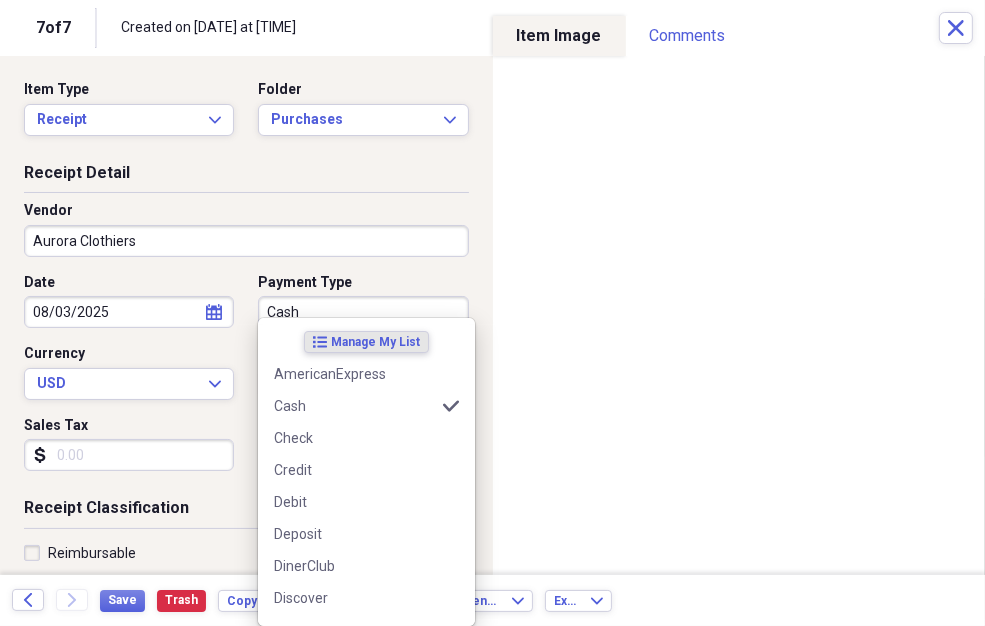 click on "Cash" at bounding box center (363, 312) 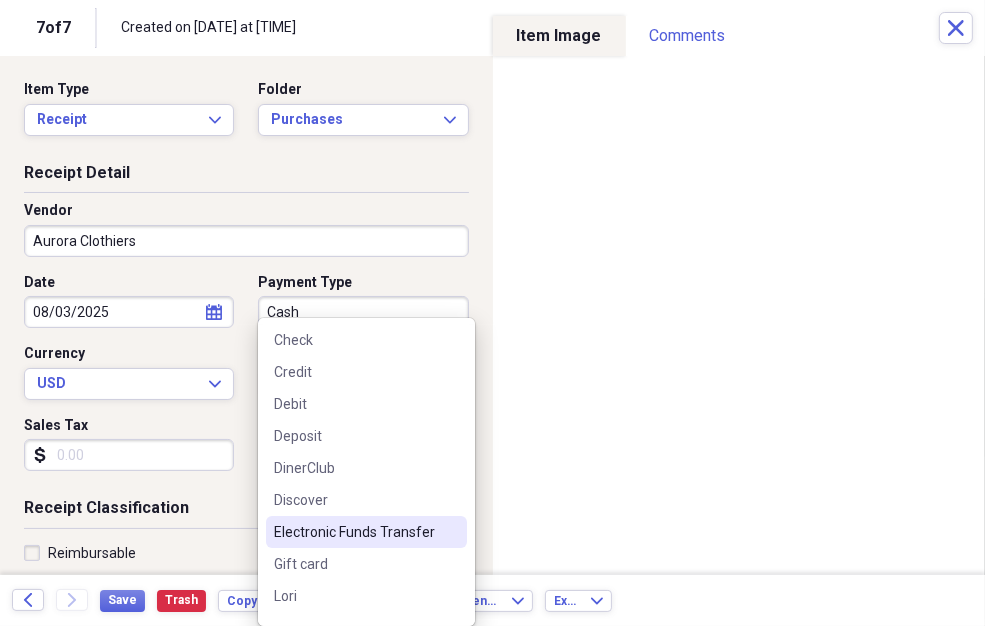 scroll, scrollTop: 153, scrollLeft: 0, axis: vertical 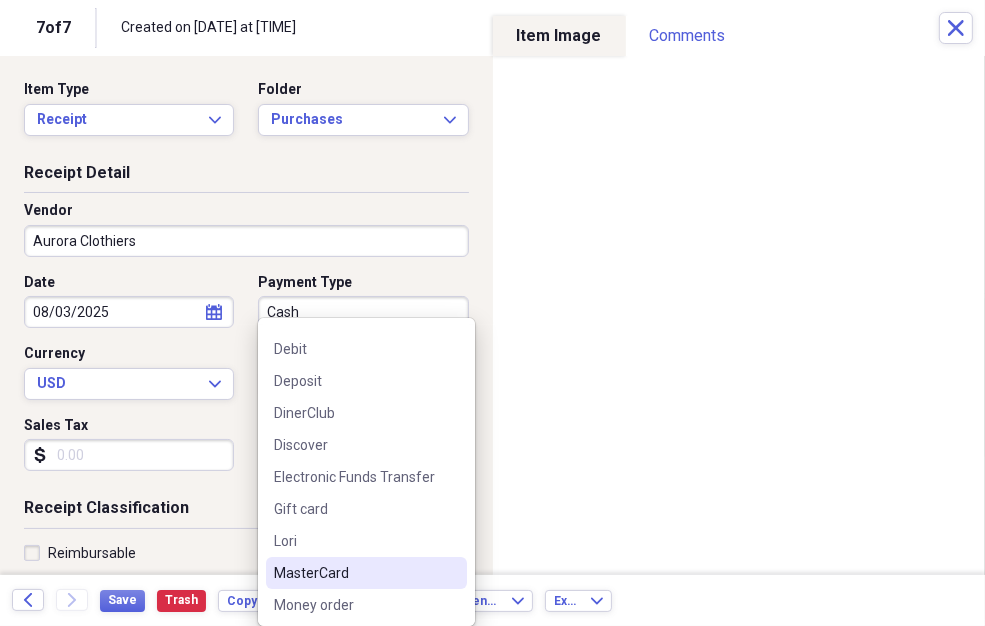 click on "MasterCard" at bounding box center [354, 573] 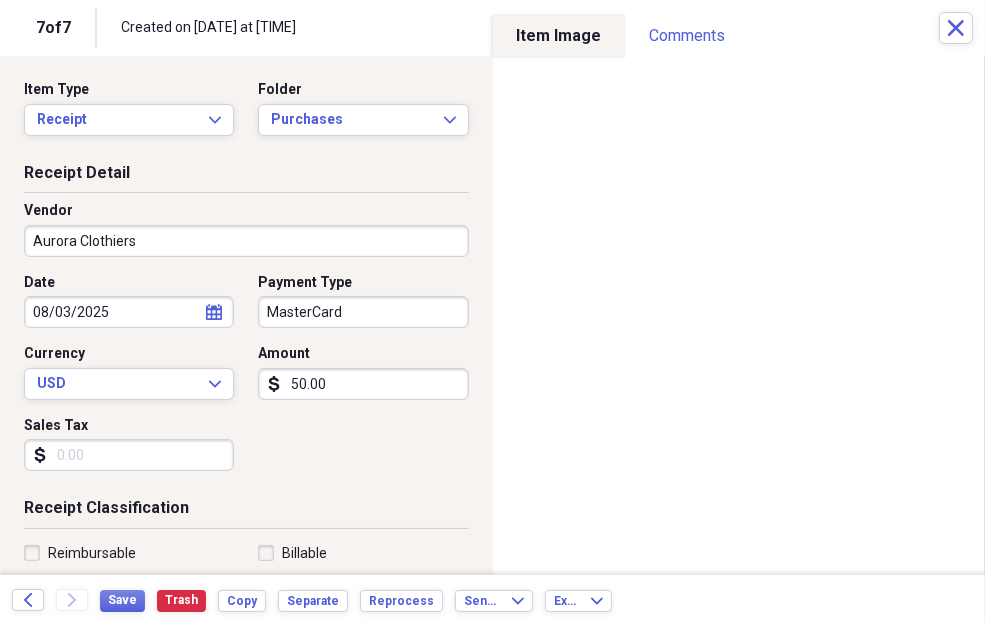 drag, startPoint x: 77, startPoint y: 456, endPoint x: 88, endPoint y: 455, distance: 11.045361 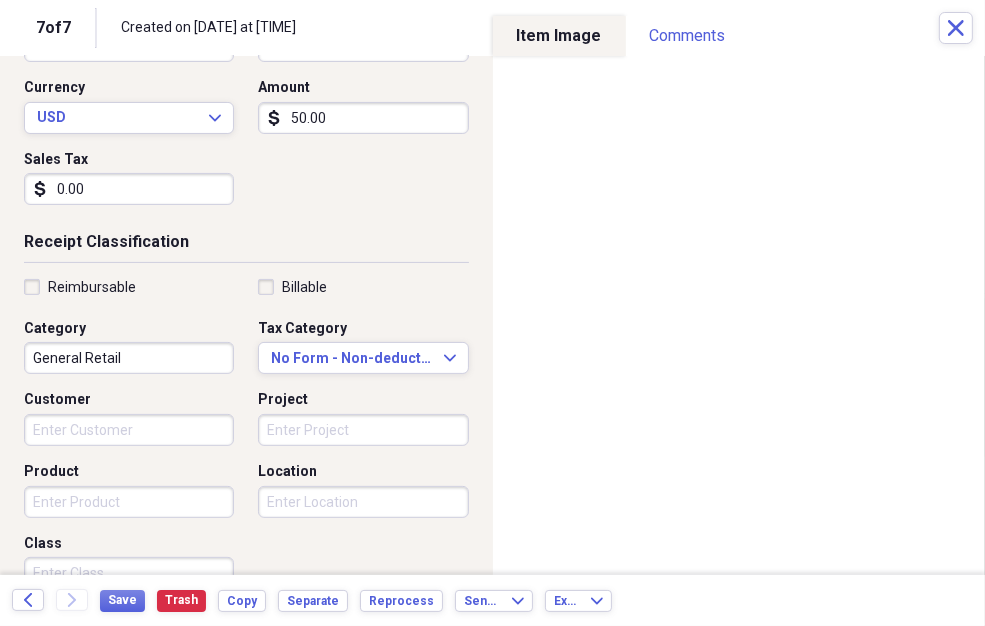scroll, scrollTop: 306, scrollLeft: 0, axis: vertical 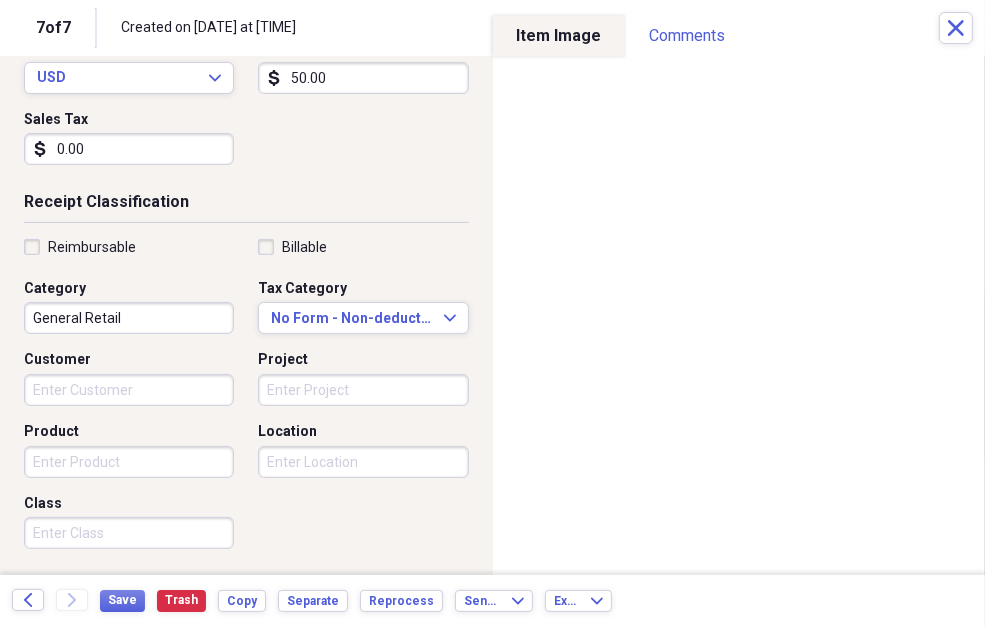 click on "General Retail" at bounding box center [129, 318] 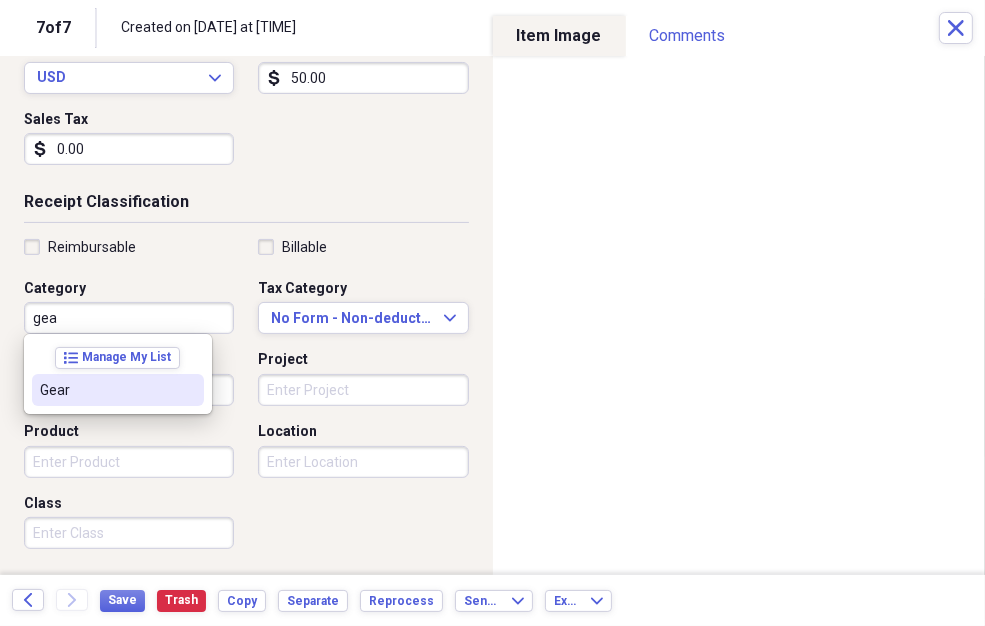 click on "Gear" at bounding box center (118, 390) 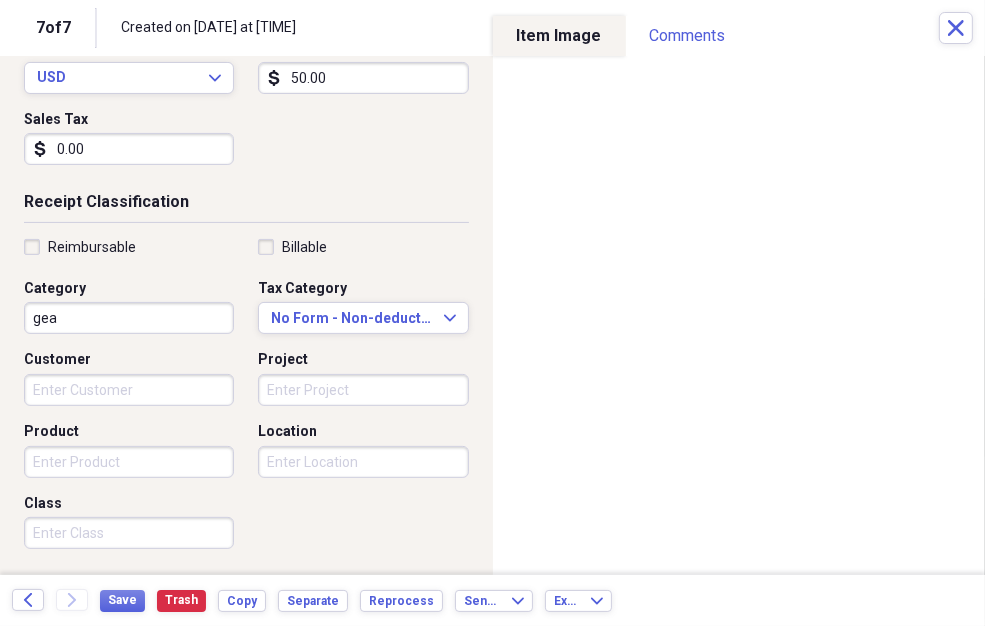 type on "Gear" 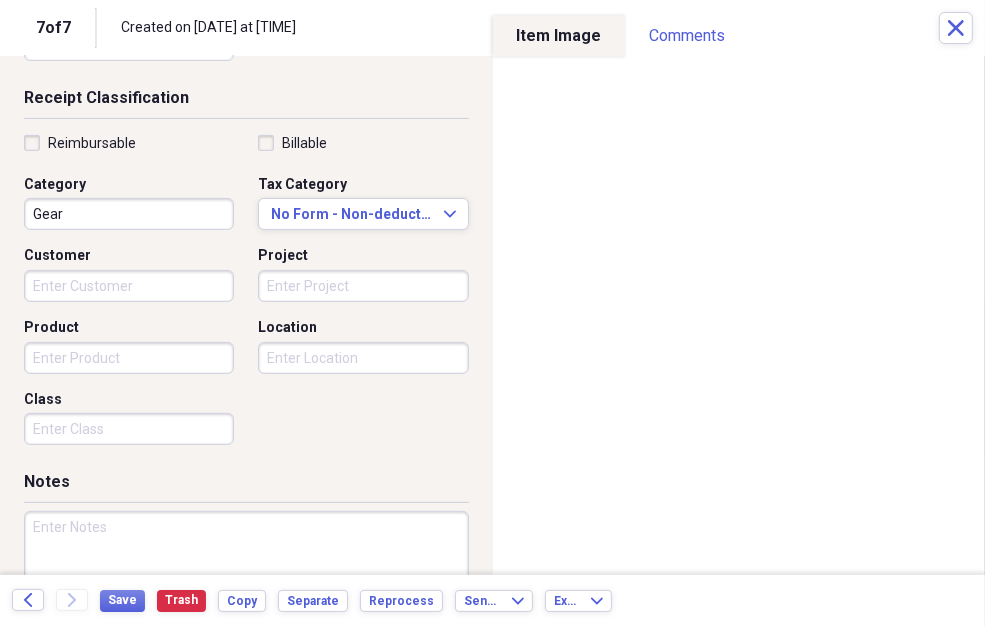 scroll, scrollTop: 460, scrollLeft: 0, axis: vertical 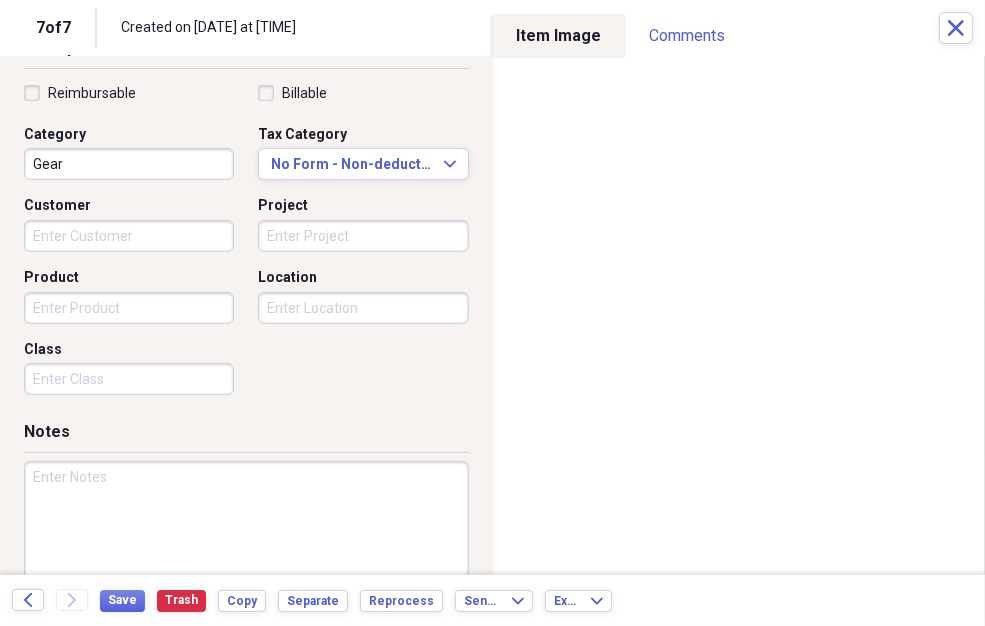 click at bounding box center [246, 526] 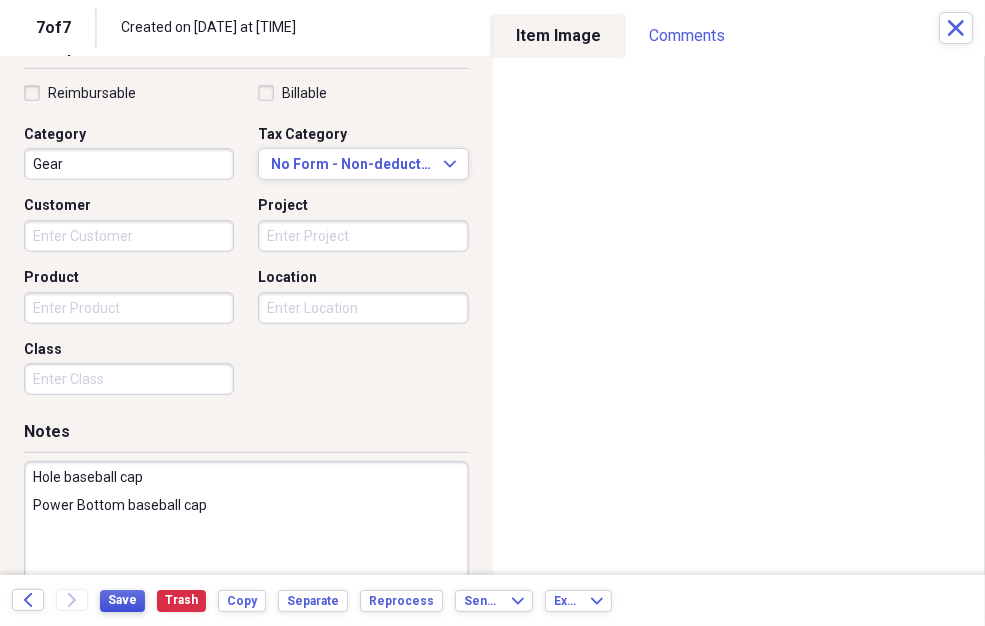 type on "Hole baseball cap
Power Bottom baseball cap" 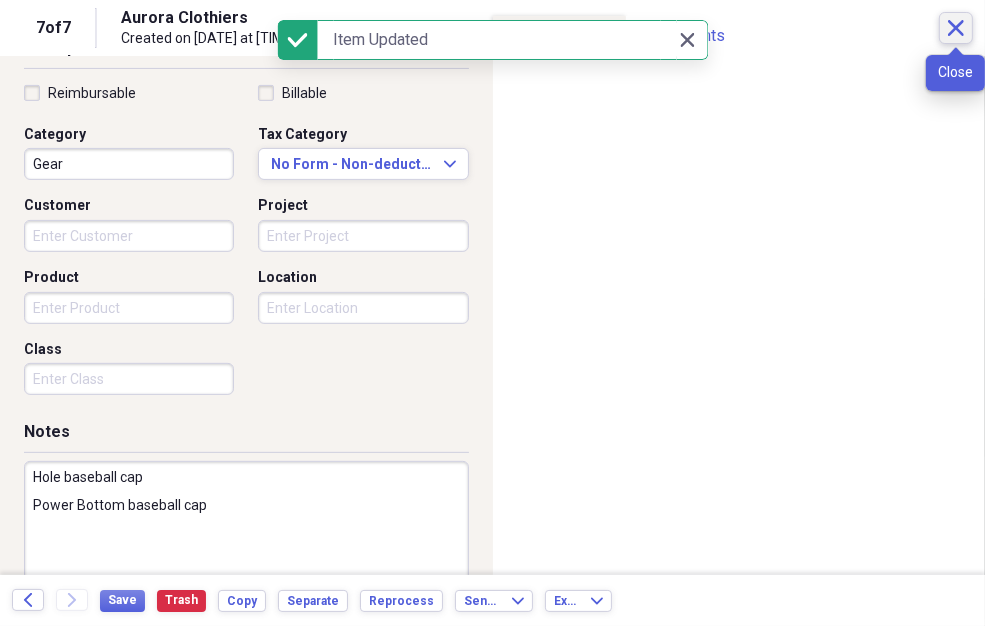 click on "Close" at bounding box center (956, 28) 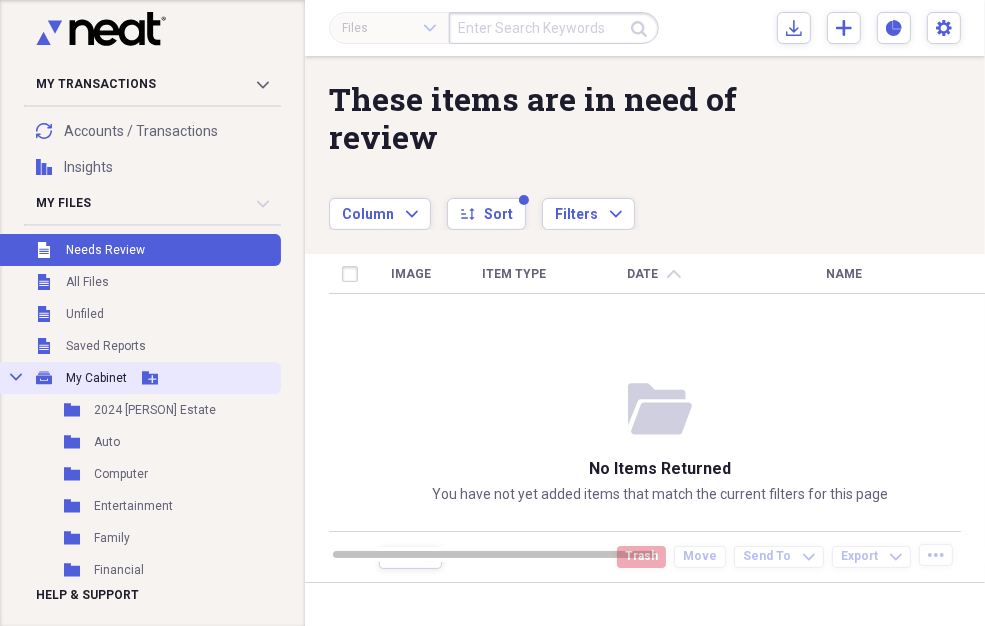 click 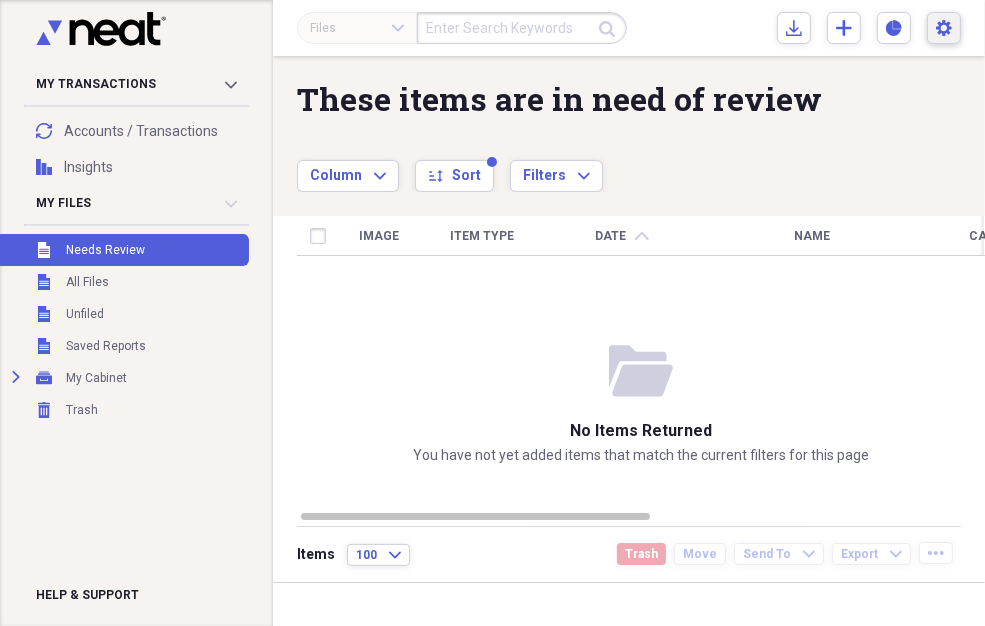 click 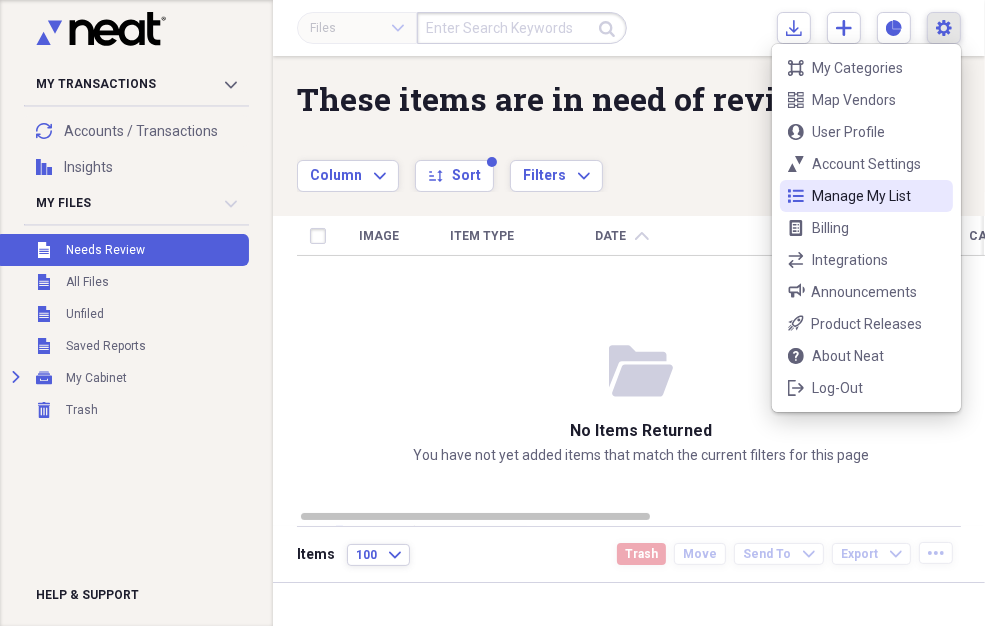 click on "Manage My List" at bounding box center (866, 196) 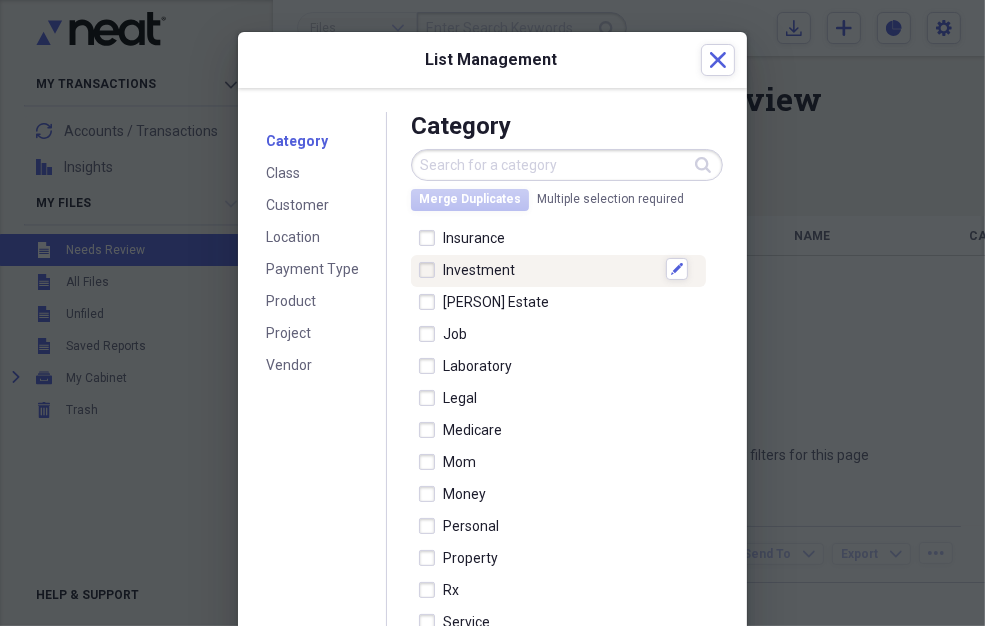 scroll, scrollTop: 674, scrollLeft: 0, axis: vertical 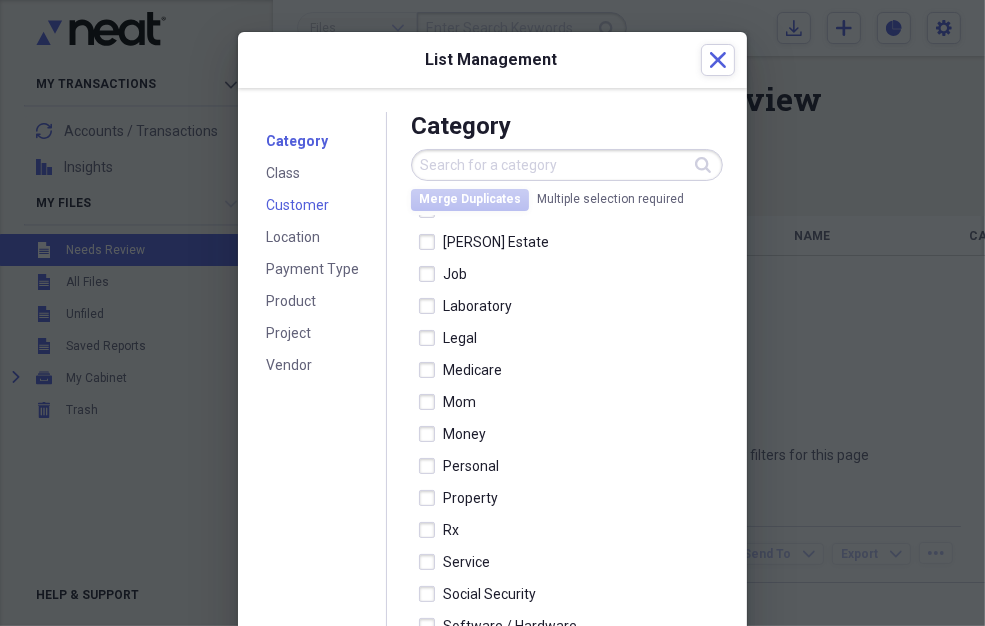 click on "Customer" at bounding box center (297, 205) 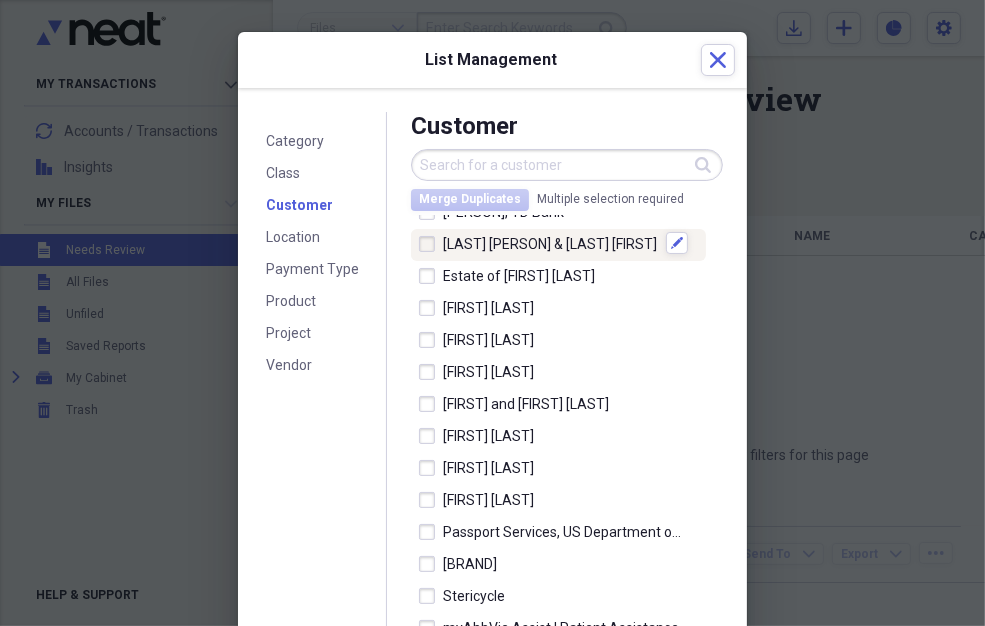 scroll, scrollTop: 174, scrollLeft: 0, axis: vertical 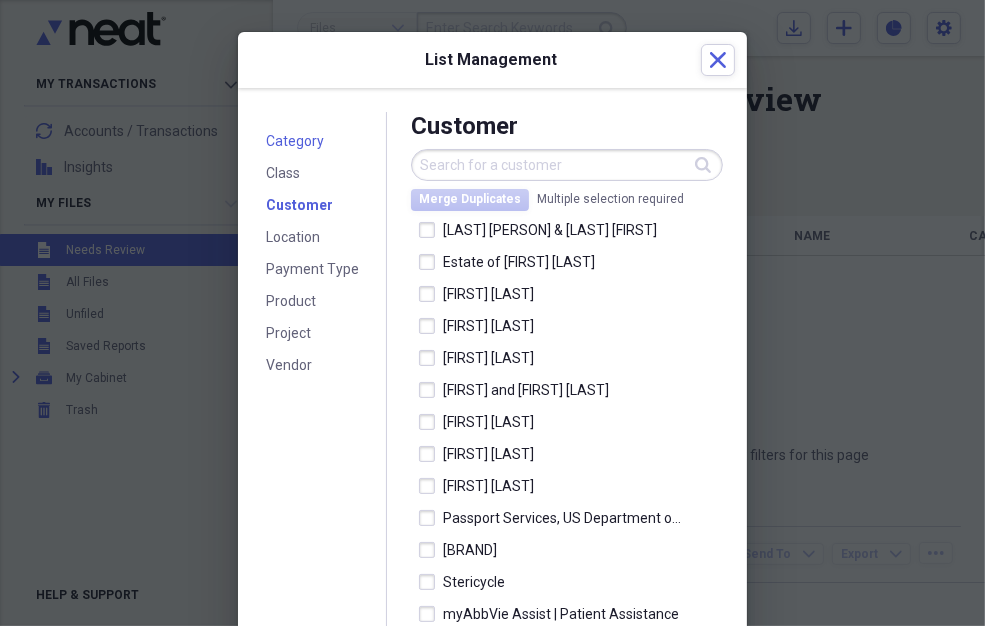 click on "Category" at bounding box center [295, 141] 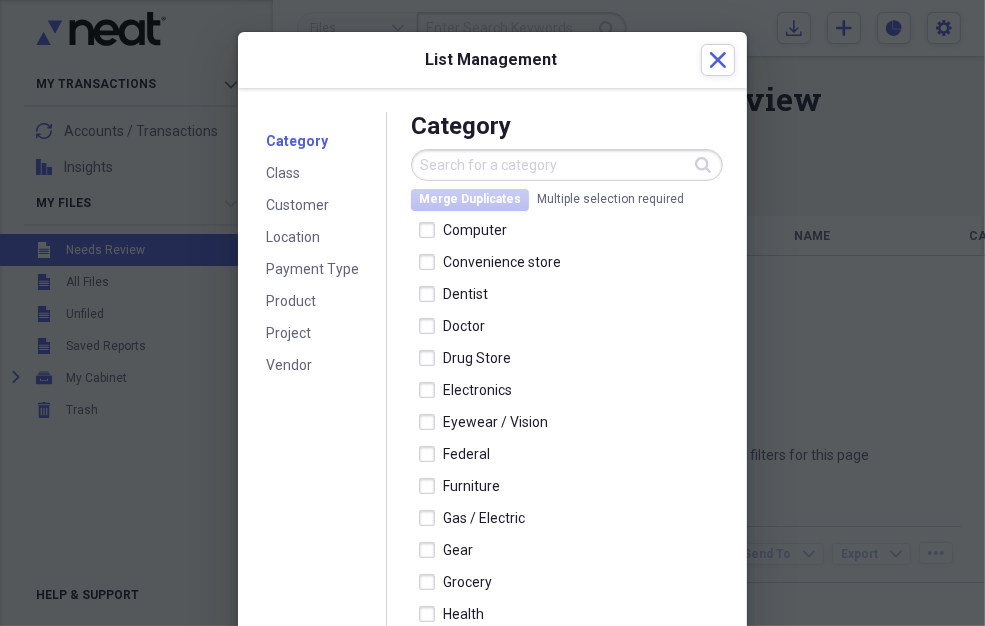 scroll, scrollTop: 0, scrollLeft: 0, axis: both 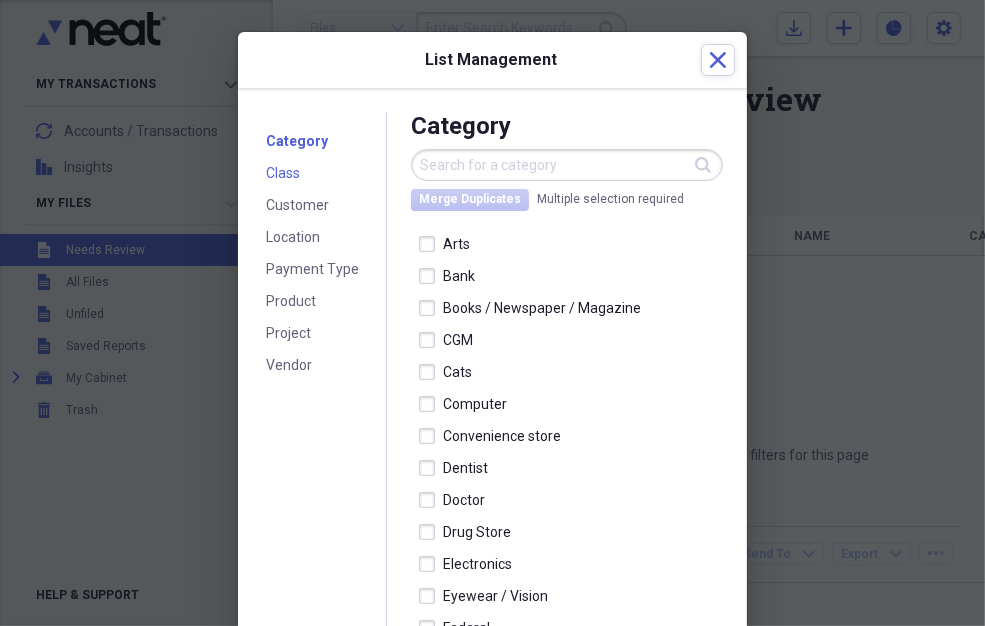 click on "Class" at bounding box center [283, 173] 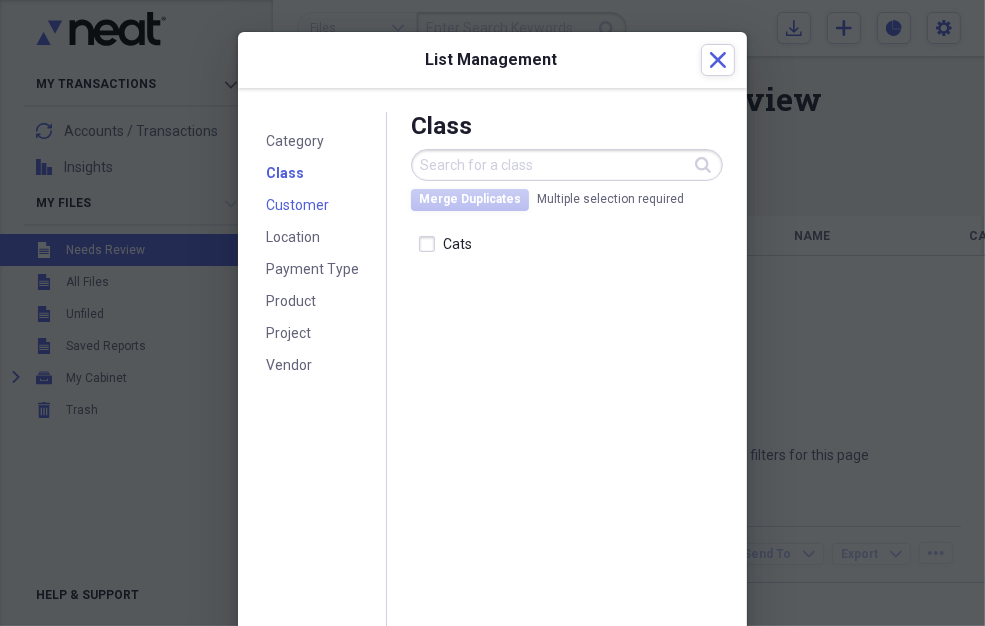 click on "Customer" at bounding box center [297, 205] 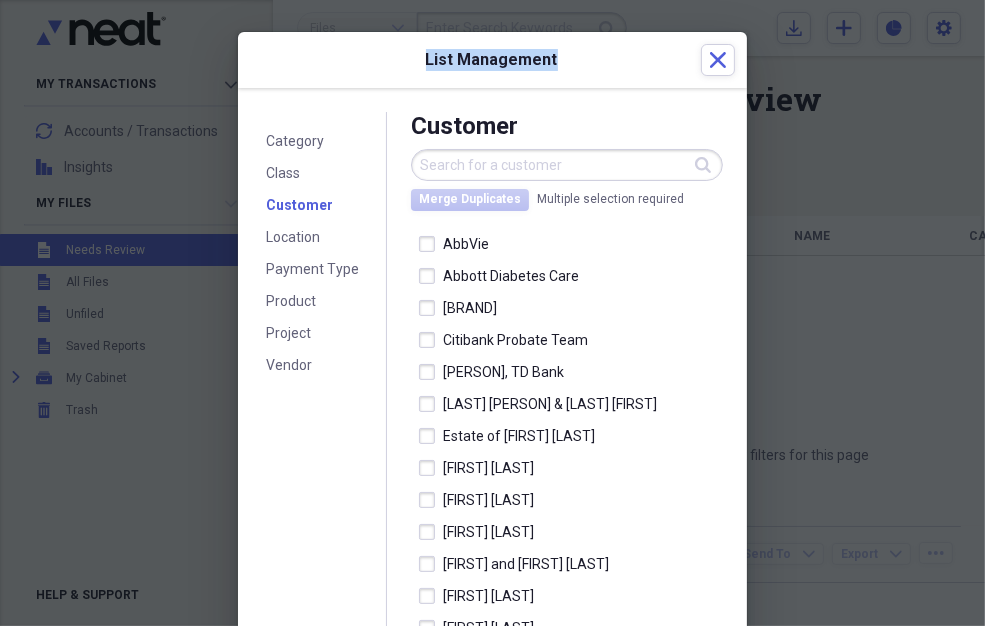 drag, startPoint x: 637, startPoint y: 58, endPoint x: 637, endPoint y: 31, distance: 27 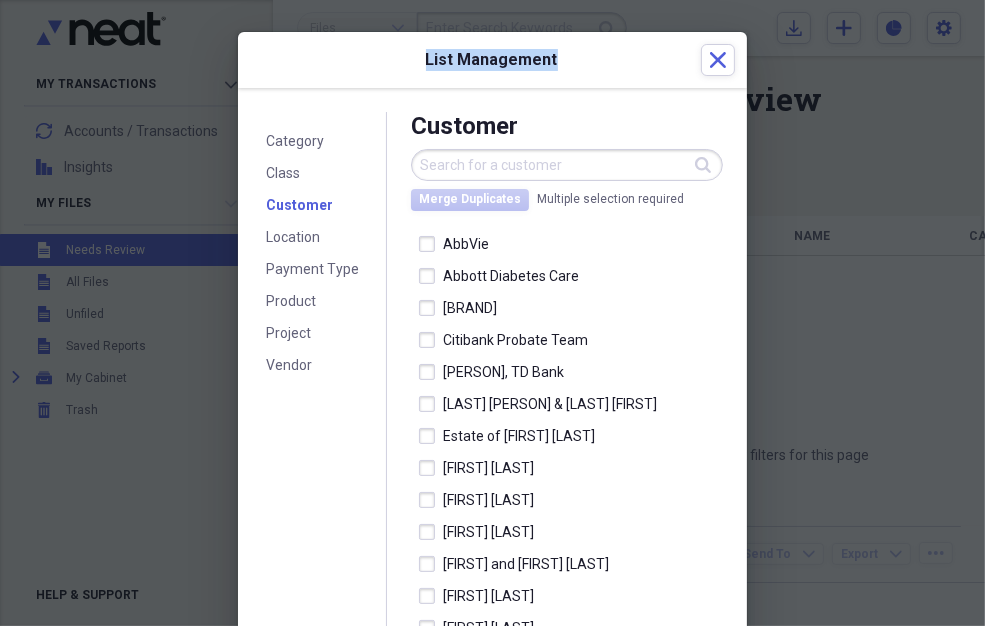 click on "List Management" at bounding box center [475, 60] 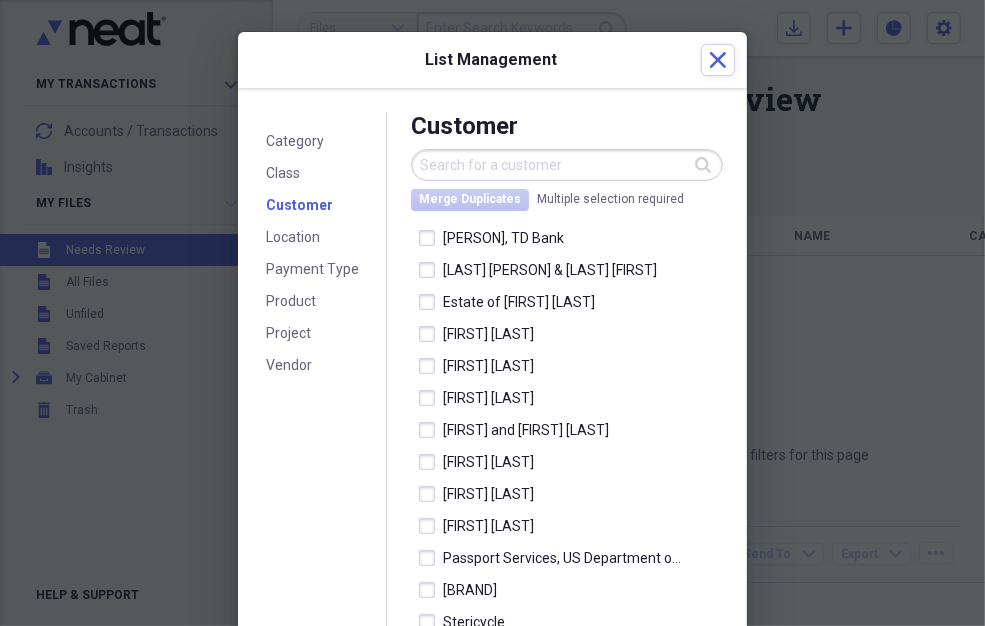 scroll, scrollTop: 174, scrollLeft: 0, axis: vertical 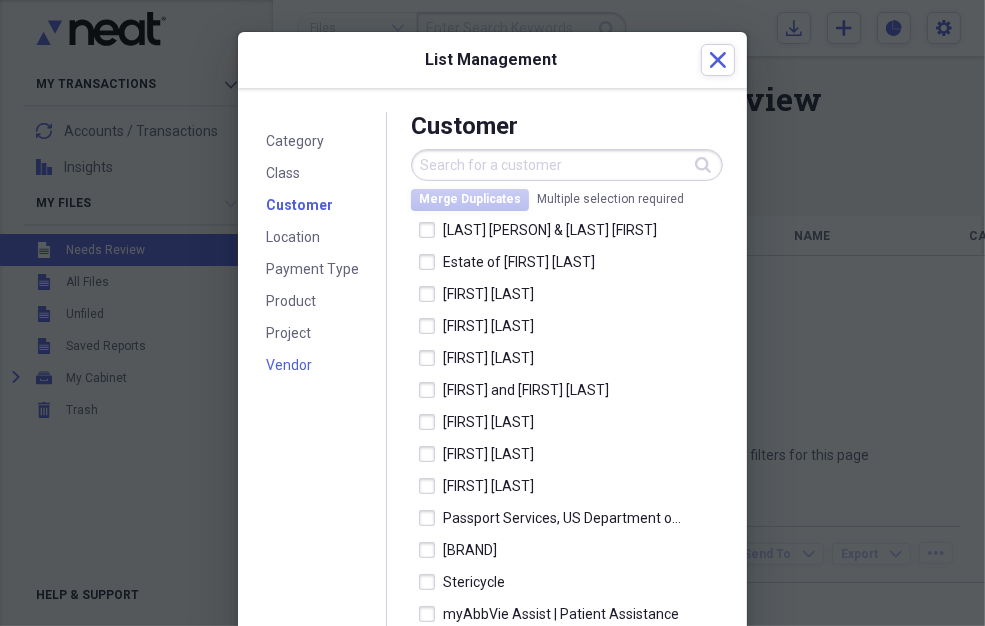 click on "Vendor" at bounding box center [289, 365] 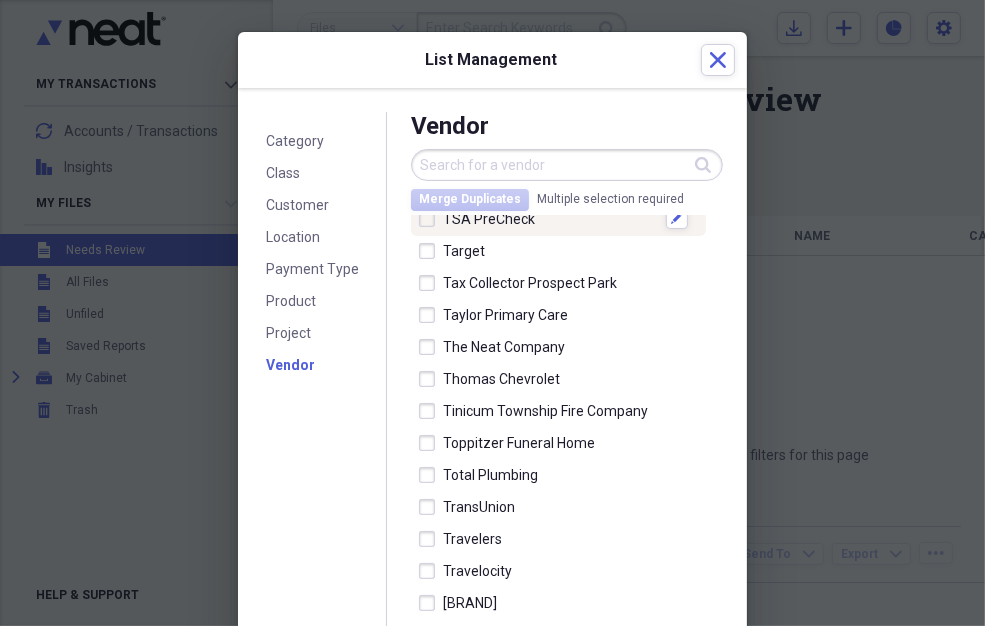 scroll, scrollTop: 7151, scrollLeft: 0, axis: vertical 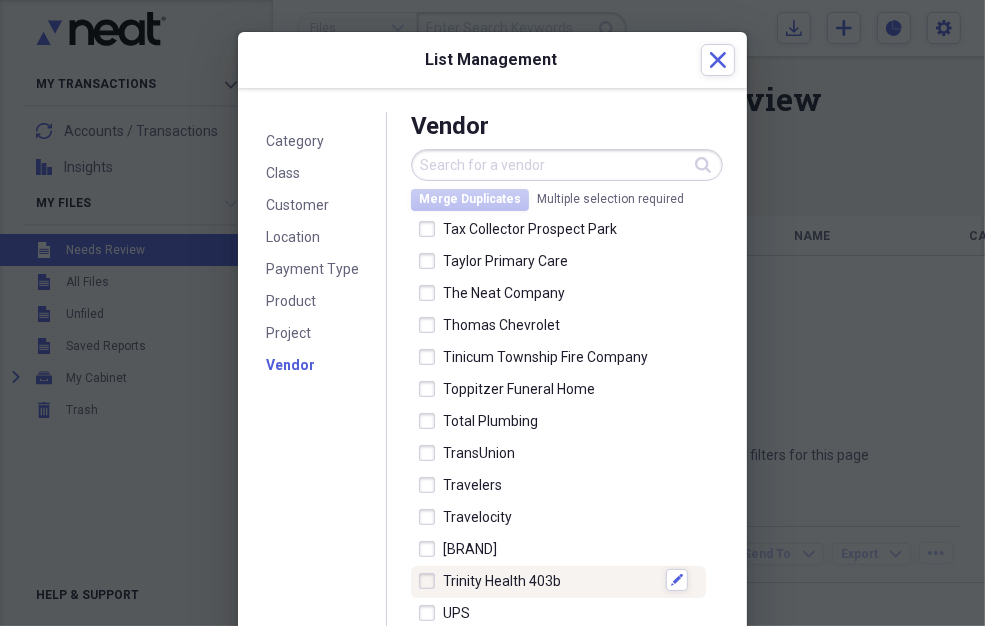 click at bounding box center [431, 581] 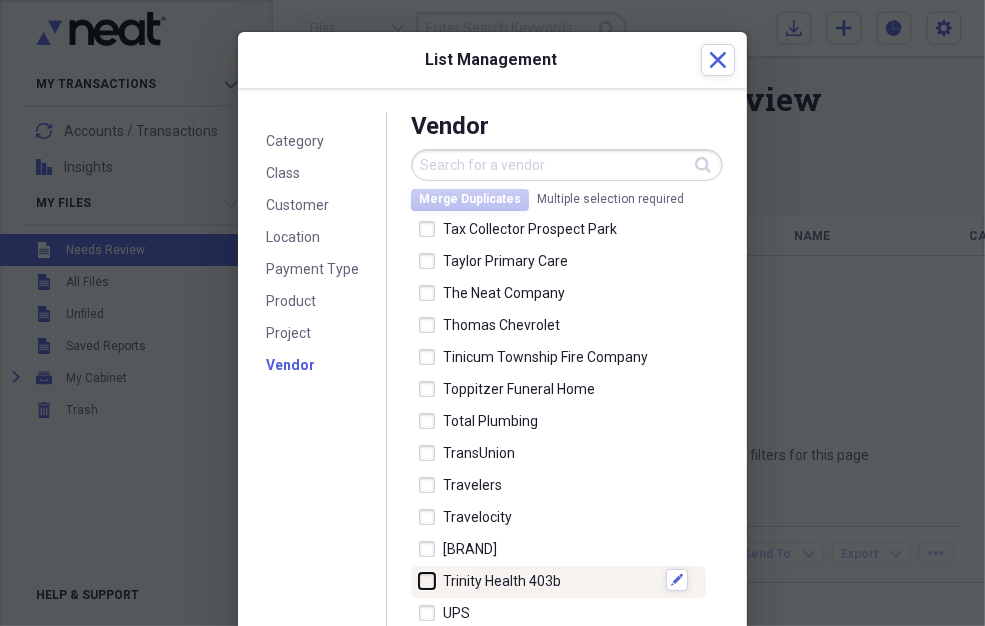 click at bounding box center (419, 580) 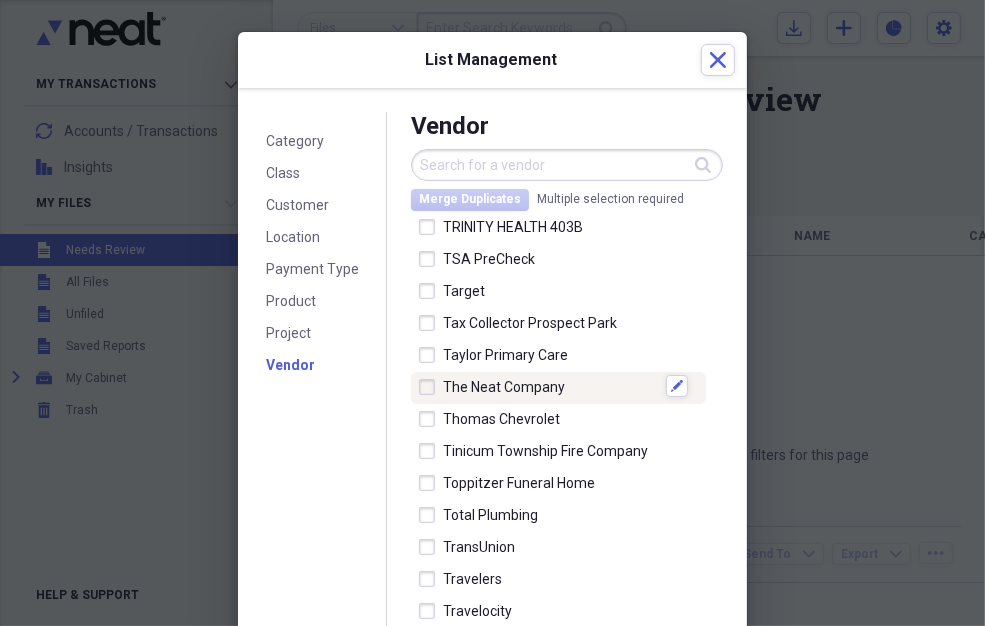 scroll, scrollTop: 7016, scrollLeft: 0, axis: vertical 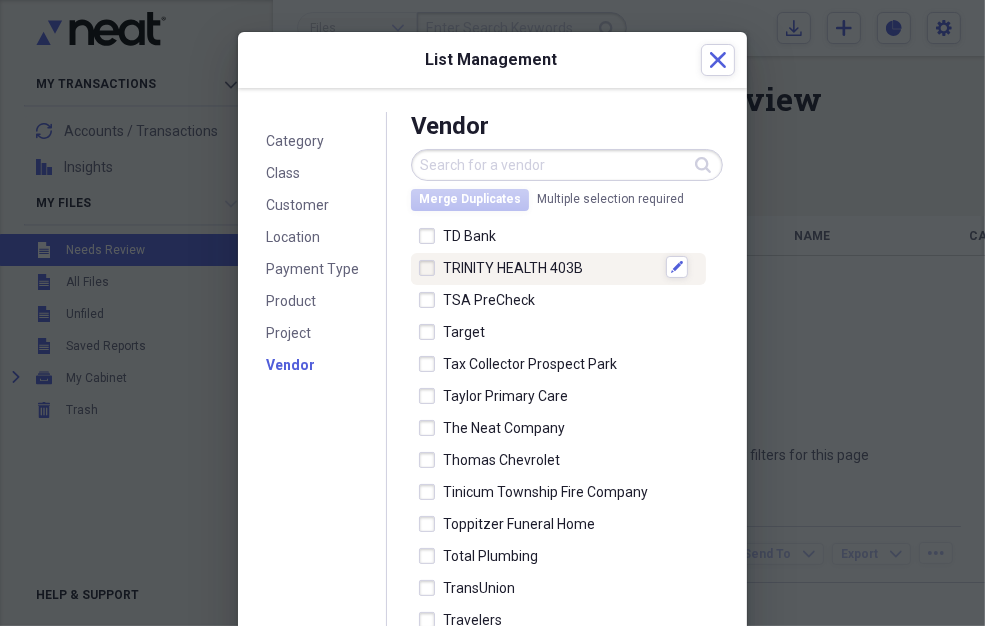 click at bounding box center (431, 268) 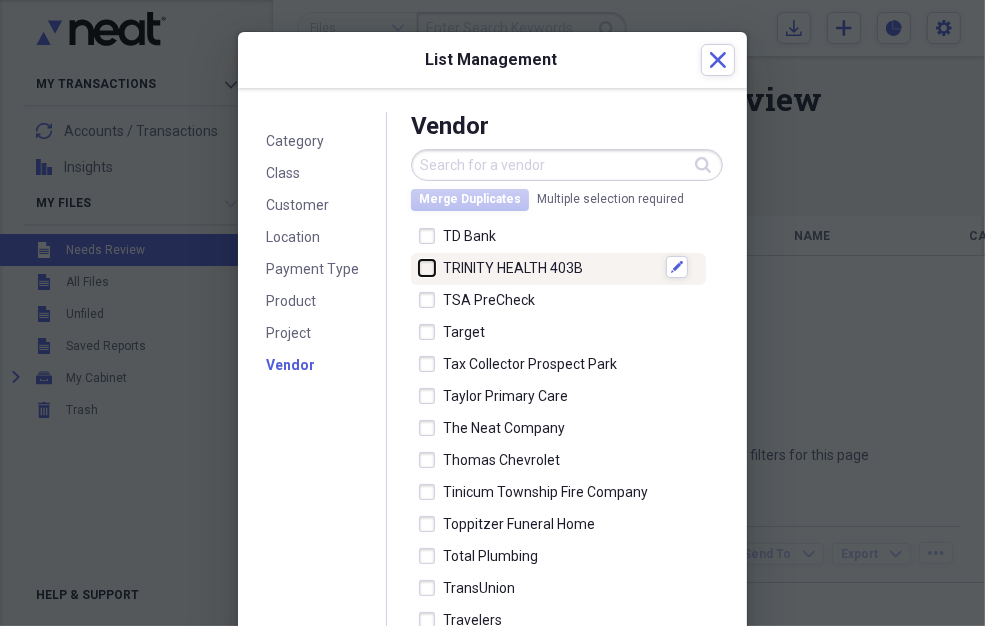 checkbox on "true" 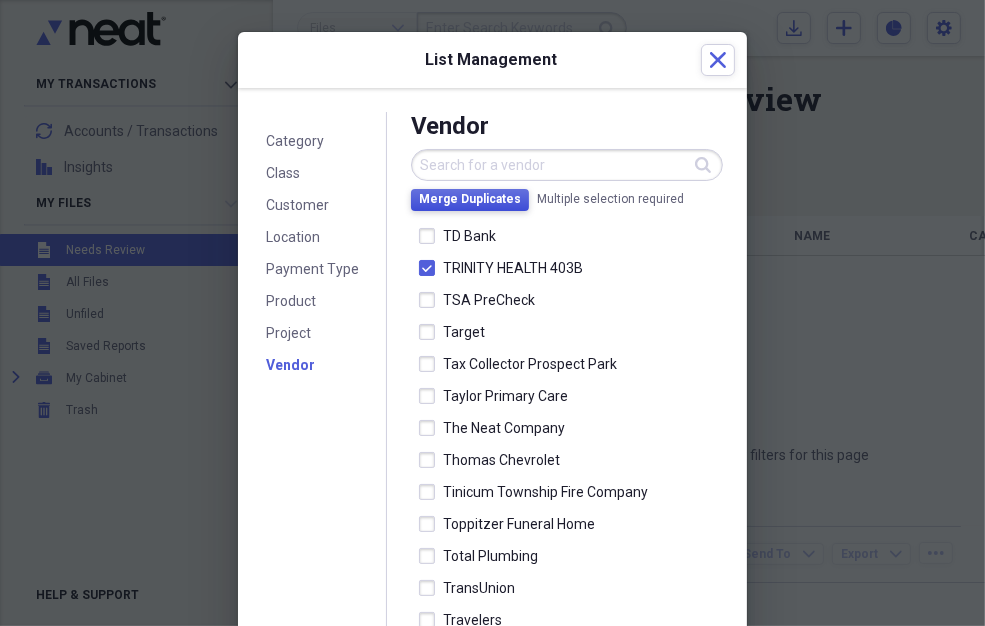 click on "Merge Duplicates" at bounding box center (470, 199) 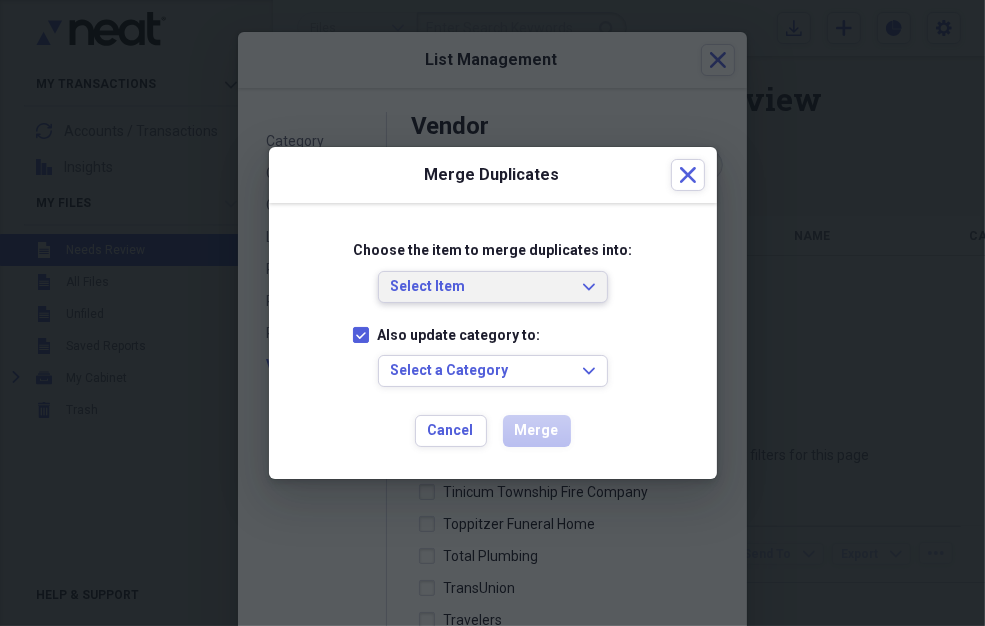 click on "Select Item Expand" at bounding box center (493, 287) 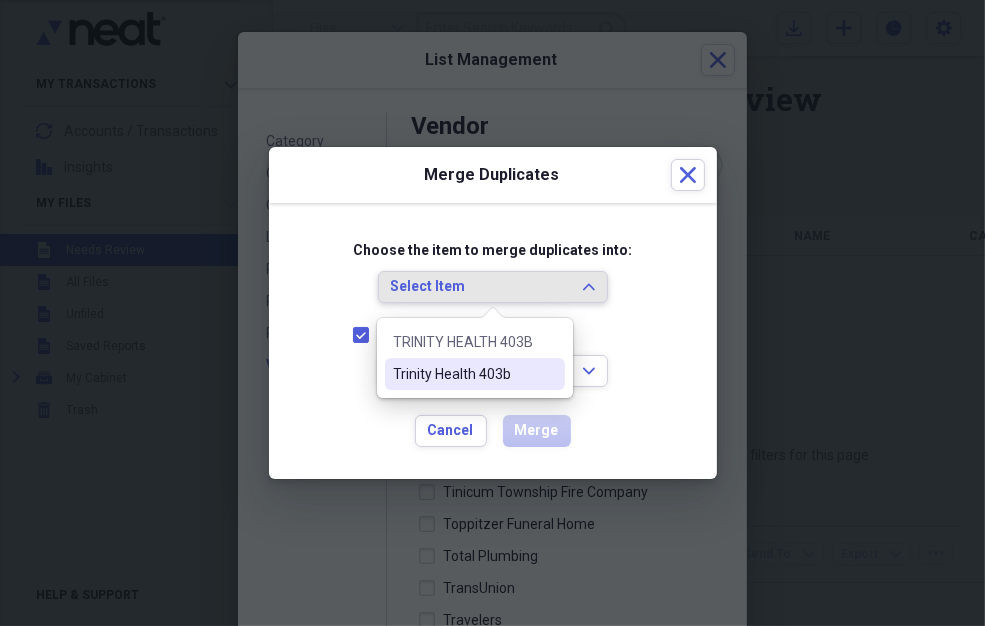 click on "Trinity Health 403b" at bounding box center (463, 374) 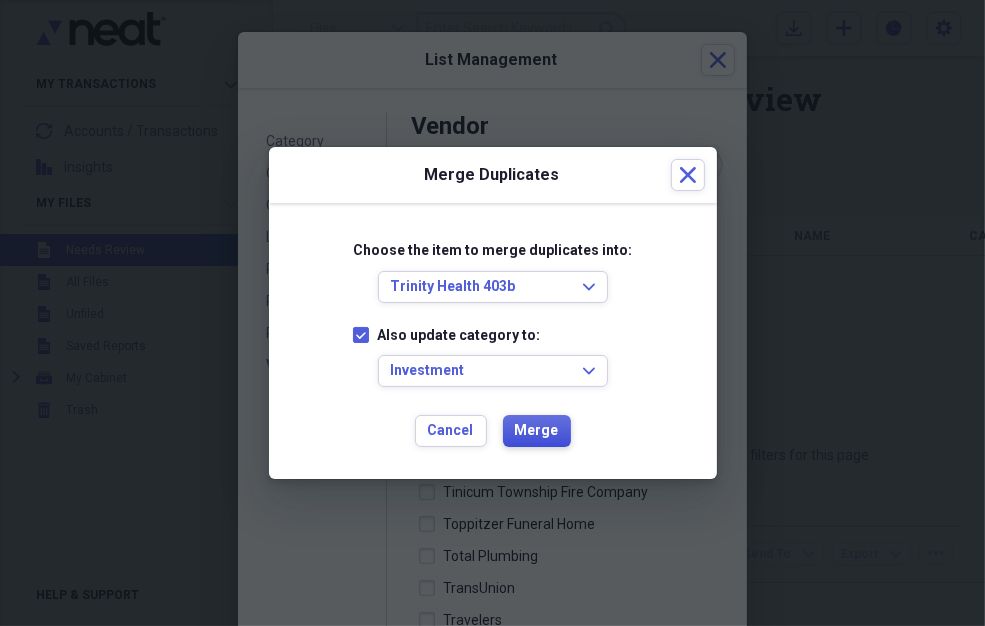 click on "Merge" at bounding box center [537, 431] 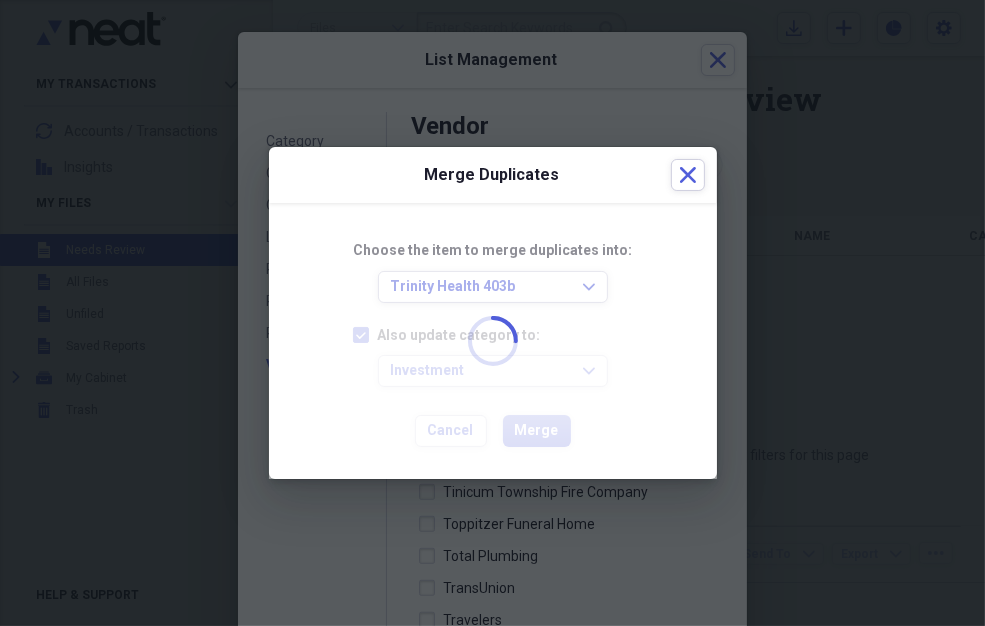 checkbox on "false" 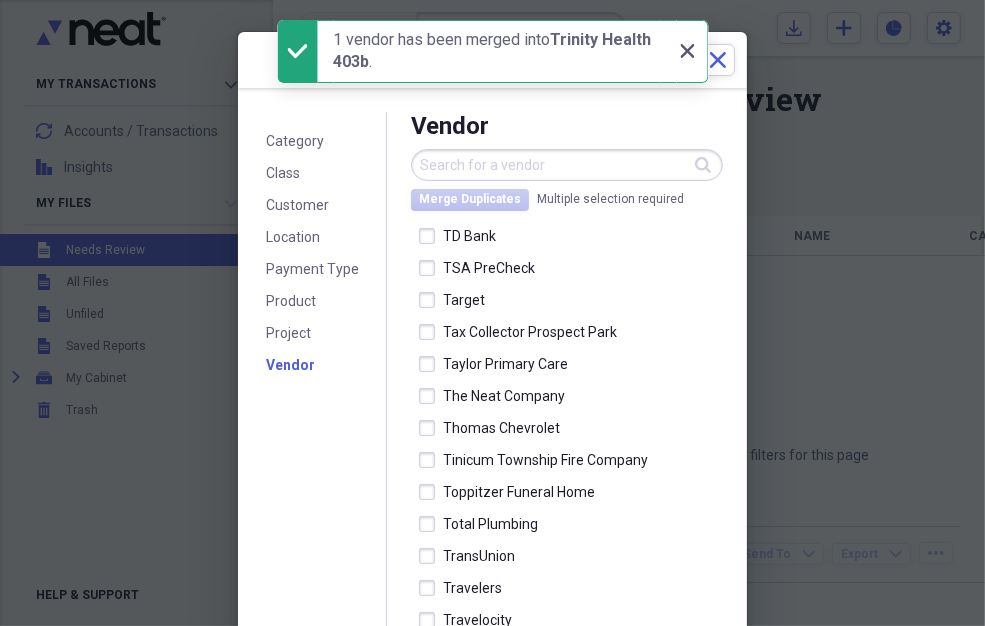 click on "Close Close" at bounding box center (688, 51) 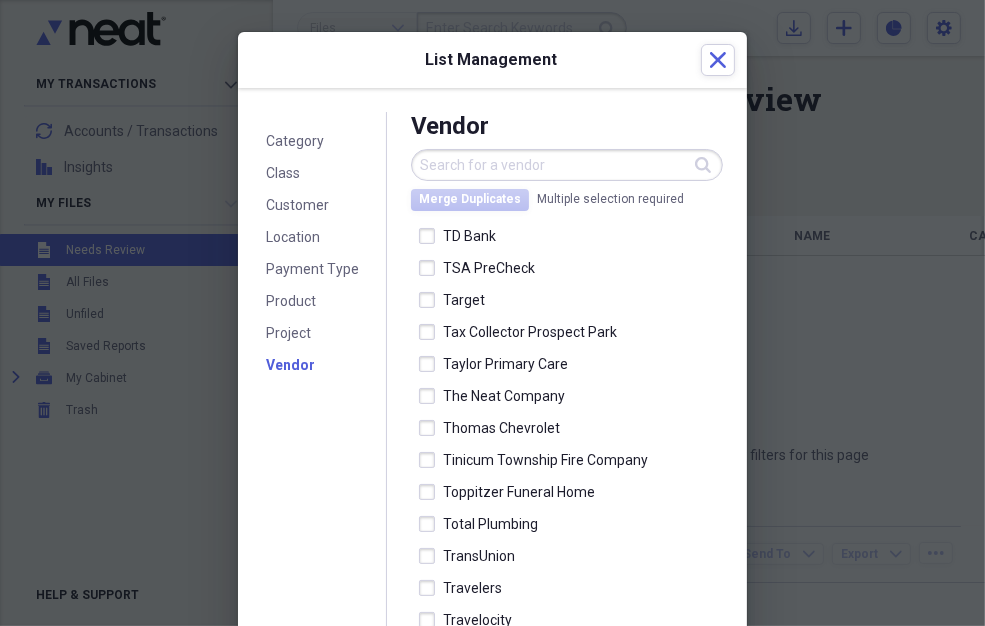scroll, scrollTop: 69, scrollLeft: 0, axis: vertical 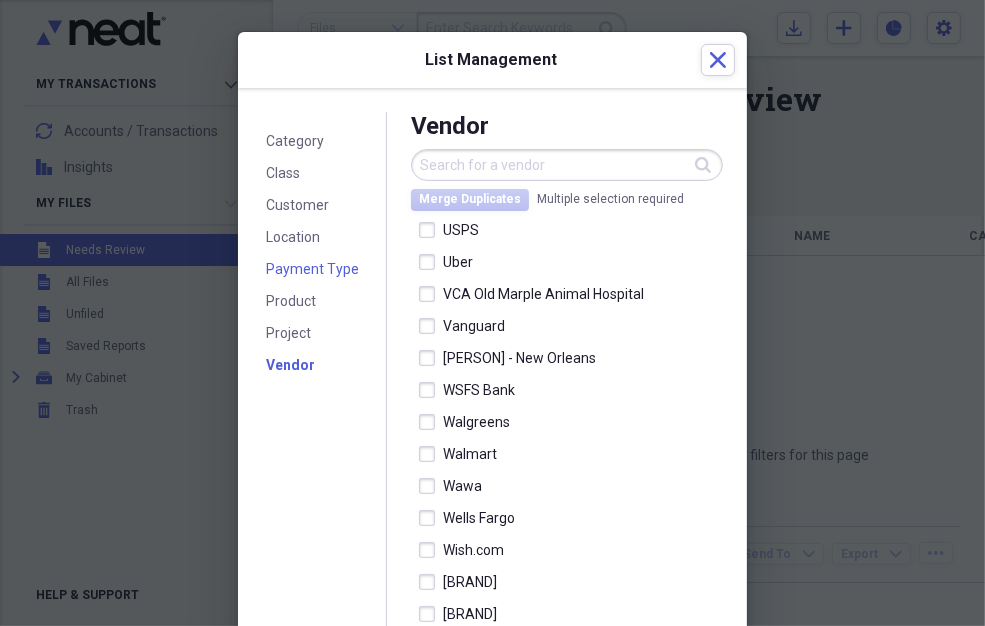click on "Payment Type" at bounding box center (312, 269) 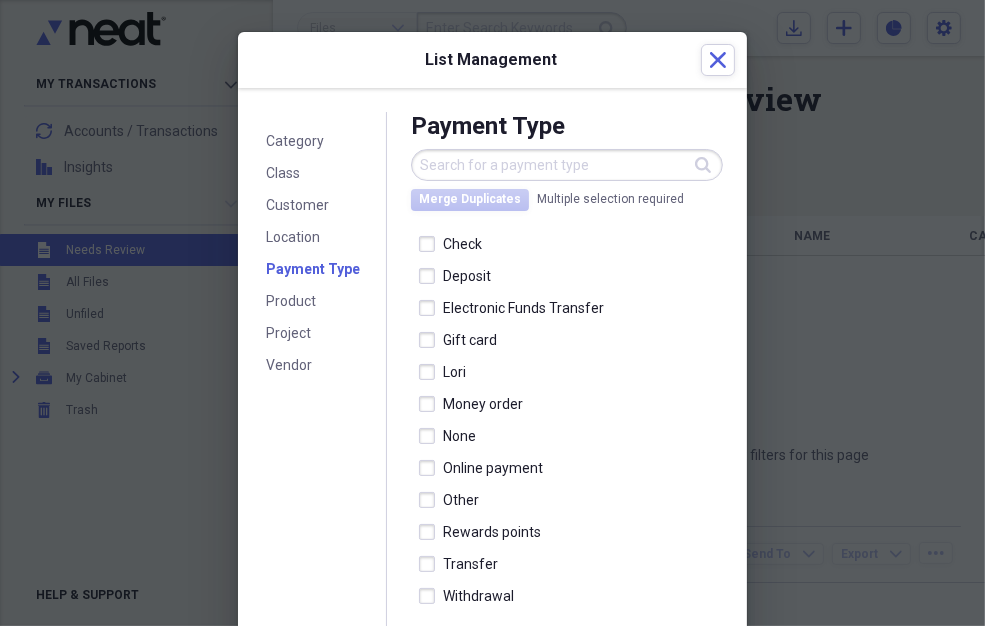 scroll, scrollTop: 0, scrollLeft: 0, axis: both 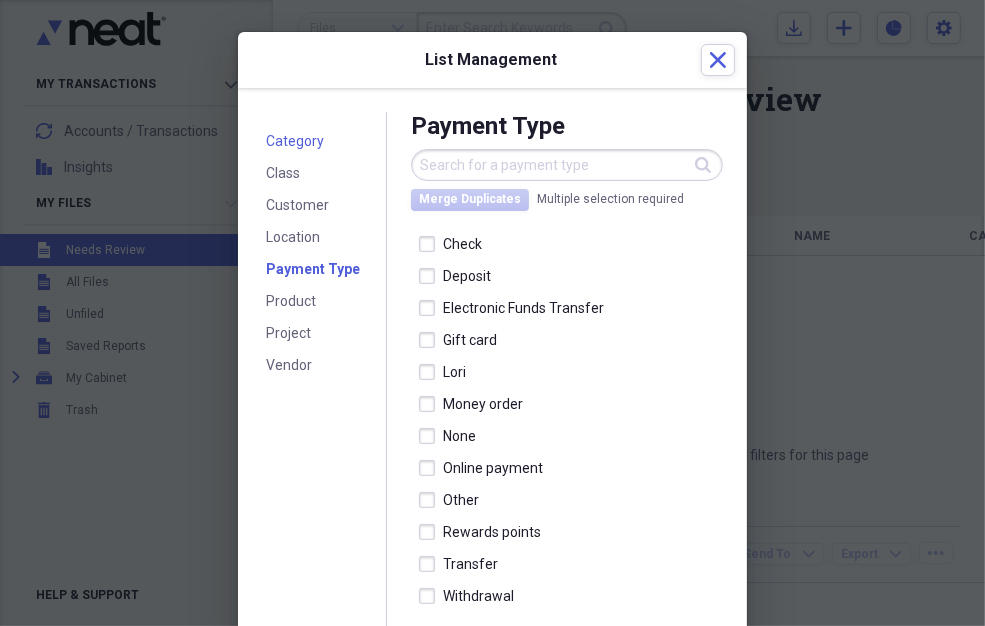 click on "Category" at bounding box center [295, 141] 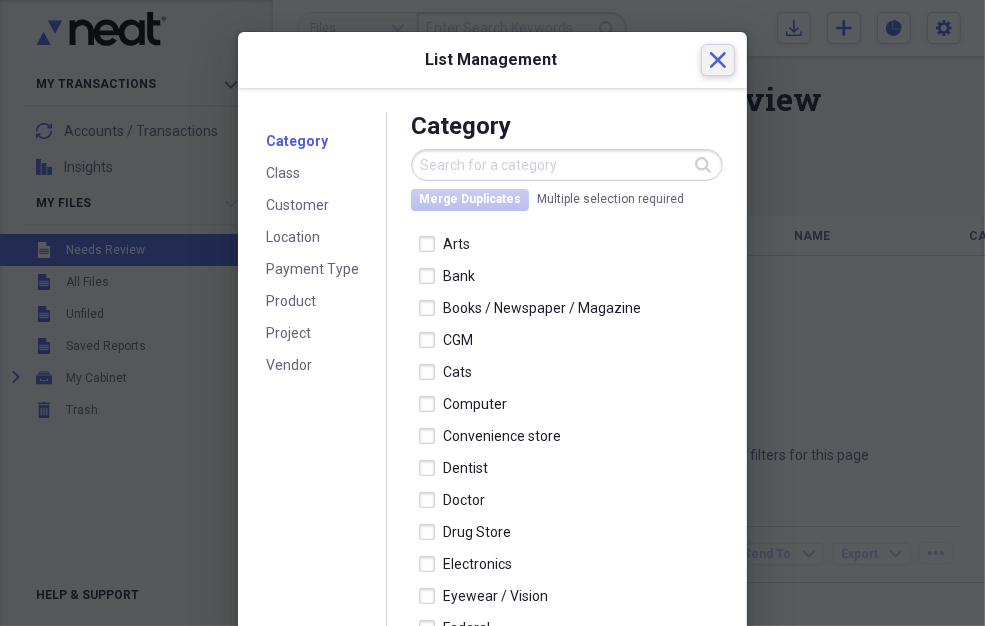 click 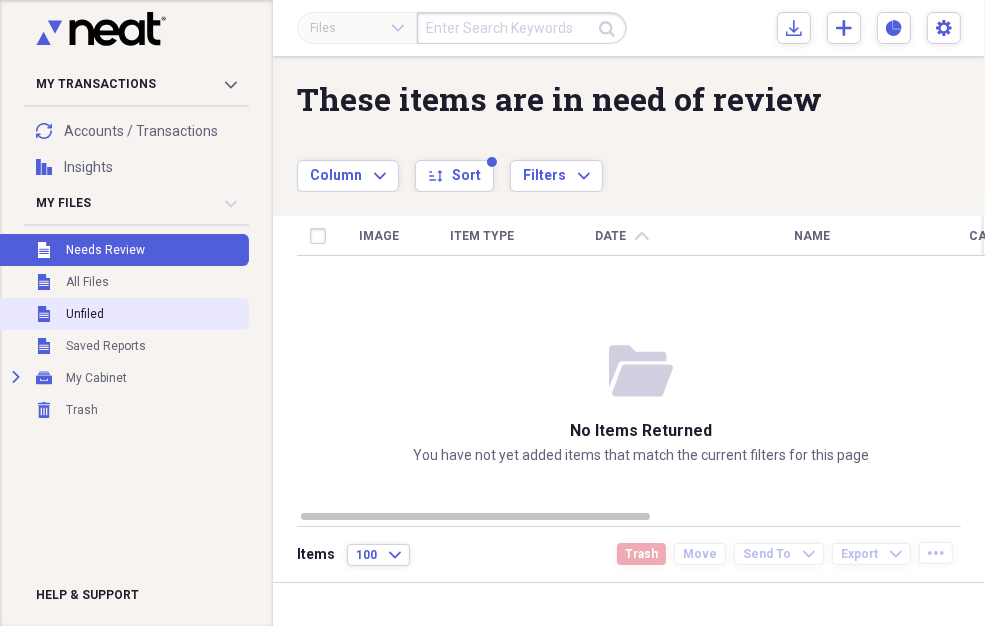 click on "Unfiled Unfiled" at bounding box center [122, 314] 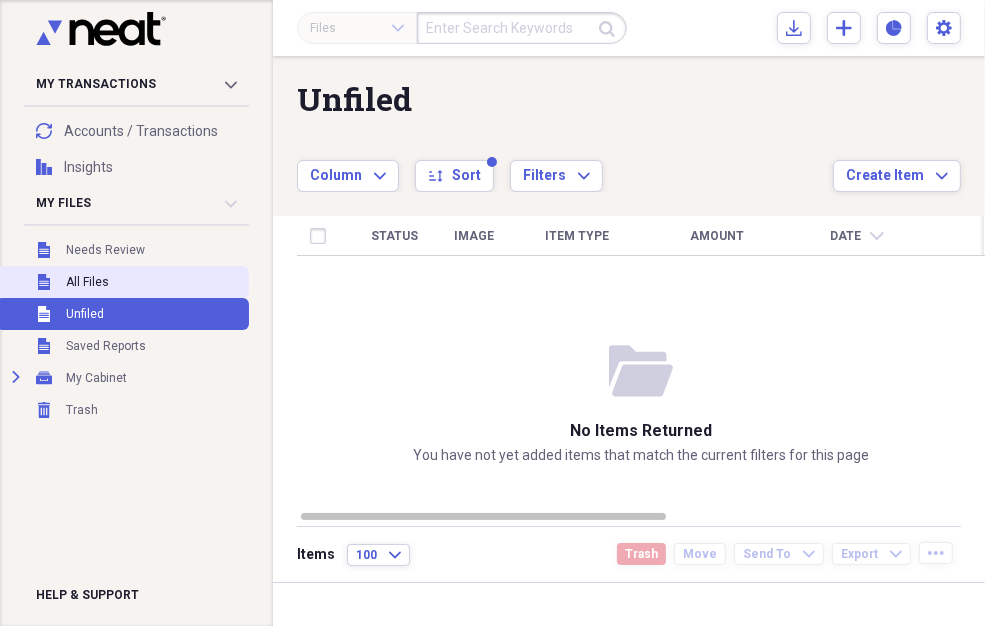 click on "Unfiled All Files" at bounding box center (122, 282) 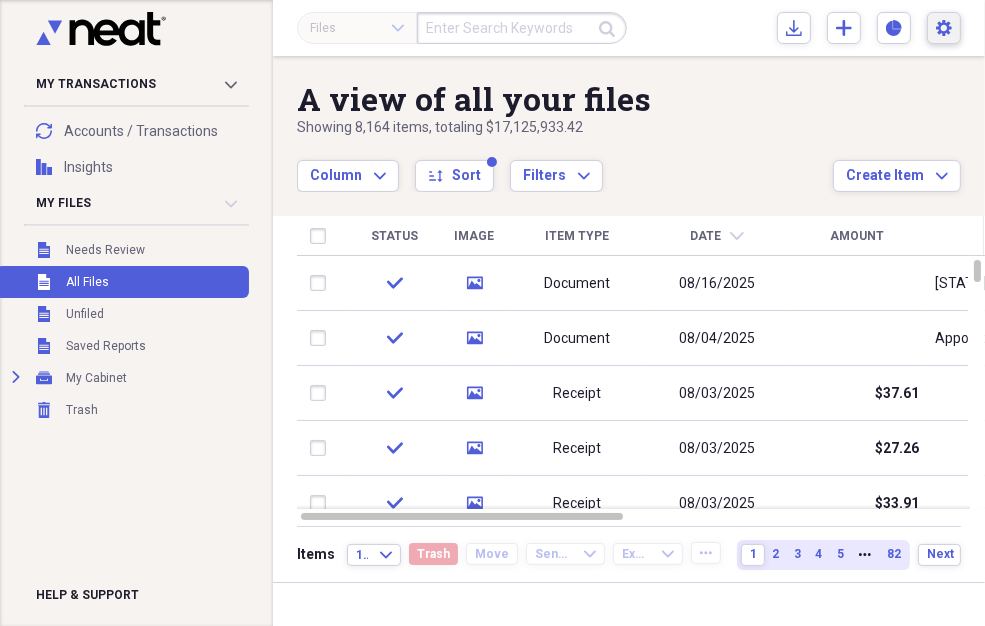 click on "Settings Mike Expand" at bounding box center (944, 28) 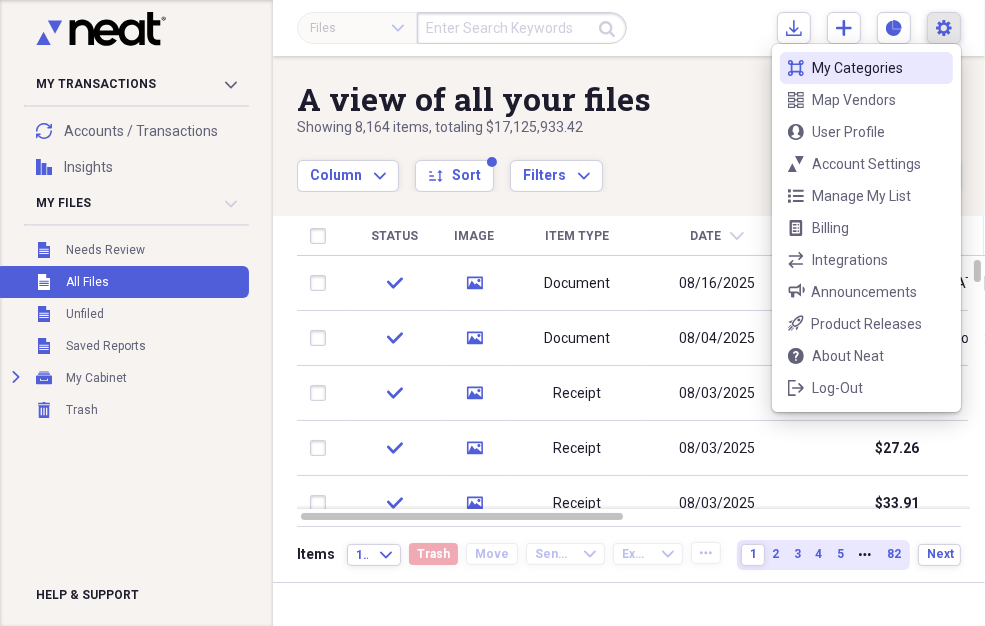 click on "Settings Mike Expand" at bounding box center [944, 28] 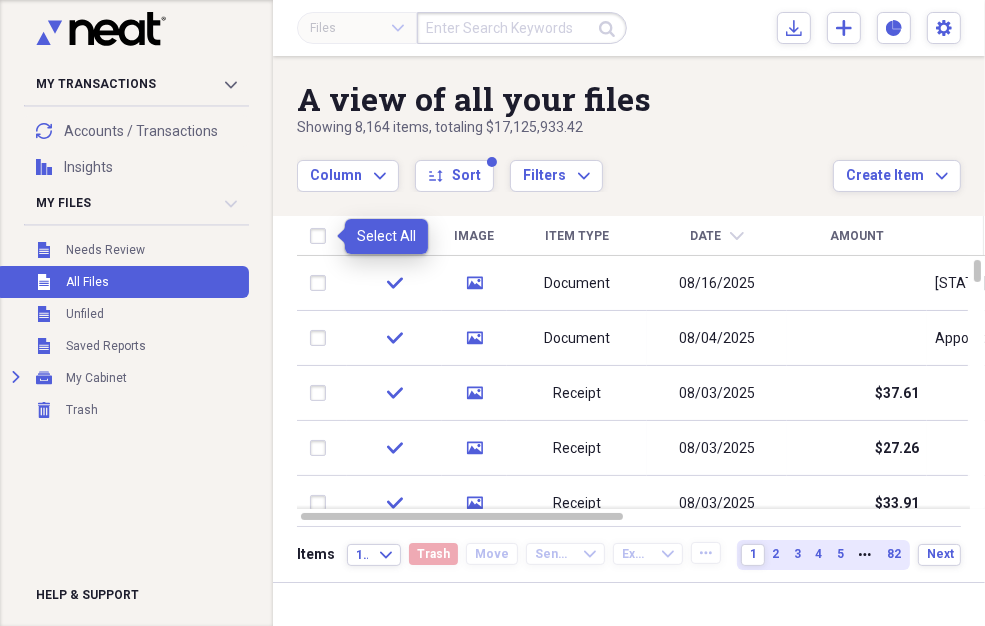 click at bounding box center [322, 236] 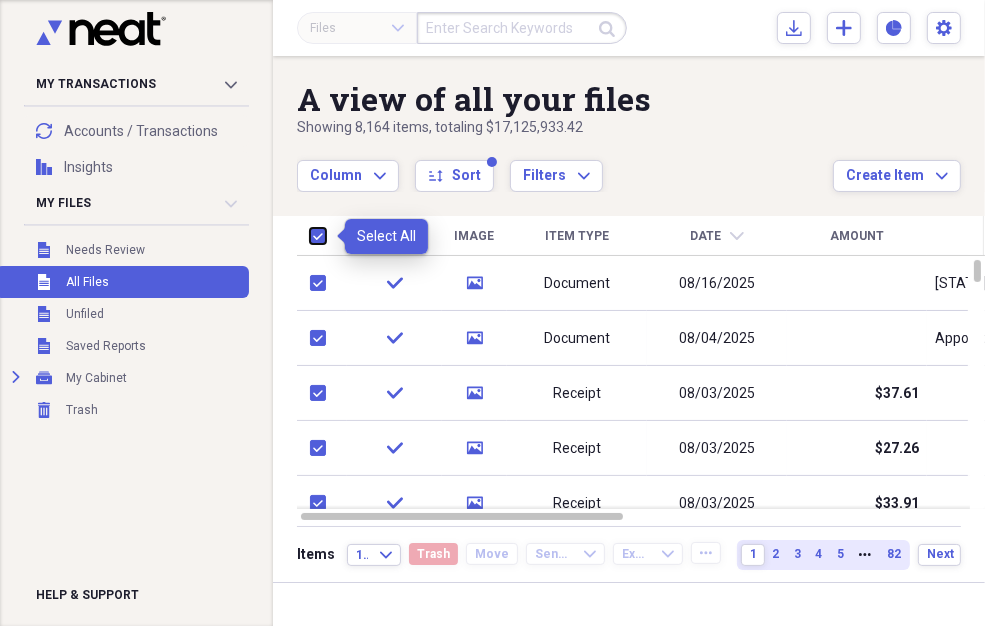 checkbox on "true" 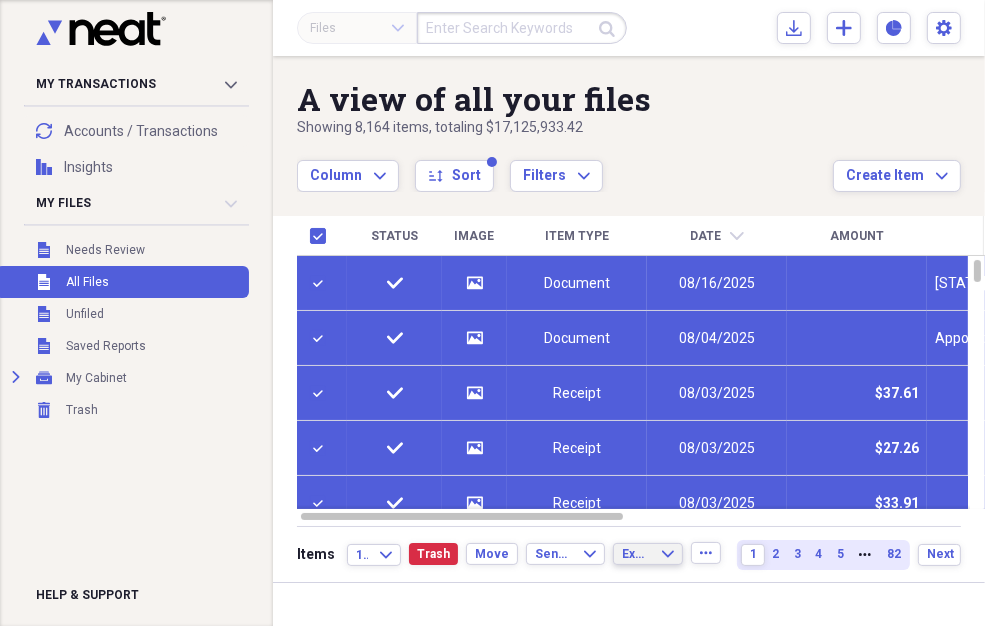 click on "Export Expand" at bounding box center [647, 554] 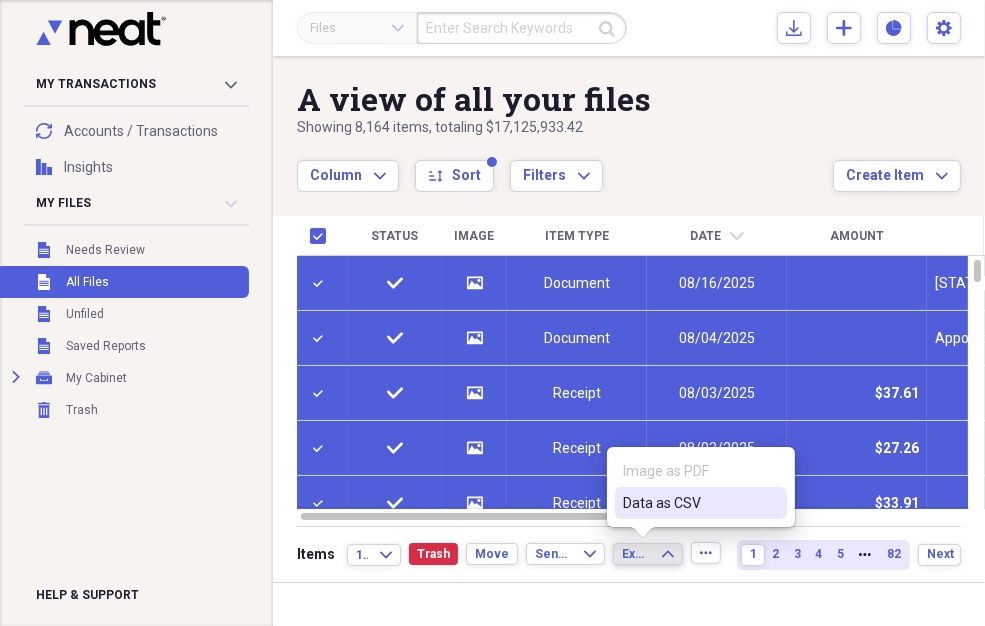 click on "Export Expand" at bounding box center (647, 554) 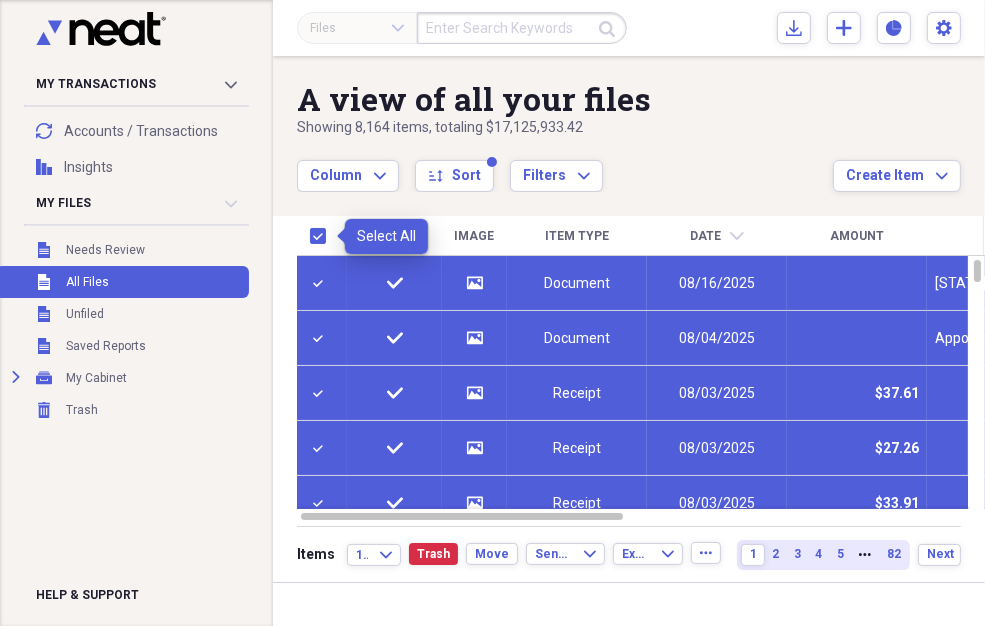 click at bounding box center (322, 236) 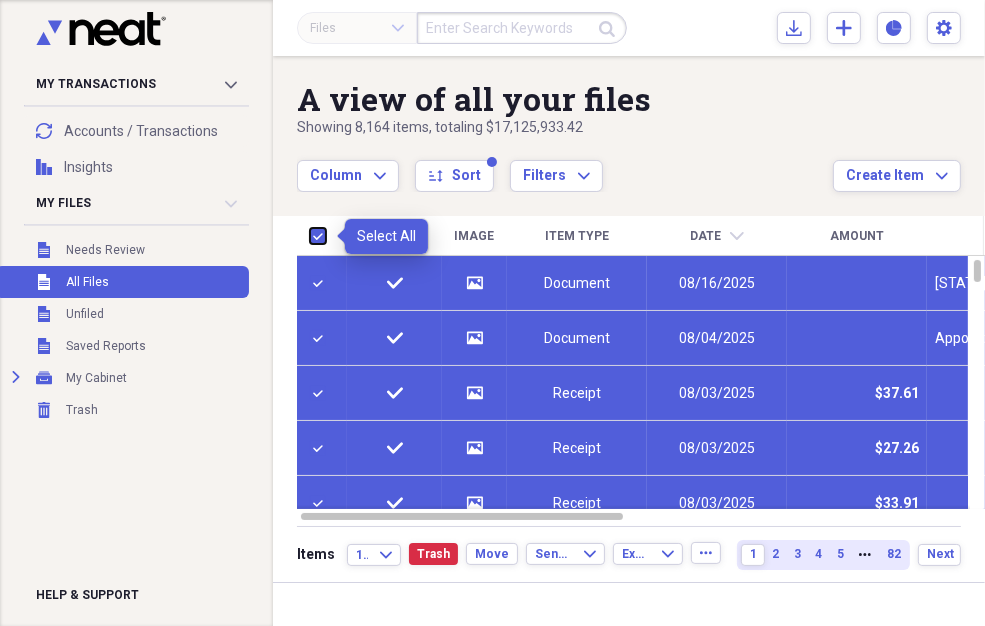 click at bounding box center [310, 235] 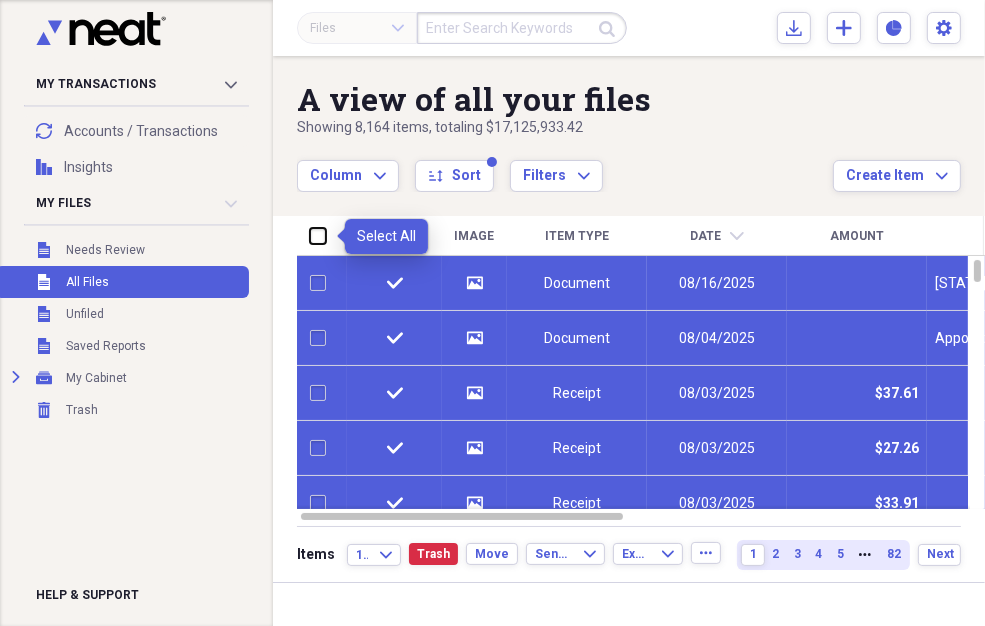 checkbox on "false" 